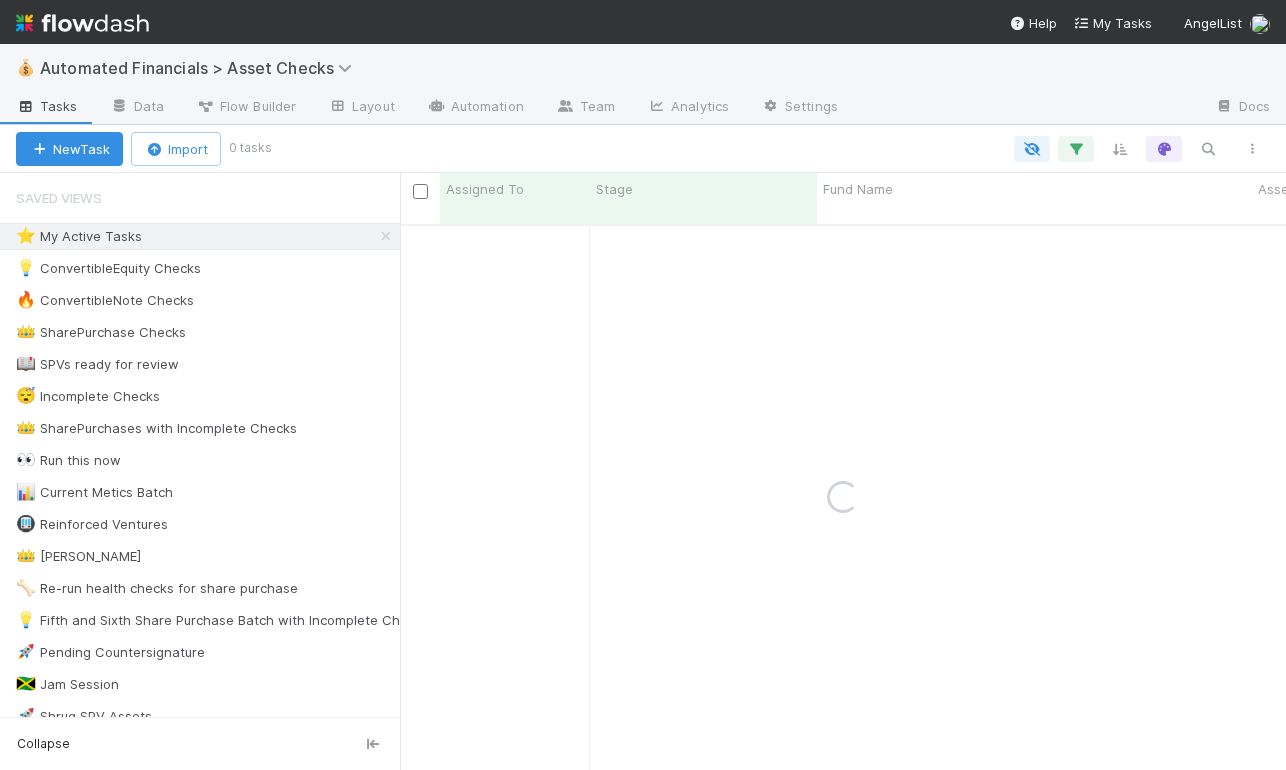 scroll, scrollTop: 0, scrollLeft: 0, axis: both 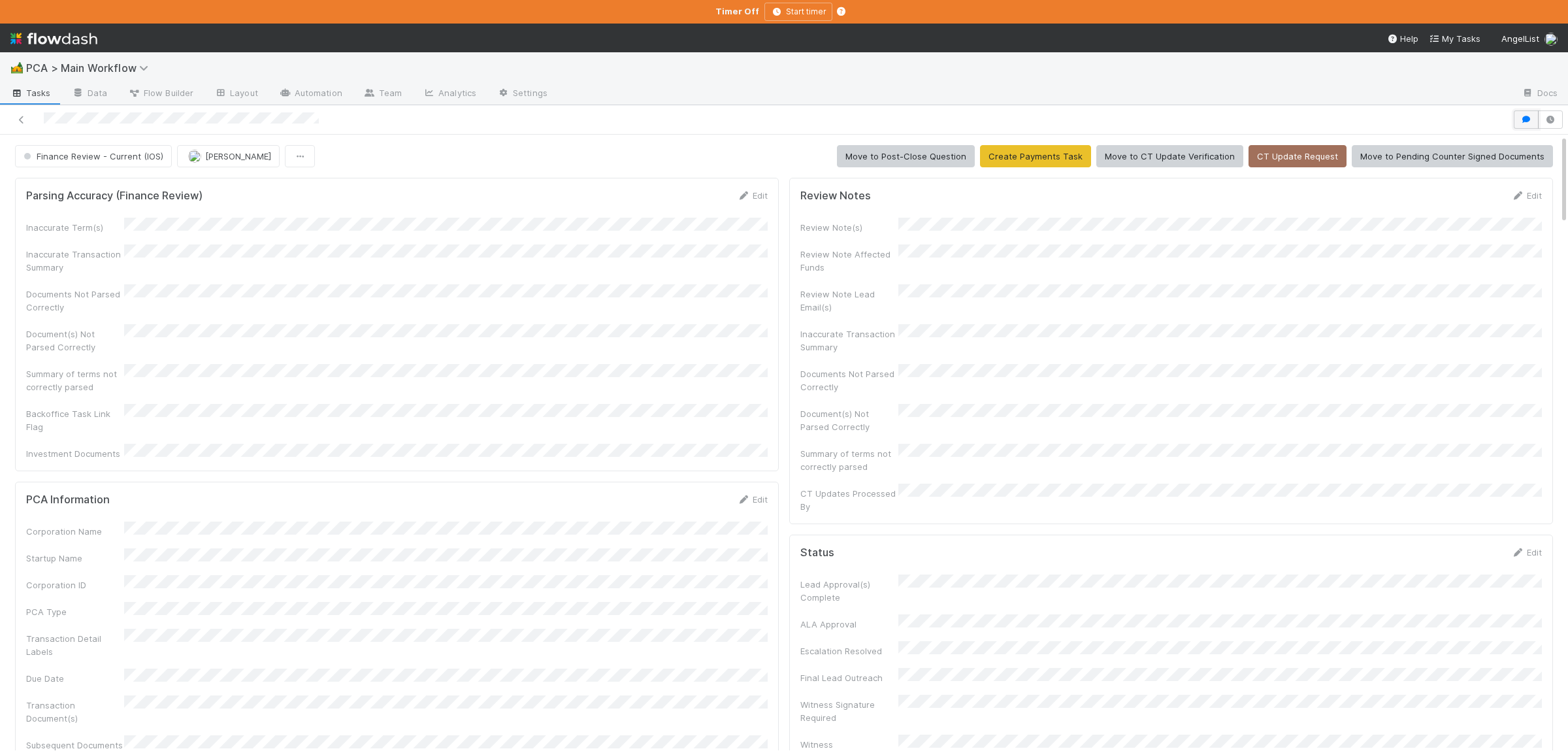 click at bounding box center [1526, 120] 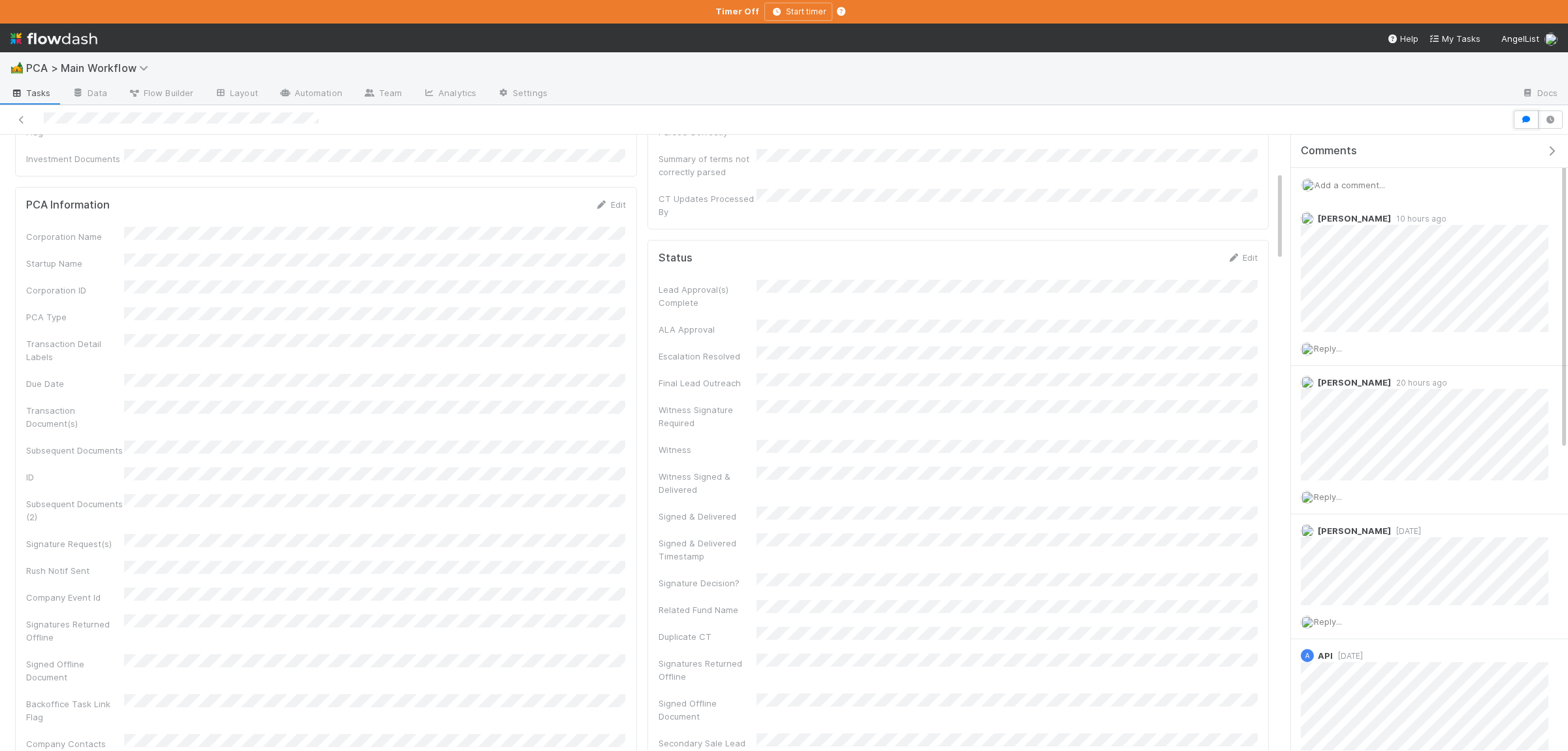 scroll, scrollTop: 319, scrollLeft: 0, axis: vertical 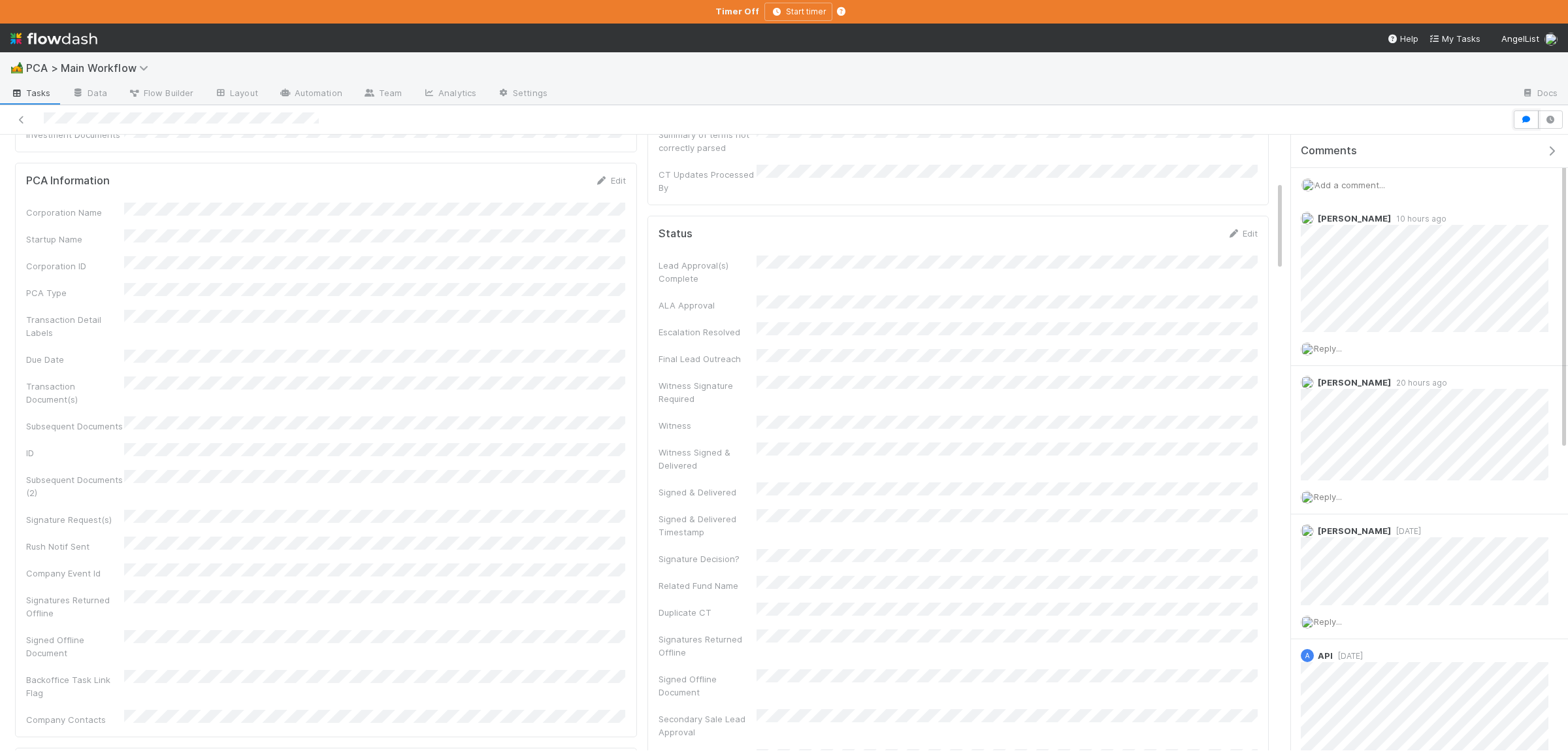 type 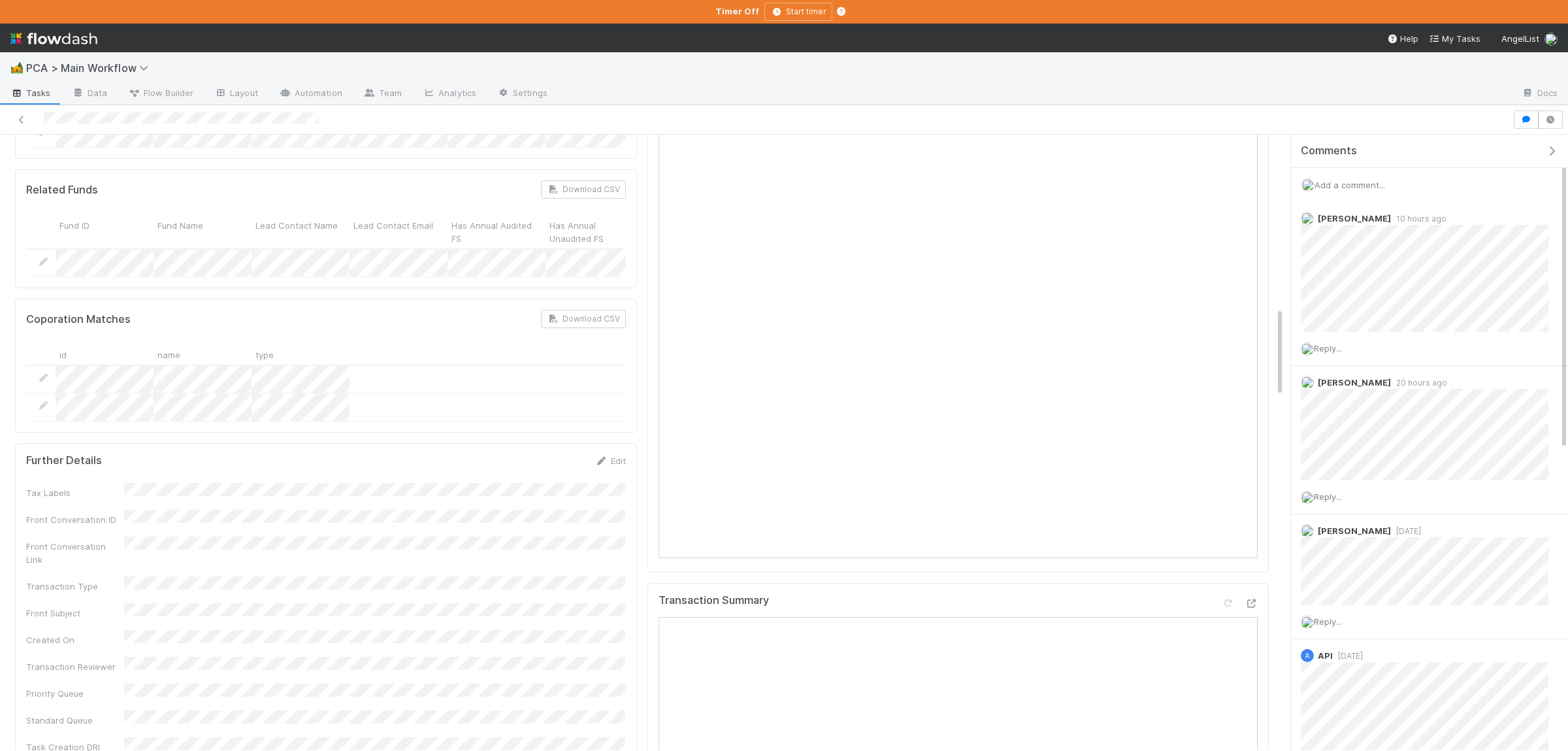 scroll, scrollTop: 956, scrollLeft: 0, axis: vertical 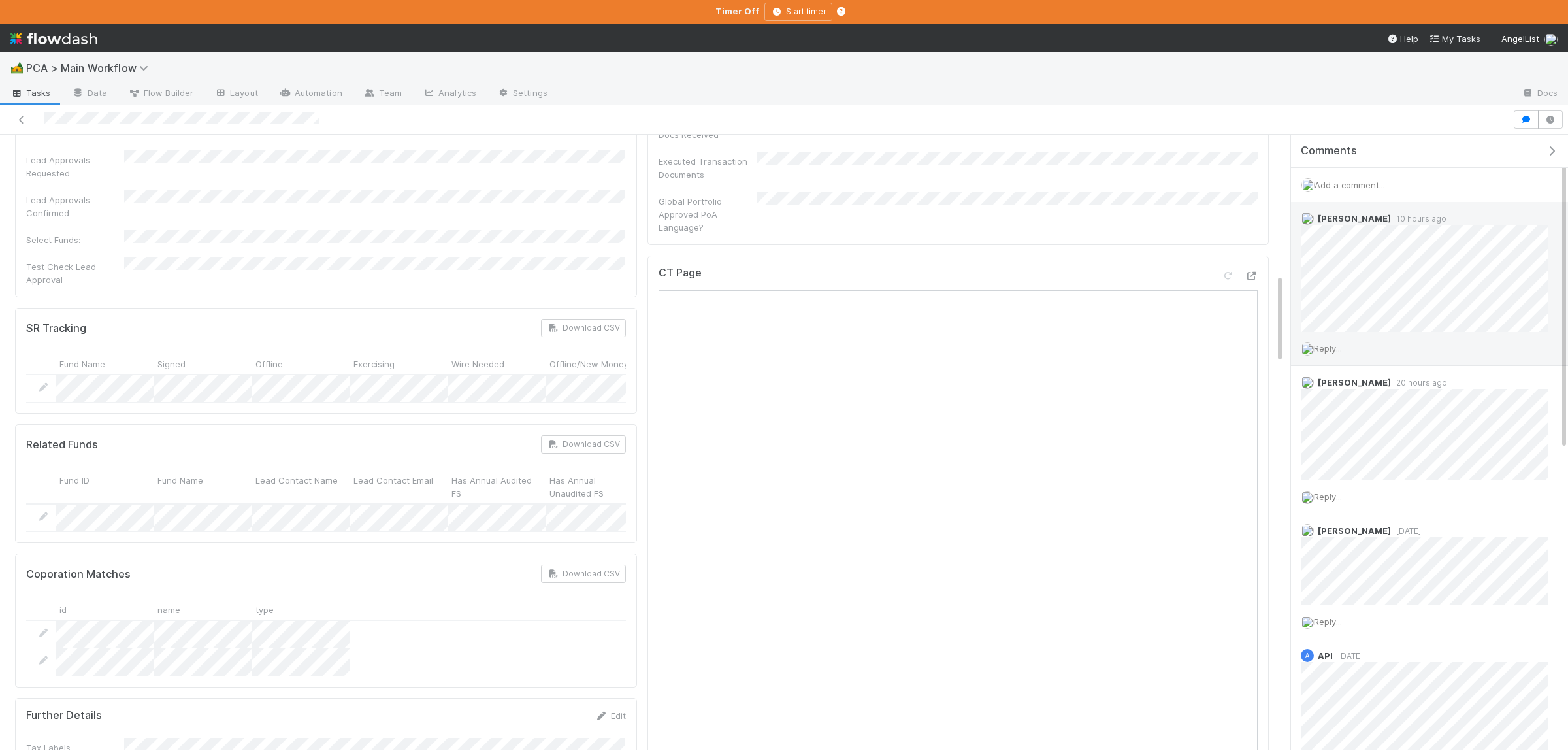 click on "Reply..." at bounding box center (1328, 348) 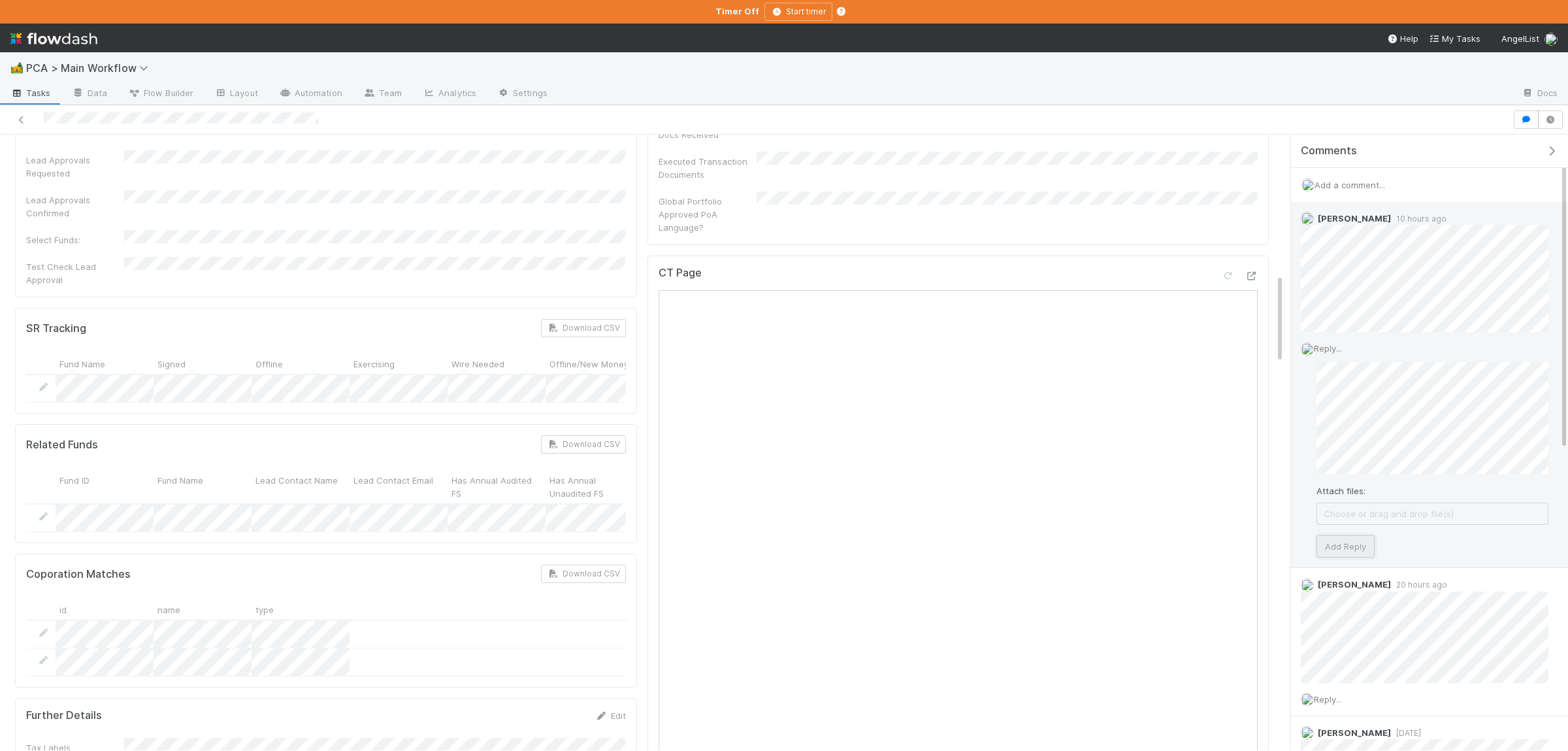 click on "Add Reply" at bounding box center [1345, 546] 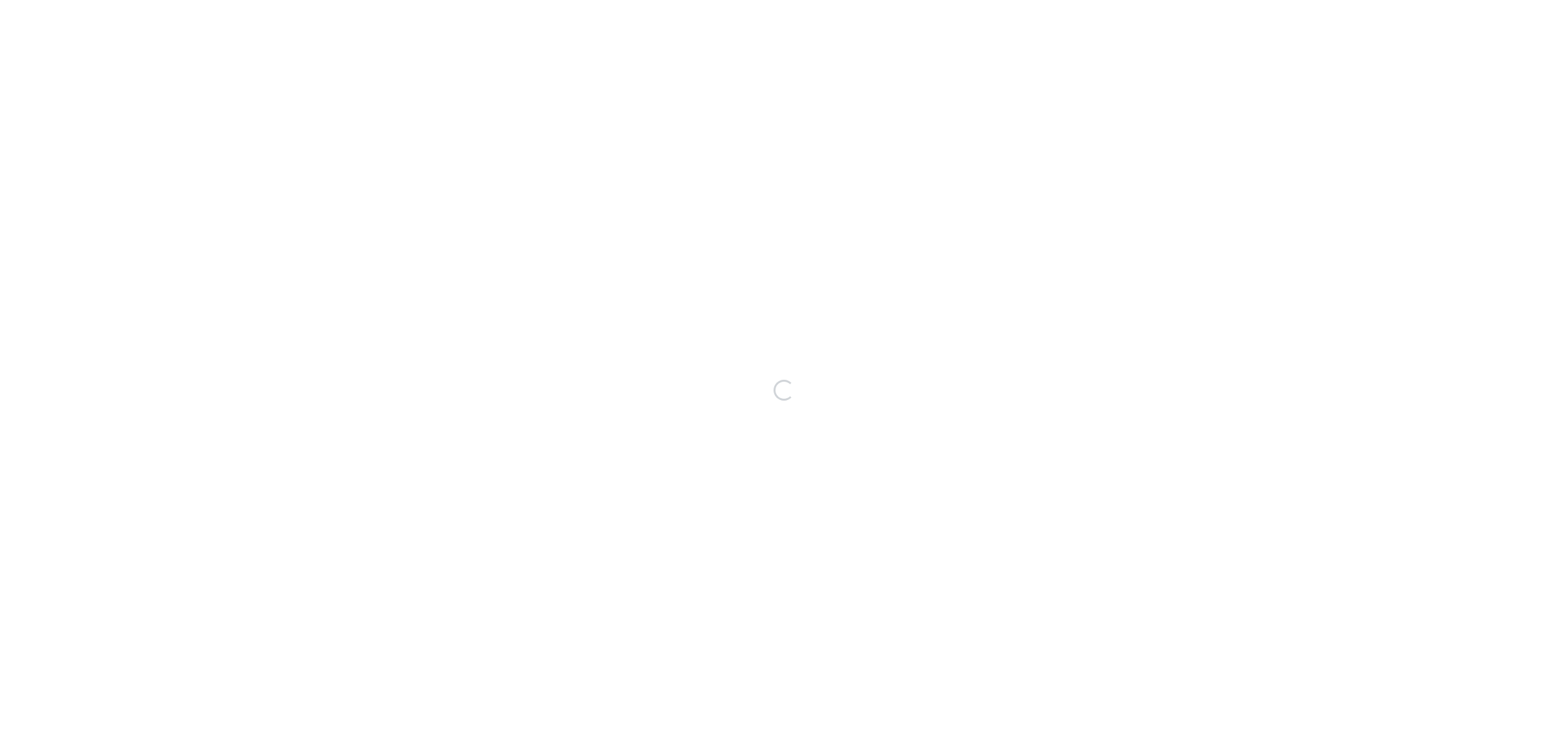 scroll, scrollTop: 0, scrollLeft: 0, axis: both 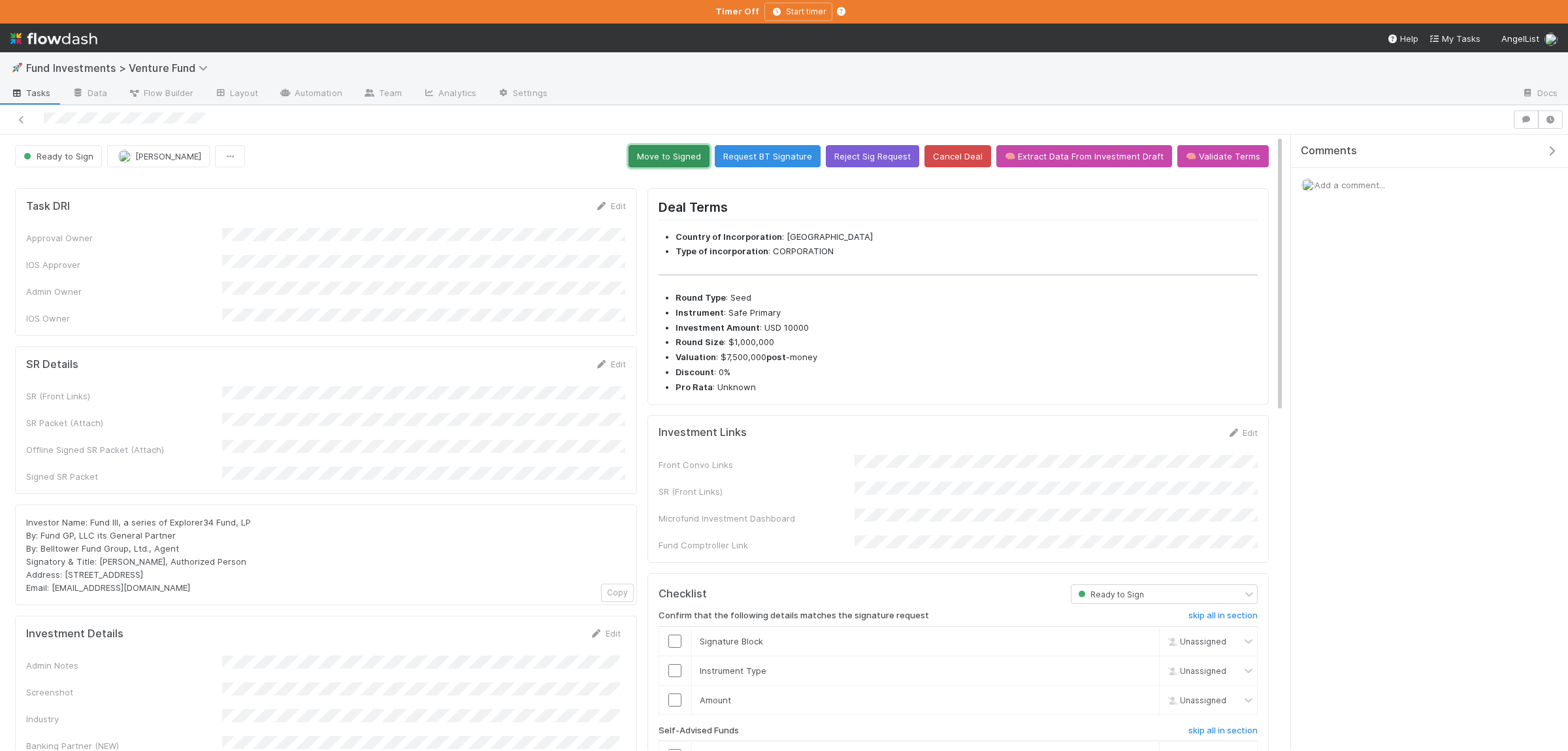 click on "Move to Signed" at bounding box center (669, 156) 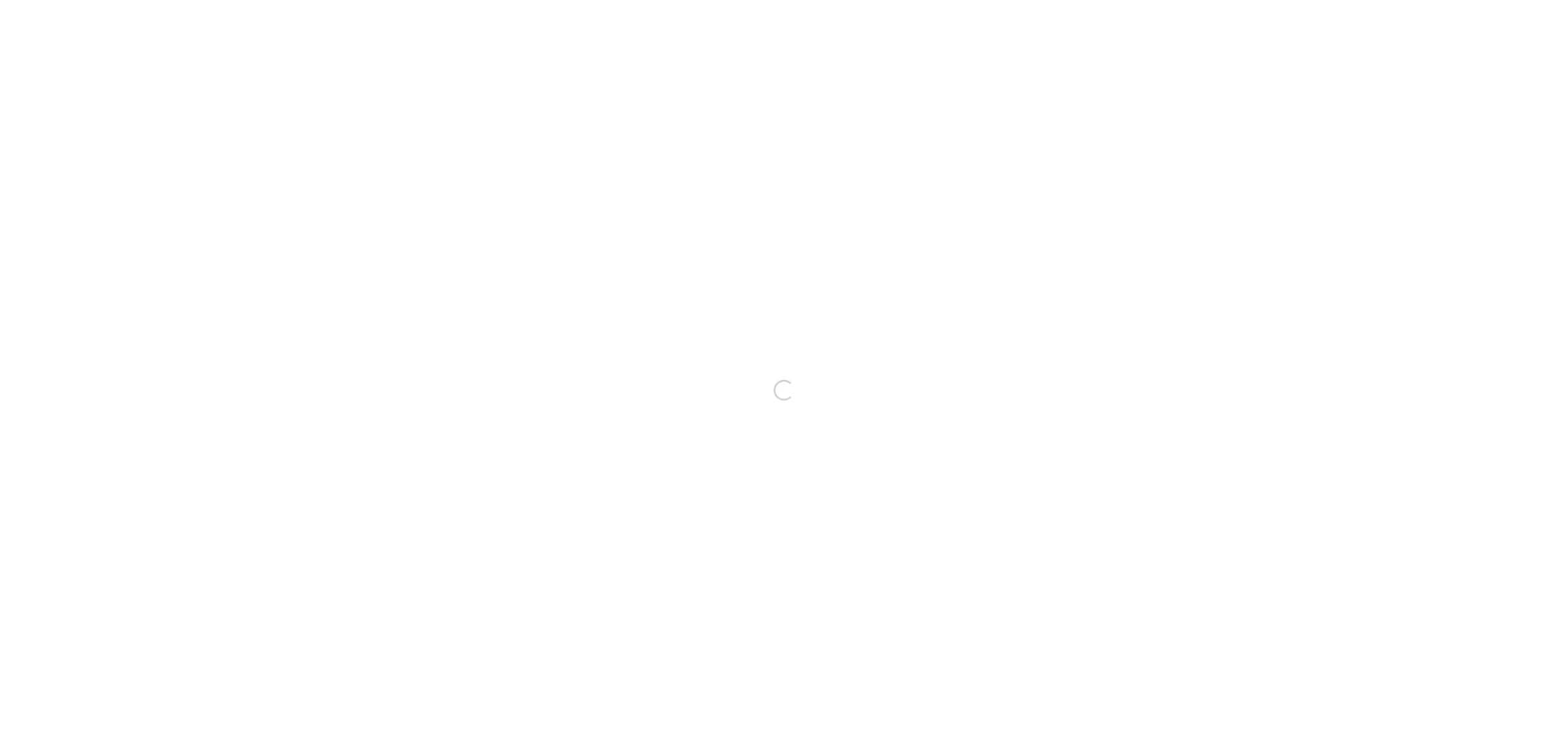 scroll, scrollTop: 0, scrollLeft: 0, axis: both 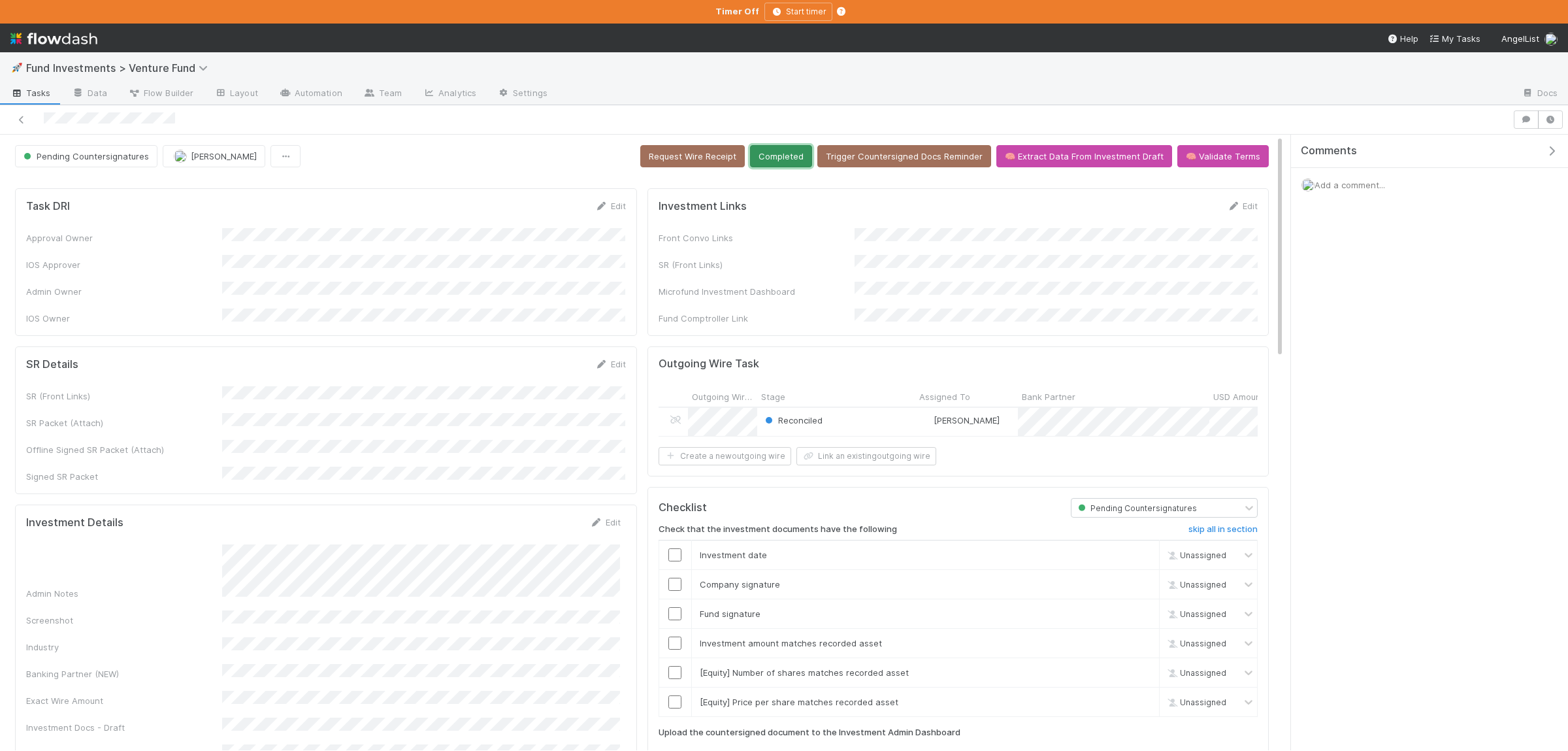 click on "Completed" at bounding box center [781, 156] 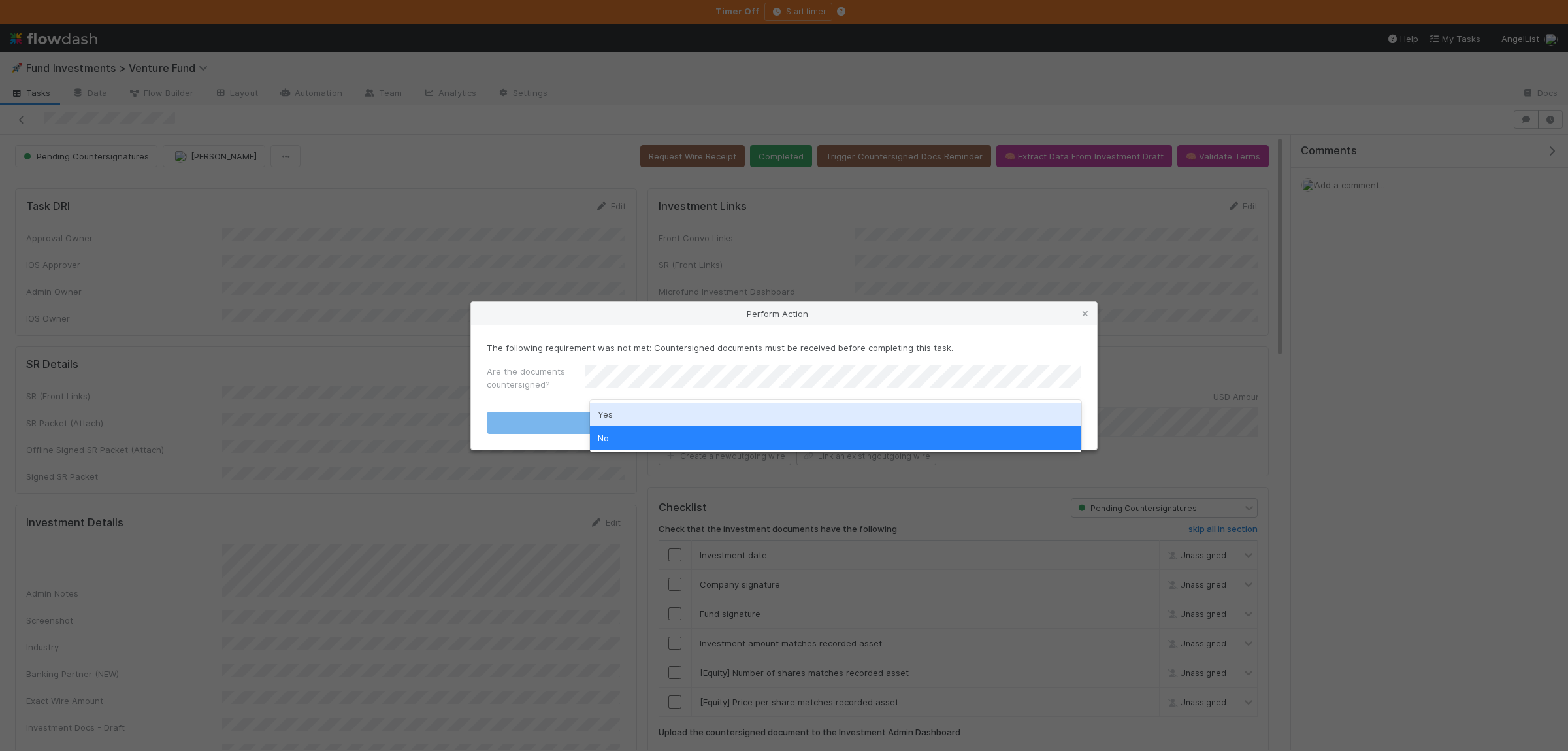 click on "Yes" at bounding box center (836, 414) 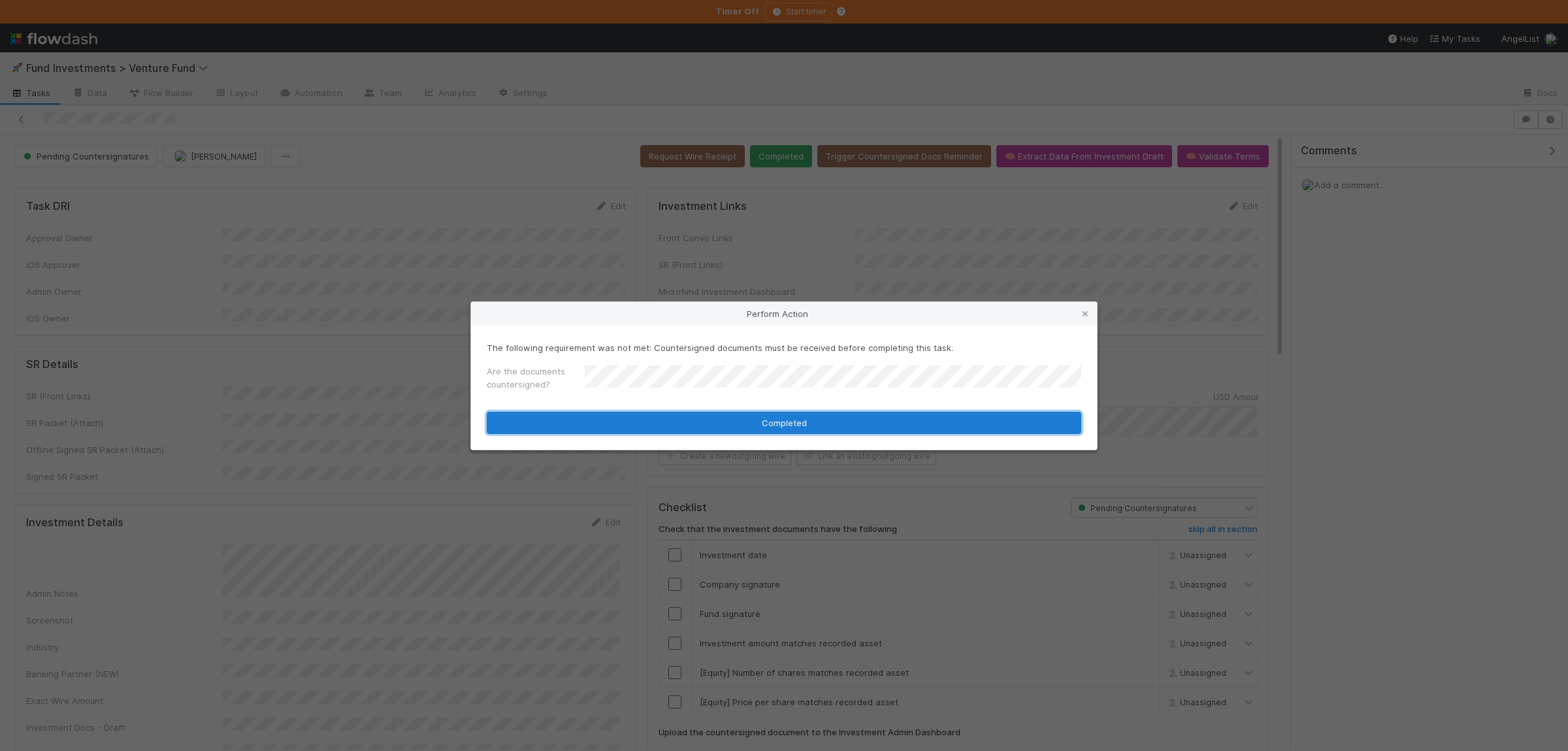 click on "Completed" at bounding box center (784, 423) 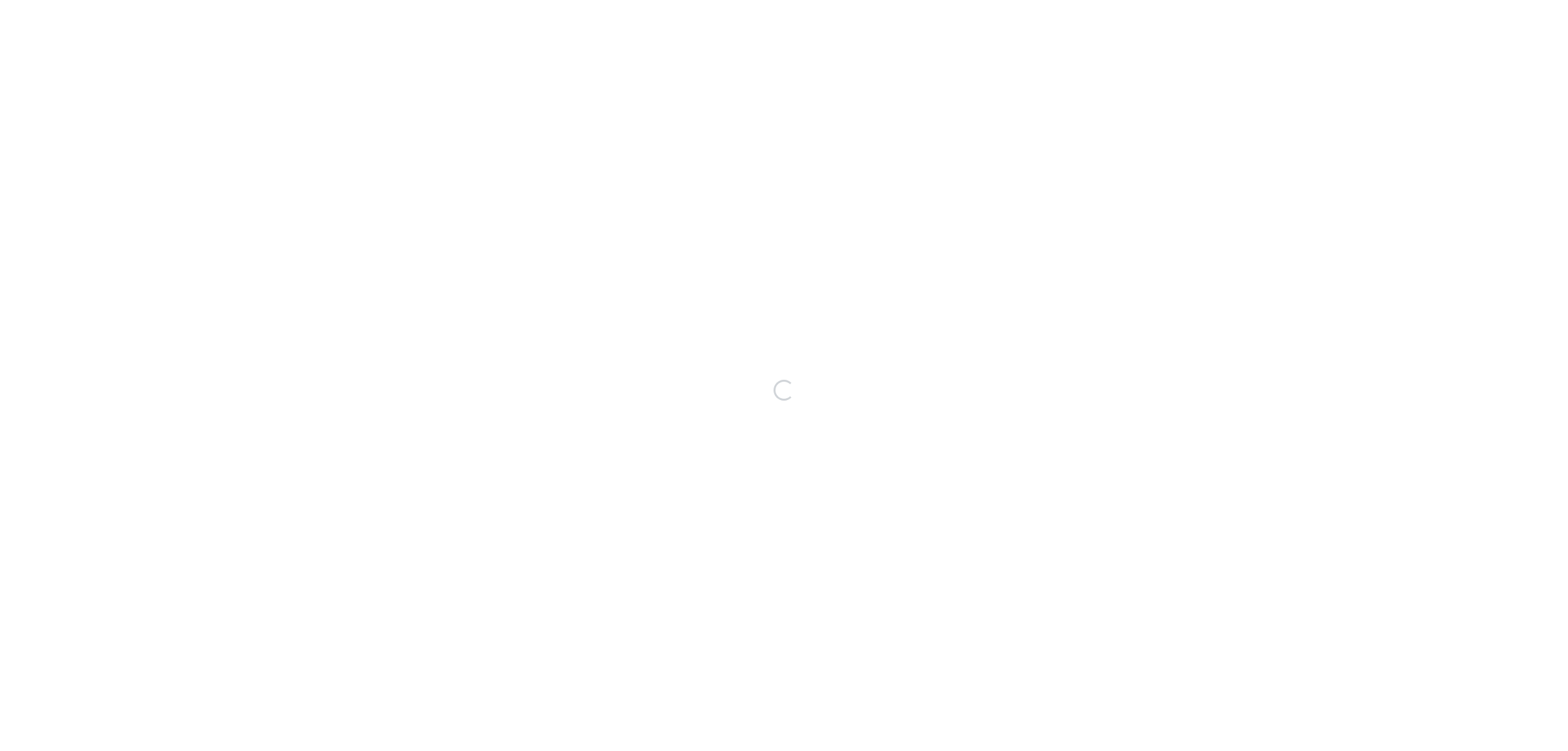scroll, scrollTop: 0, scrollLeft: 0, axis: both 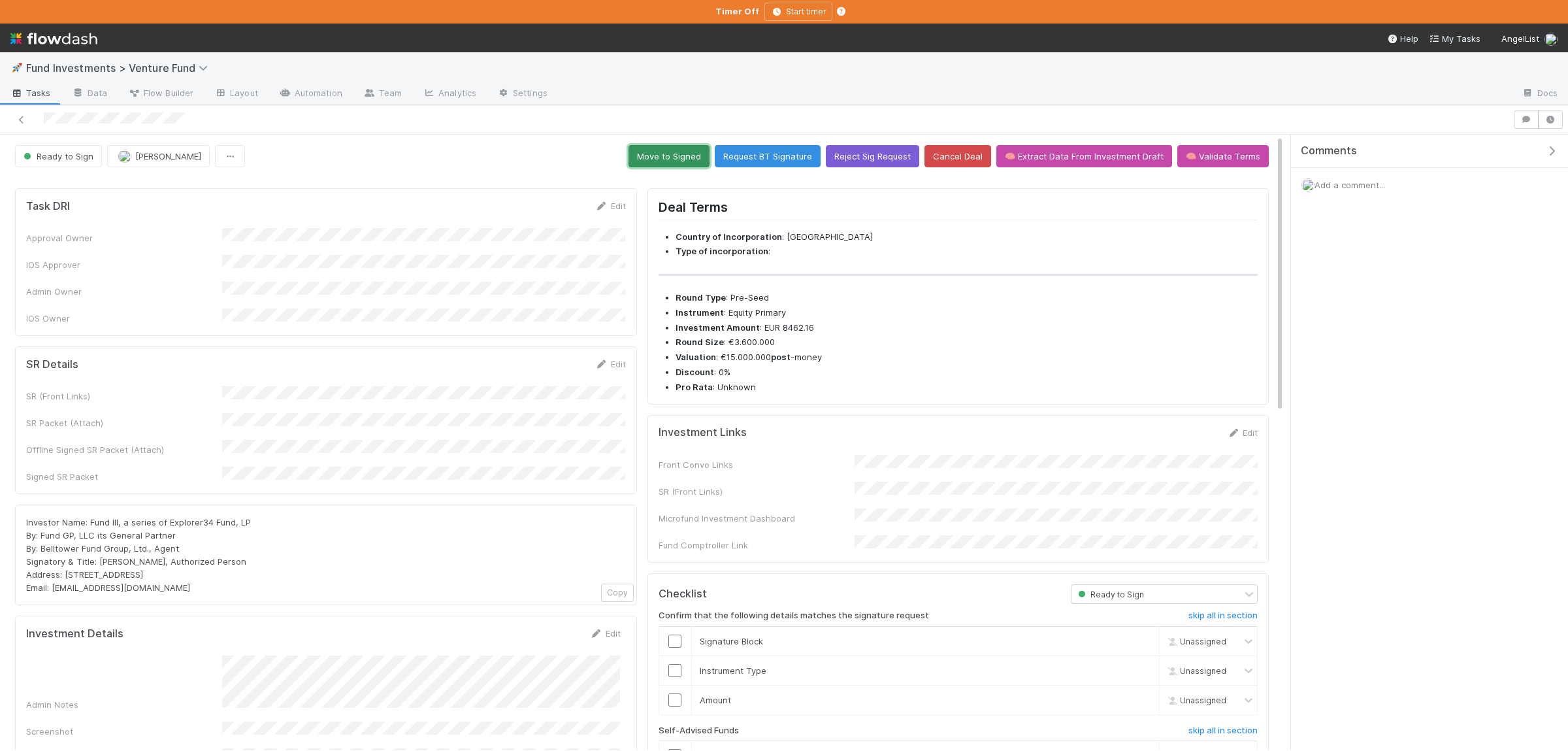 click on "Move to Signed" at bounding box center [669, 156] 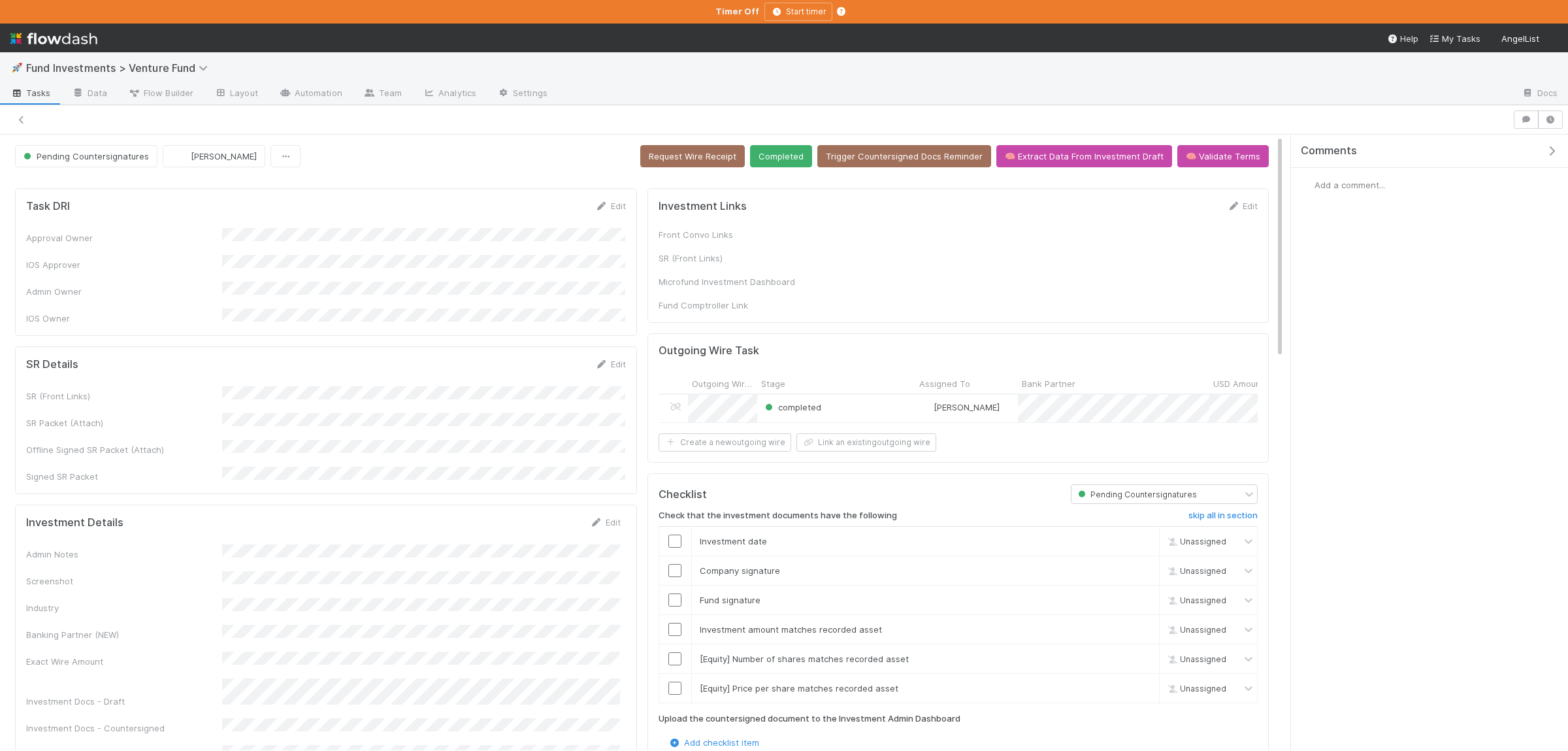 scroll, scrollTop: 0, scrollLeft: 0, axis: both 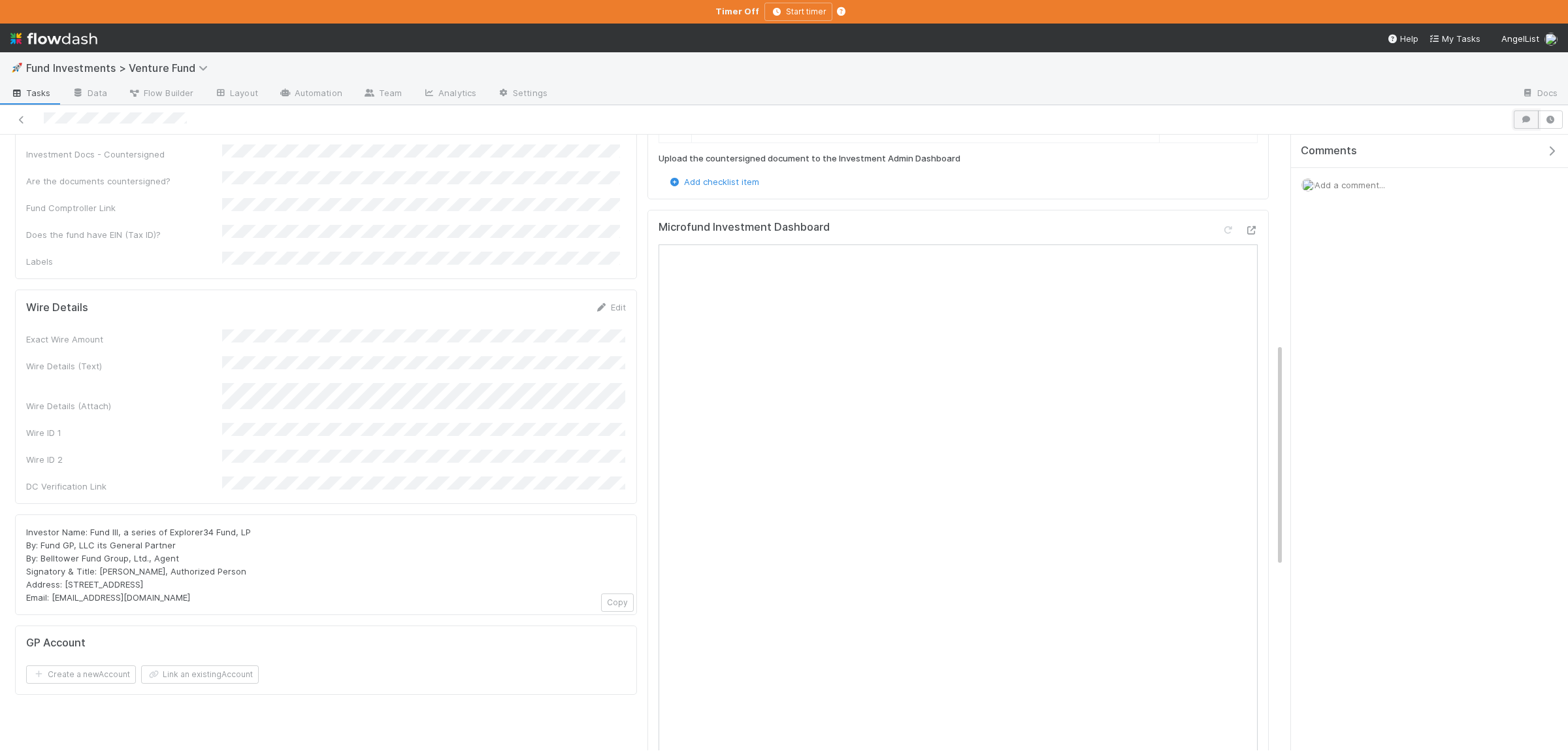 click at bounding box center (1526, 120) 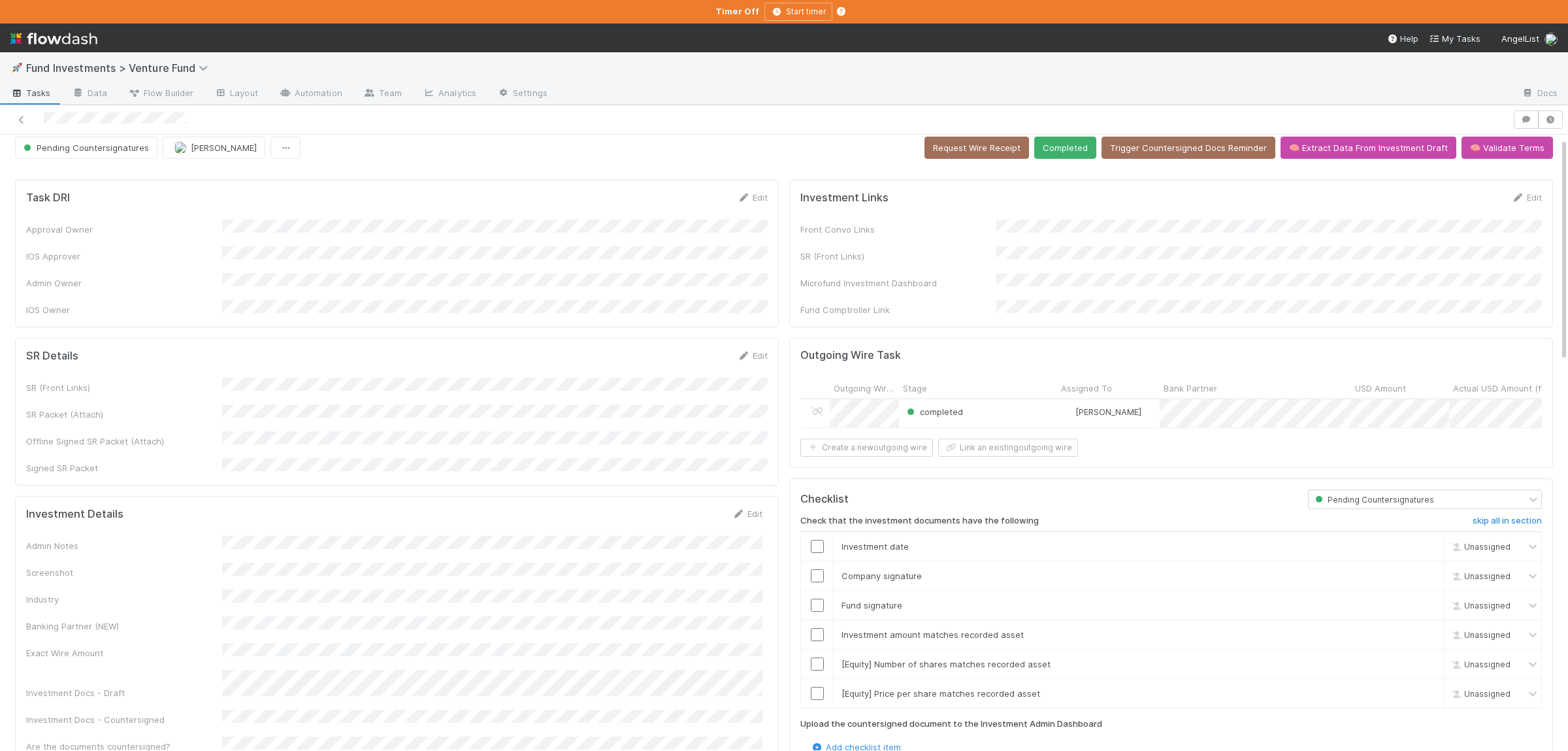 scroll, scrollTop: 0, scrollLeft: 0, axis: both 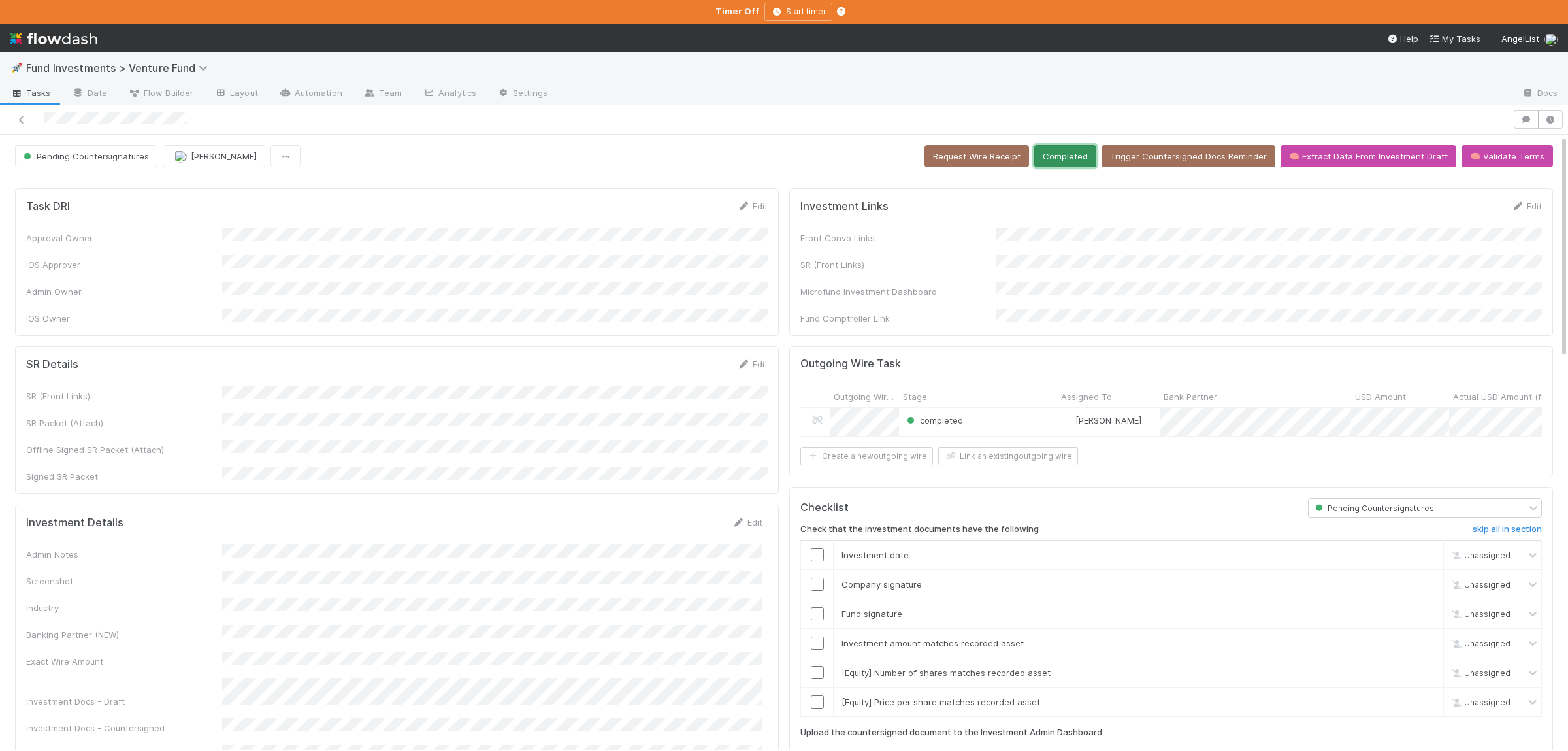 drag, startPoint x: 1085, startPoint y: 159, endPoint x: 1062, endPoint y: 202, distance: 48.76474 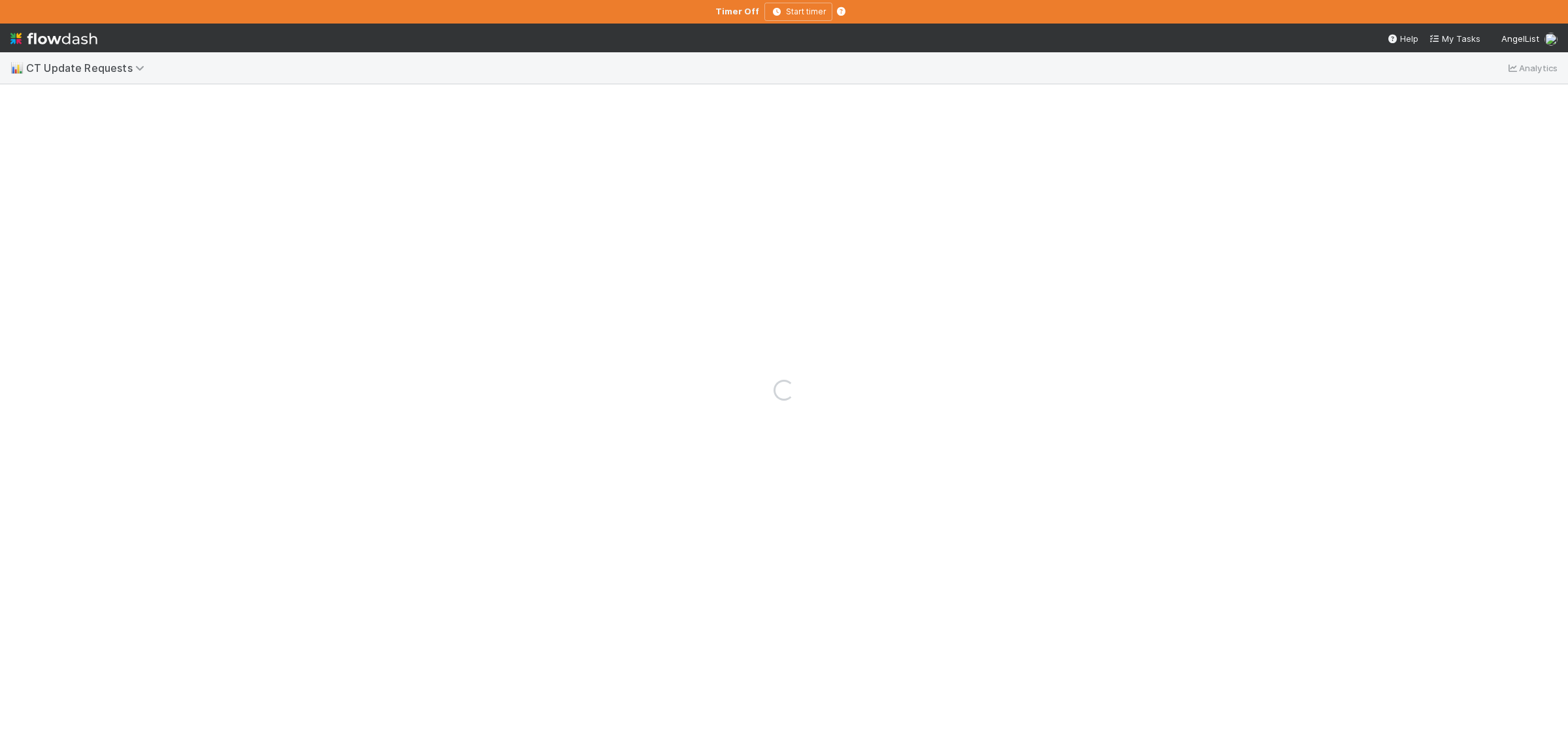 scroll, scrollTop: 0, scrollLeft: 0, axis: both 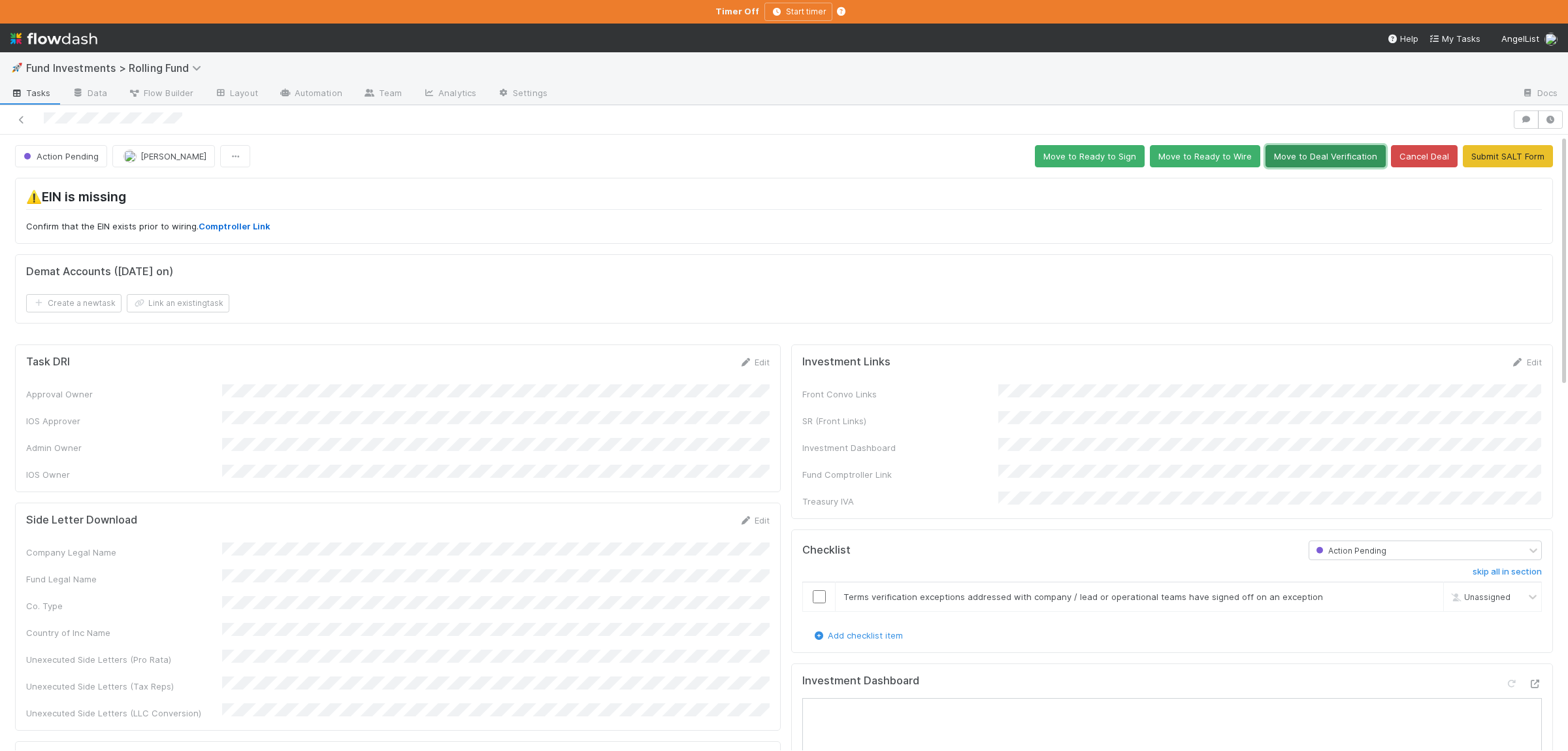 click on "Move to Deal Verification" at bounding box center (1326, 156) 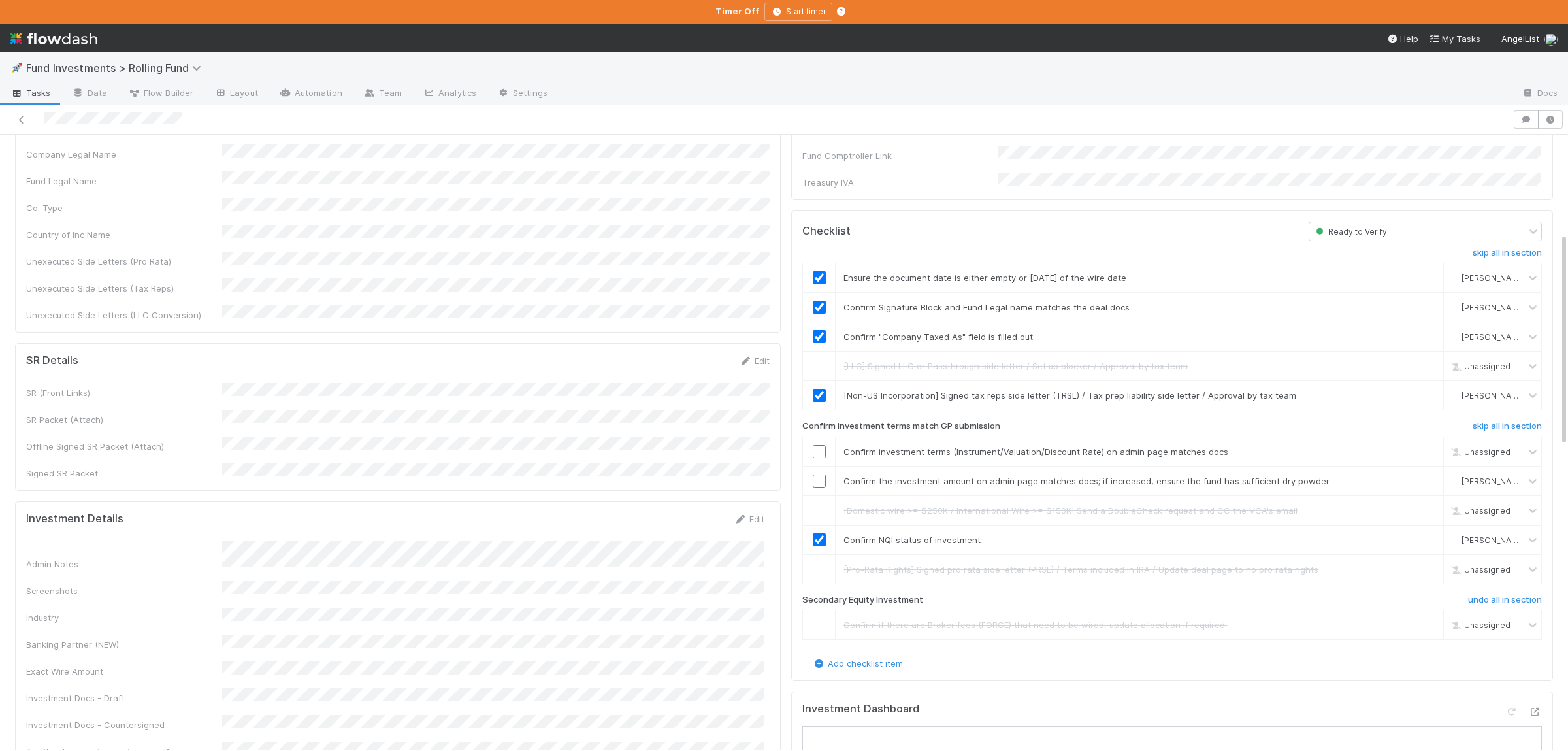scroll, scrollTop: 282, scrollLeft: 0, axis: vertical 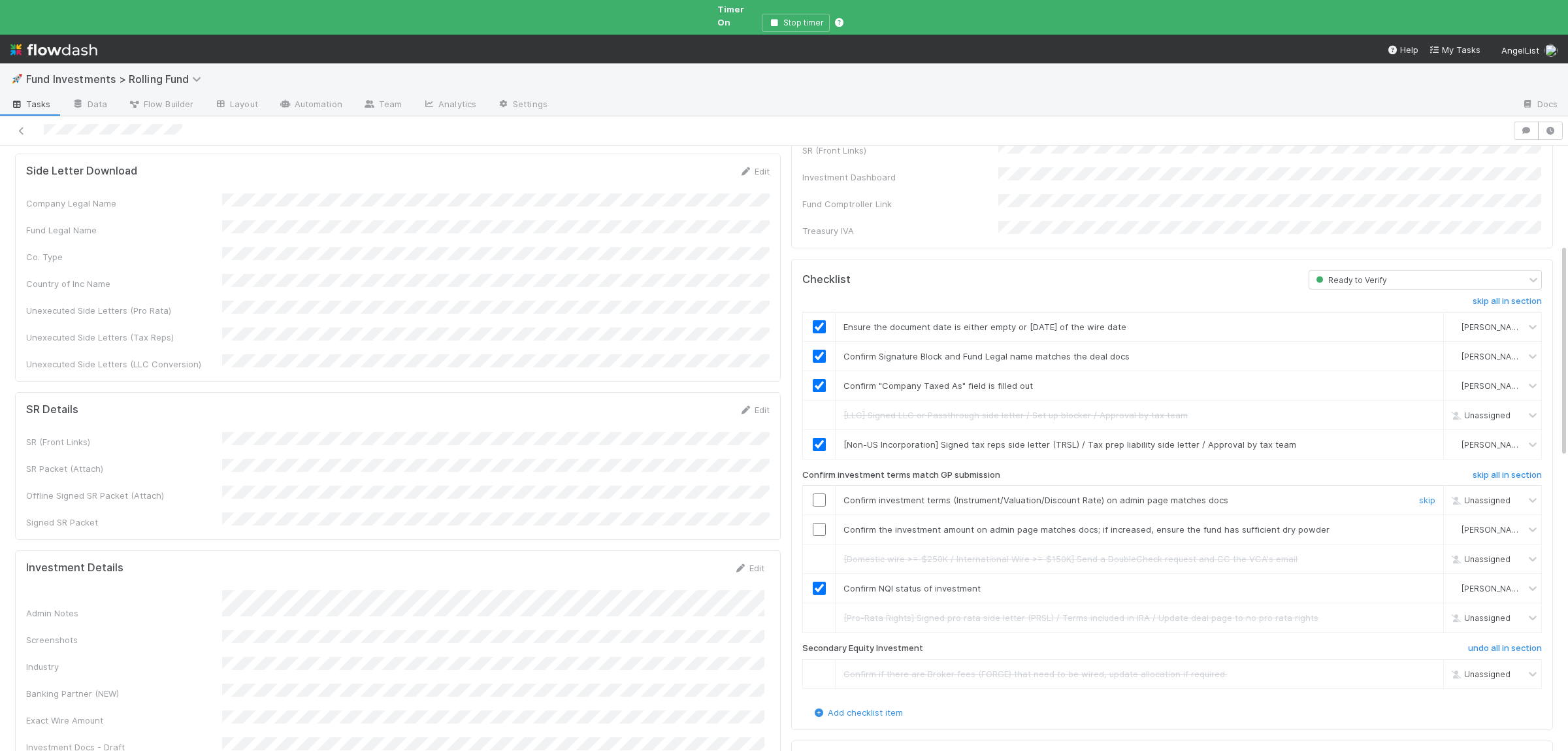 click at bounding box center [819, 500] 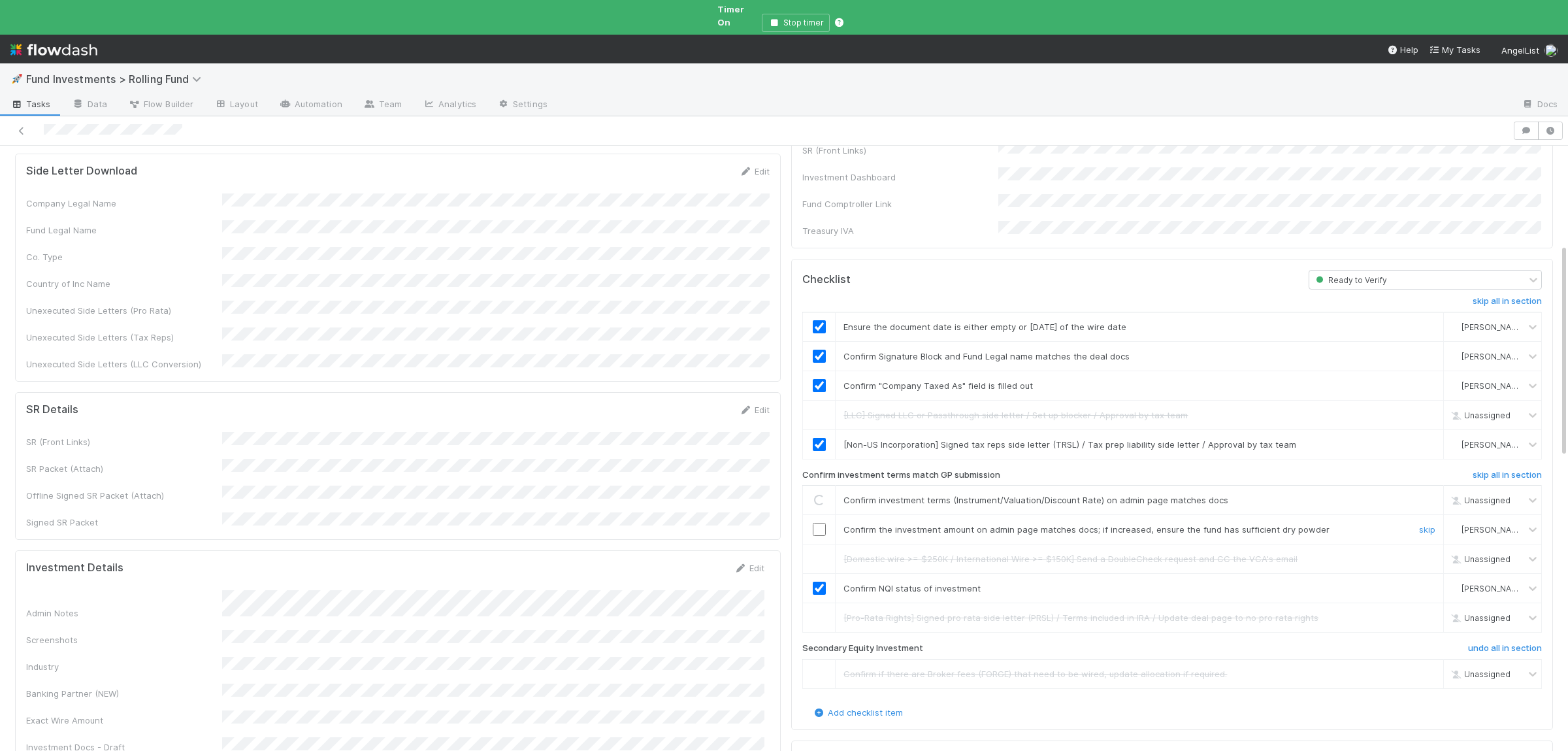 click at bounding box center (819, 529) 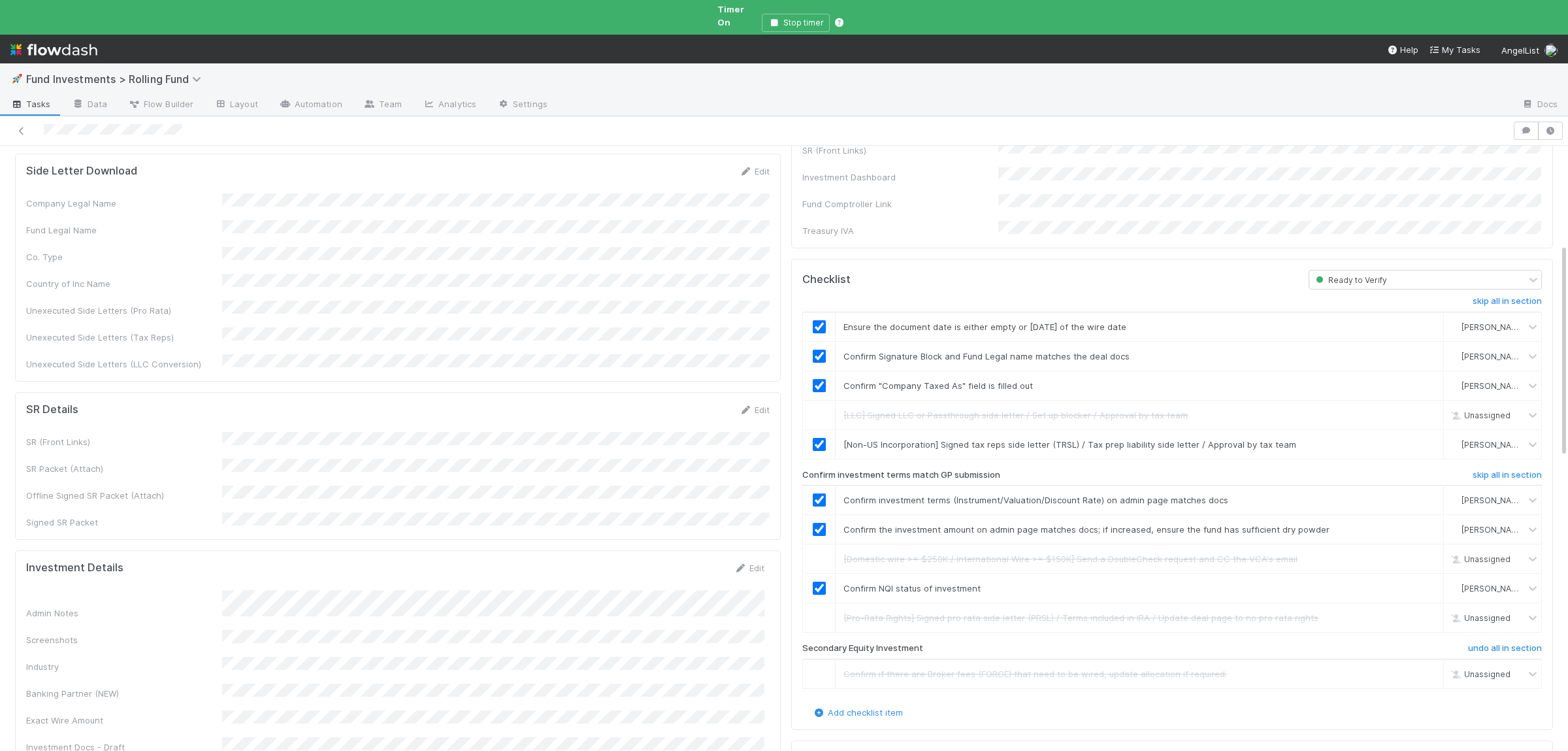 scroll, scrollTop: 0, scrollLeft: 0, axis: both 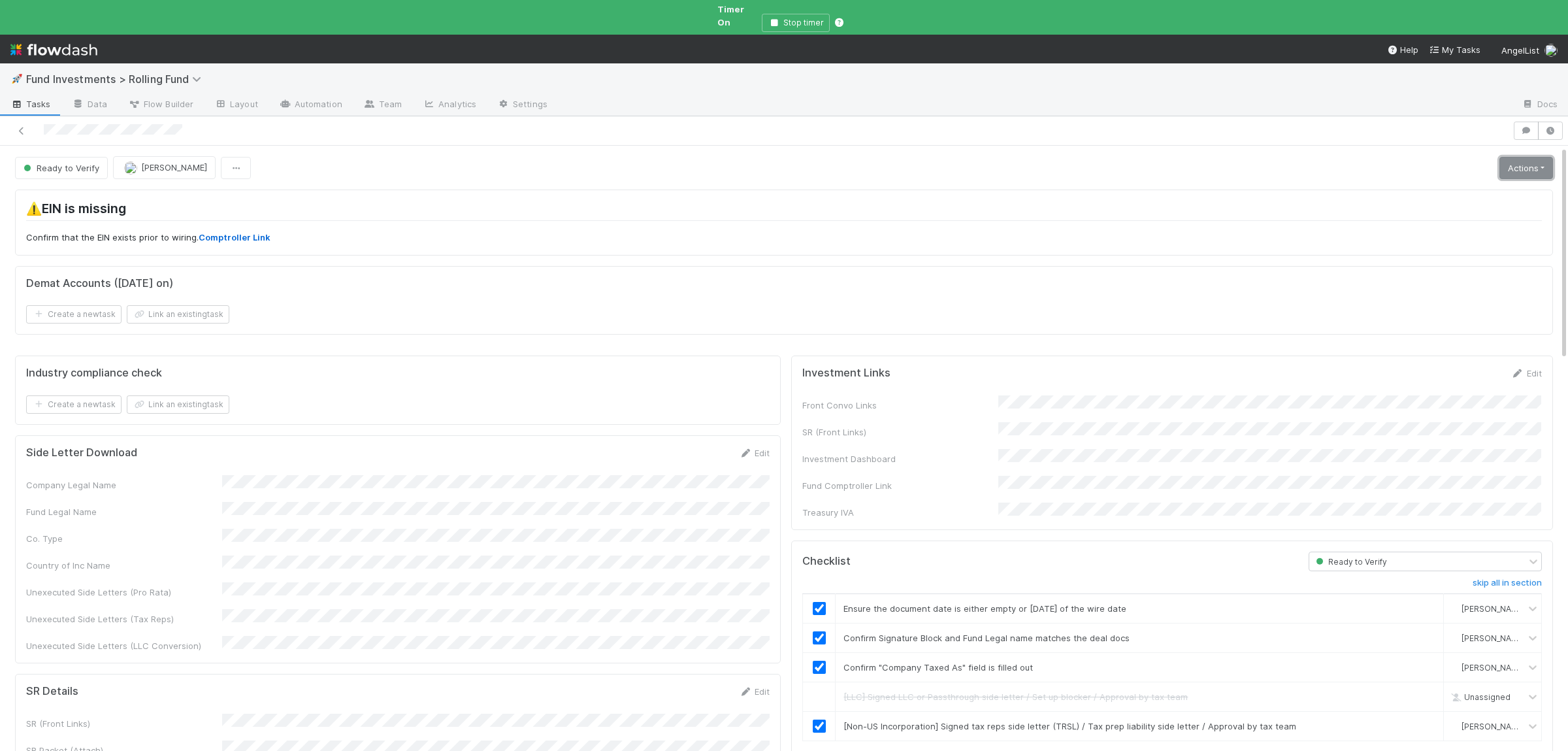 click on "Actions" at bounding box center [1526, 168] 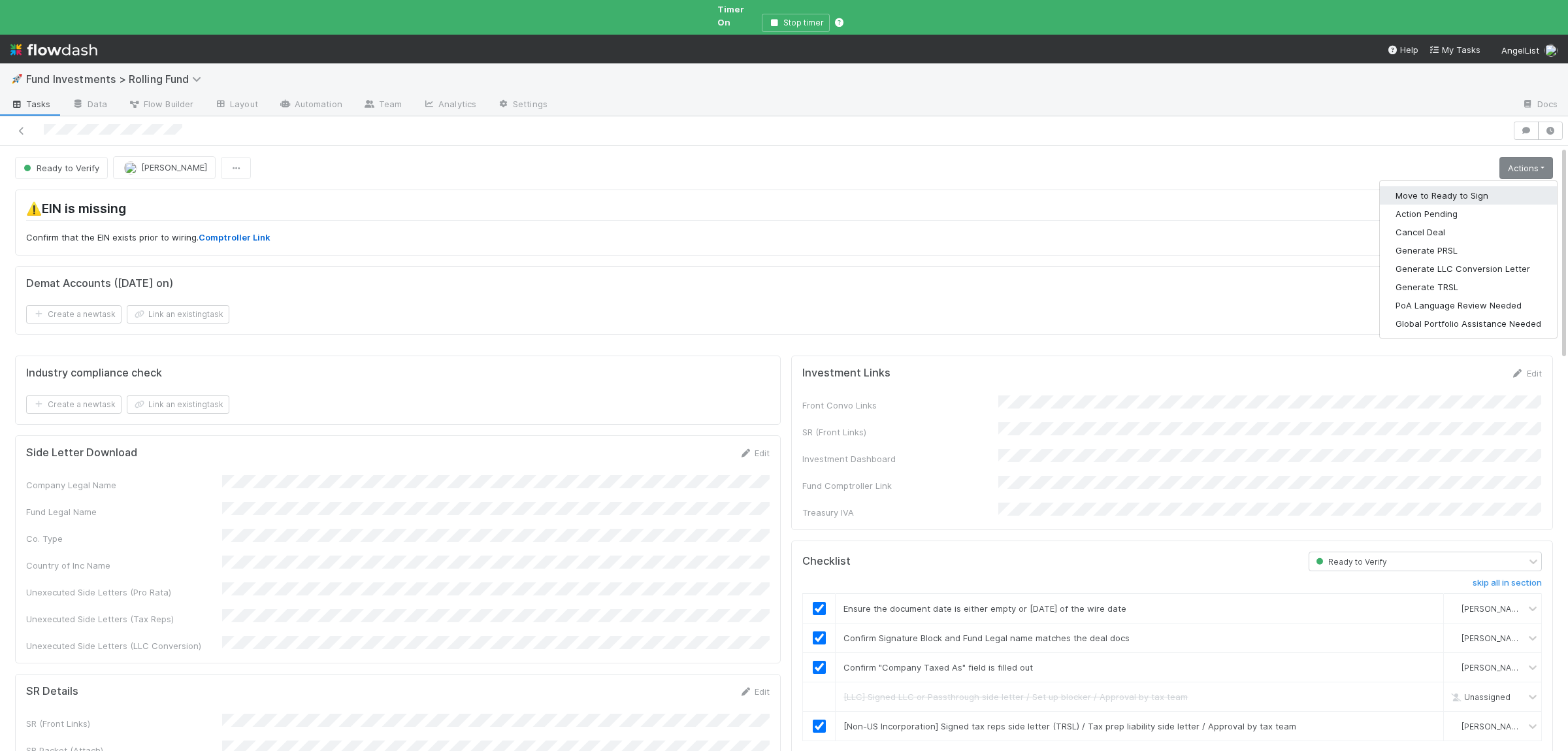 click on "Move to Ready to Sign" at bounding box center [1468, 195] 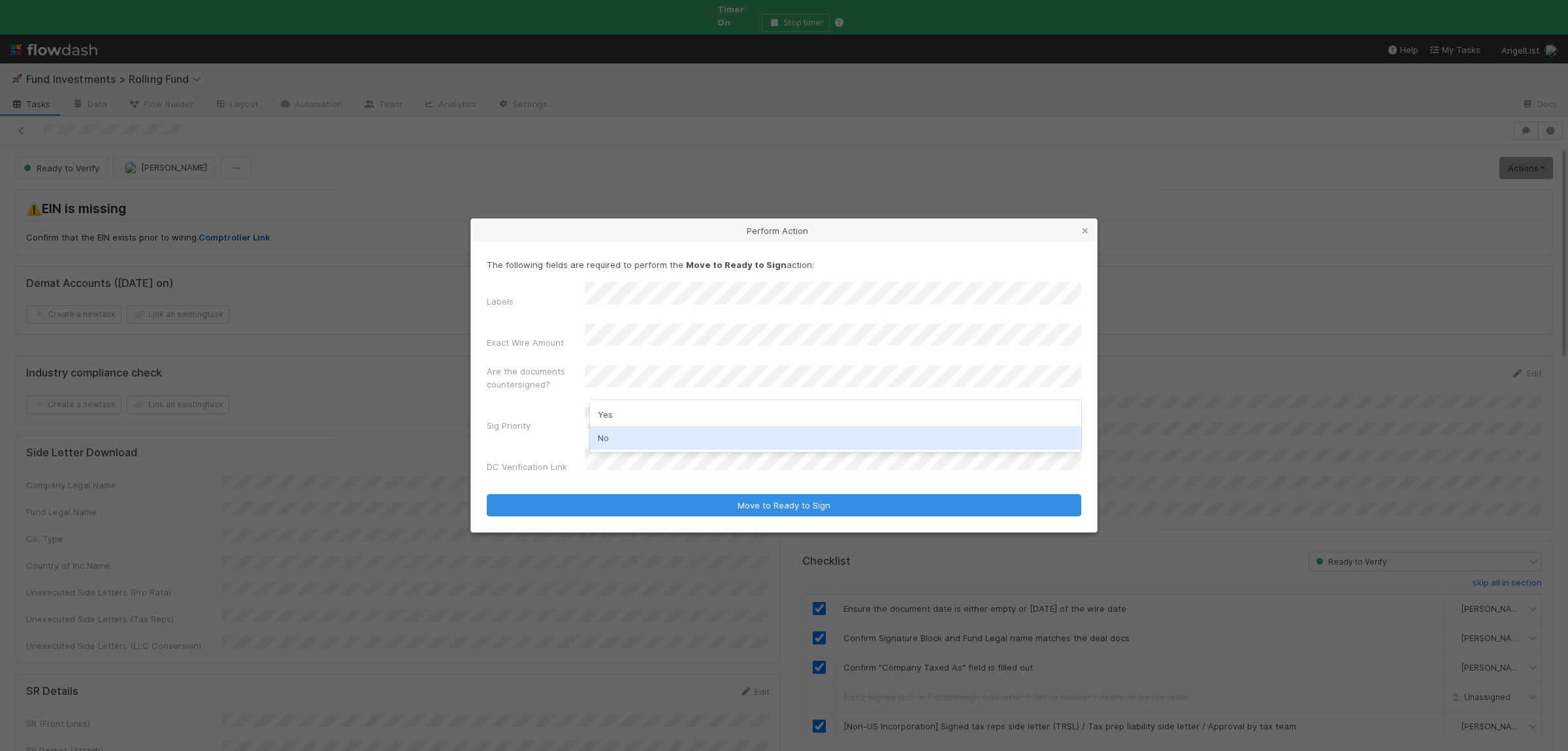 click on "No" at bounding box center [836, 438] 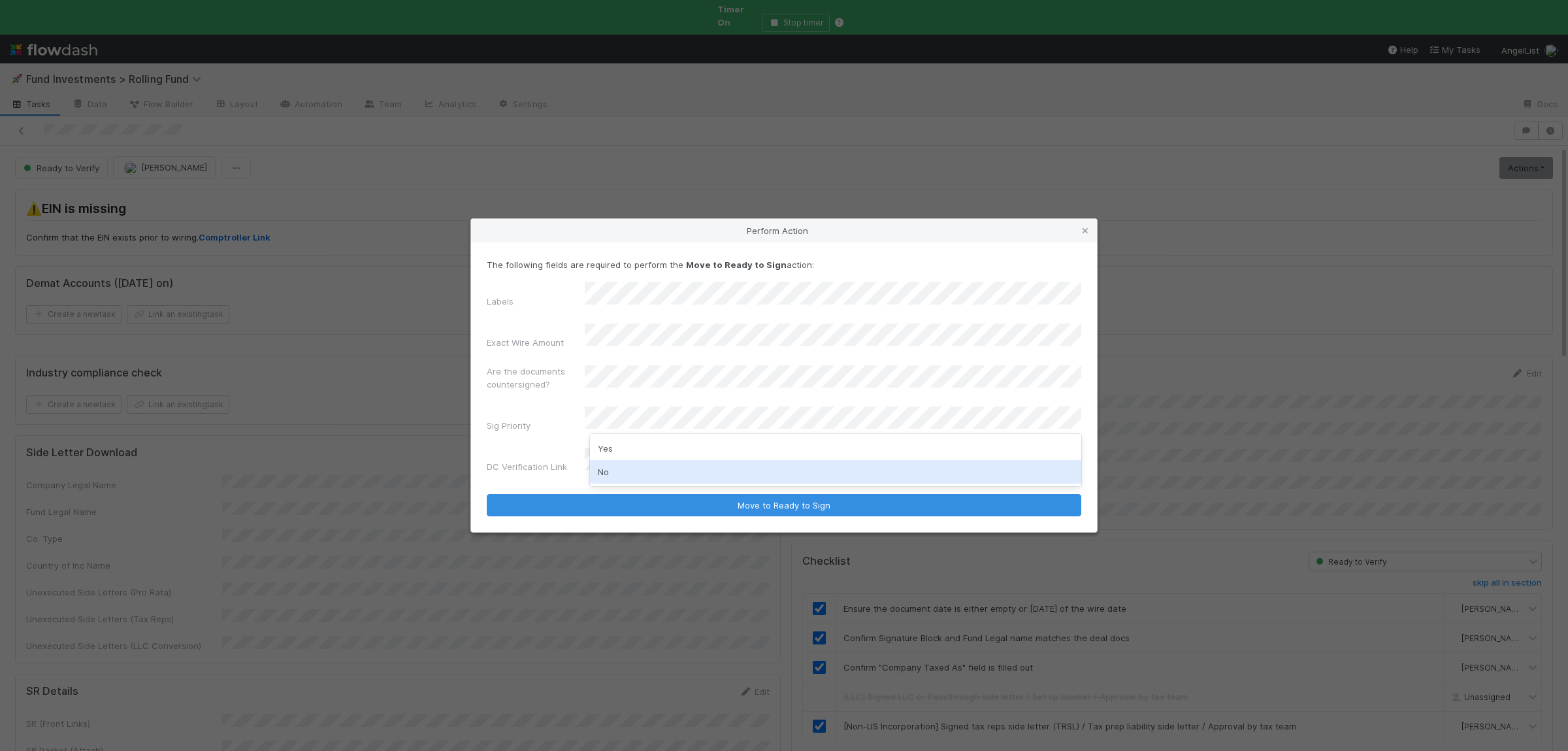 click on "No" at bounding box center (836, 472) 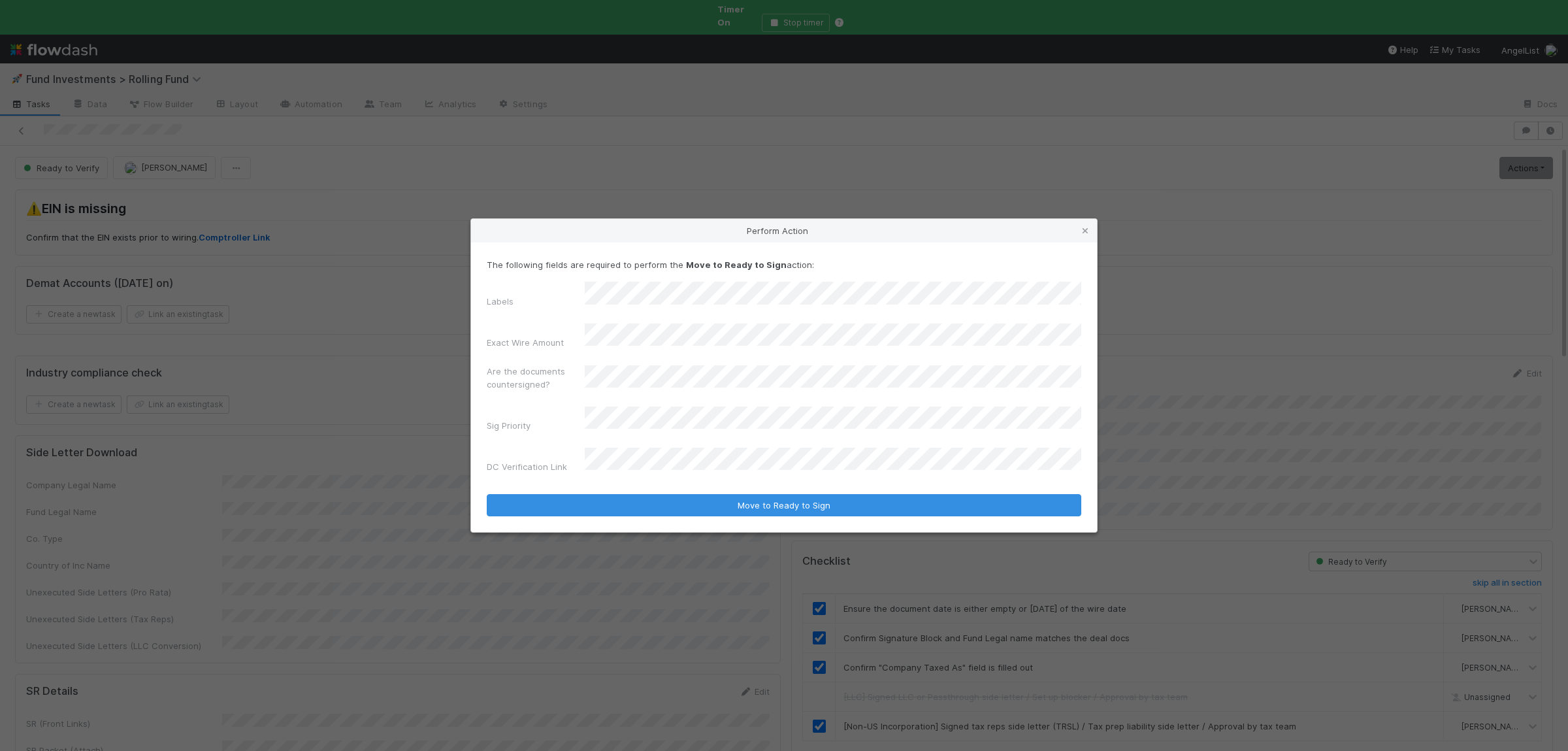 click on "Move to Ready to Sign" at bounding box center (784, 505) 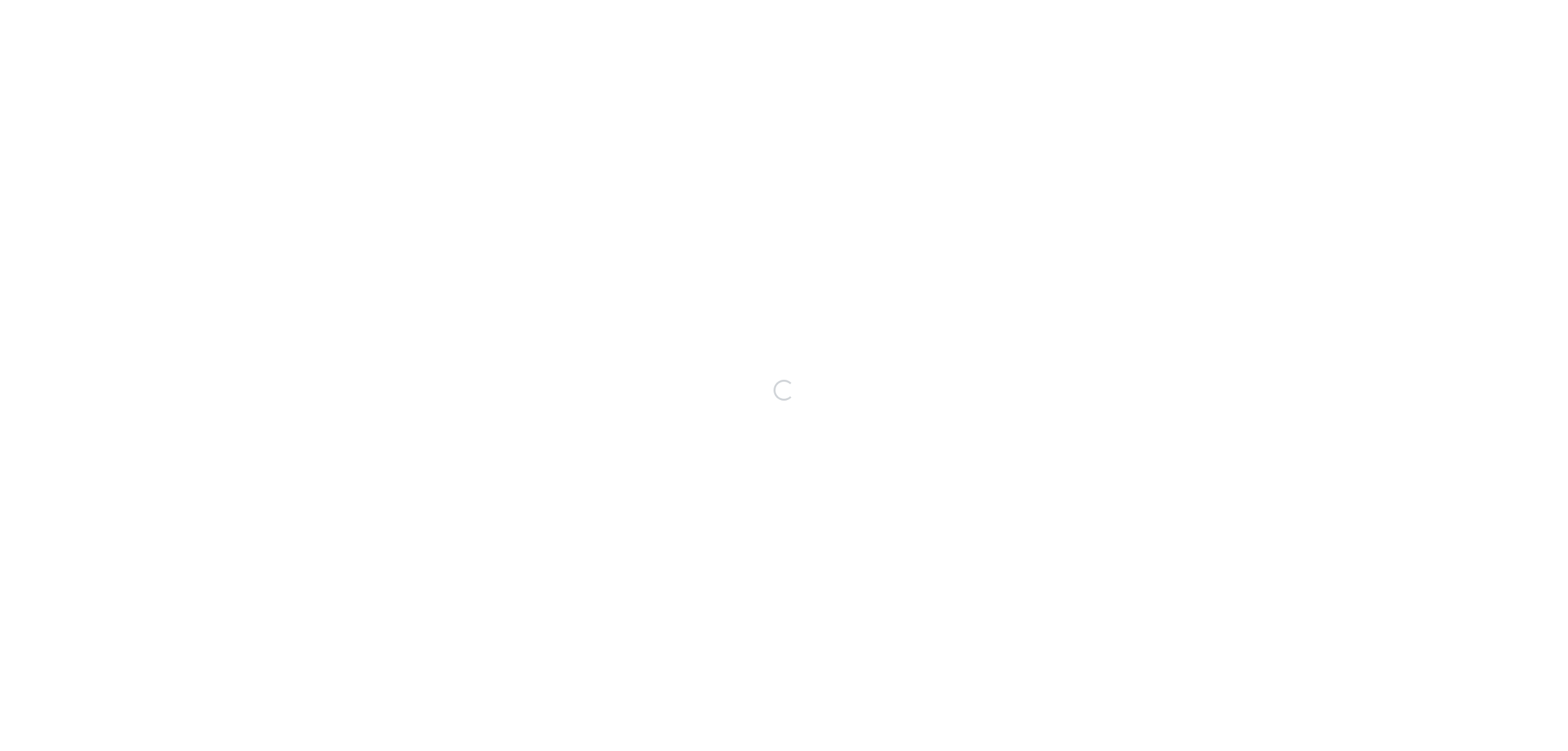 scroll, scrollTop: 0, scrollLeft: 0, axis: both 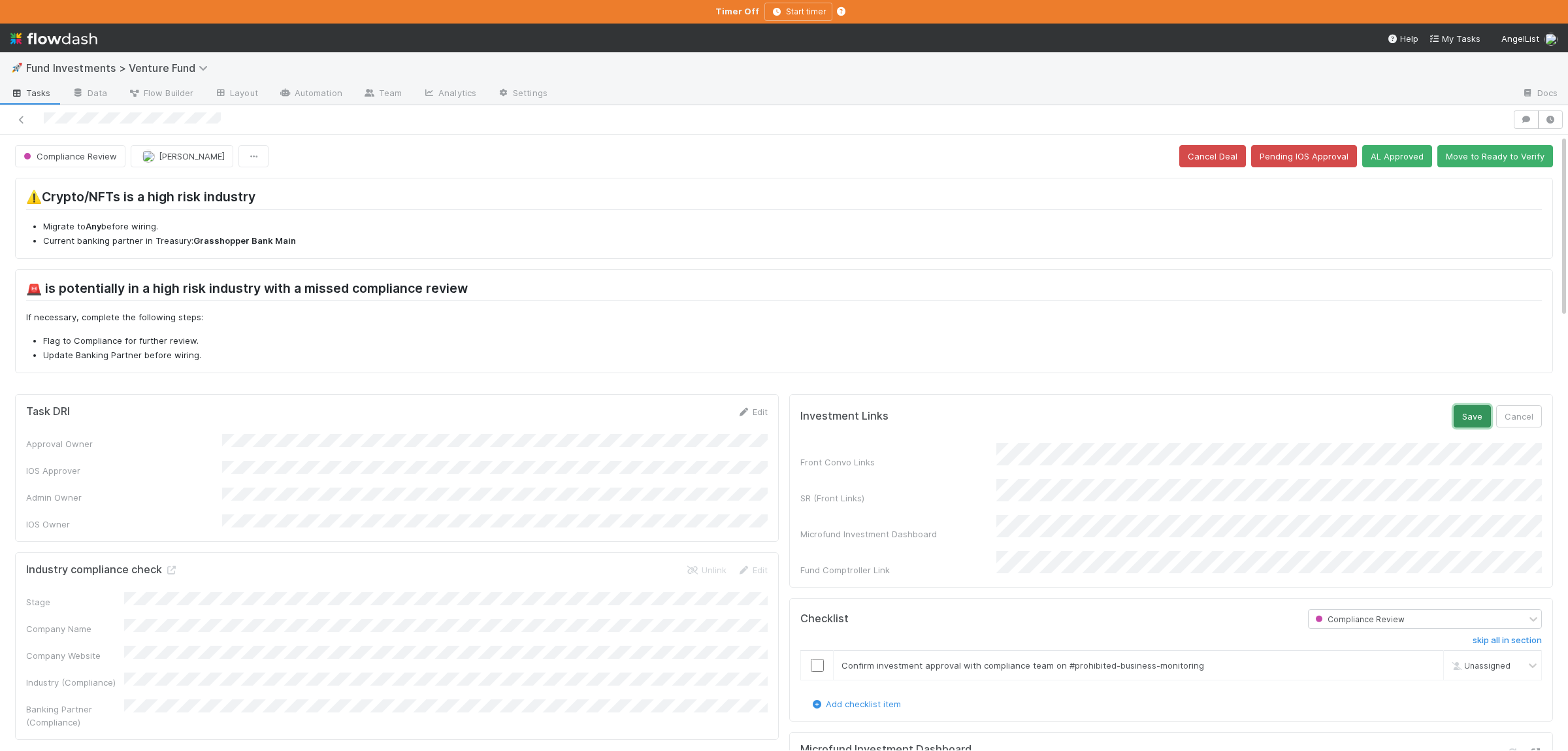 click on "Save" at bounding box center (1472, 416) 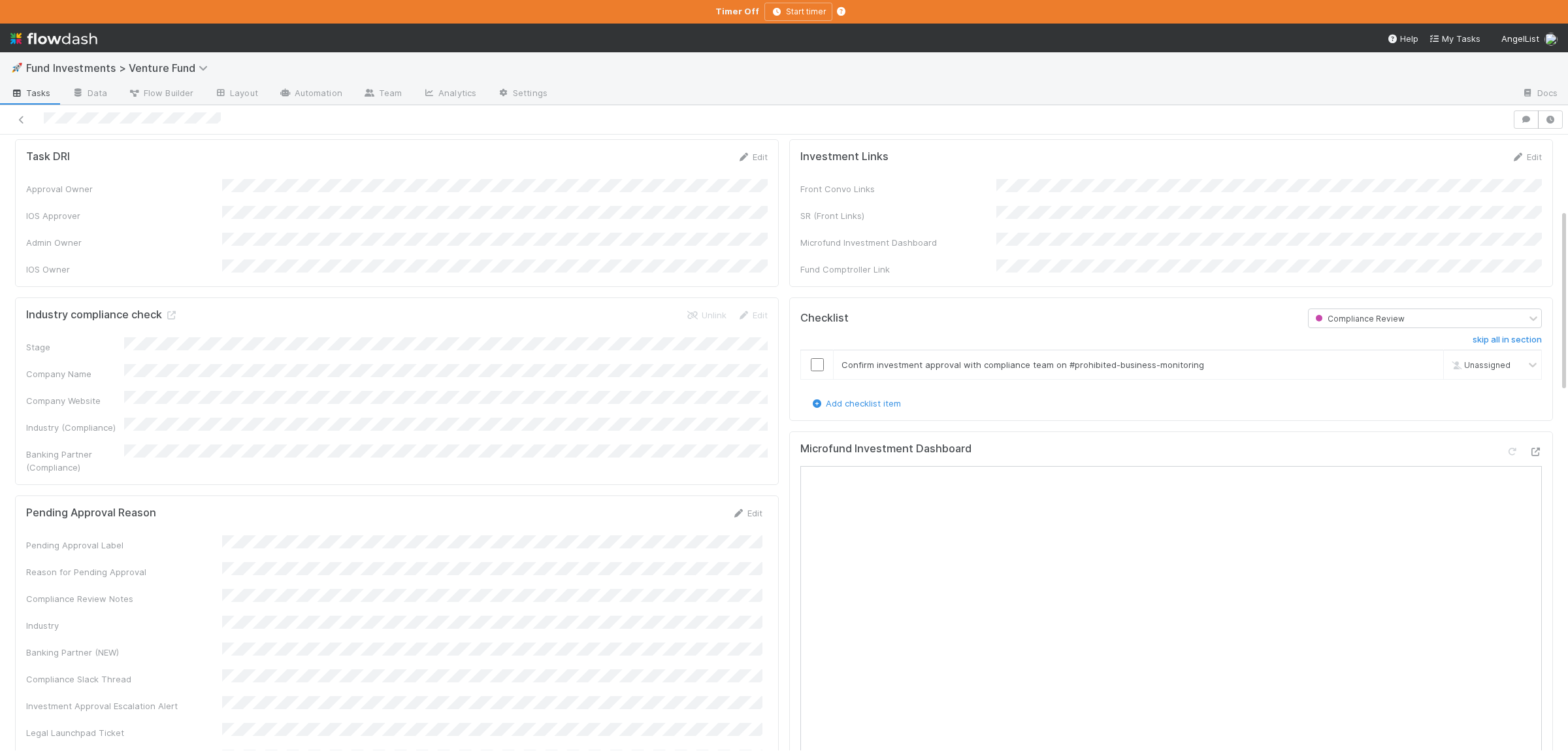 scroll, scrollTop: 0, scrollLeft: 0, axis: both 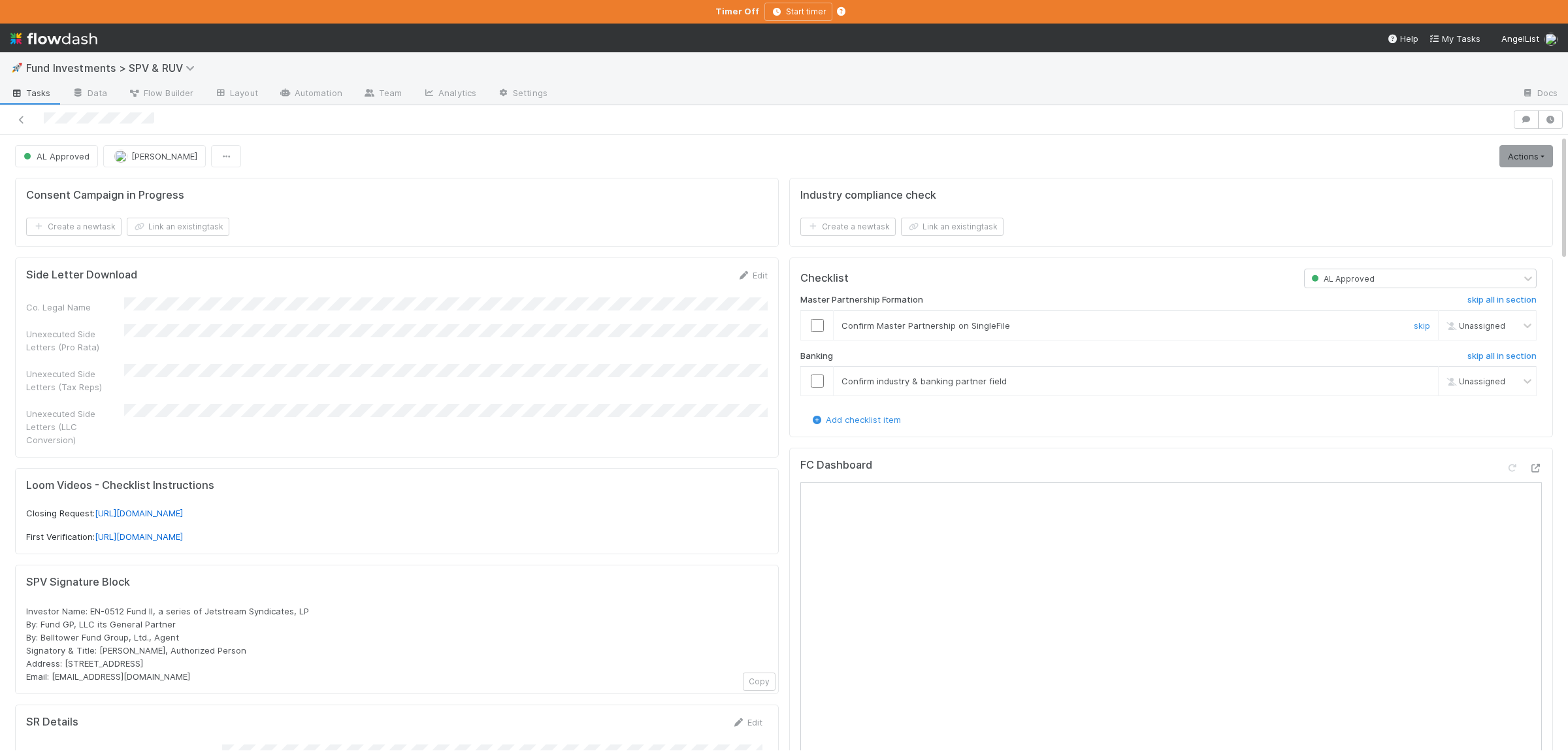 click at bounding box center (817, 325) 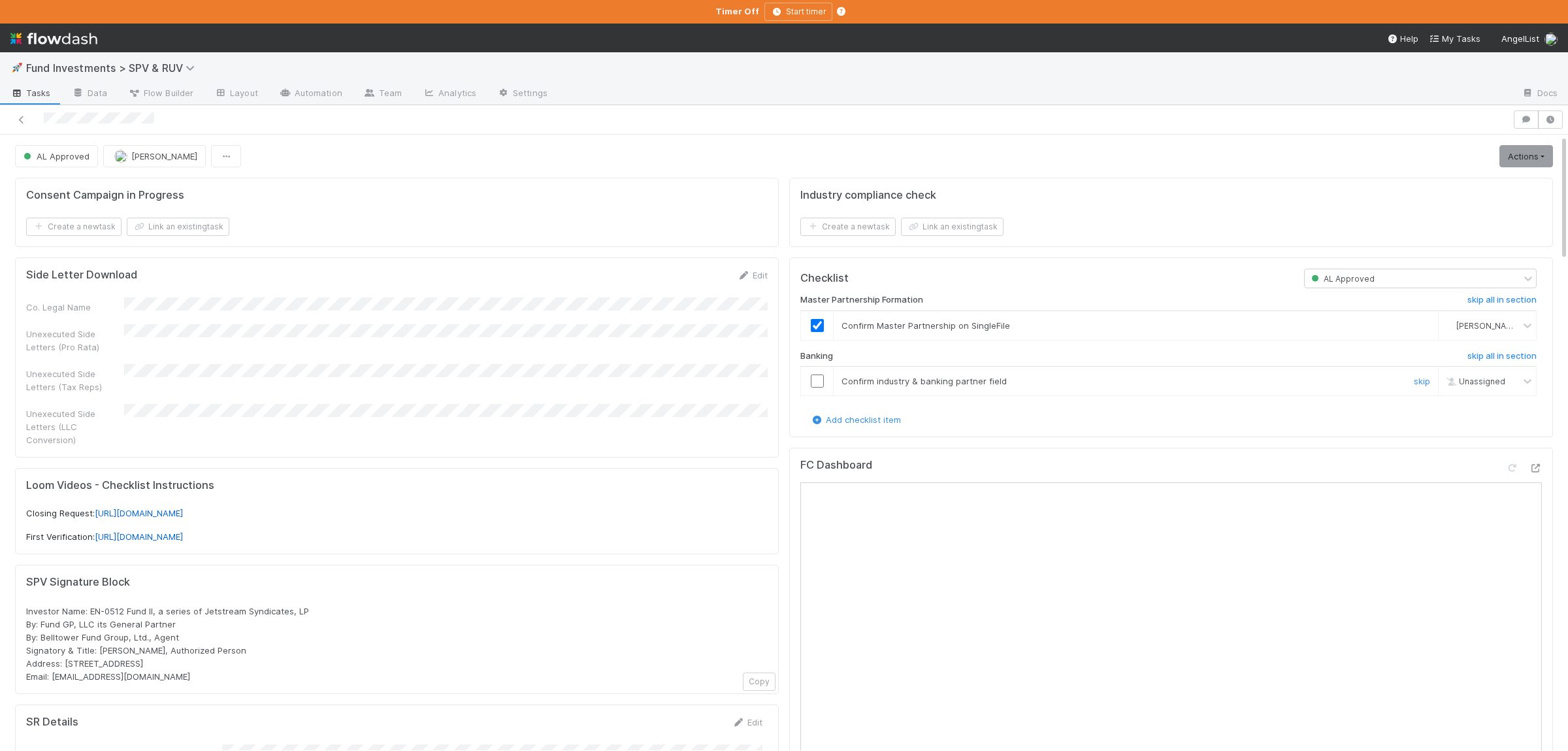 click at bounding box center [817, 381] 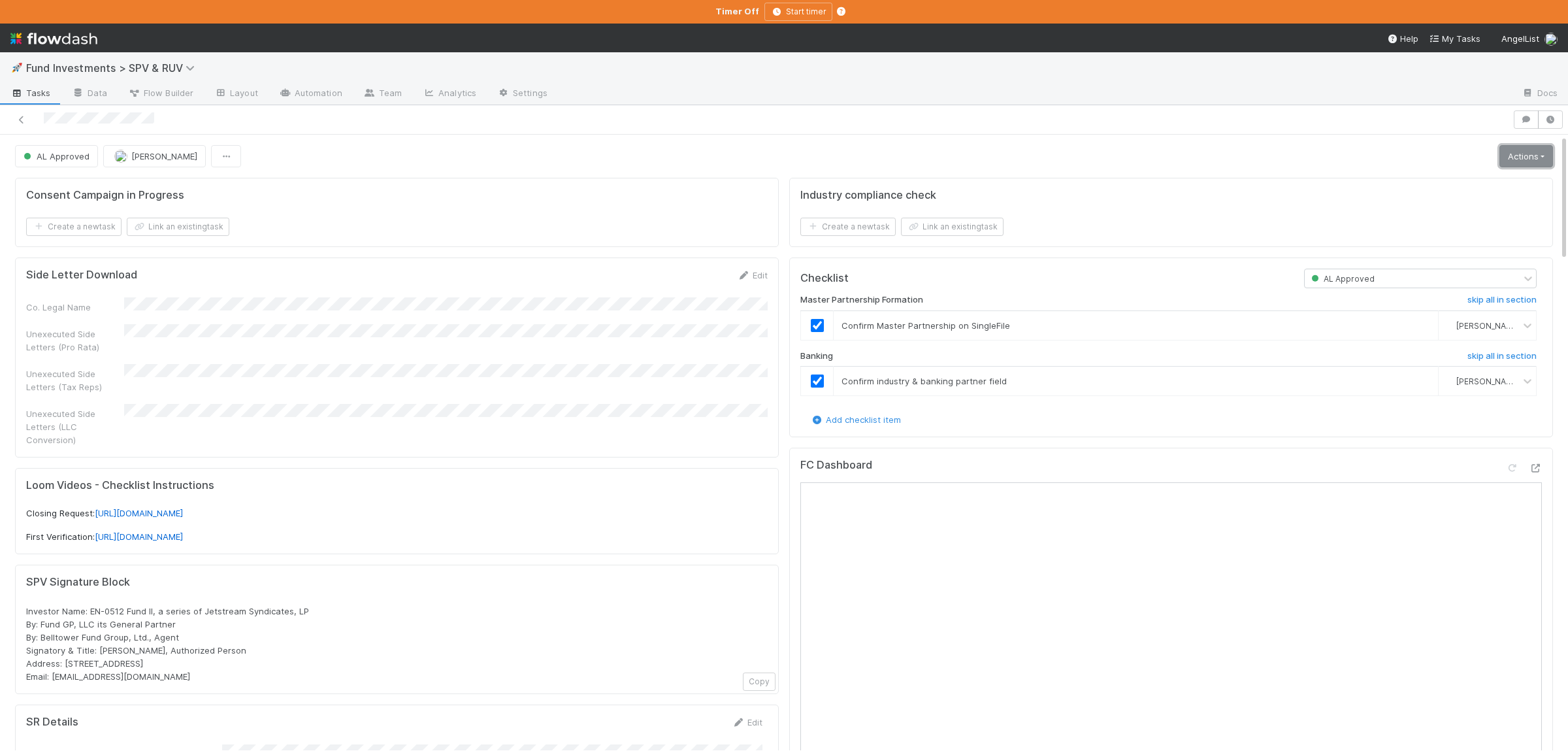 click on "Actions" at bounding box center (1526, 156) 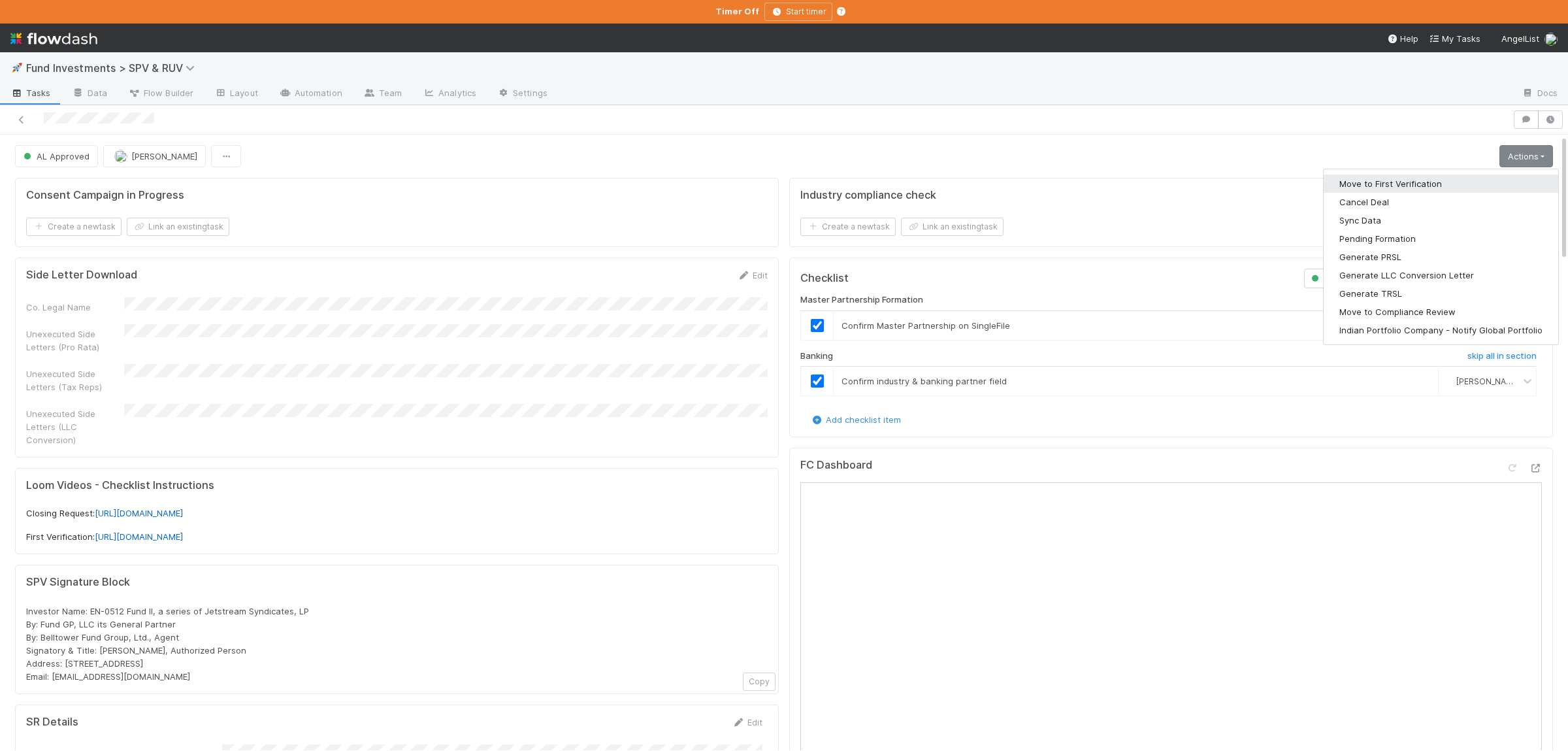 click on "Move to First Verification" at bounding box center [1441, 184] 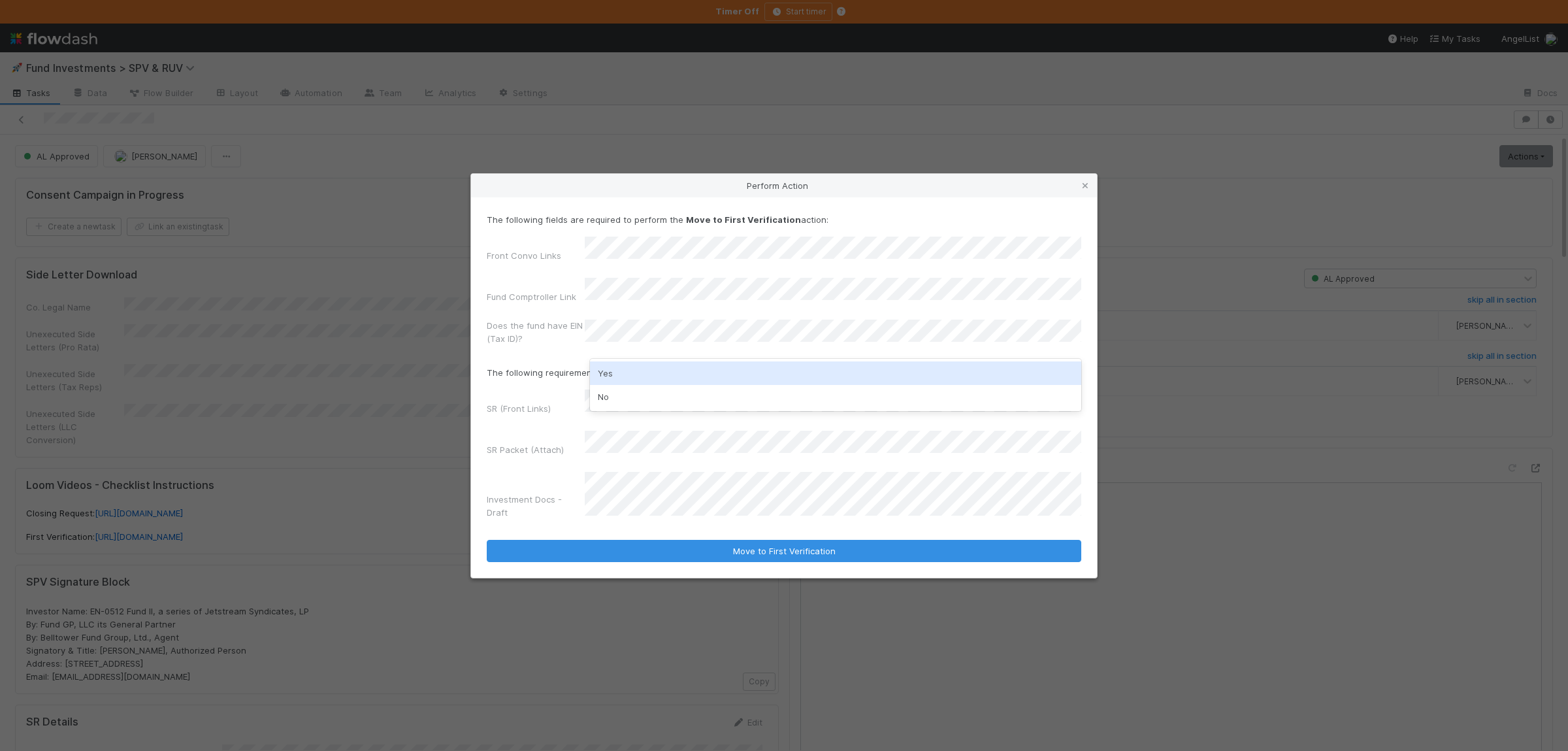 click on "Yes" at bounding box center (836, 373) 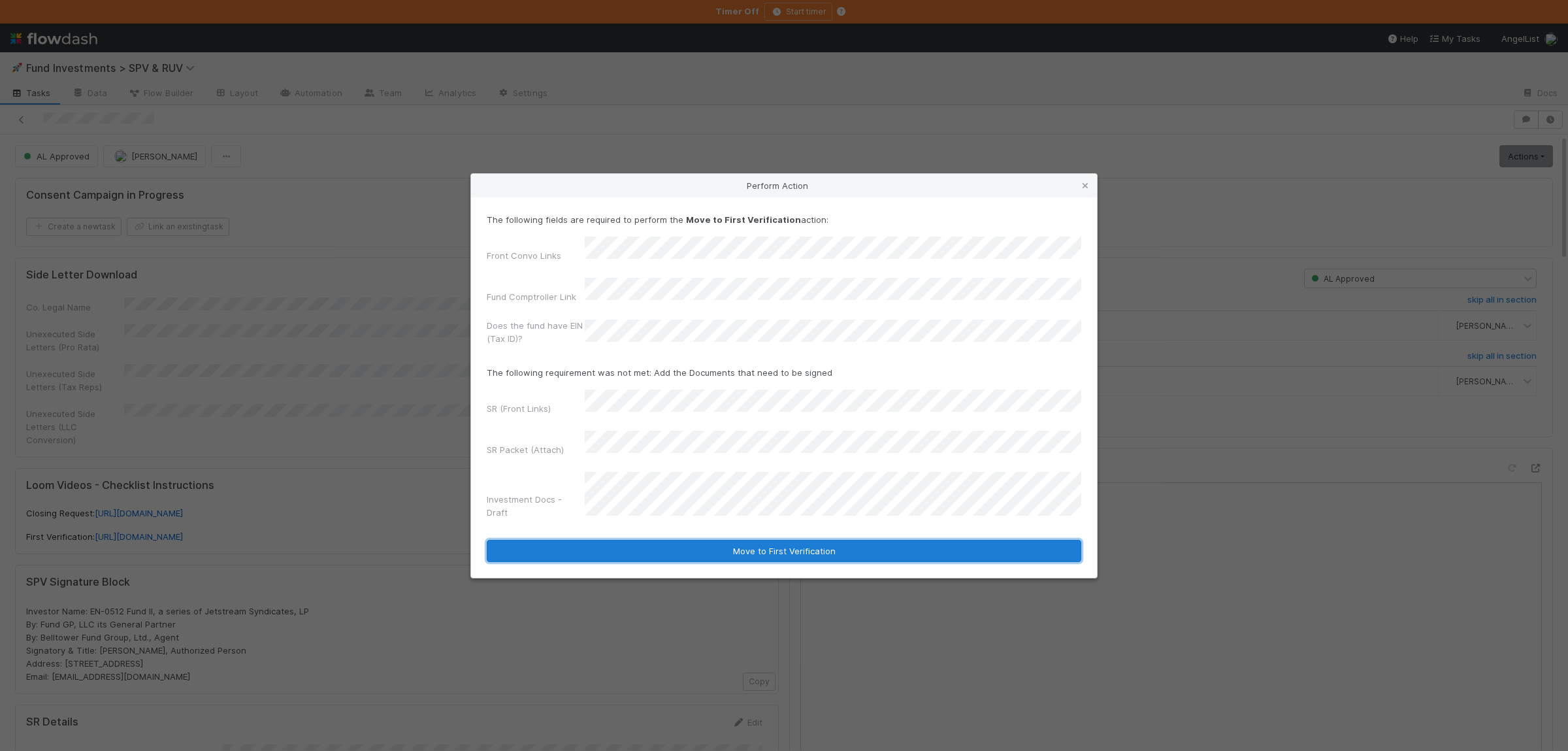 click on "Move to First Verification" at bounding box center [784, 551] 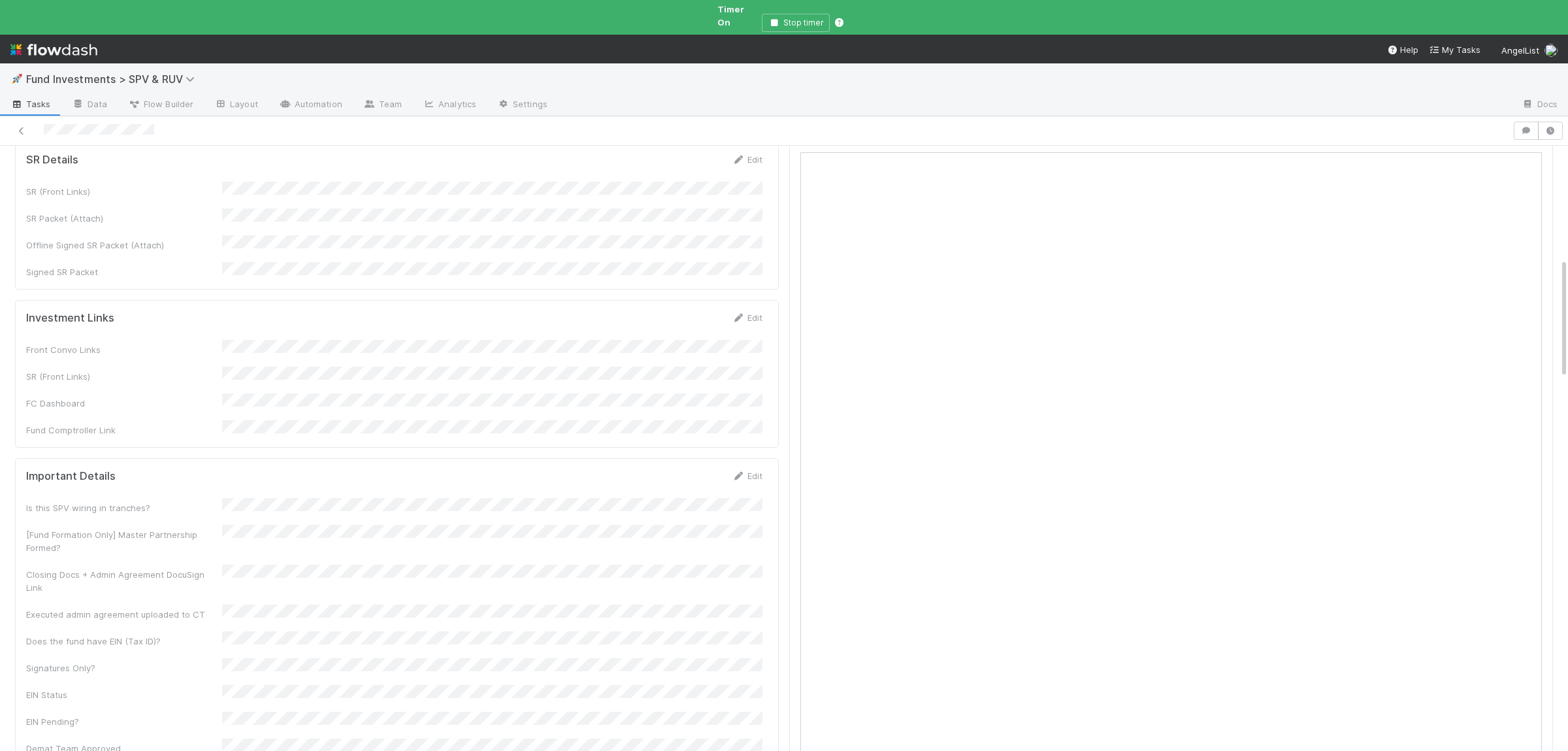 scroll, scrollTop: 829, scrollLeft: 0, axis: vertical 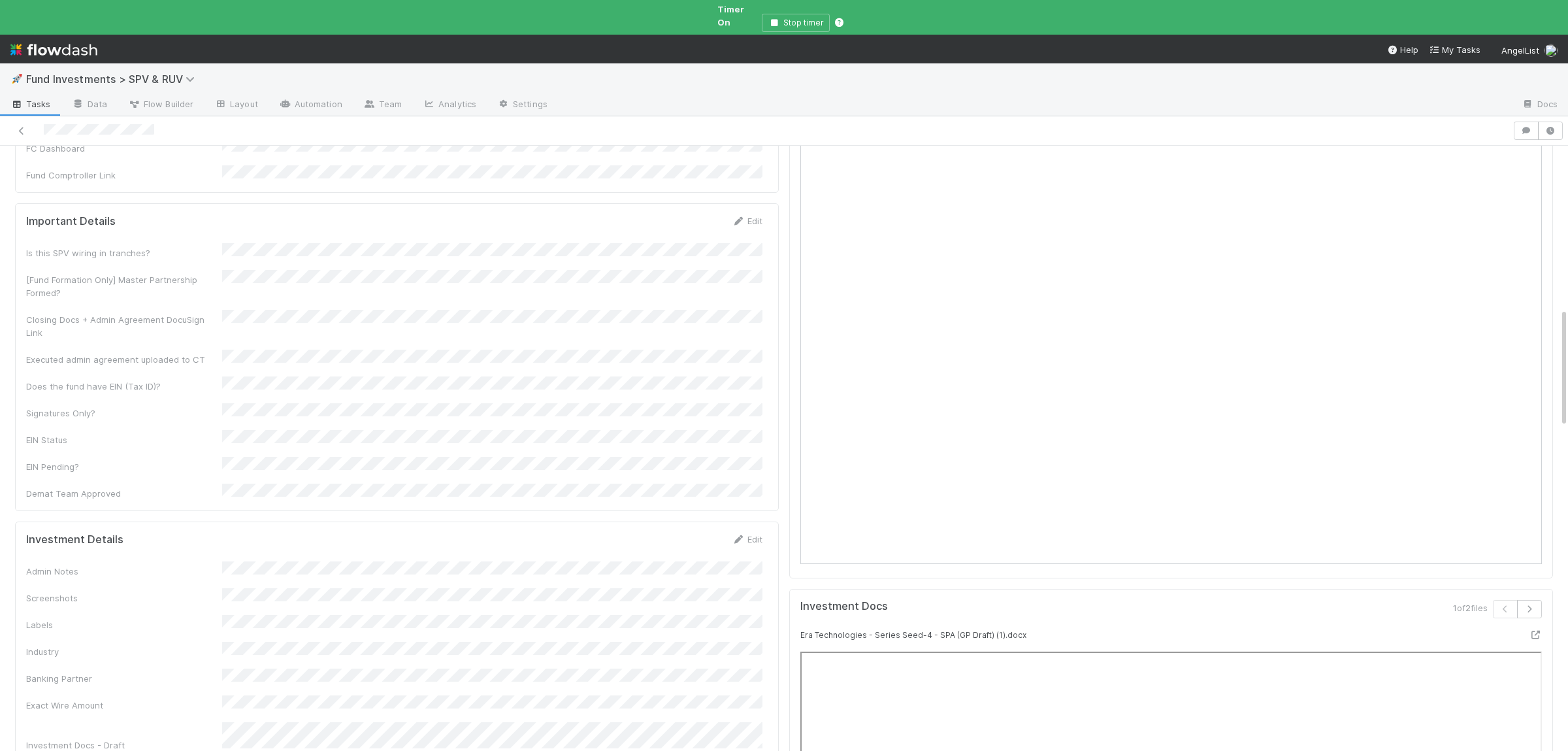 click on "Admin Notes  Screenshots  Labels  Industry  Banking Partner  Exact Wire Amount  Investment Docs - Draft  Investment Docs - Countersigned  Are the documents countersigned?" at bounding box center (394, 683) 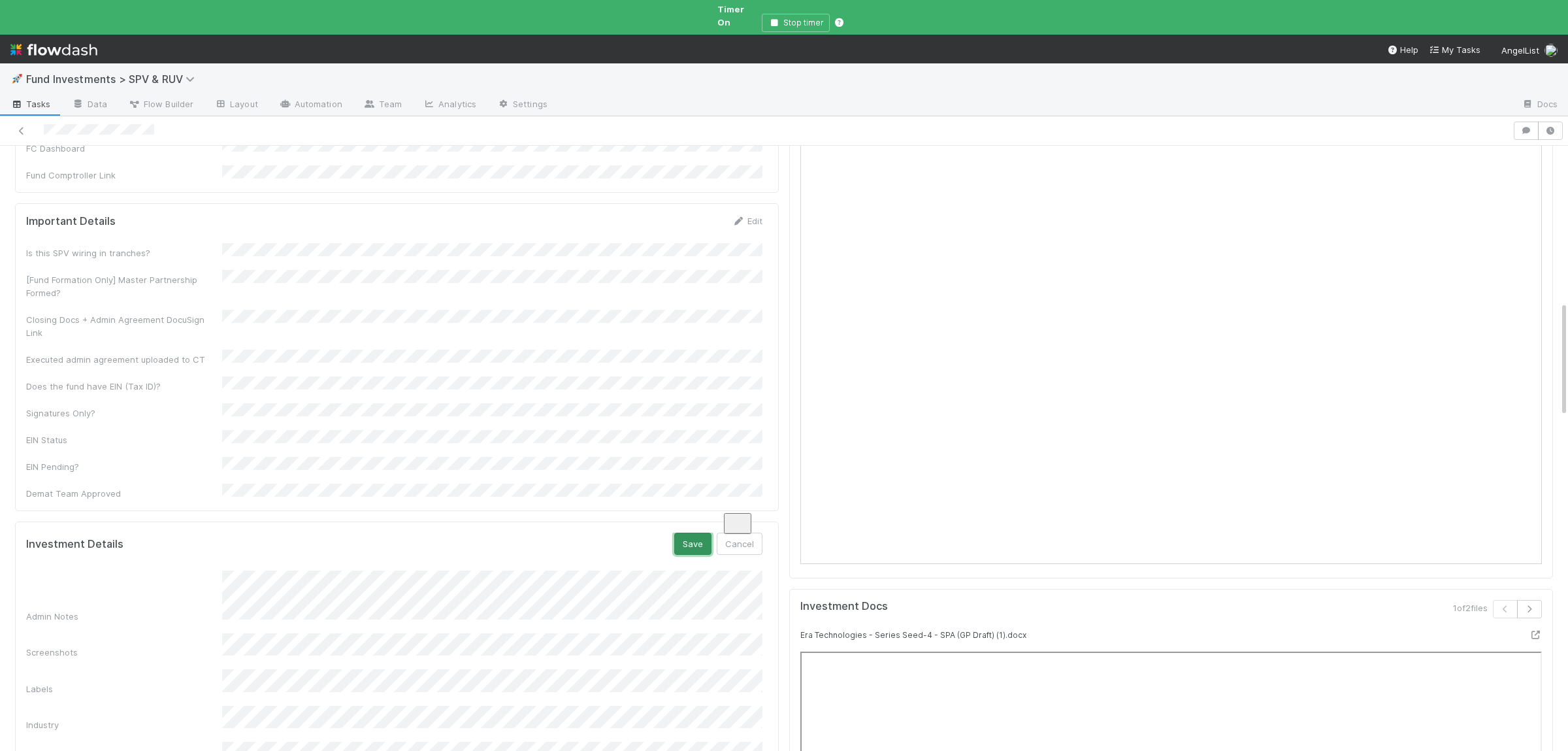 click on "Save" at bounding box center (693, 544) 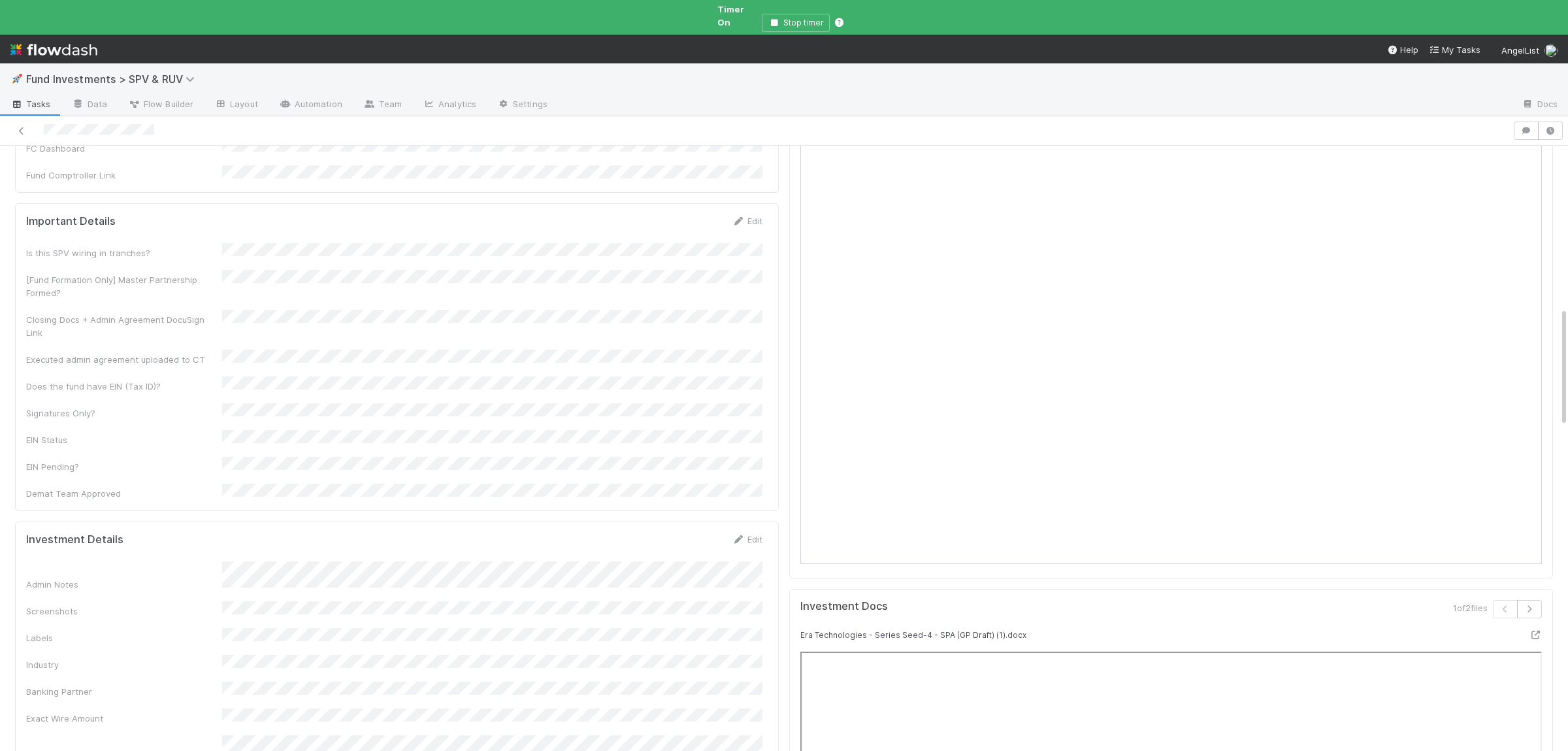 click on "Admin Notes  Screenshots  Labels  Industry  Banking Partner  Exact Wire Amount  Investment Docs - Draft  Investment Docs - Countersigned  Are the documents countersigned?" at bounding box center [394, 690] 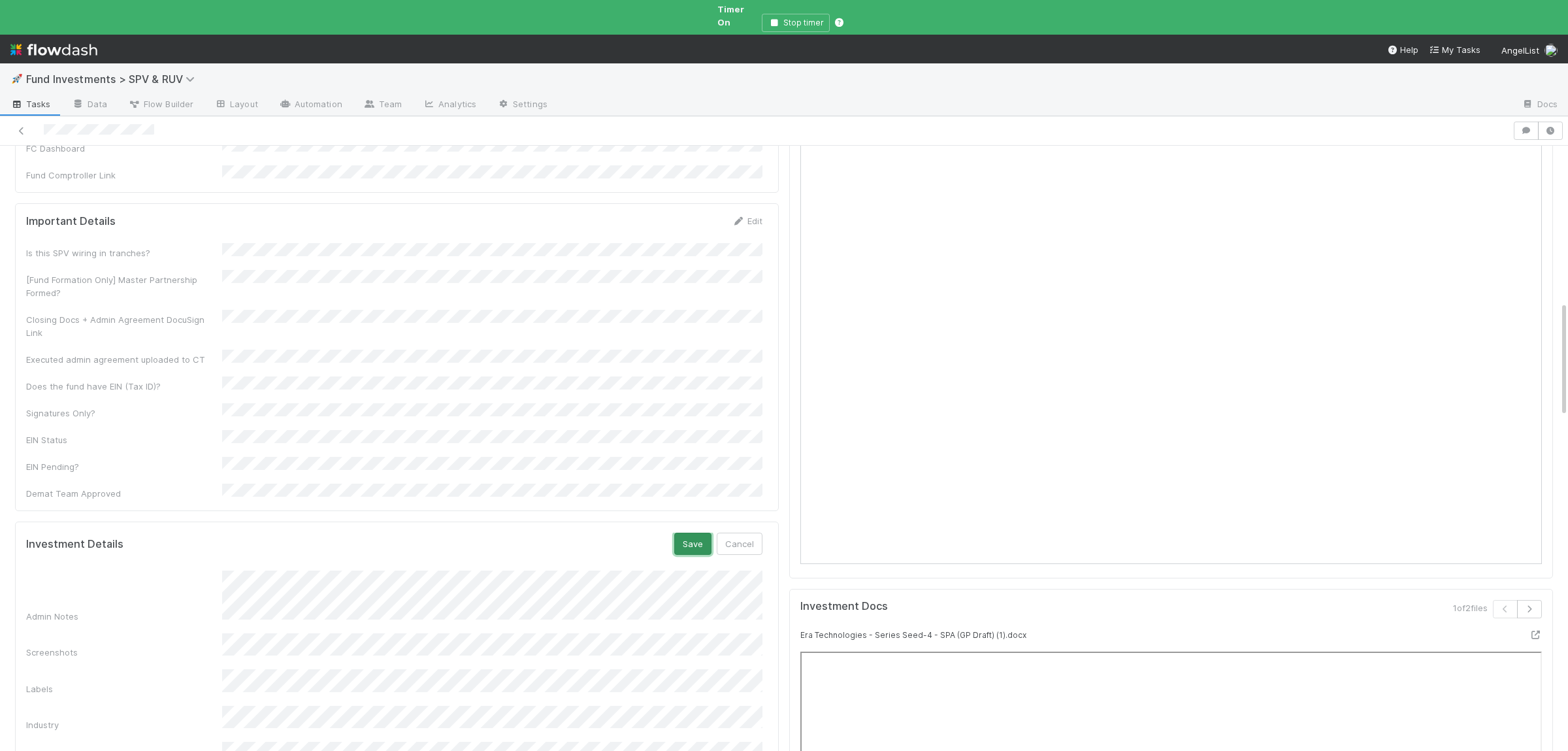click on "Save" at bounding box center [693, 544] 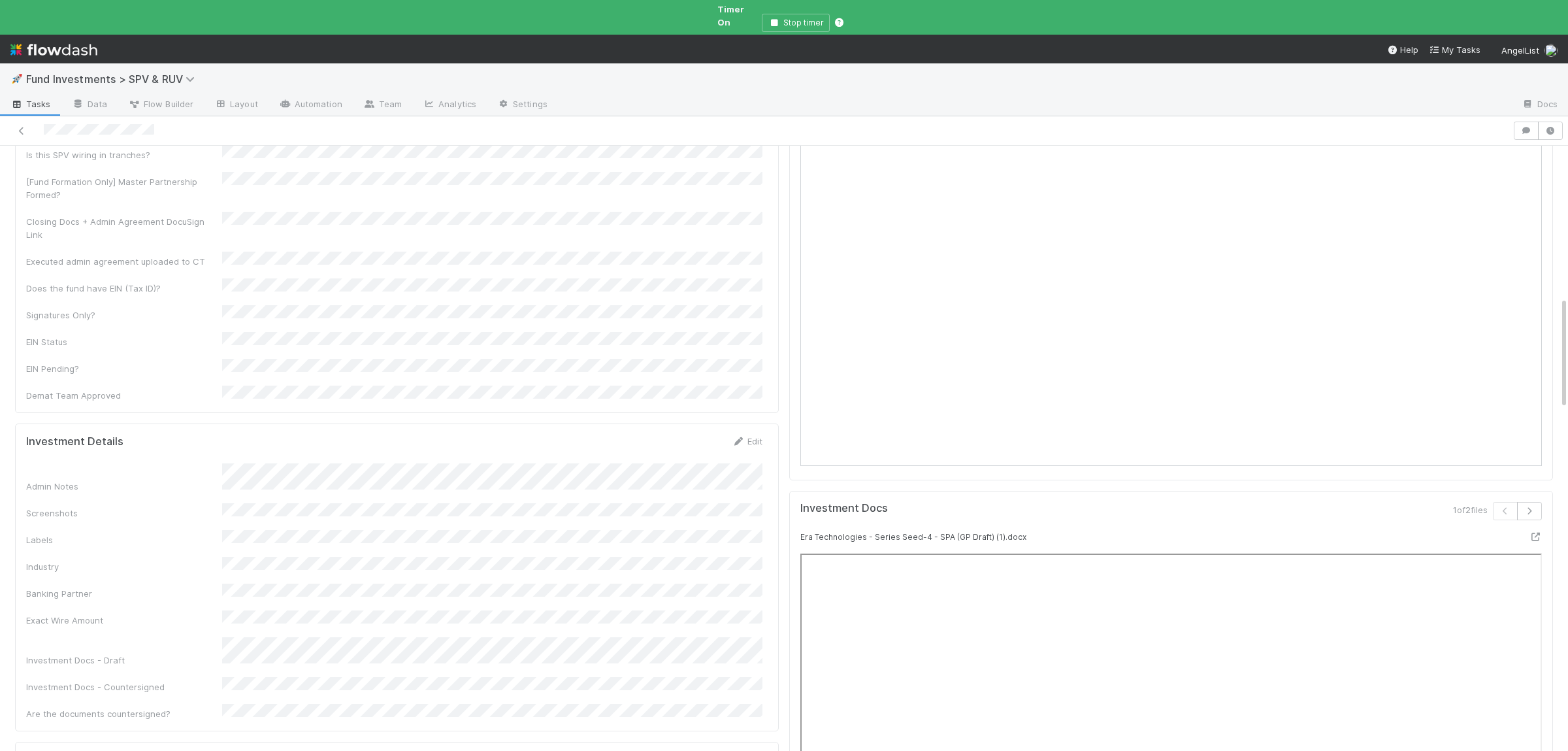 scroll, scrollTop: 956, scrollLeft: 0, axis: vertical 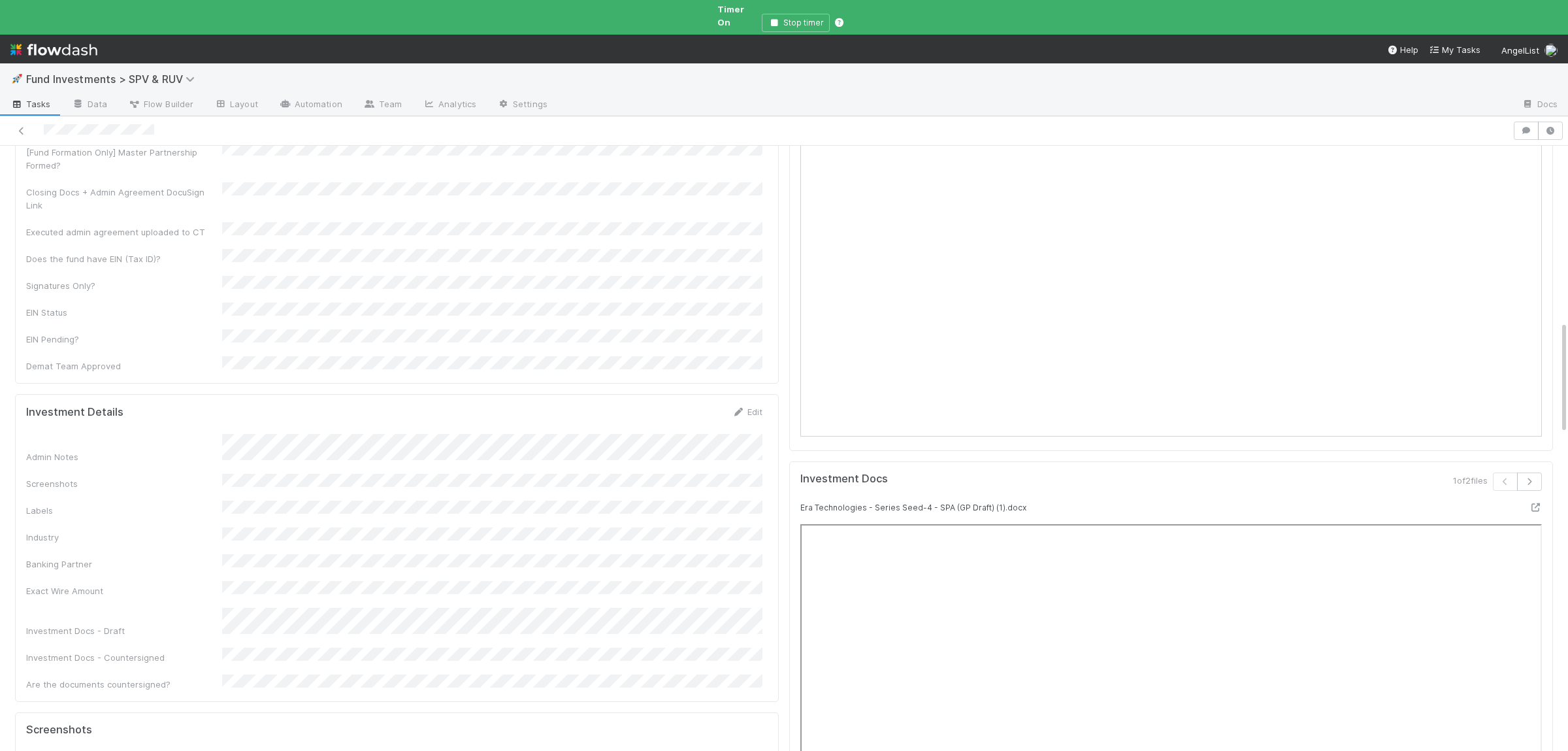 click on "Admin Notes  Screenshots  Labels  Industry  Banking Partner  Exact Wire Amount  Investment Docs - Draft  Investment Docs - Countersigned  Are the documents countersigned?" at bounding box center [394, 562] 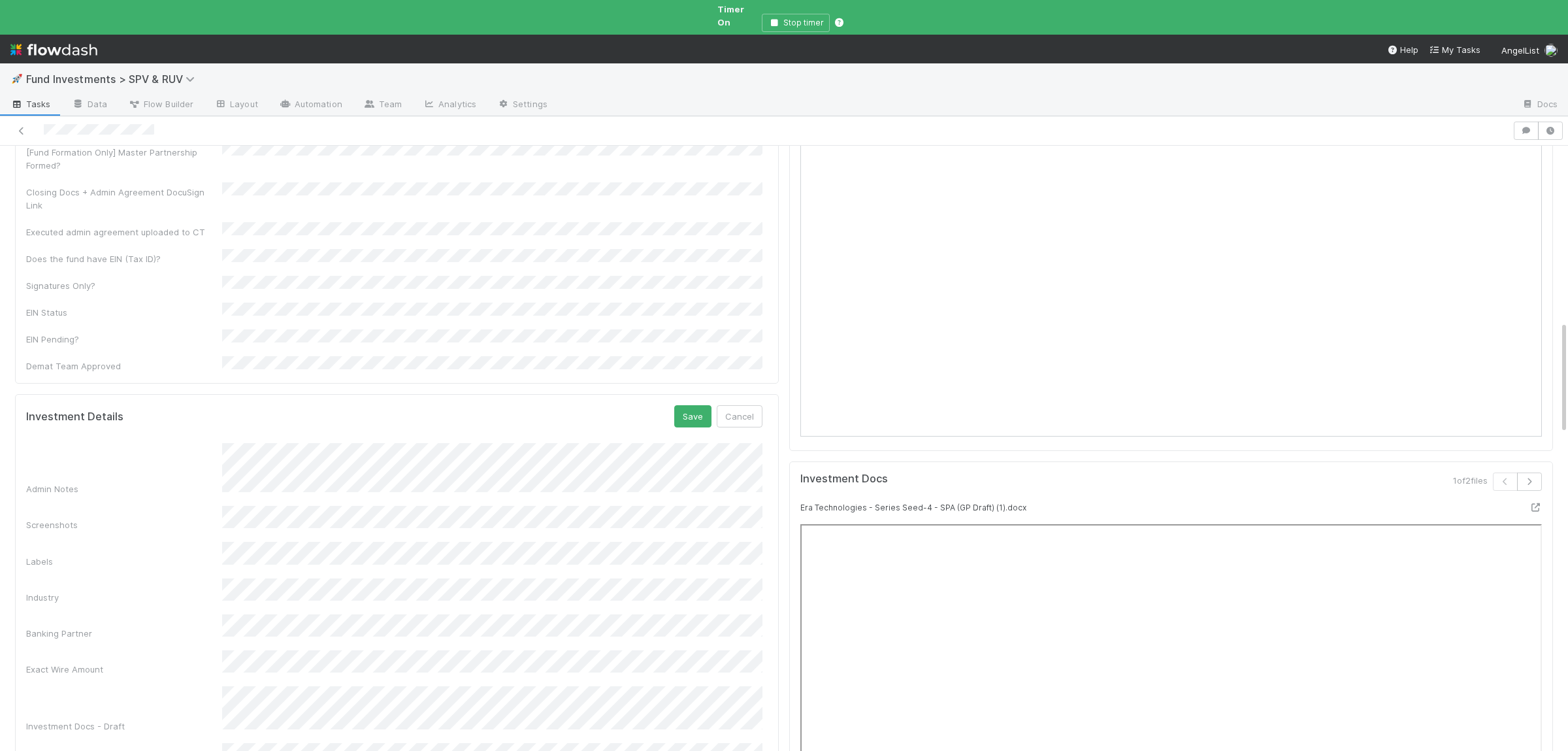 click on "Admin Notes  Screenshots  Labels  Industry  Banking Partner  Exact Wire Amount  Investment Docs - Draft  Investment Docs - Countersigned  Are the documents countersigned?" at bounding box center [394, 624] 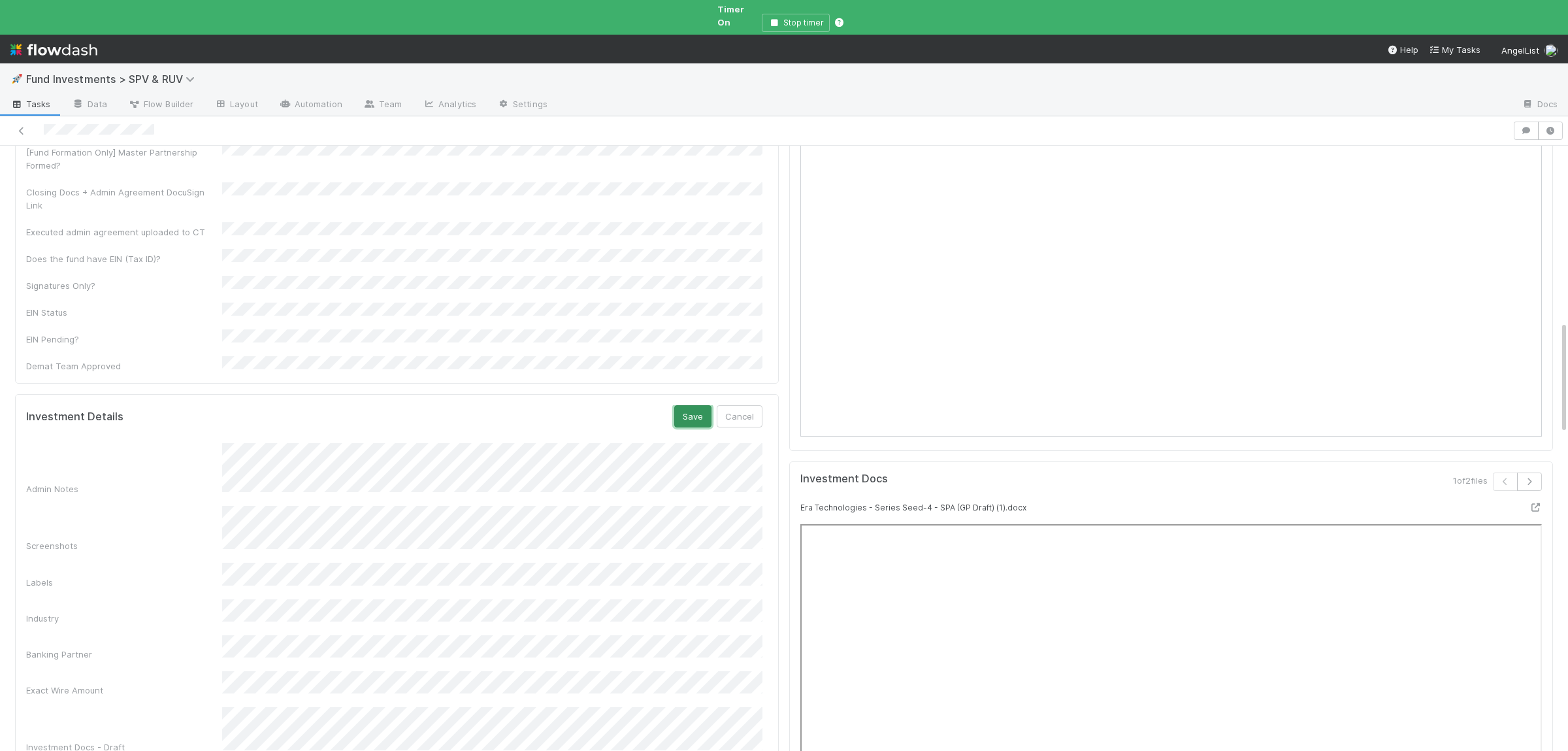 click on "Save" at bounding box center [693, 416] 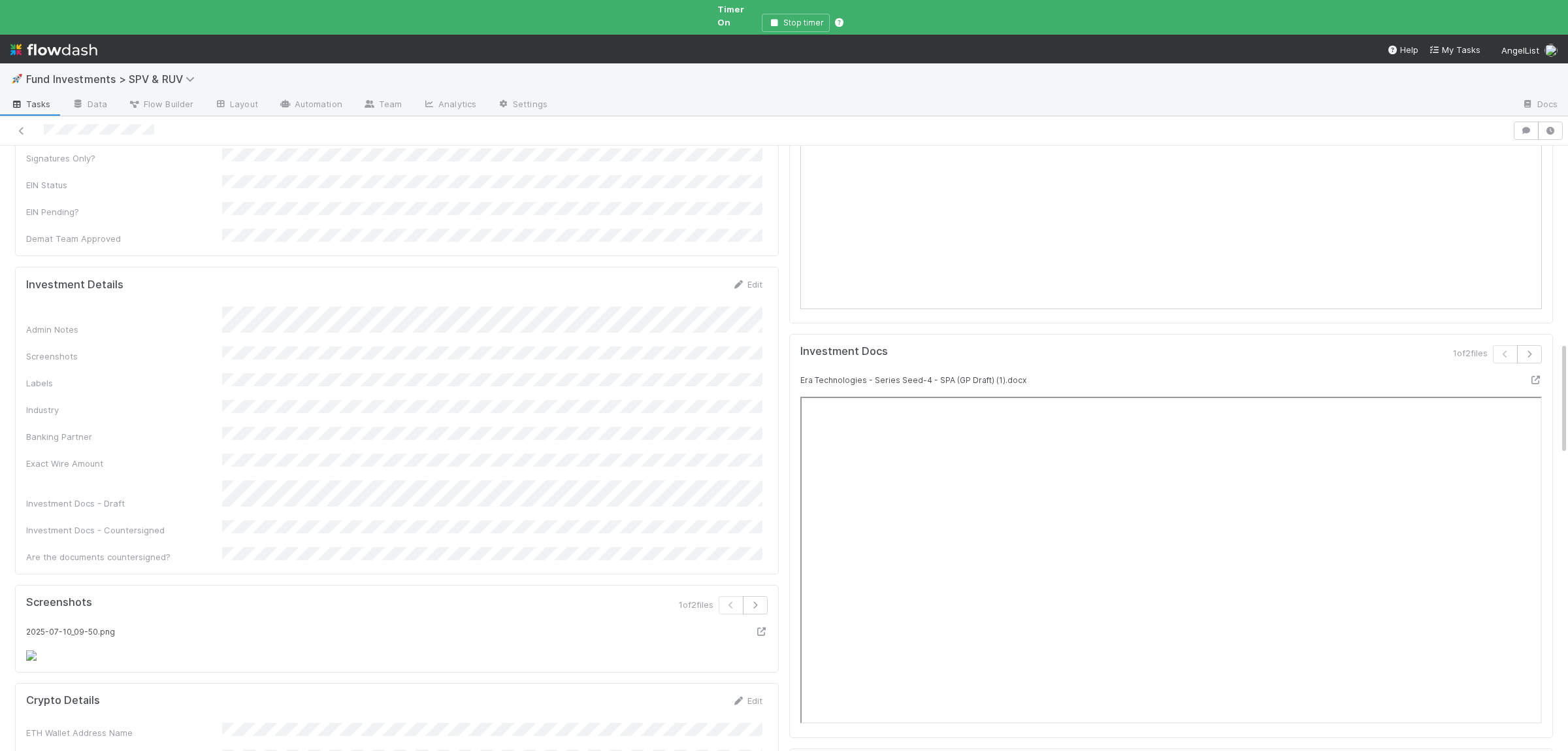 scroll, scrollTop: 1147, scrollLeft: 0, axis: vertical 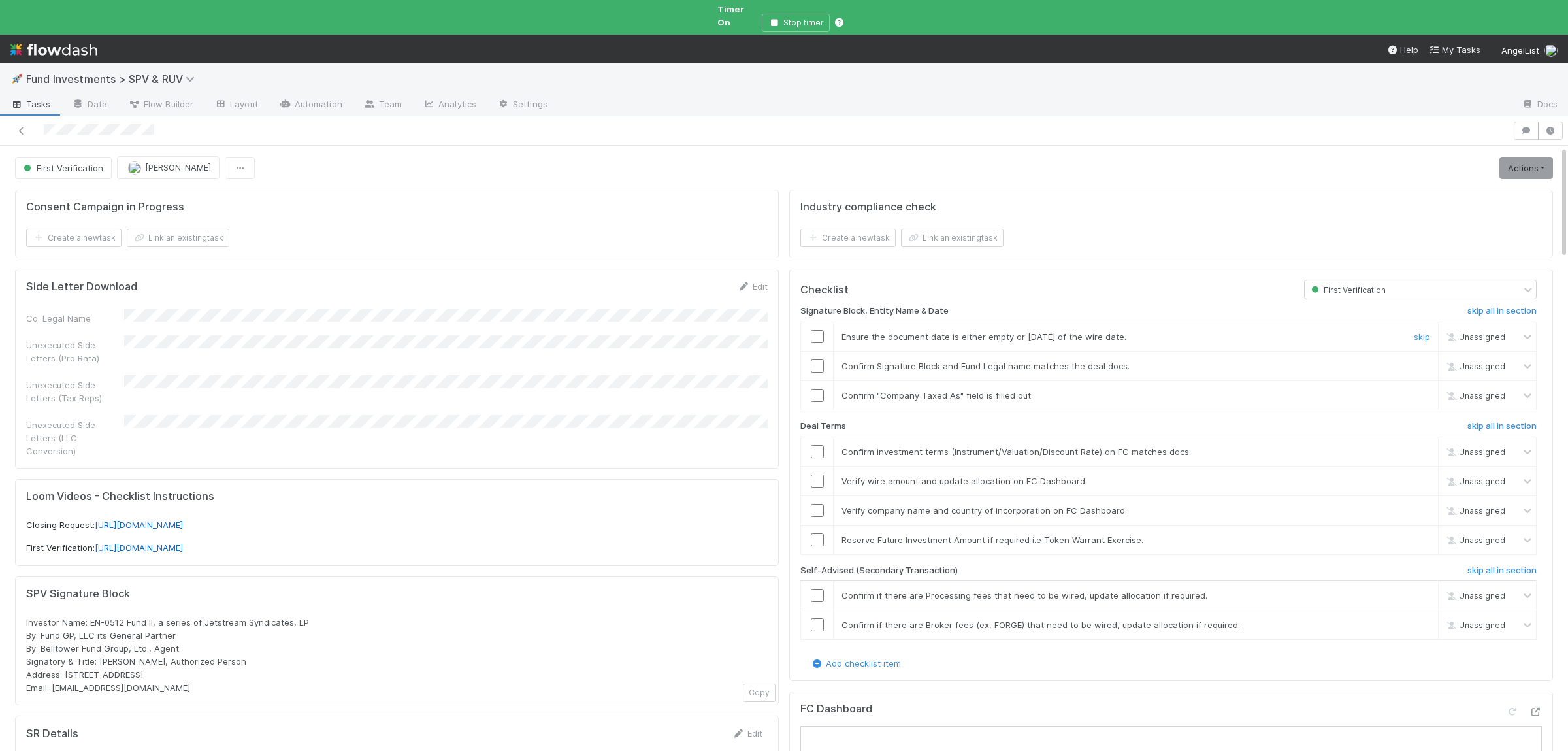 click at bounding box center (817, 337) 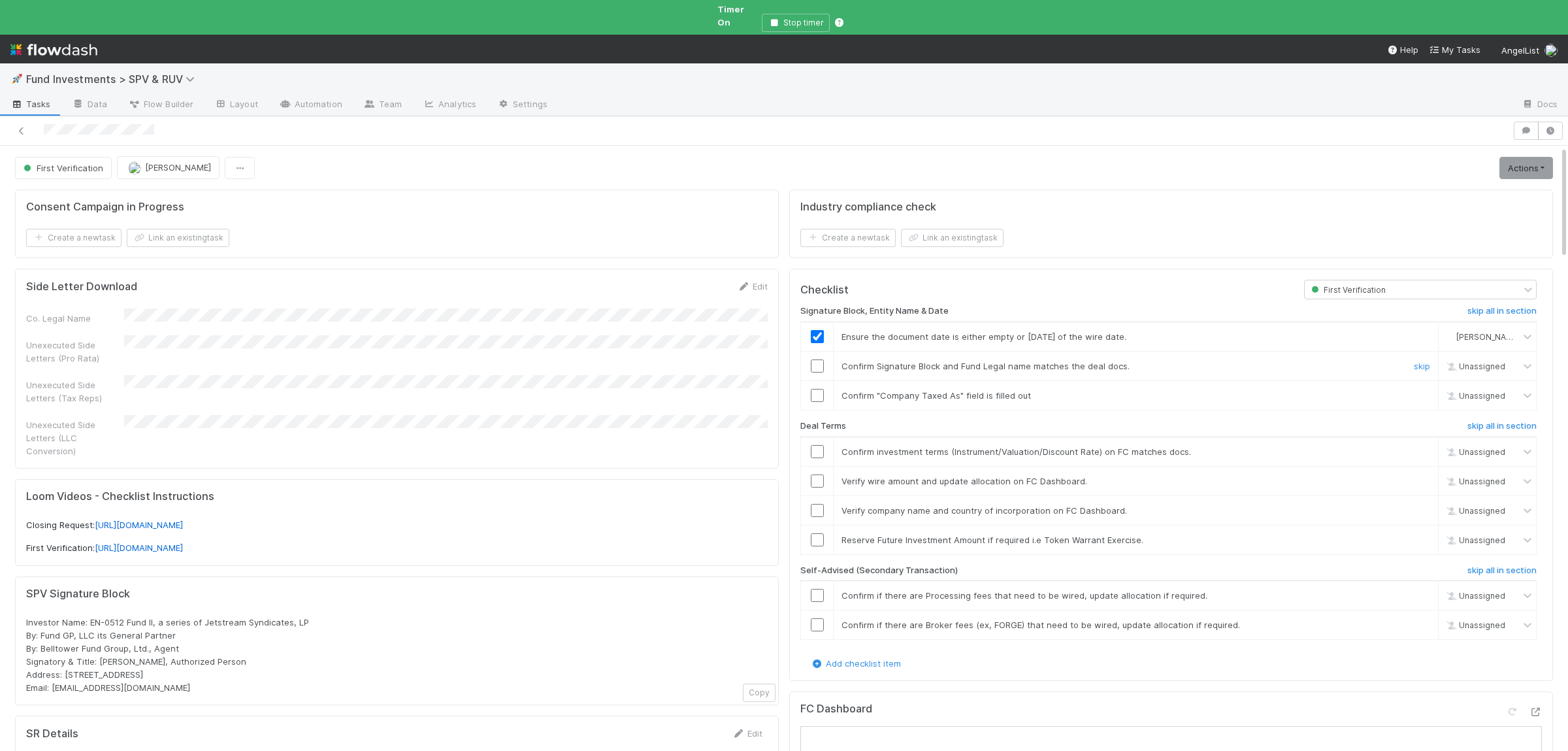 click at bounding box center (817, 366) 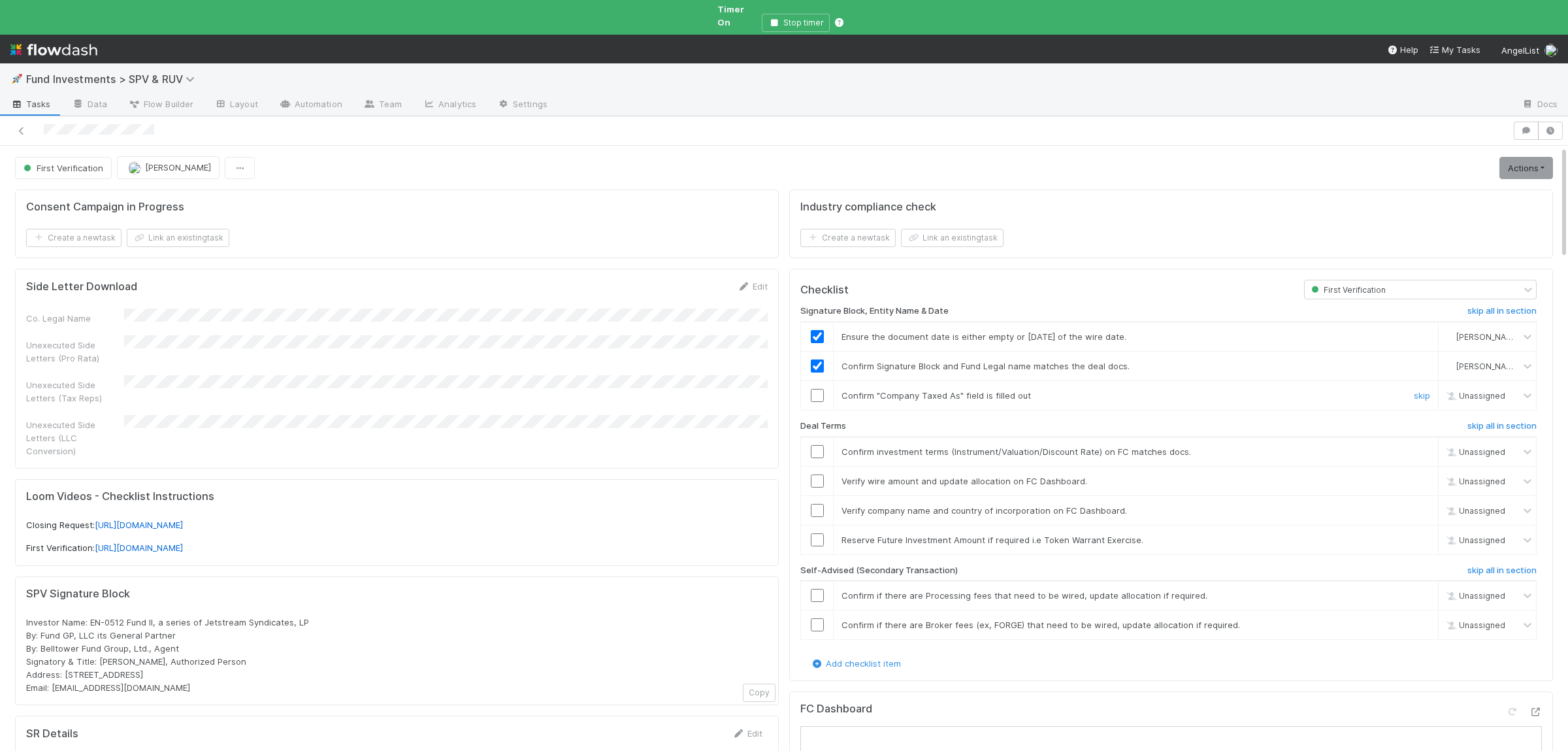 click at bounding box center (817, 395) 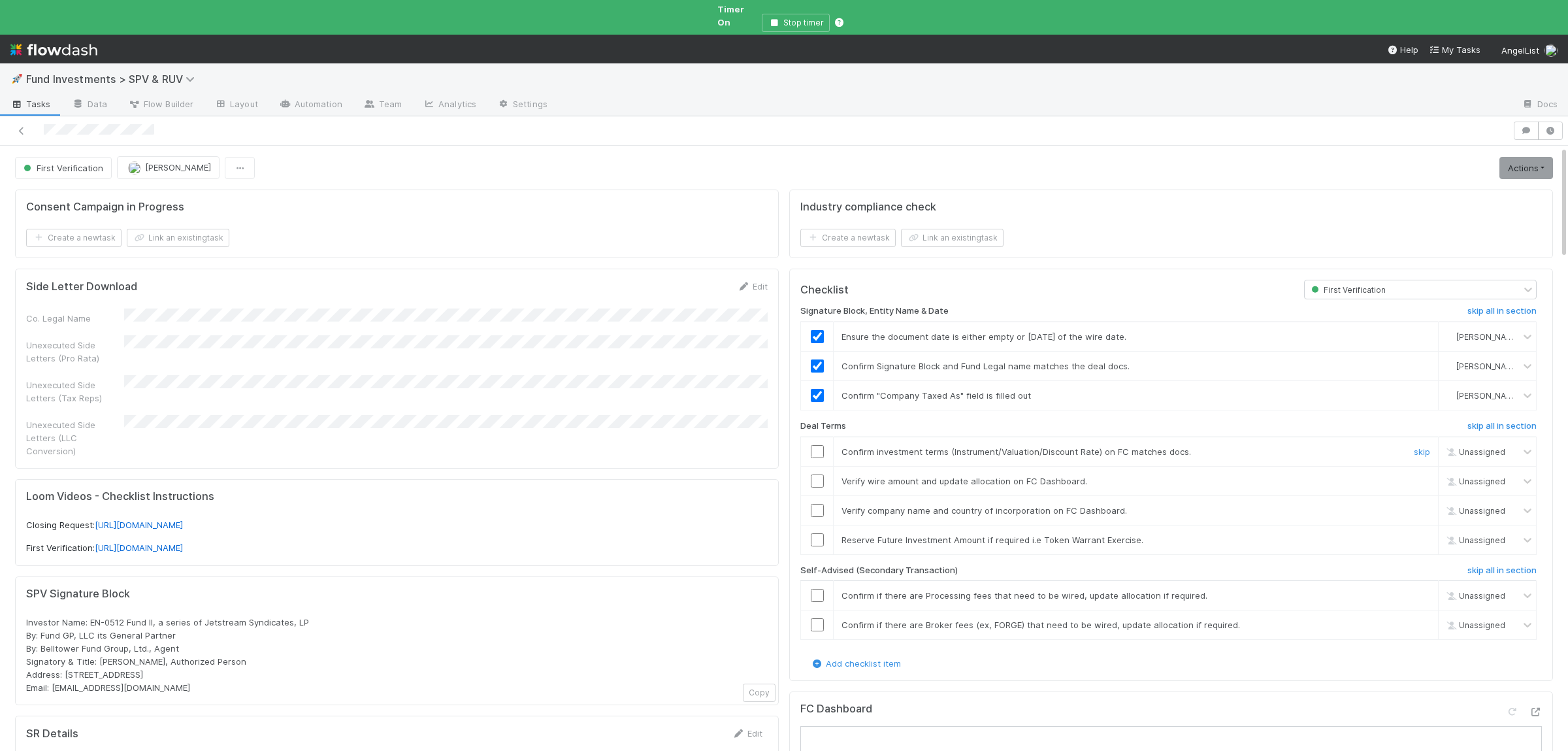 click at bounding box center (817, 452) 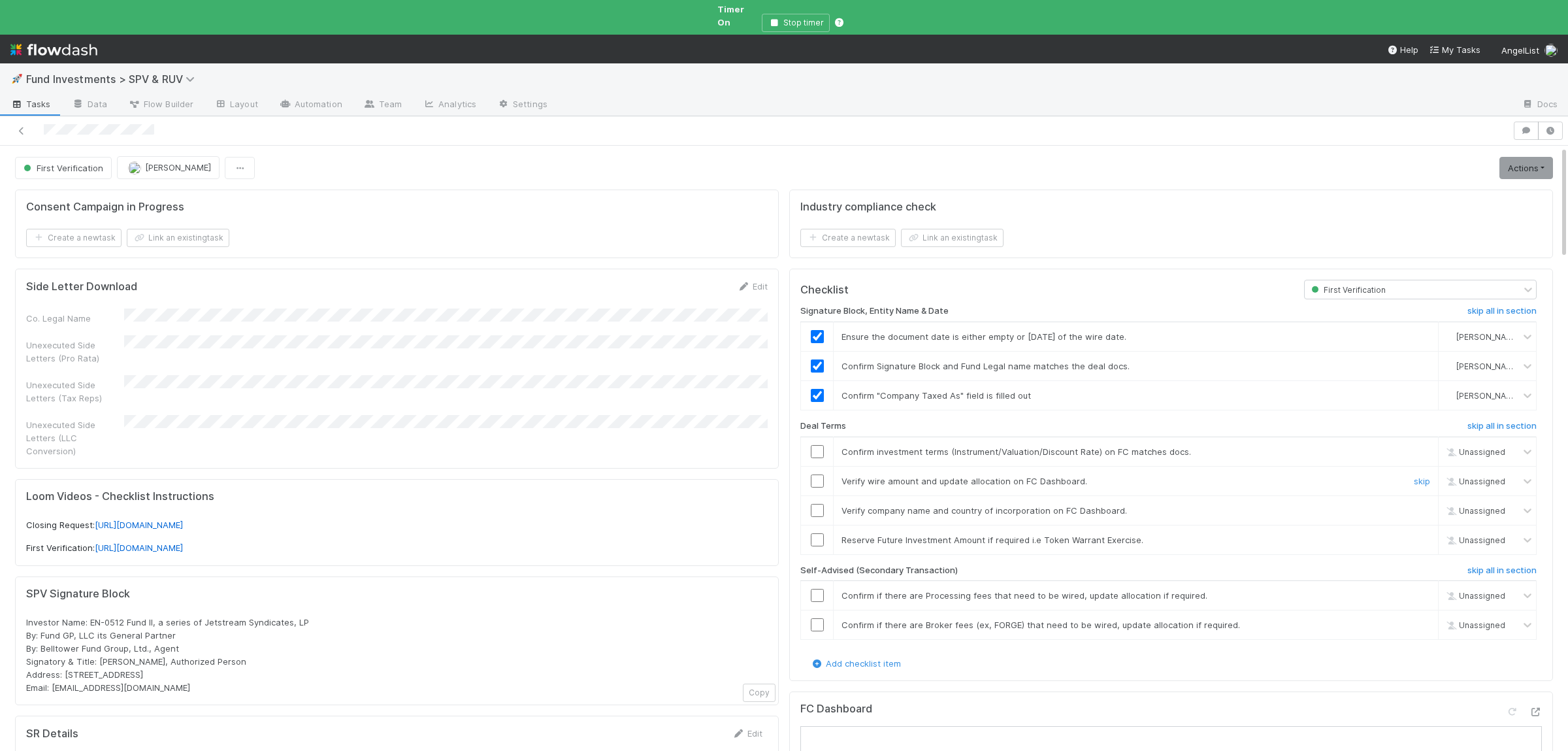drag, startPoint x: 816, startPoint y: 471, endPoint x: 816, endPoint y: 517, distance: 46 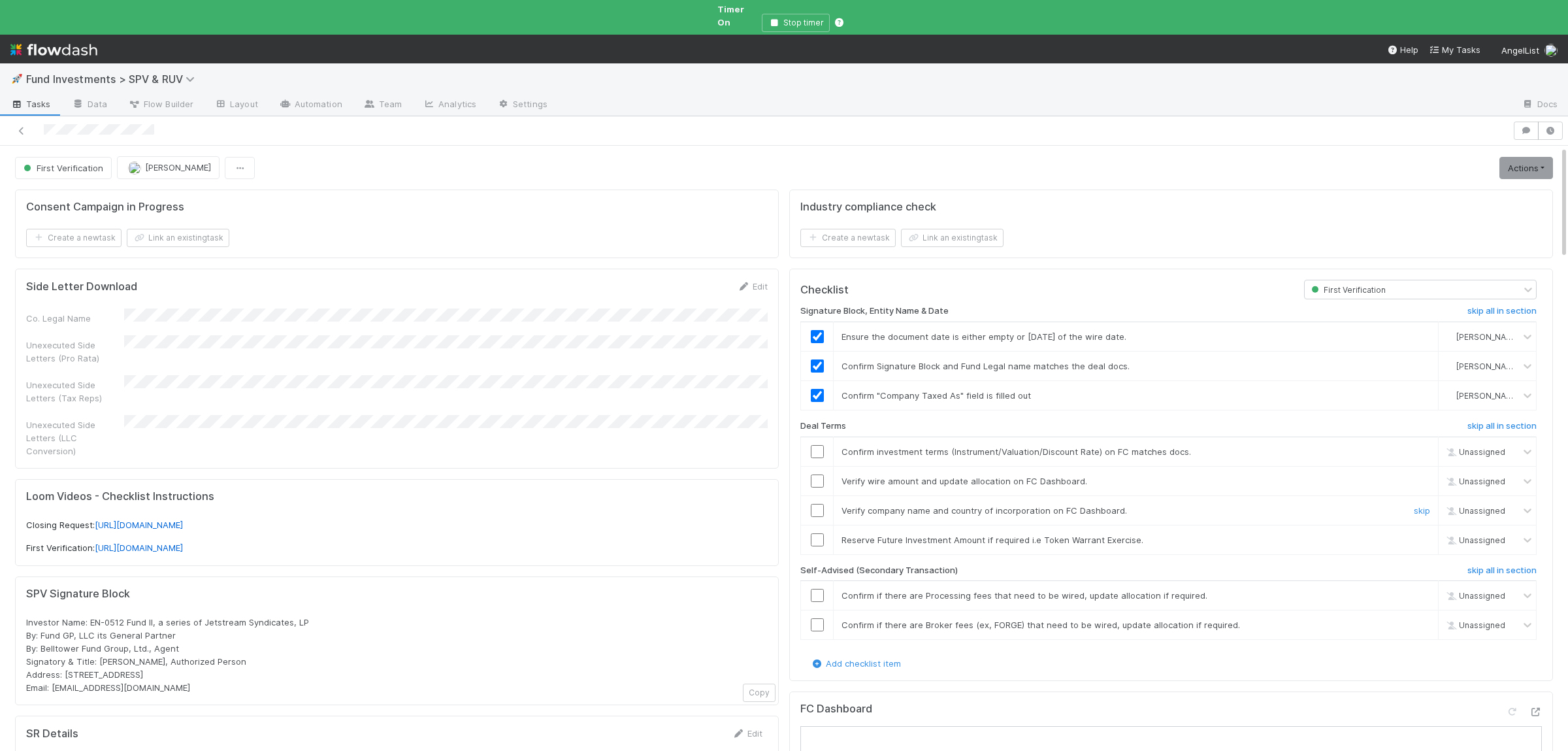 click at bounding box center [817, 510] 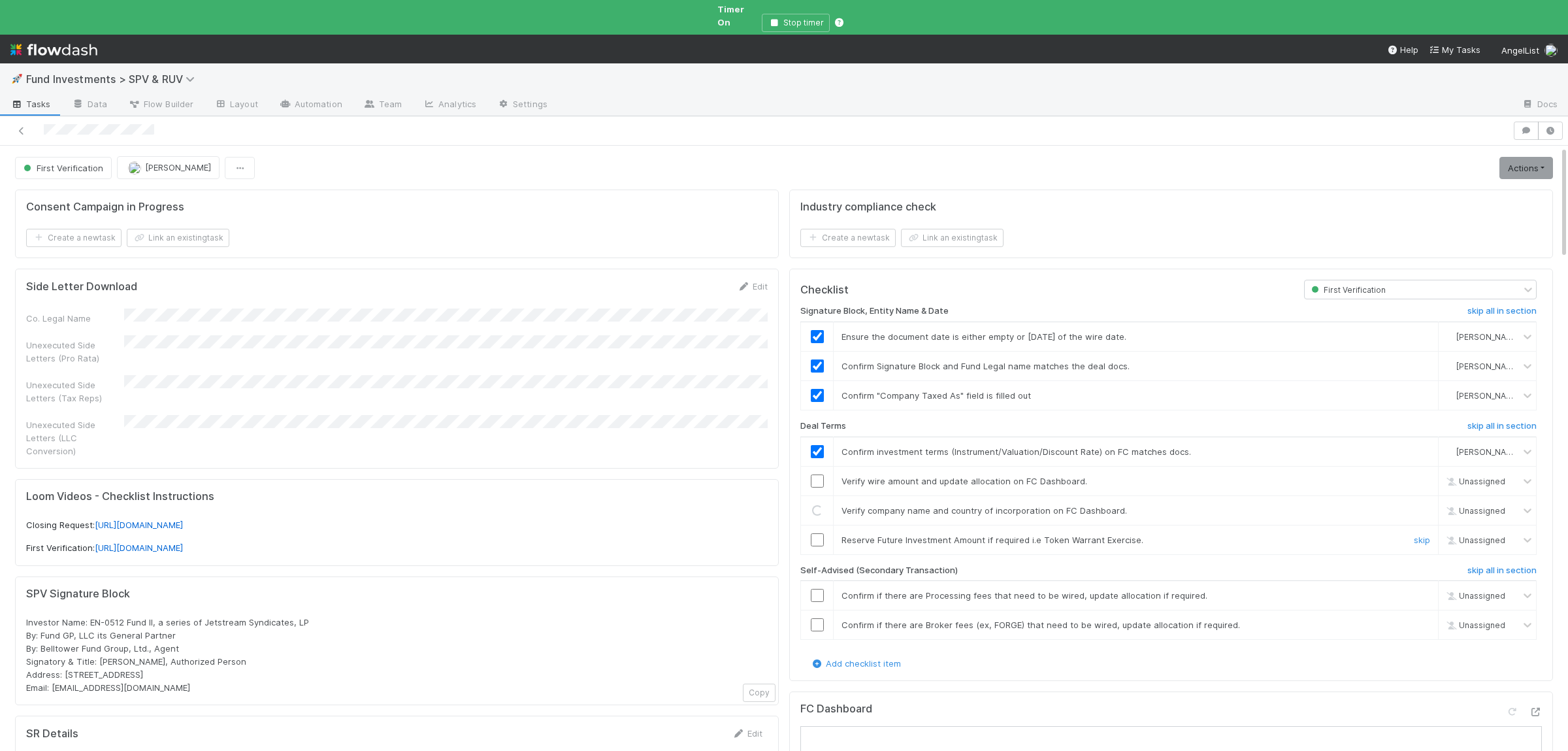 checkbox on "true" 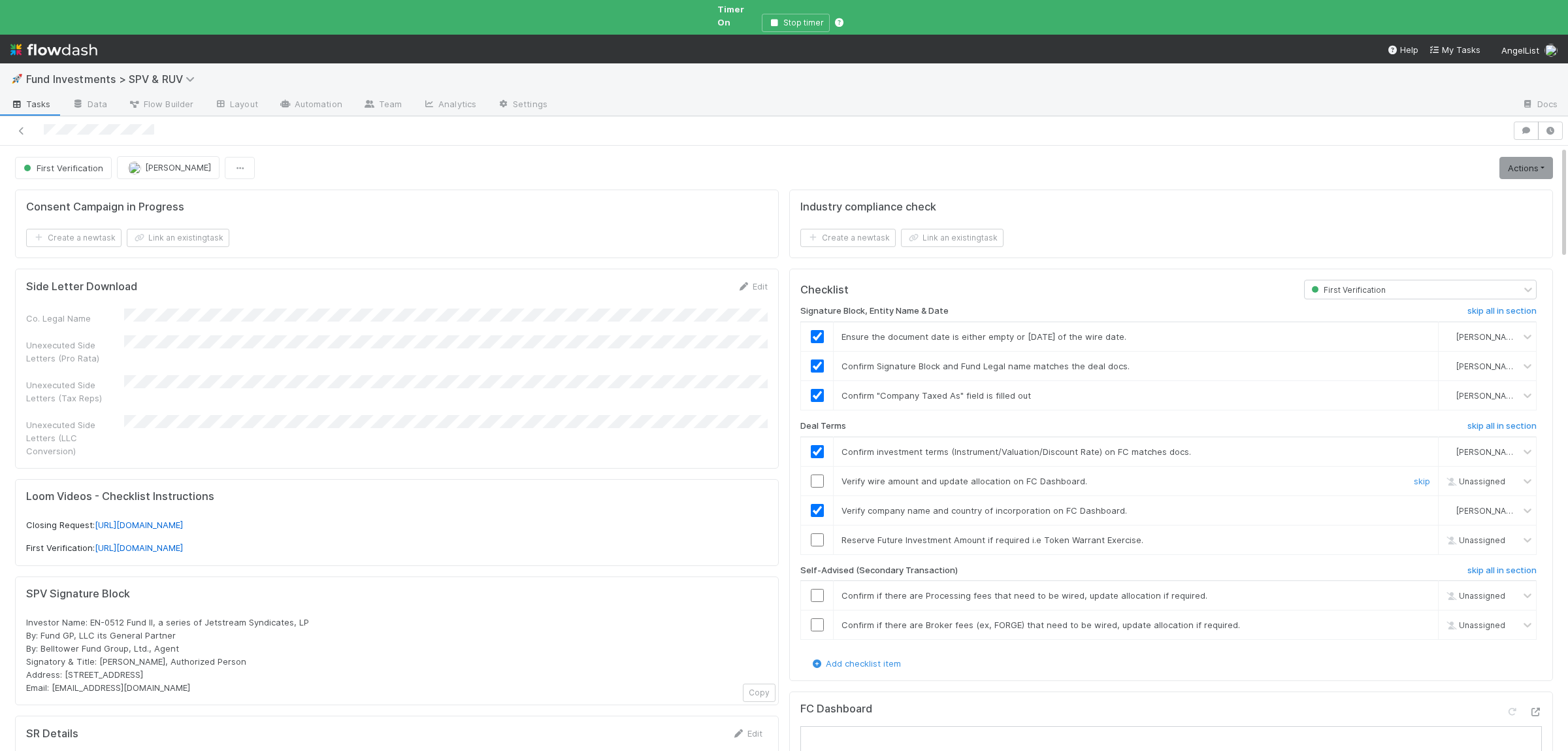 click at bounding box center [817, 481] 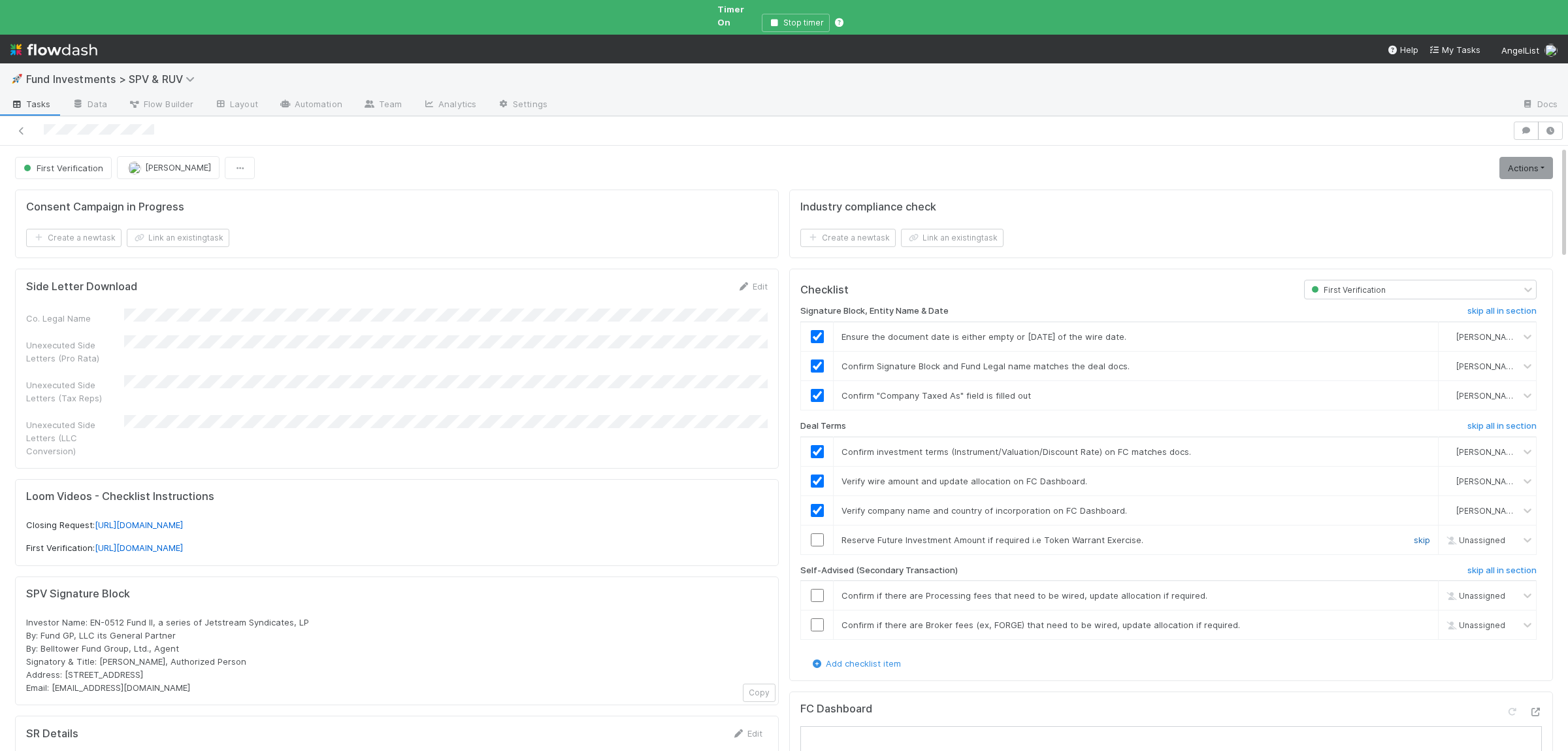 click on "skip" at bounding box center [1422, 540] 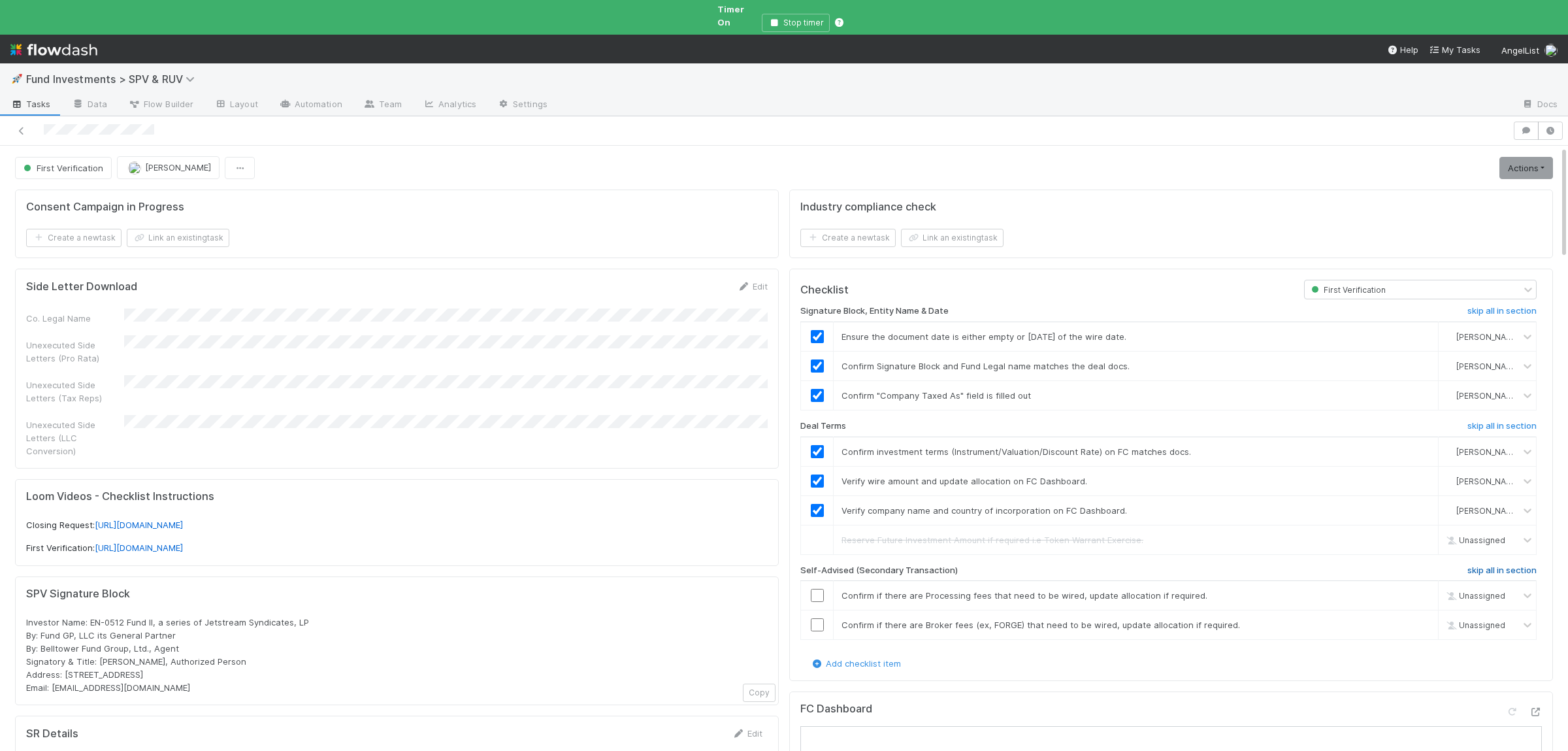 click on "skip all in section" at bounding box center (1502, 571) 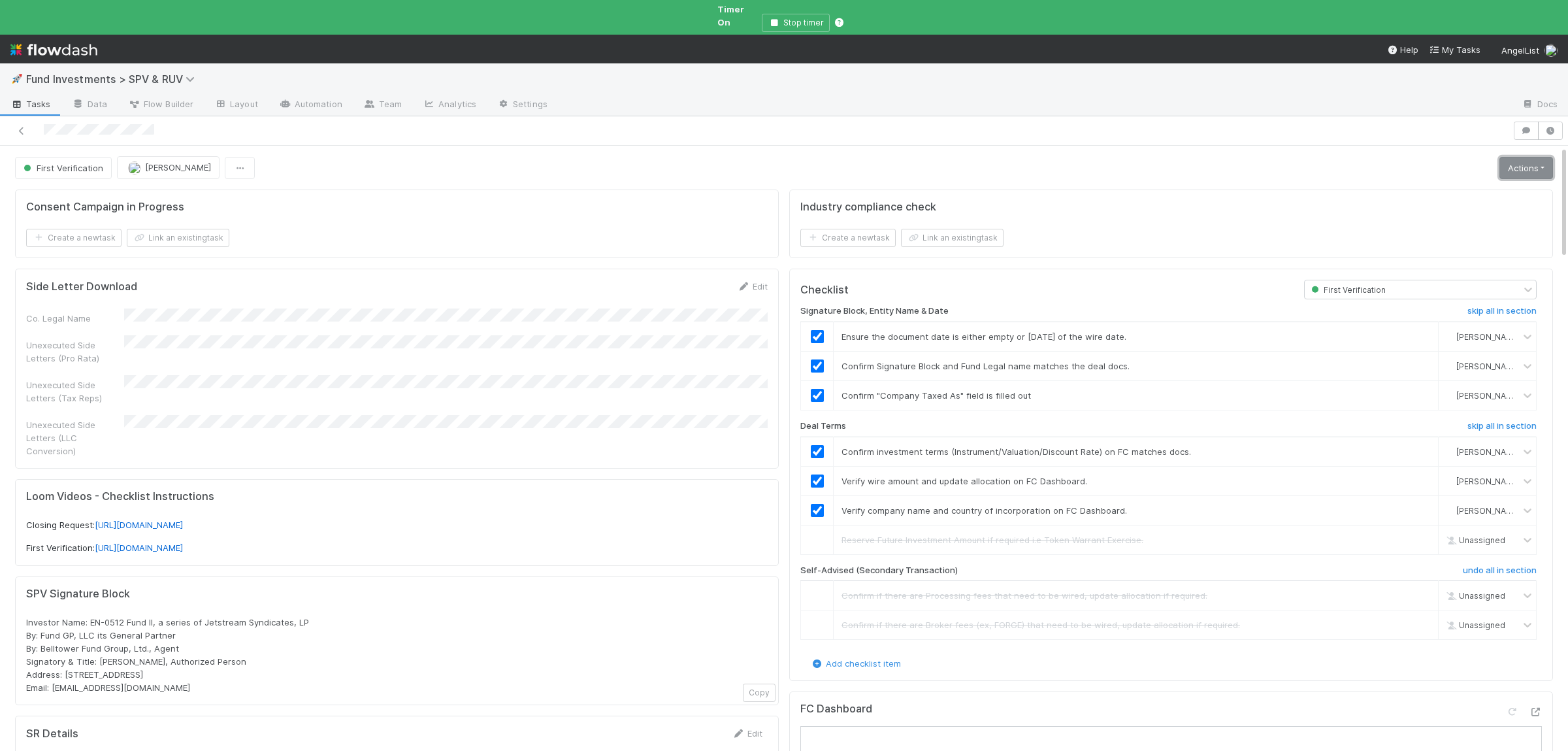 click on "Actions" at bounding box center (1526, 168) 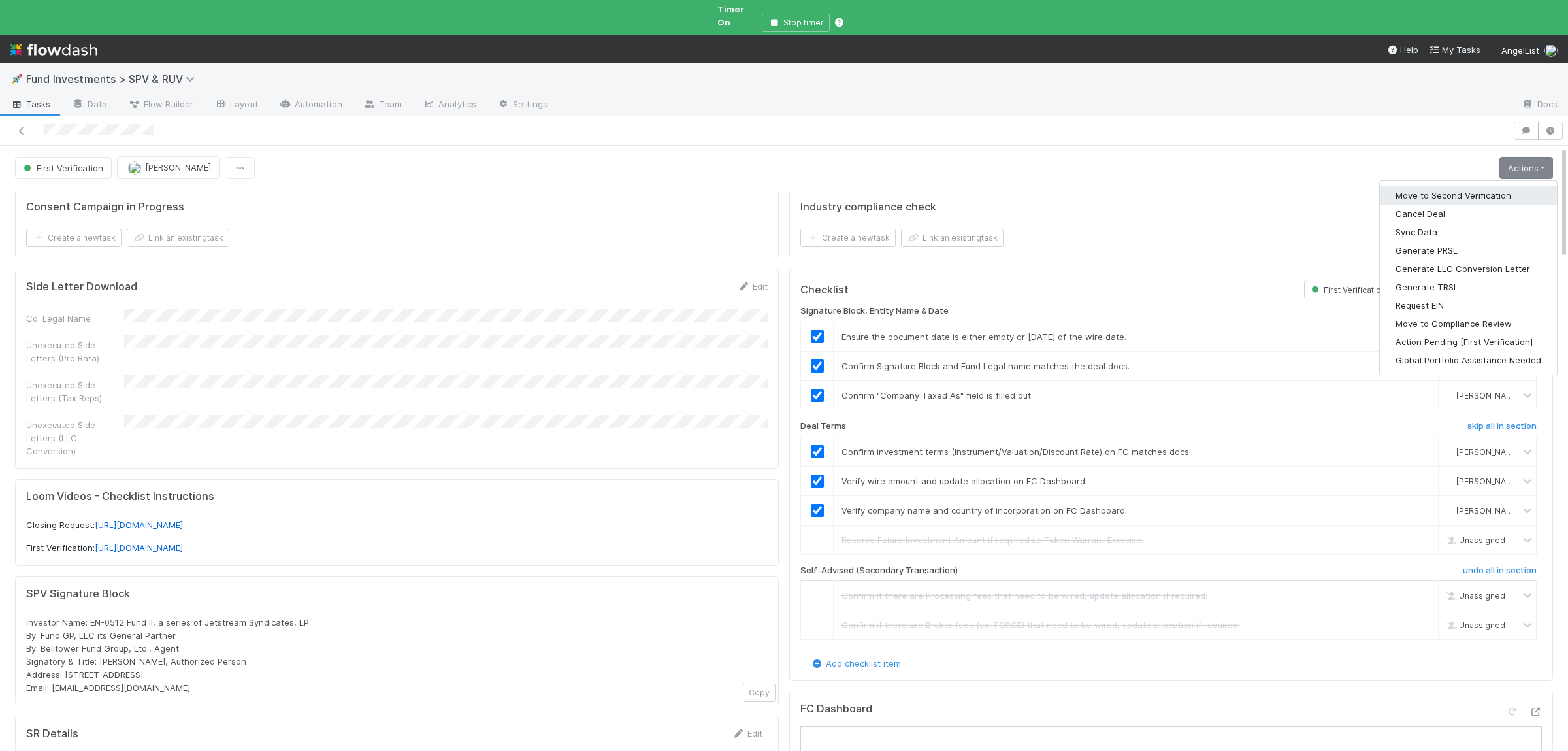 click on "Move to Second Verification" at bounding box center (1468, 195) 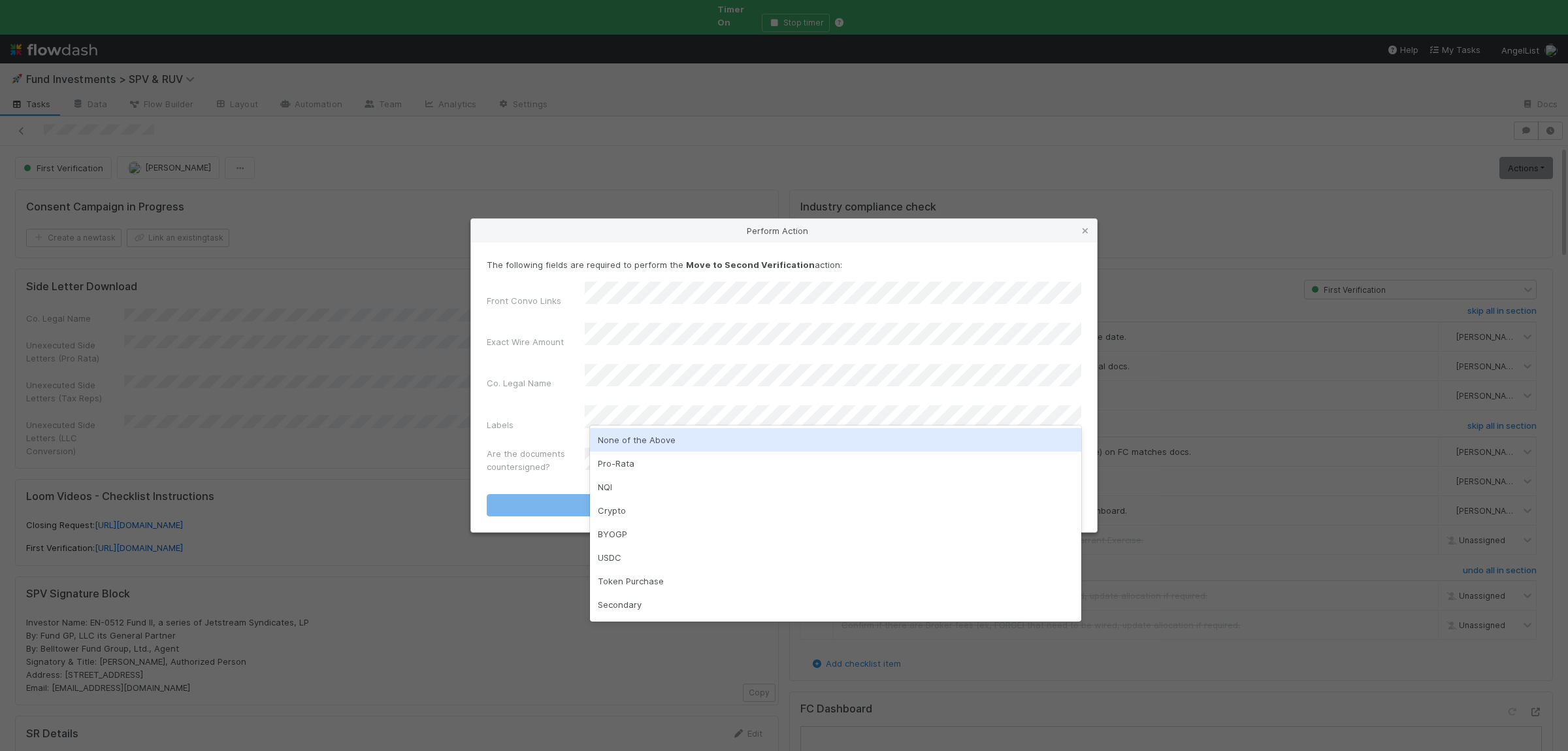 click on "None of the Above" at bounding box center [836, 440] 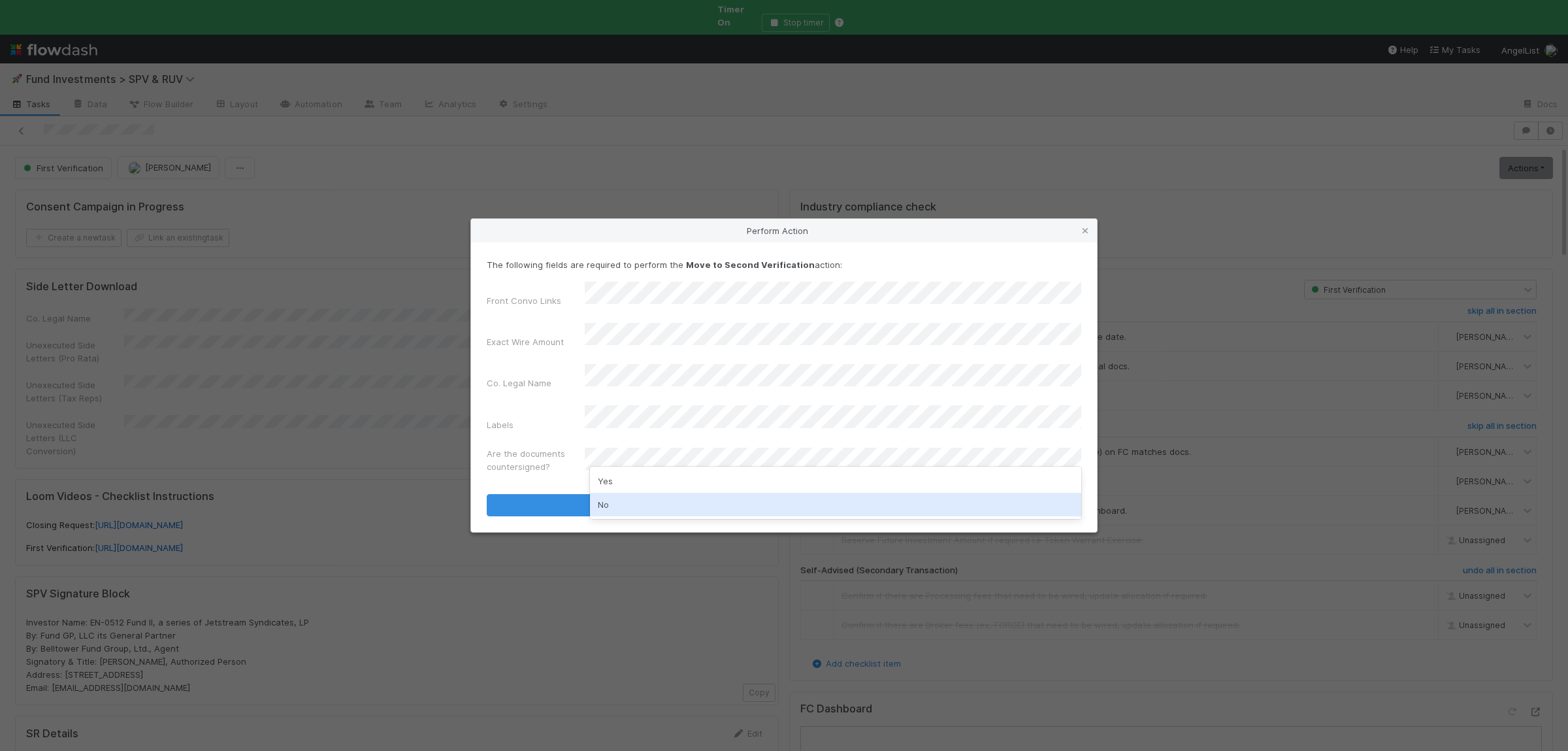 click on "No" at bounding box center (836, 505) 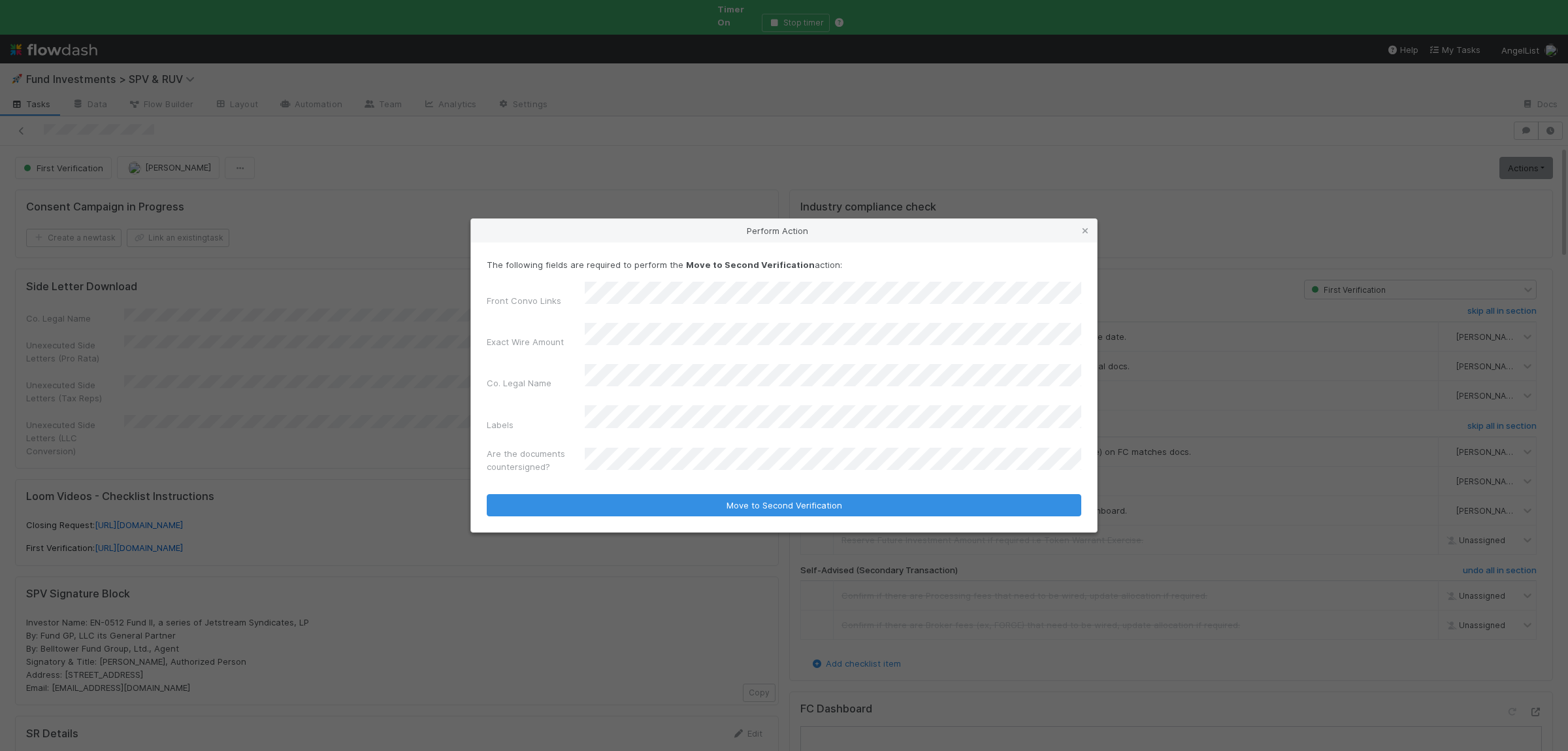 click on "The following fields are required to perform the   Move to Second Verification  action: Front Convo Links Exact Wire Amount Co. Legal Name Labels Are the documents countersigned? Move to Second Verification" at bounding box center (784, 387) 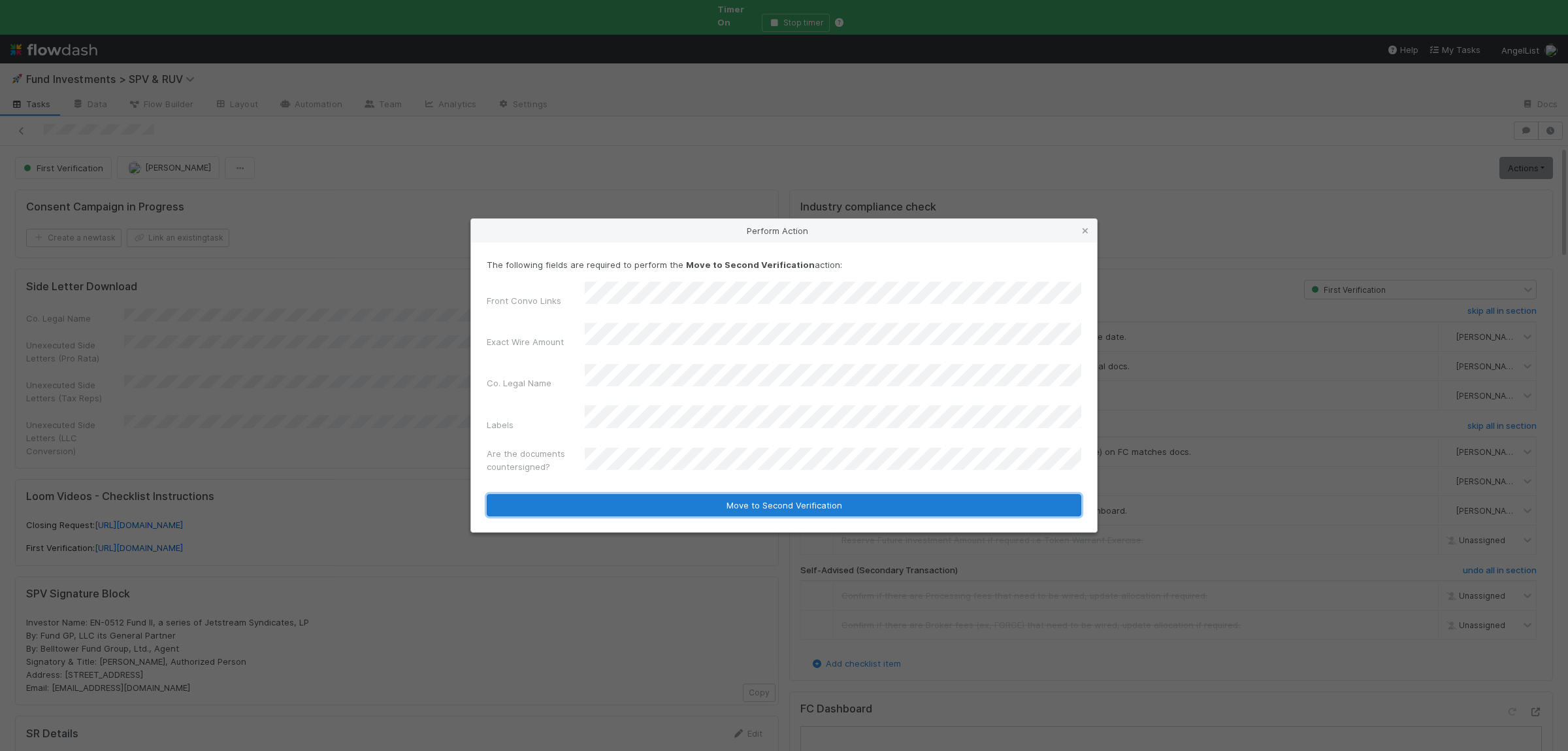 click on "Move to Second Verification" at bounding box center [784, 505] 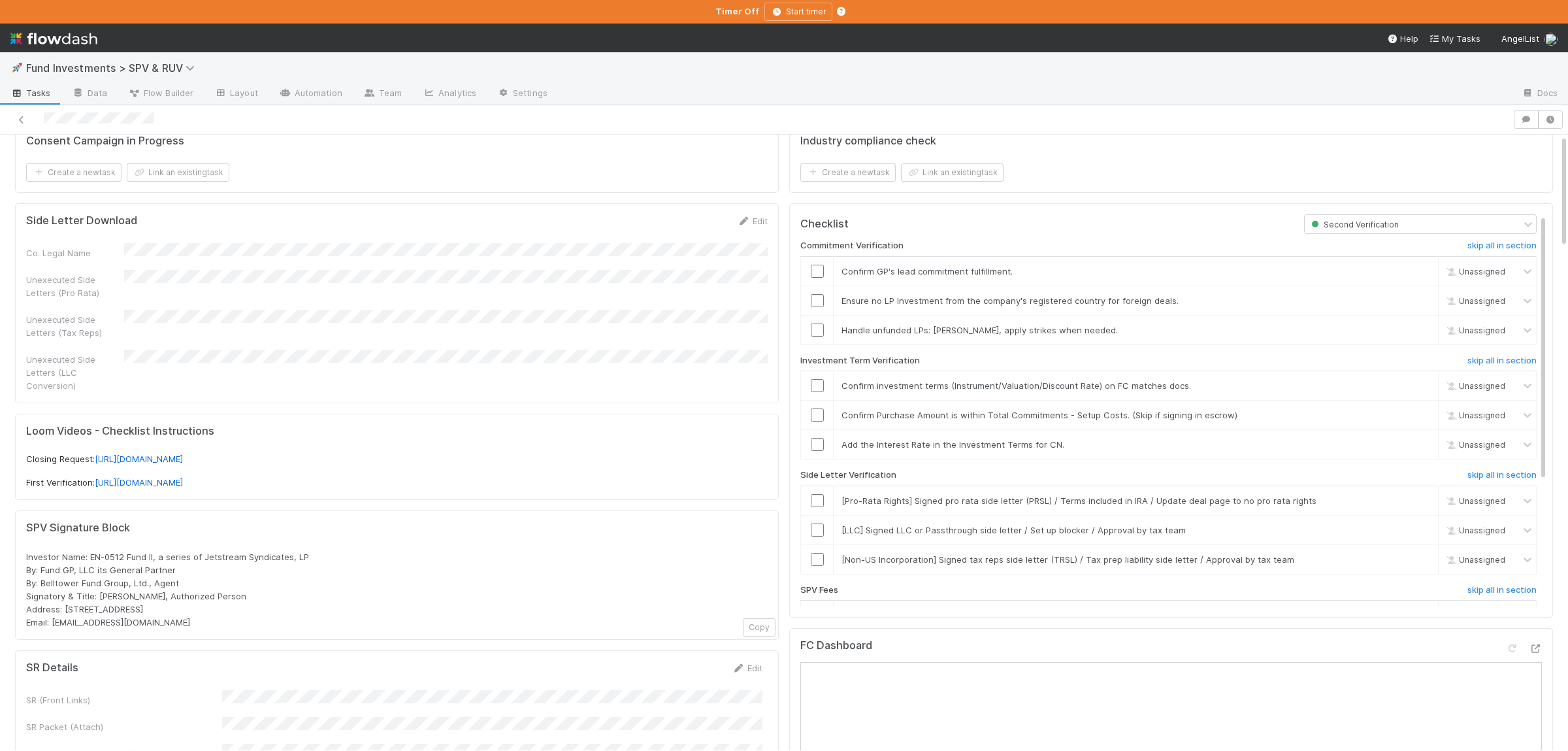 scroll, scrollTop: 0, scrollLeft: 0, axis: both 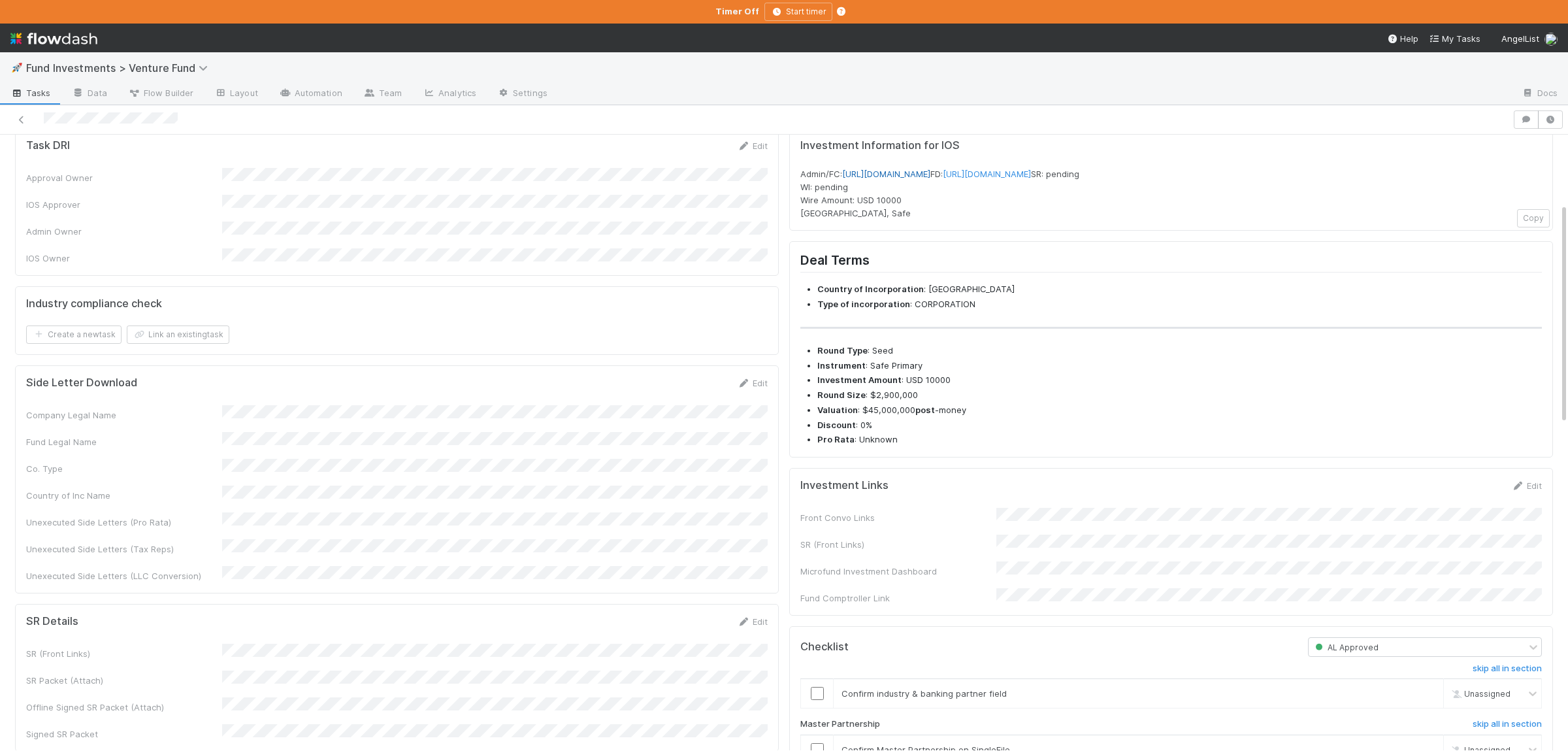 click on "https://venture.angellist.com/v/admin/funds/investment/28725" at bounding box center (886, 174) 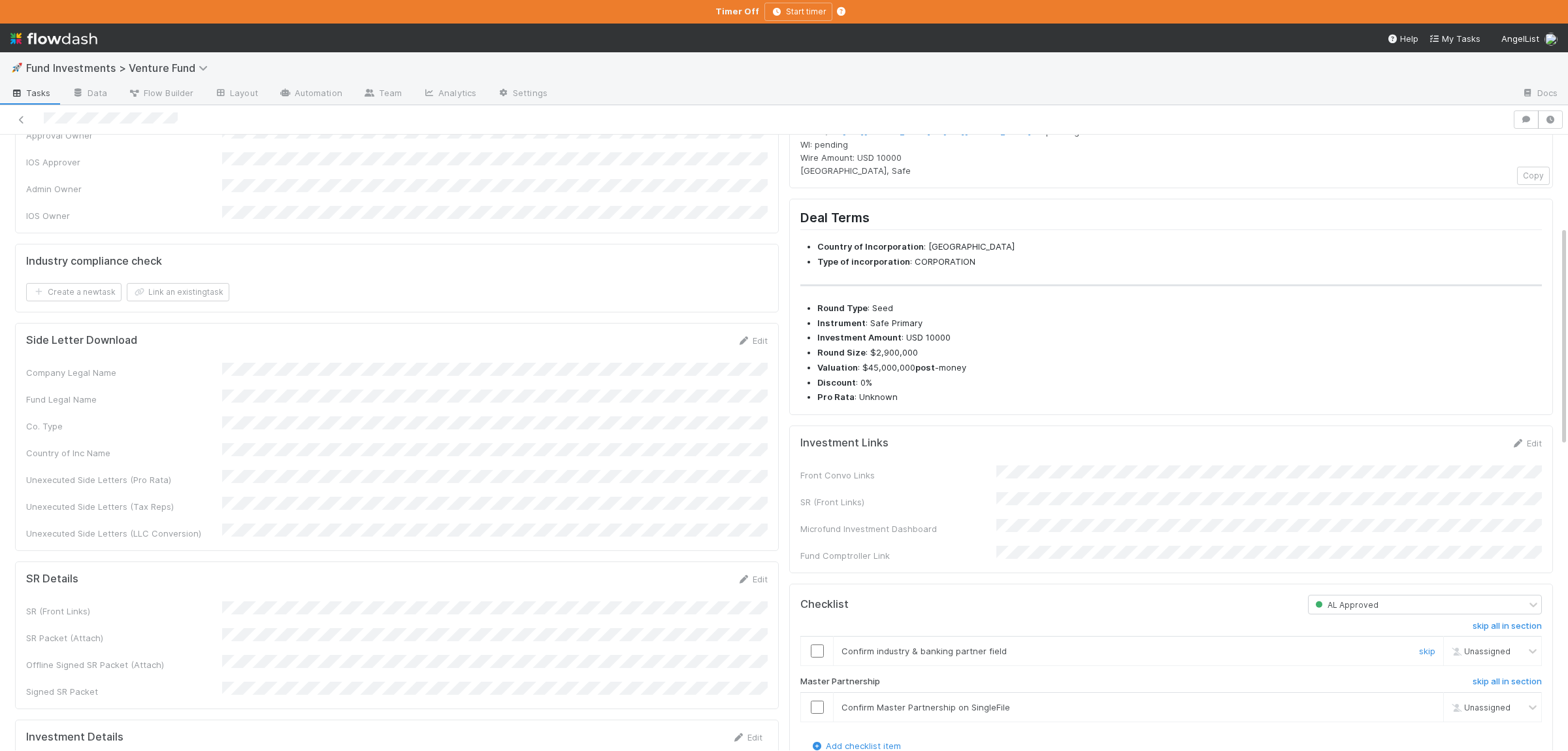 scroll, scrollTop: 255, scrollLeft: 0, axis: vertical 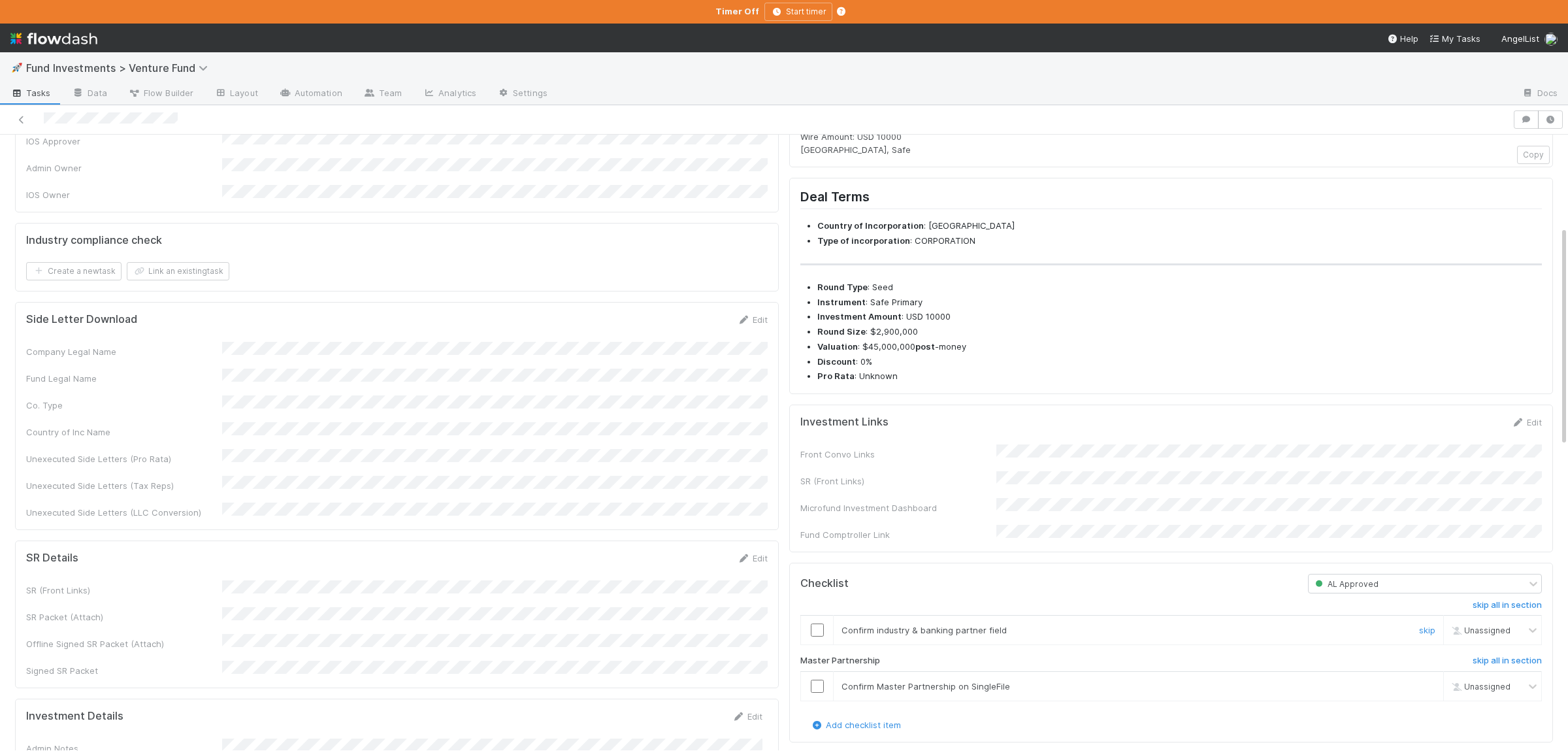 click at bounding box center [817, 630] 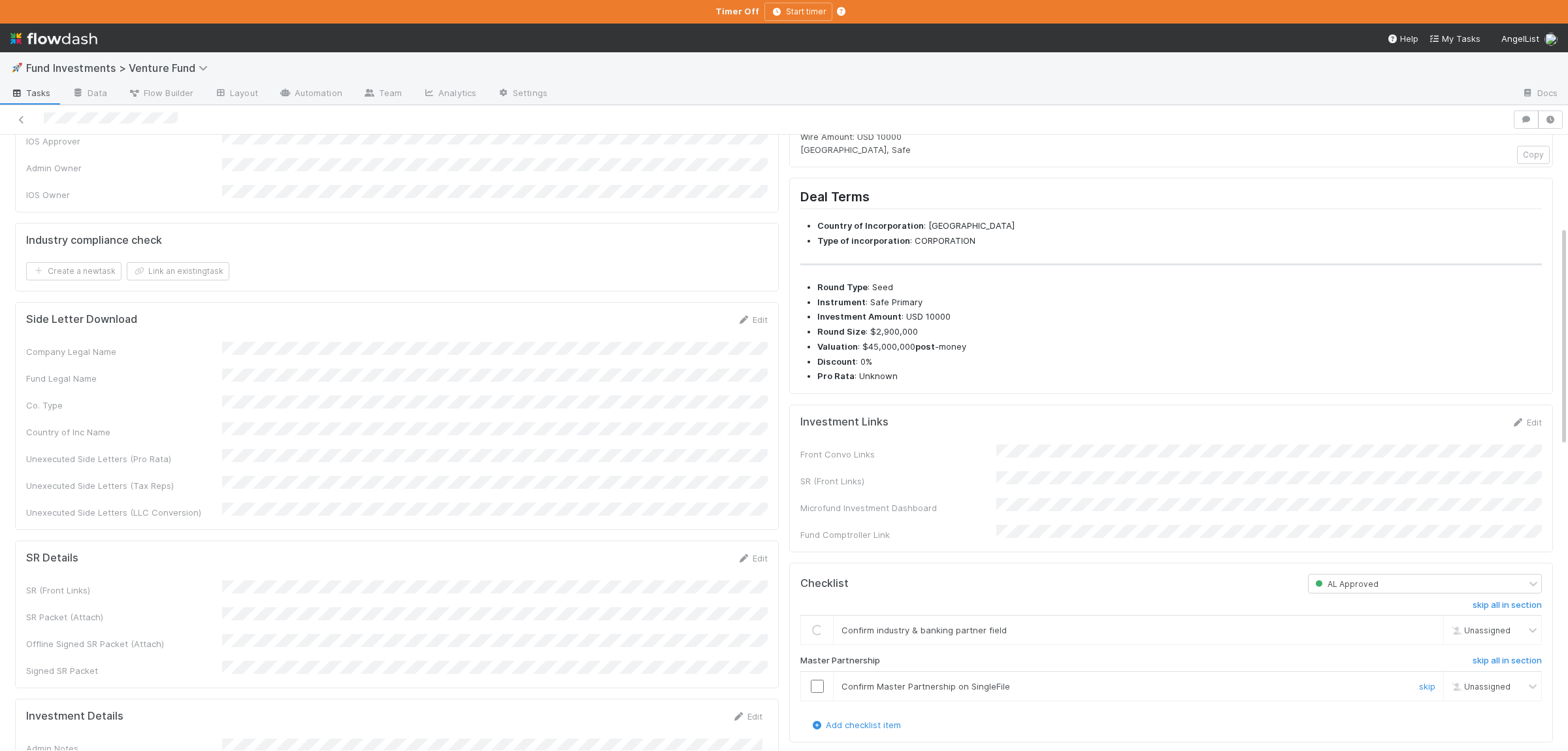 click at bounding box center (817, 686) 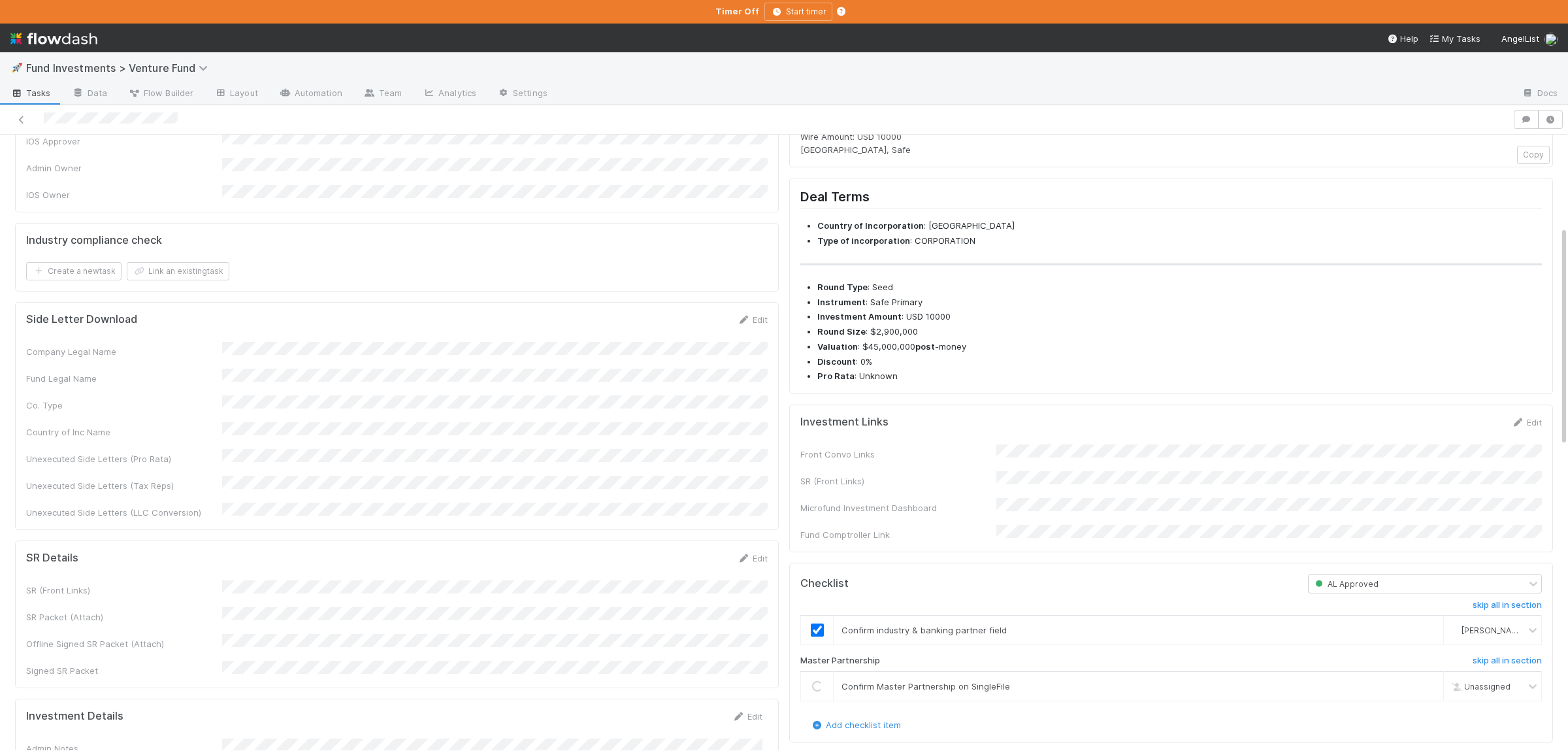 scroll, scrollTop: 0, scrollLeft: 0, axis: both 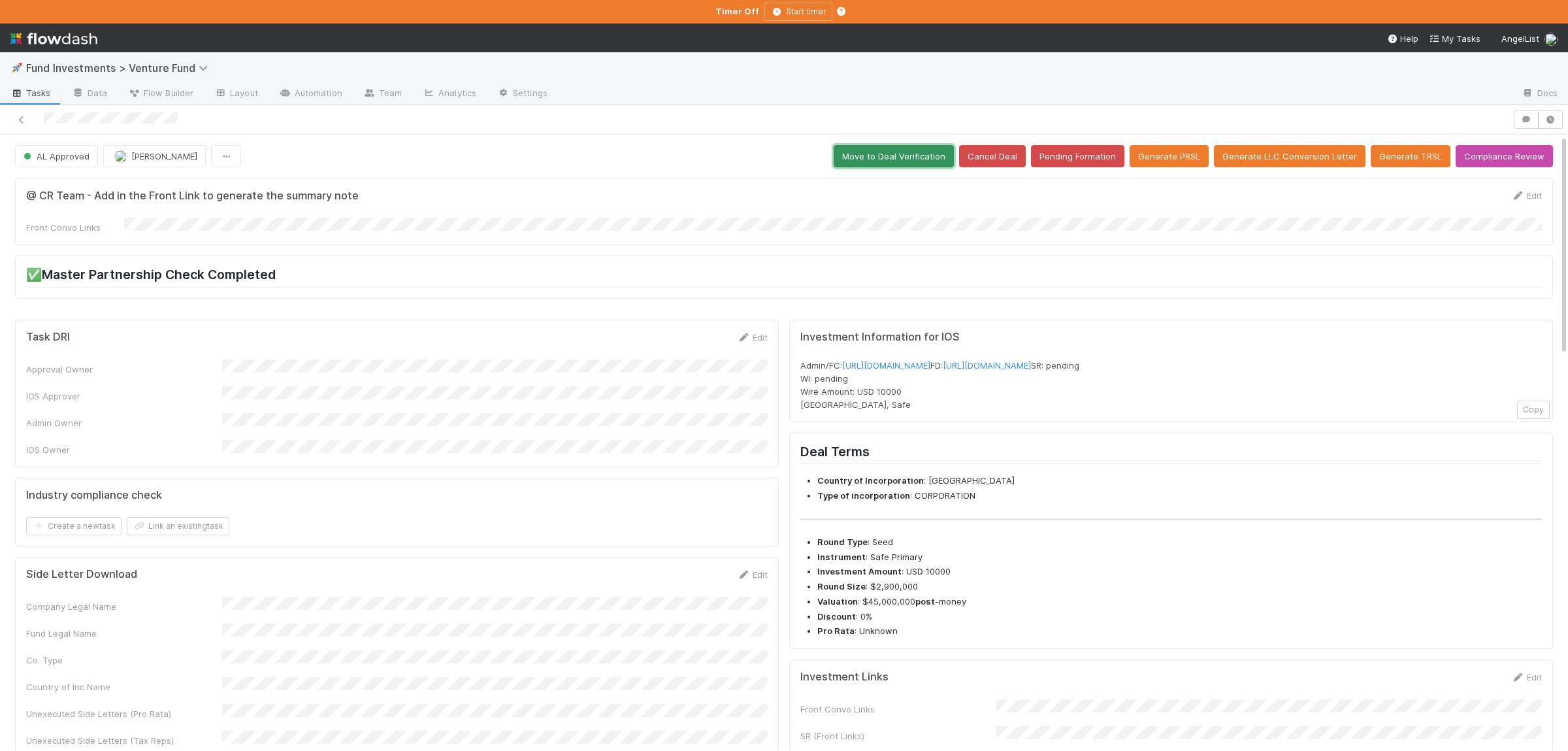 click on "Move to Deal Verification" at bounding box center (894, 156) 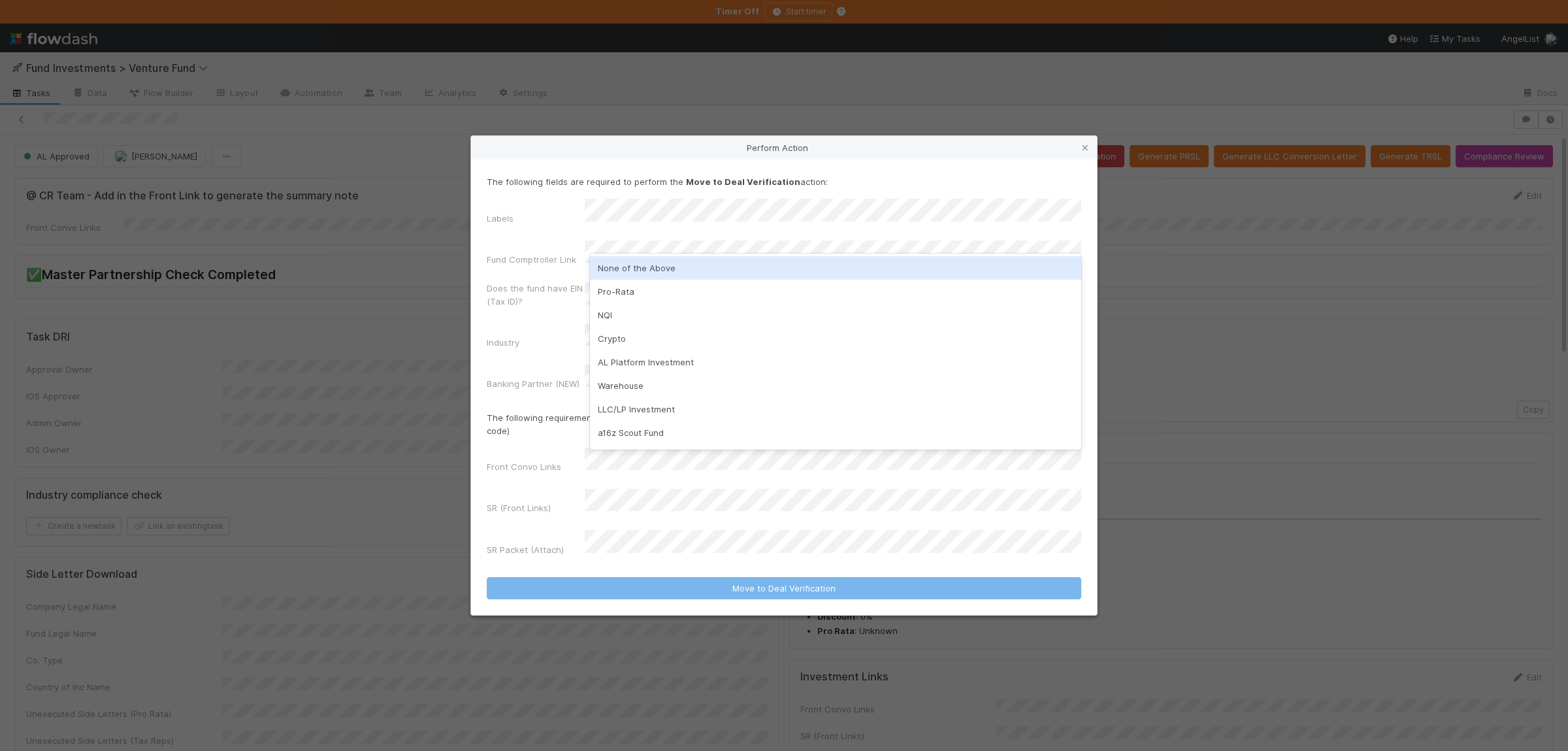 click on "None of the Above" at bounding box center (836, 268) 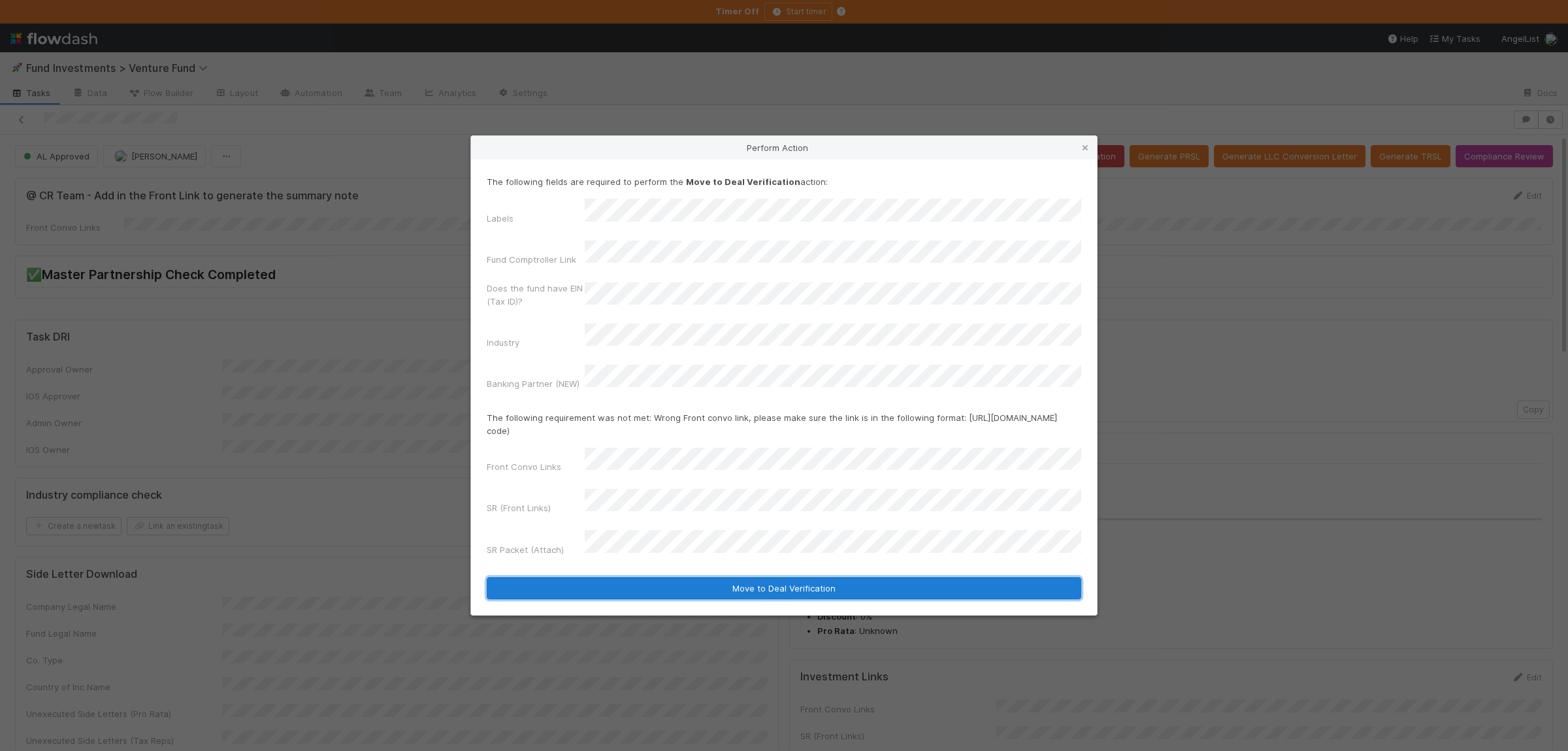 click on "Move to Deal Verification" at bounding box center [784, 588] 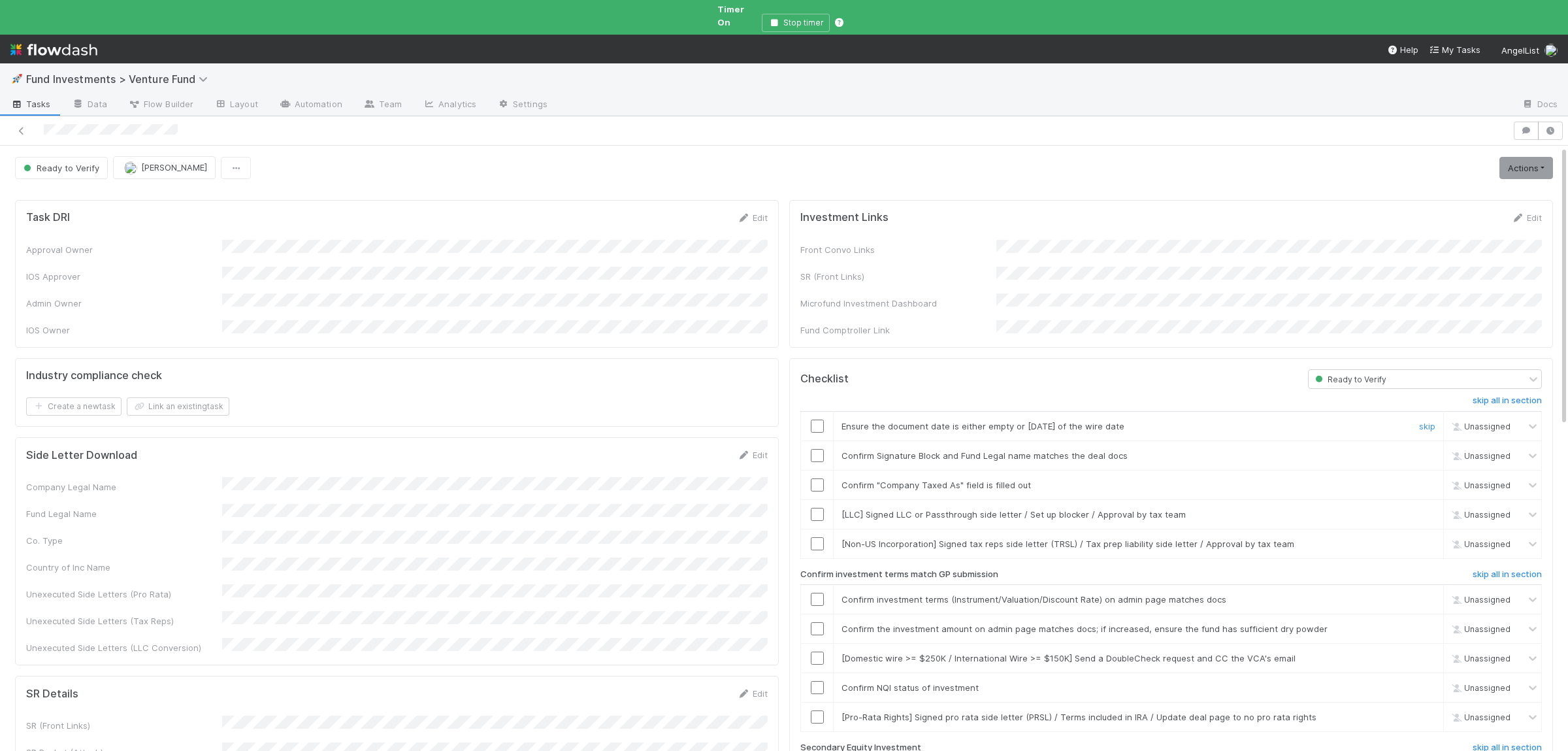 click at bounding box center (817, 426) 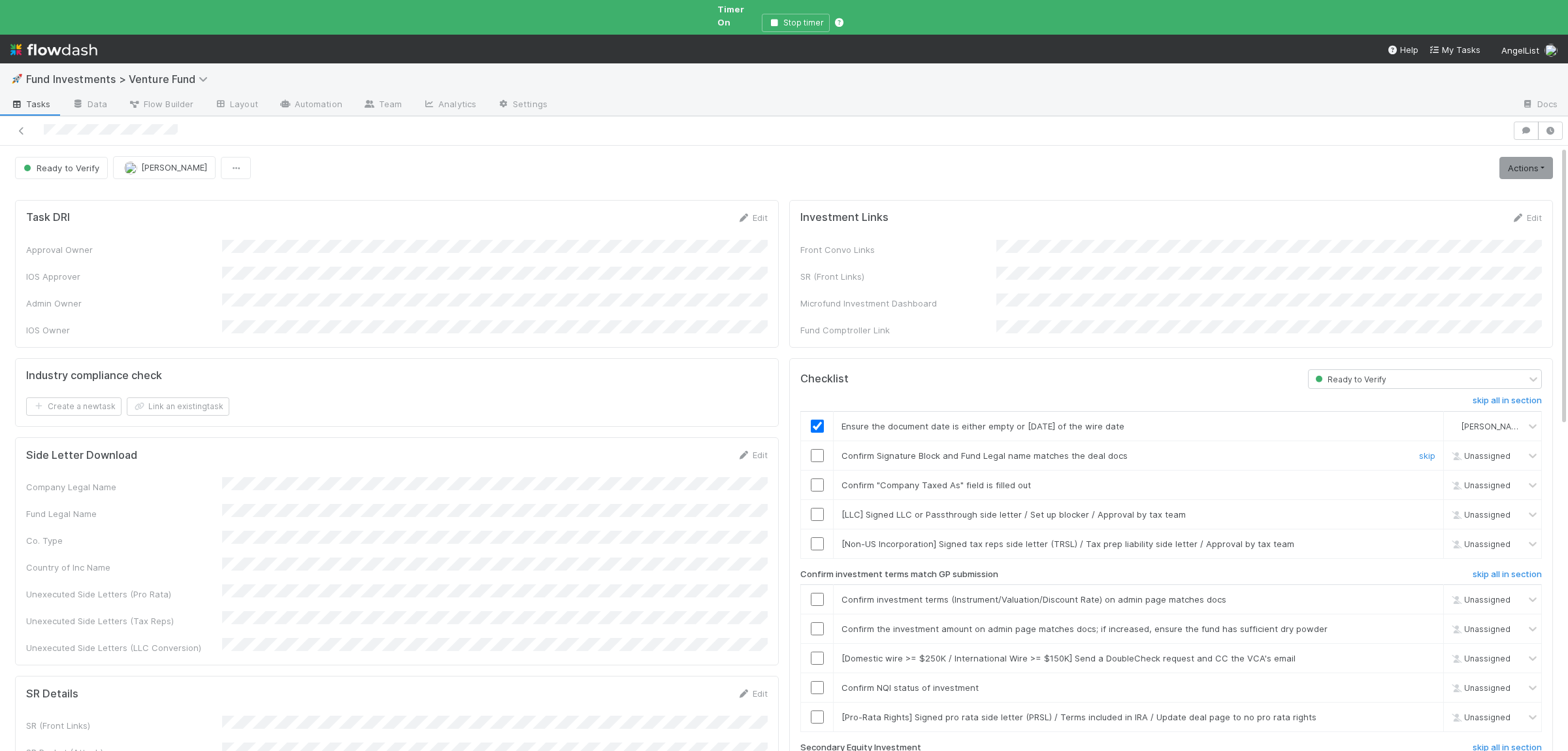 click at bounding box center [817, 455] 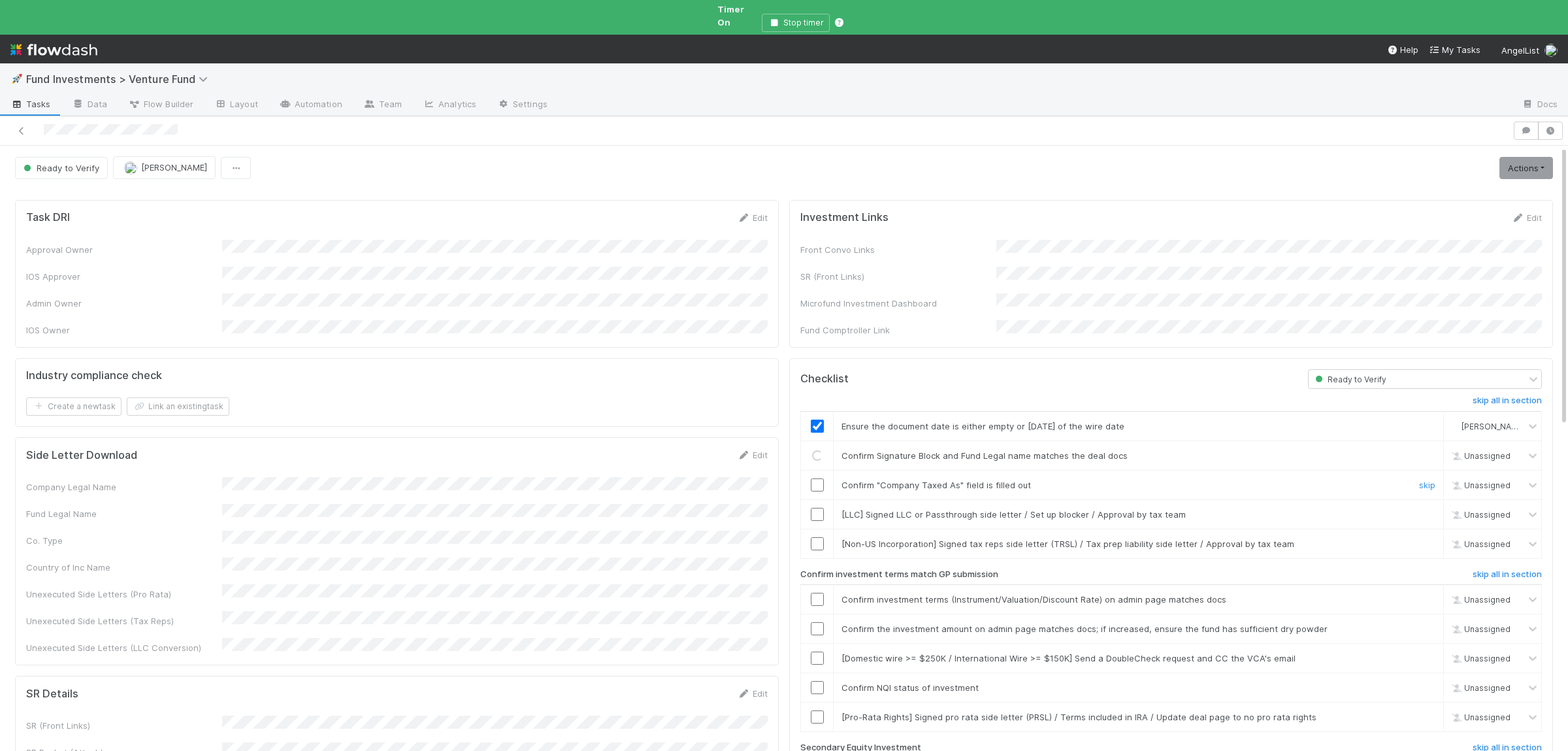 click at bounding box center [817, 484] 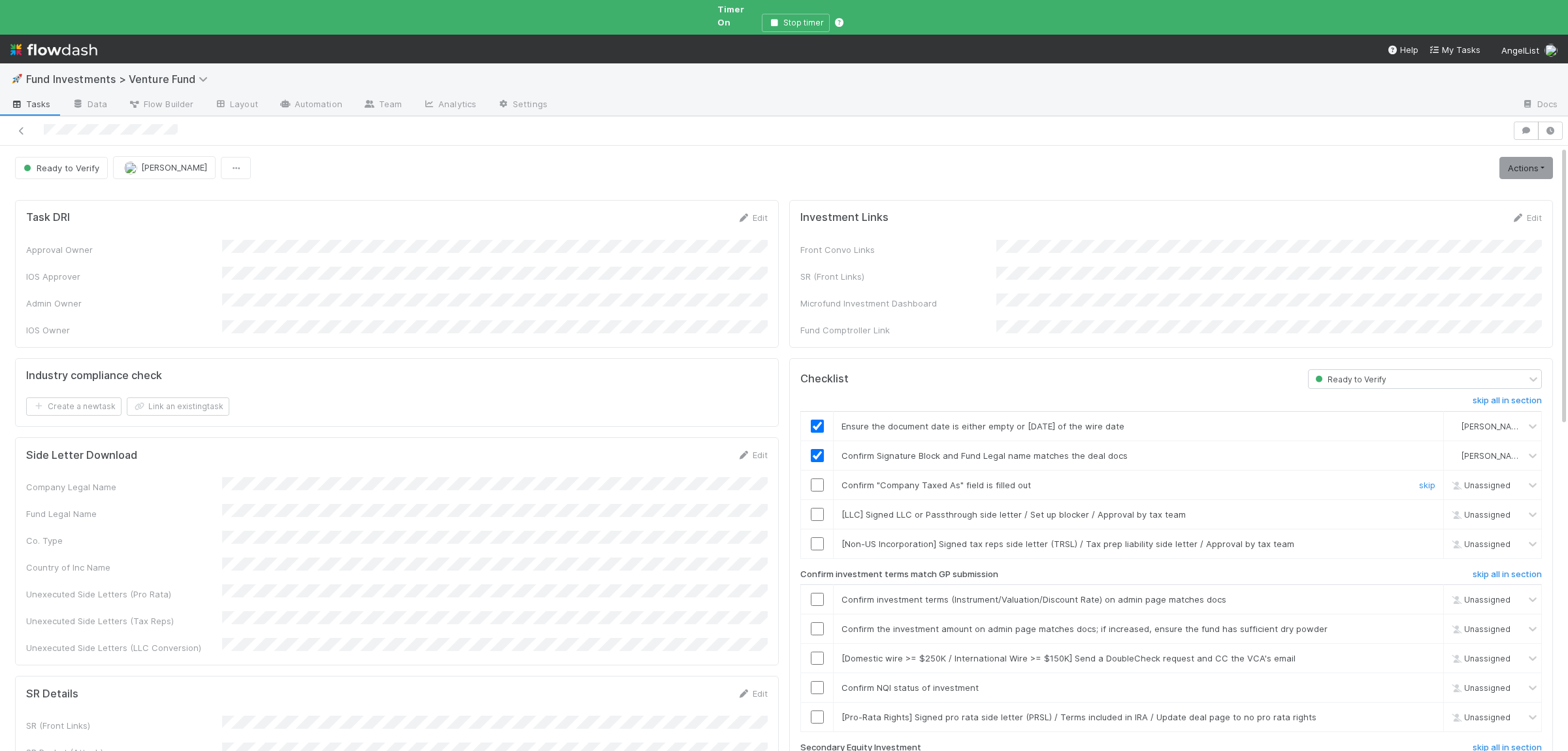 click at bounding box center (817, 485) 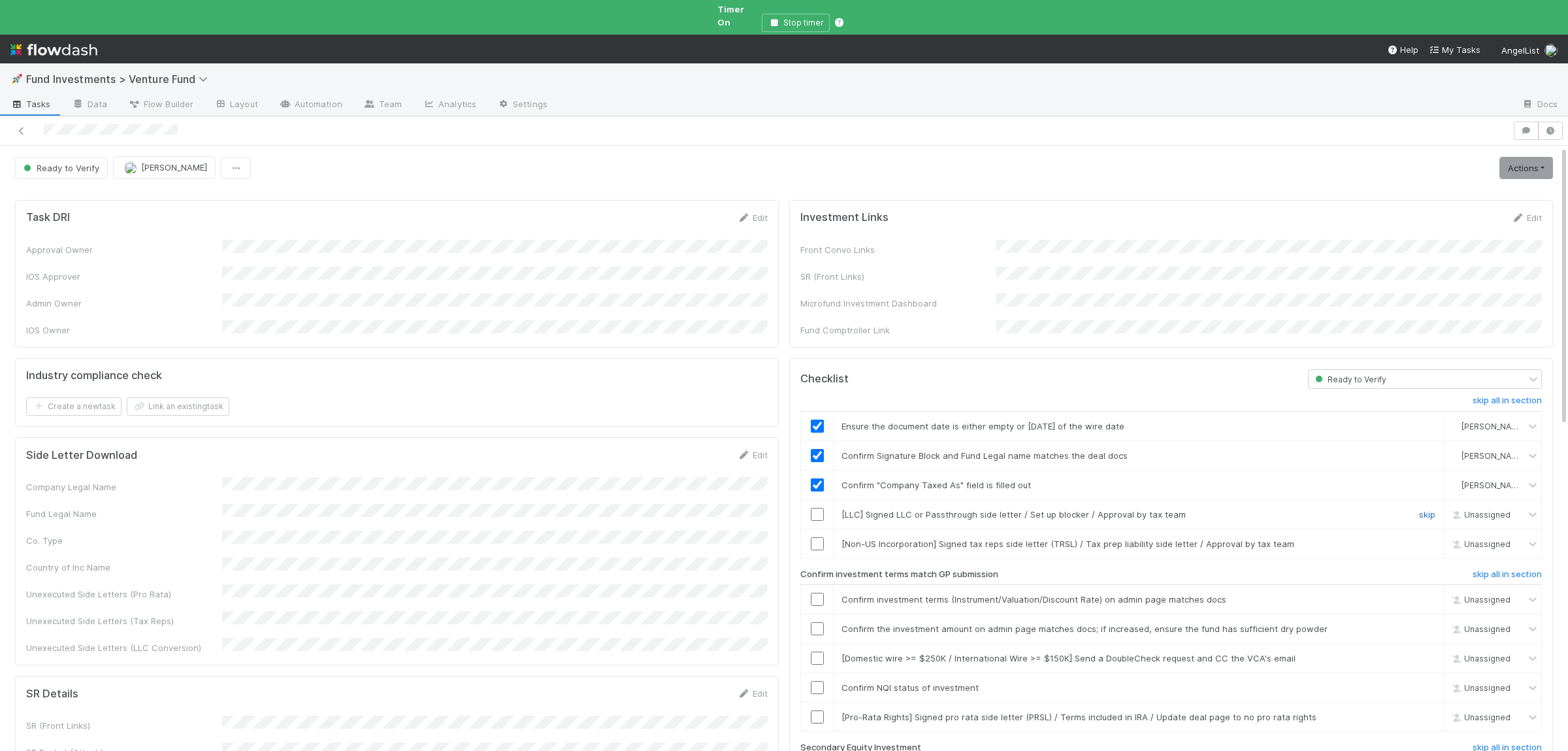 click on "skip" at bounding box center [1427, 514] 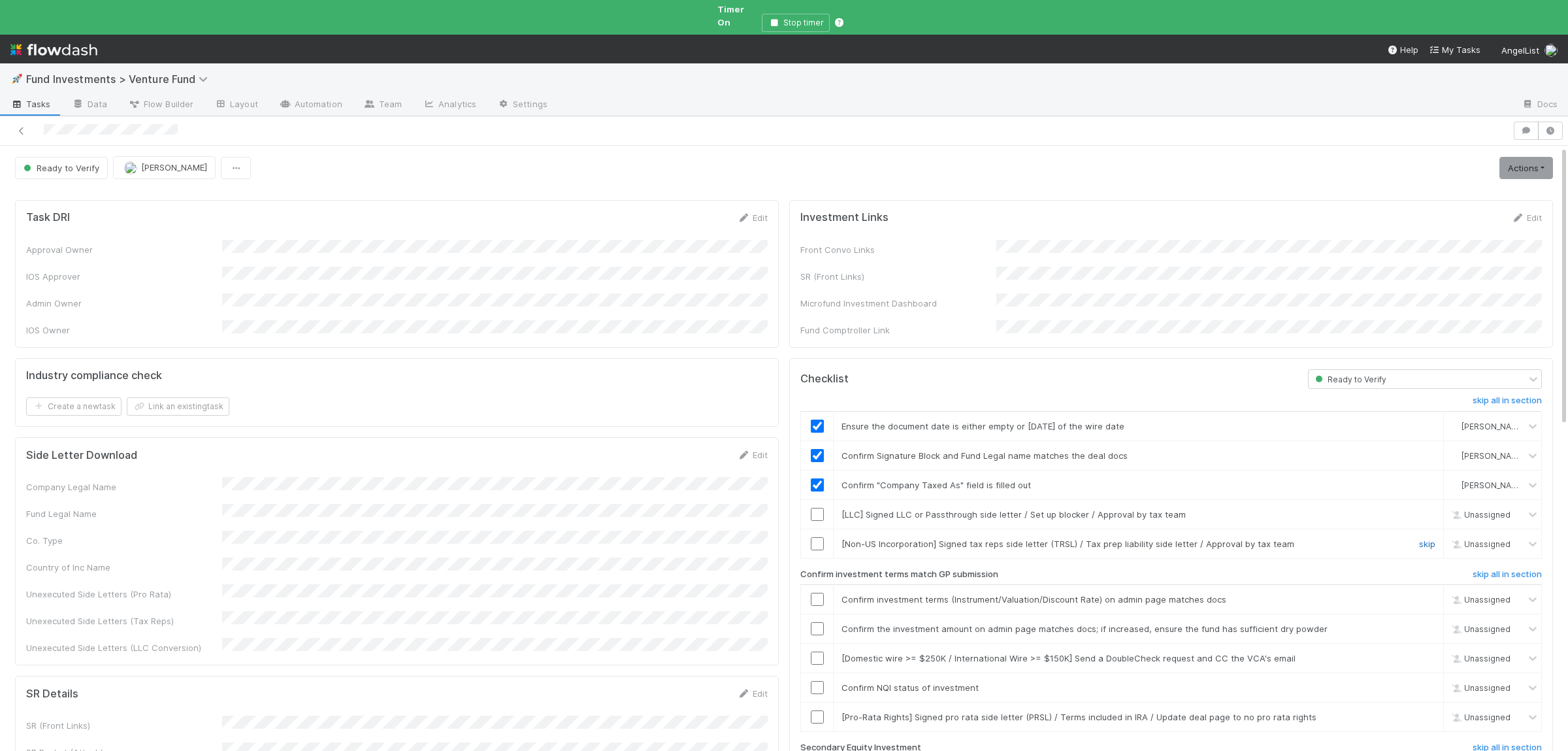 click on "skip" at bounding box center [1427, 544] 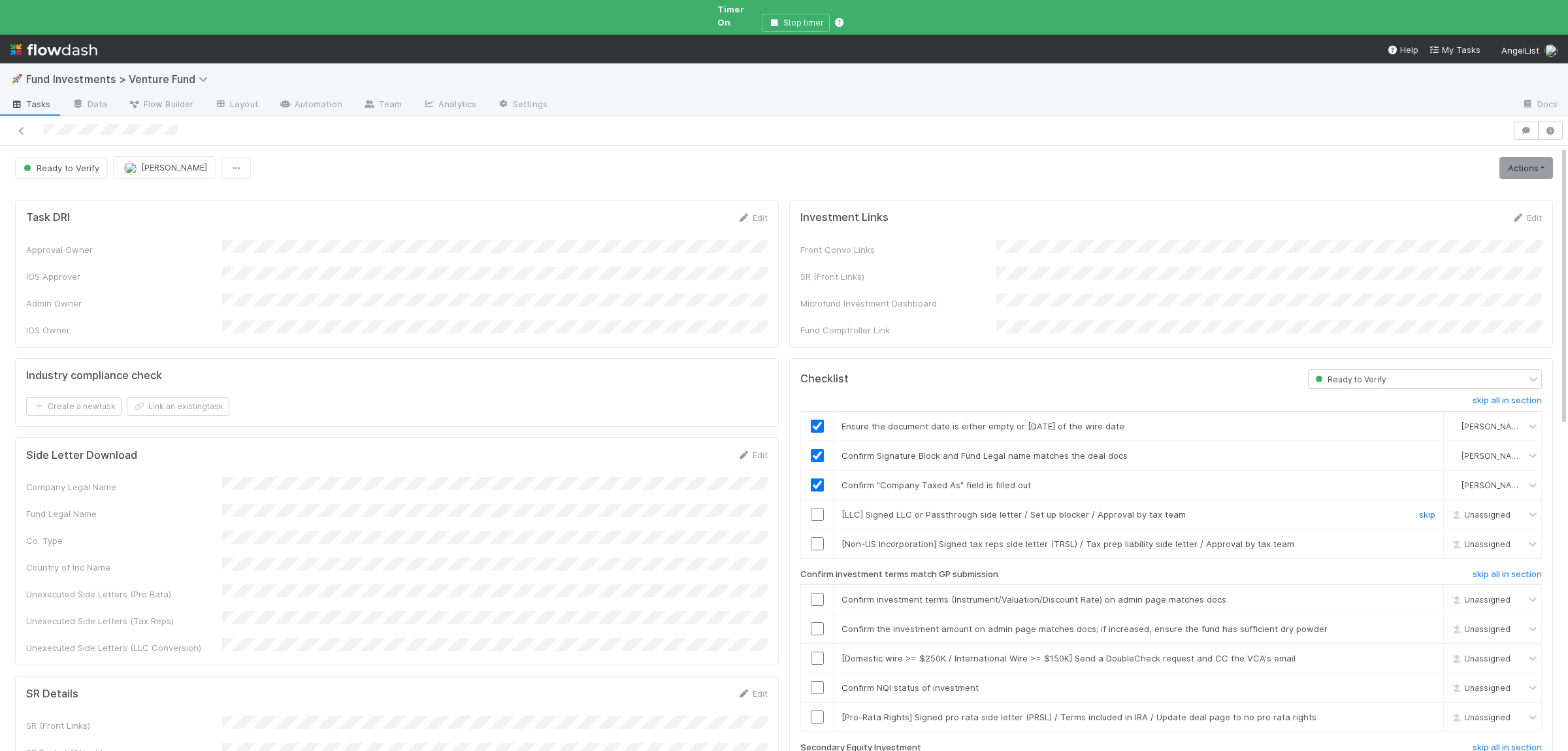click on "skip" at bounding box center [1427, 514] 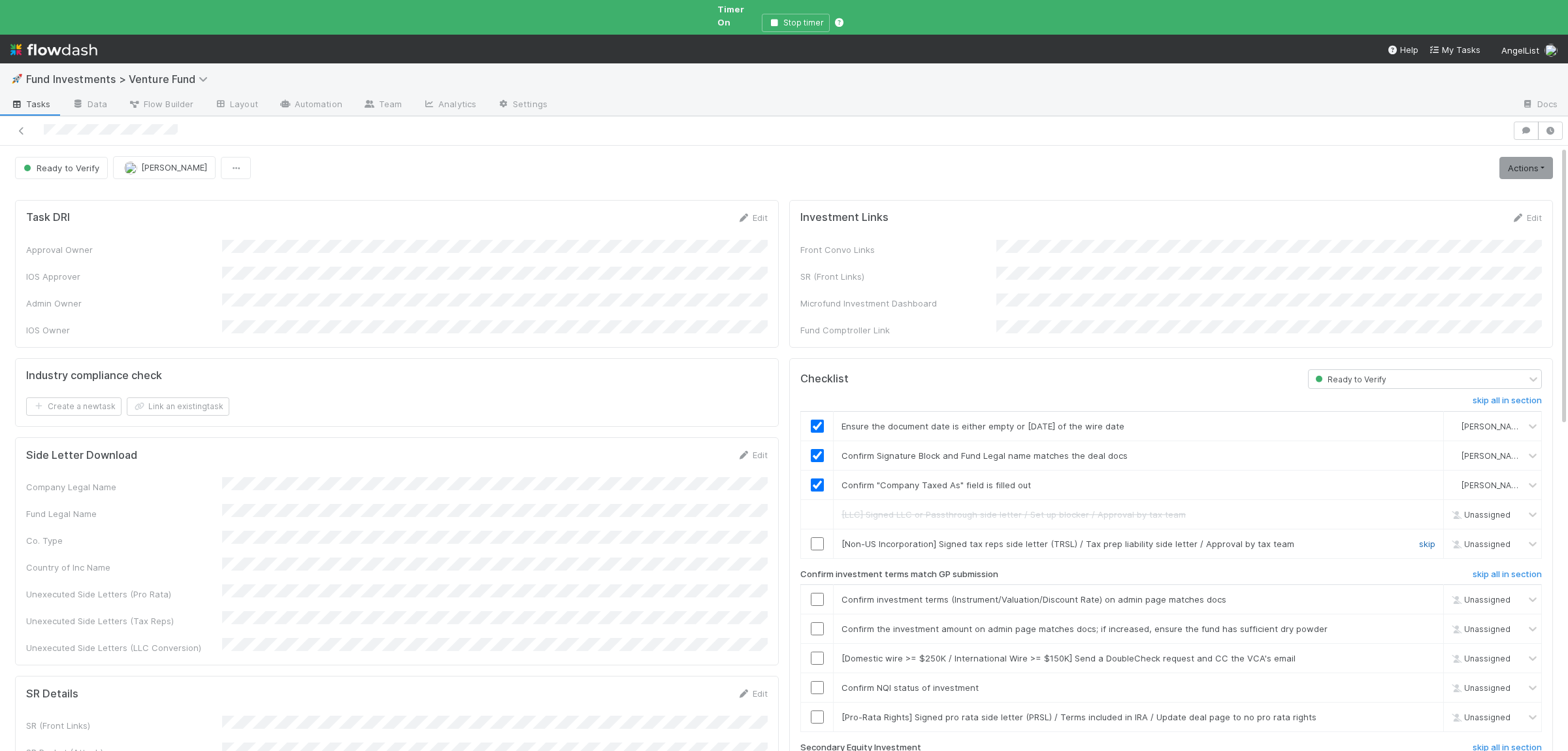 click on "skip" at bounding box center [1427, 544] 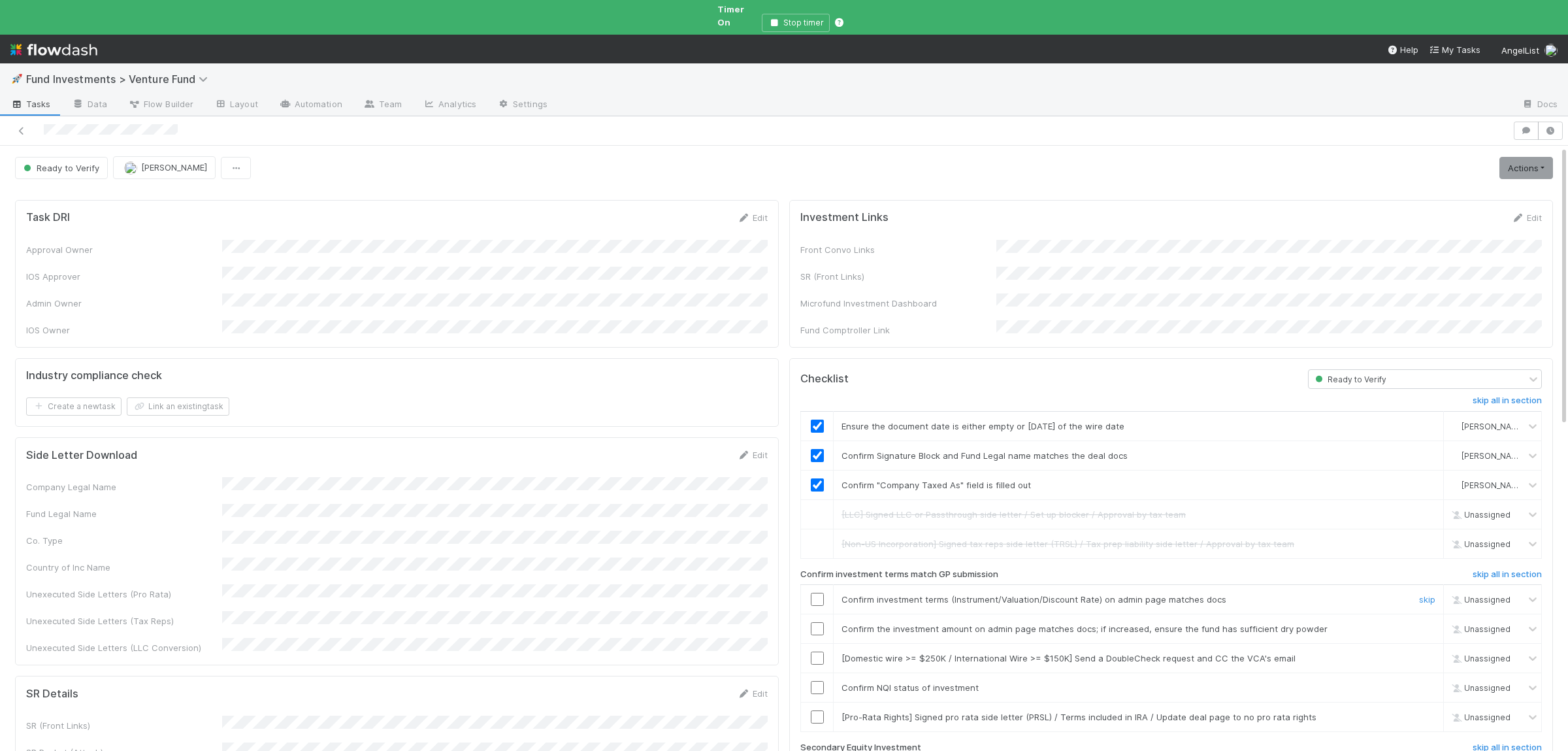 click at bounding box center [817, 599] 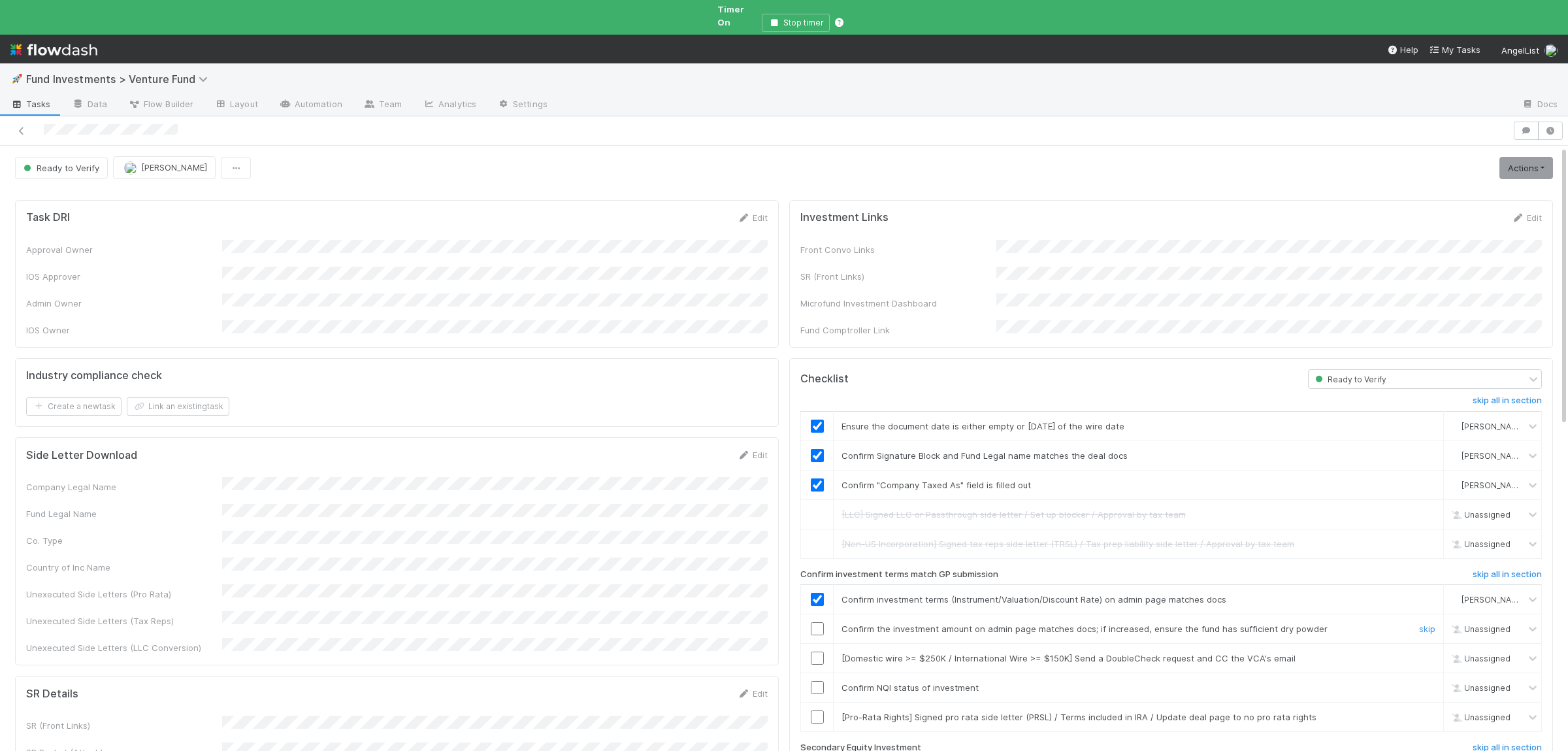click at bounding box center [817, 629] 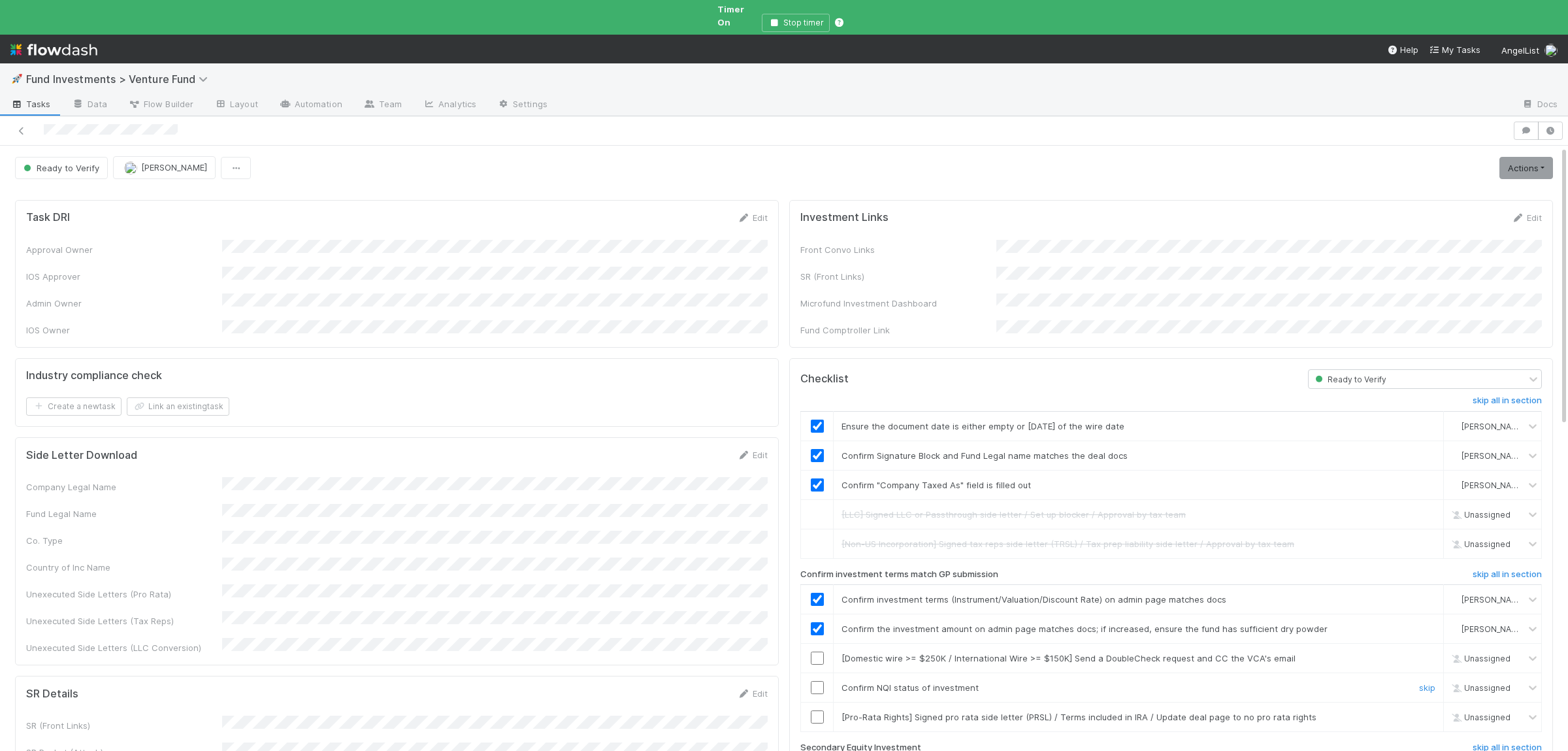 click at bounding box center [817, 688] 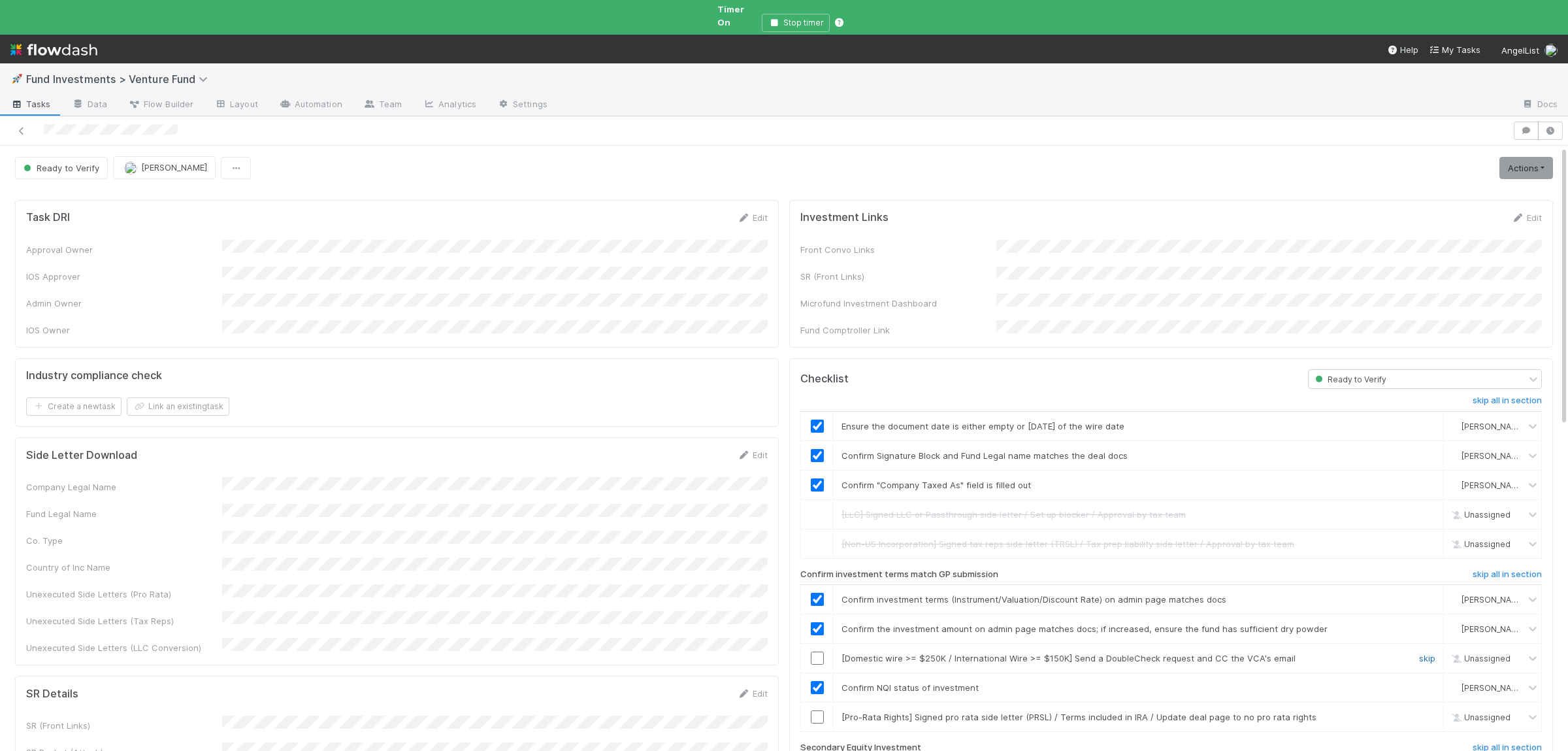 click on "skip" at bounding box center [1427, 658] 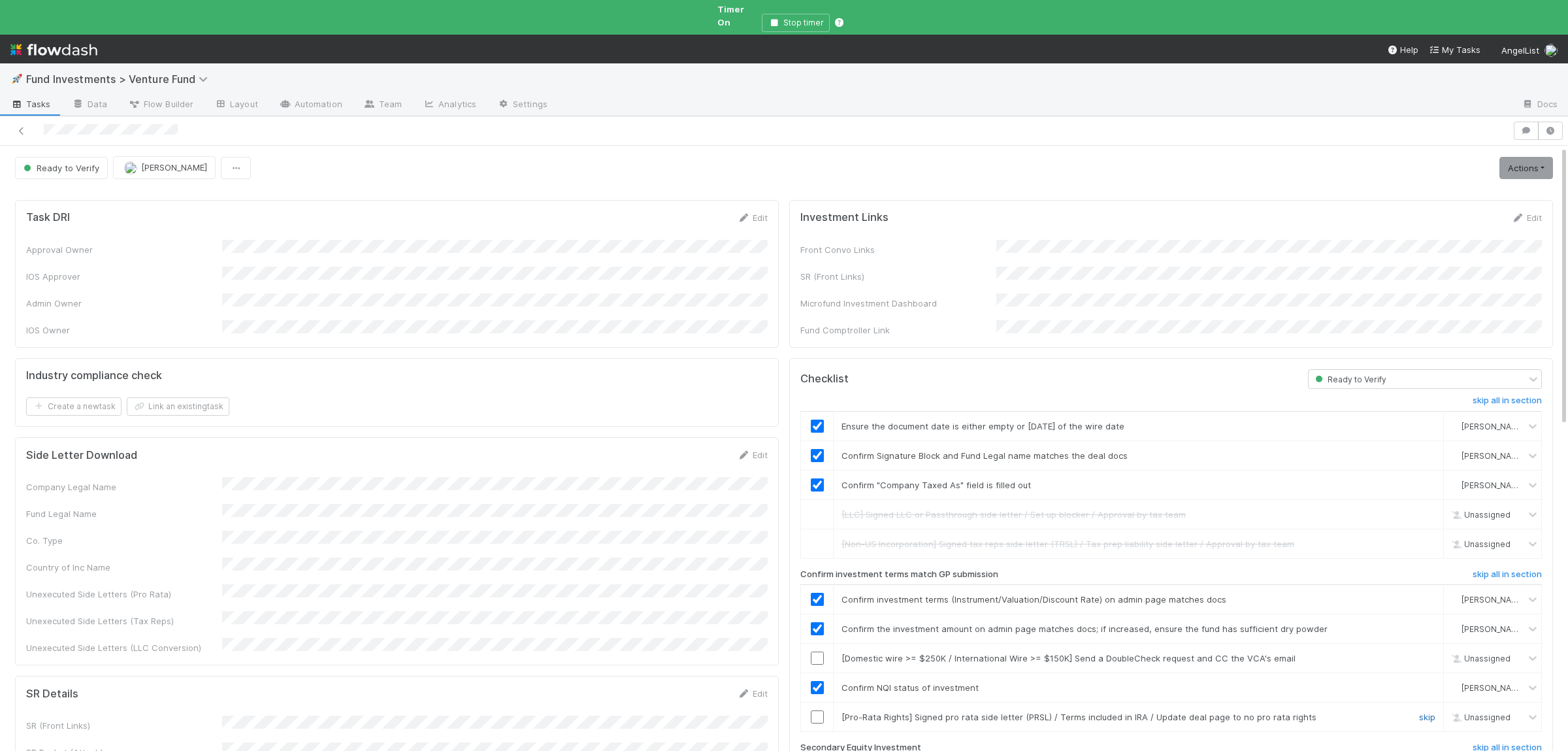 click on "skip" at bounding box center (1427, 717) 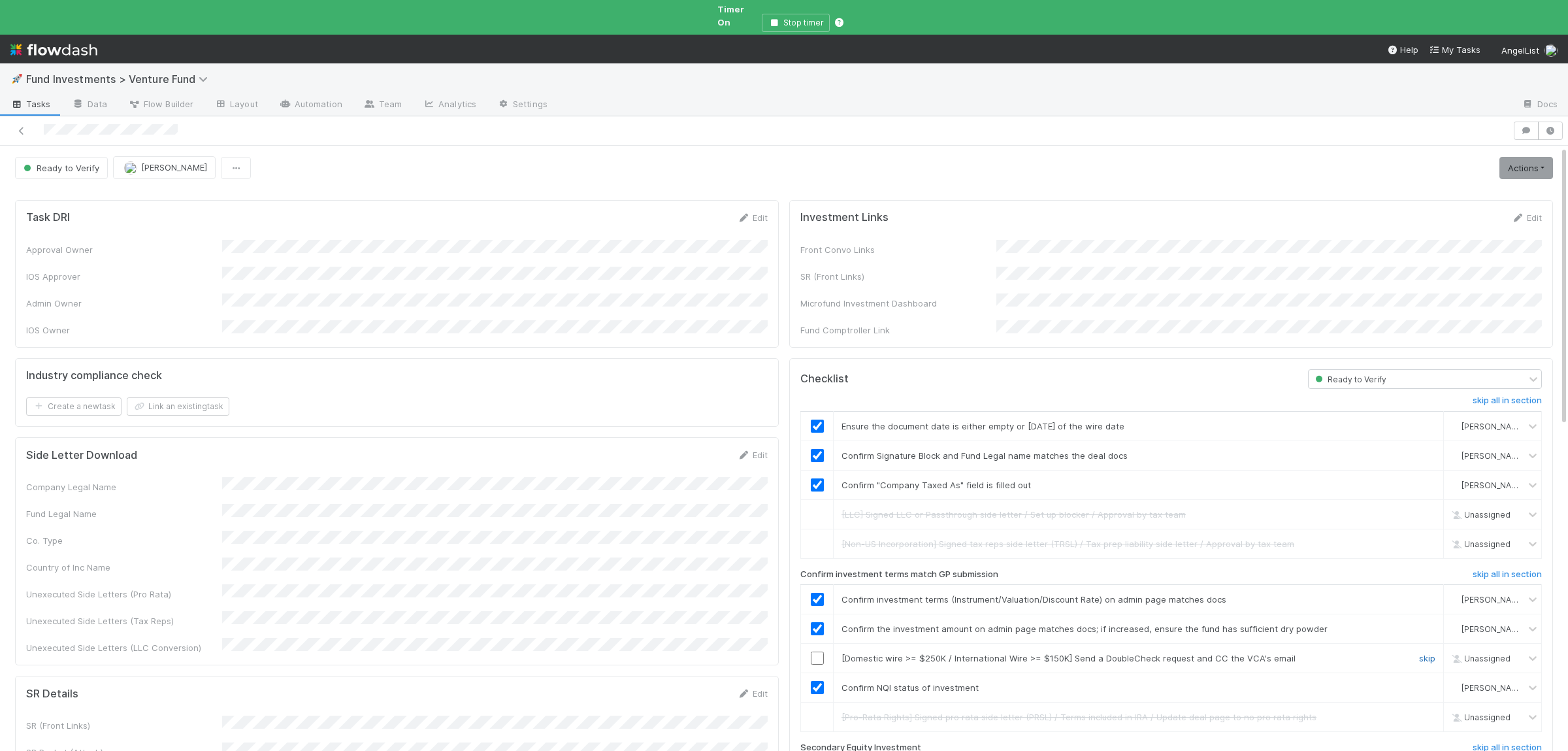 click on "skip" at bounding box center [1427, 658] 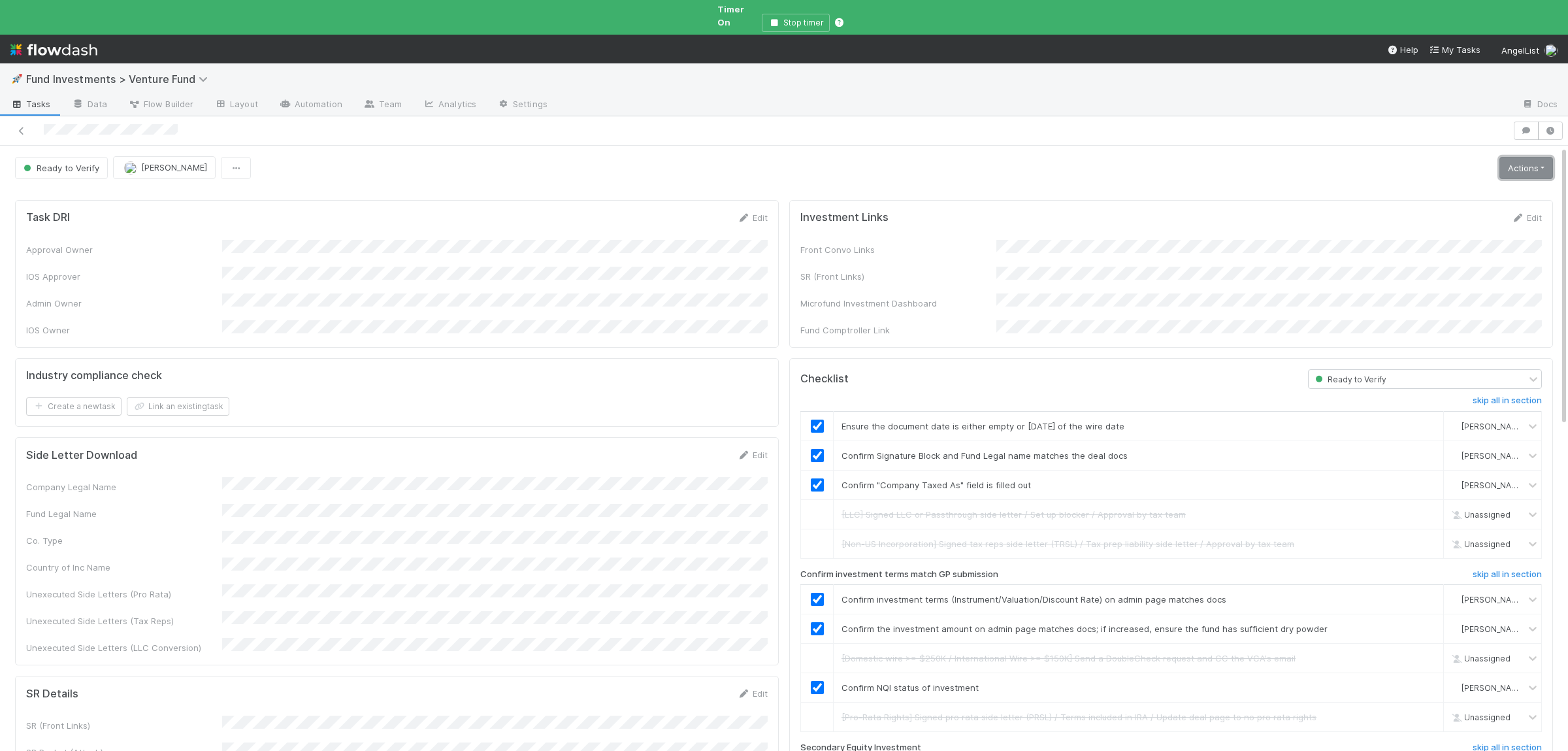 click on "Actions" at bounding box center [1526, 168] 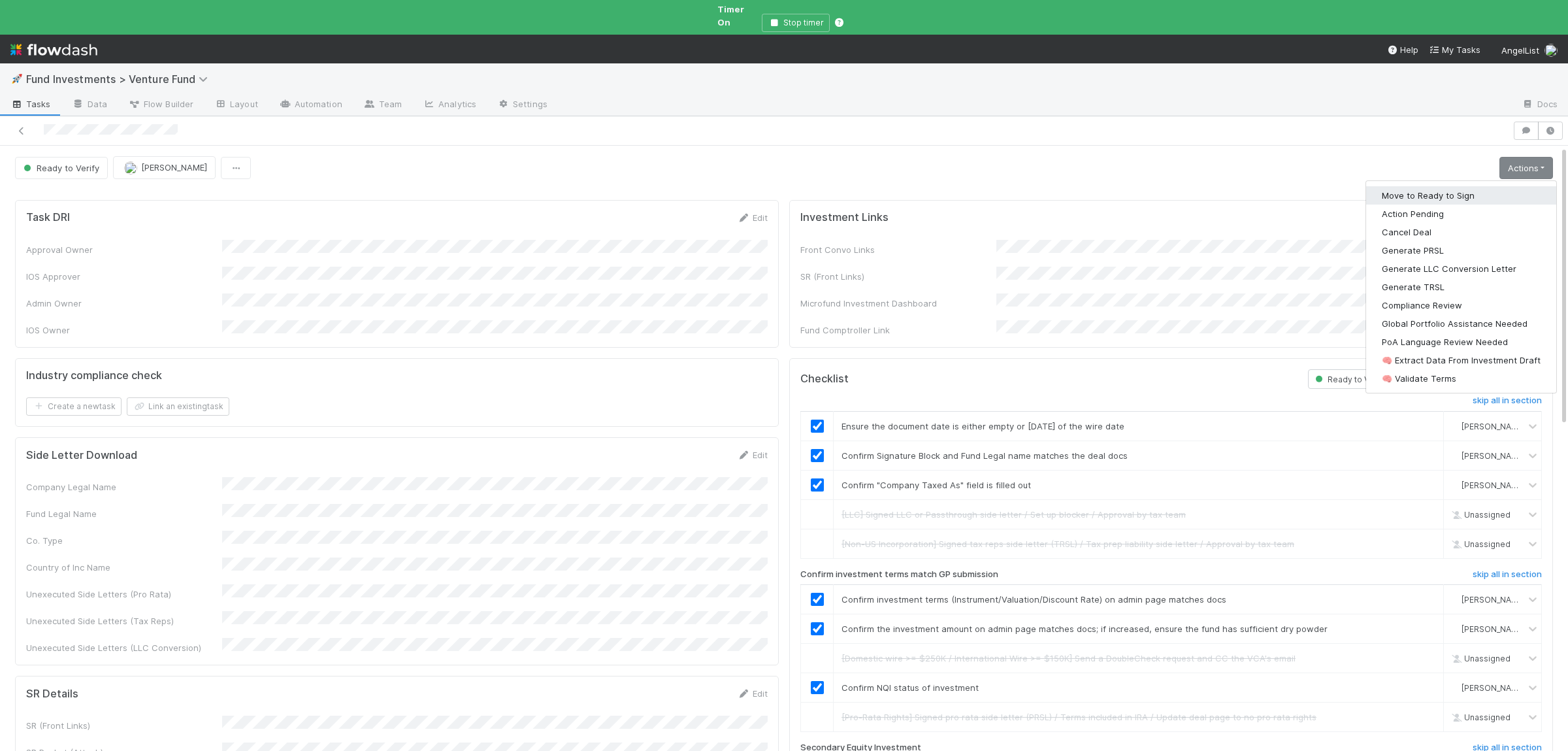 click on "Move to Ready to Sign" at bounding box center [1461, 195] 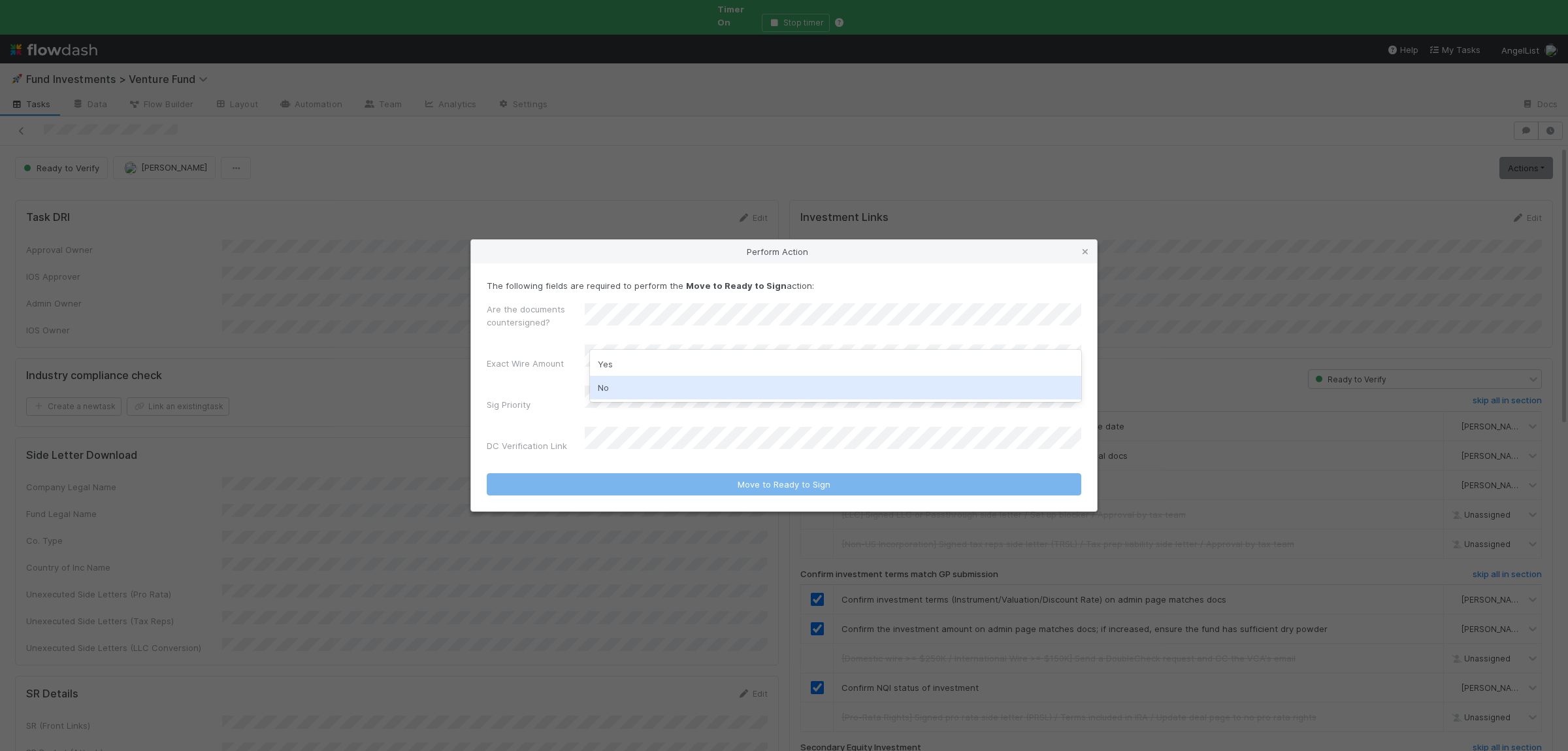 click on "No" at bounding box center (836, 388) 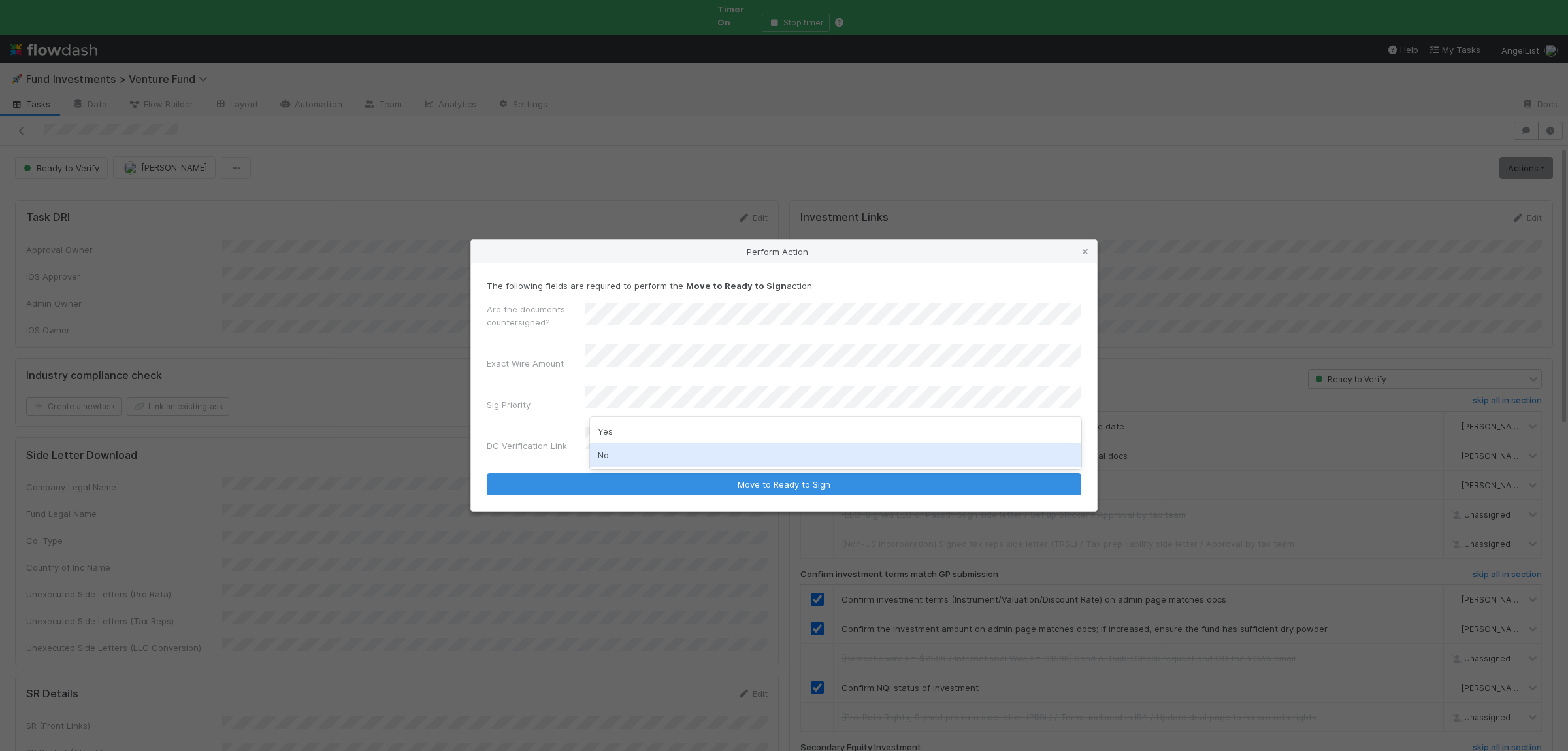 click on "No" at bounding box center (836, 455) 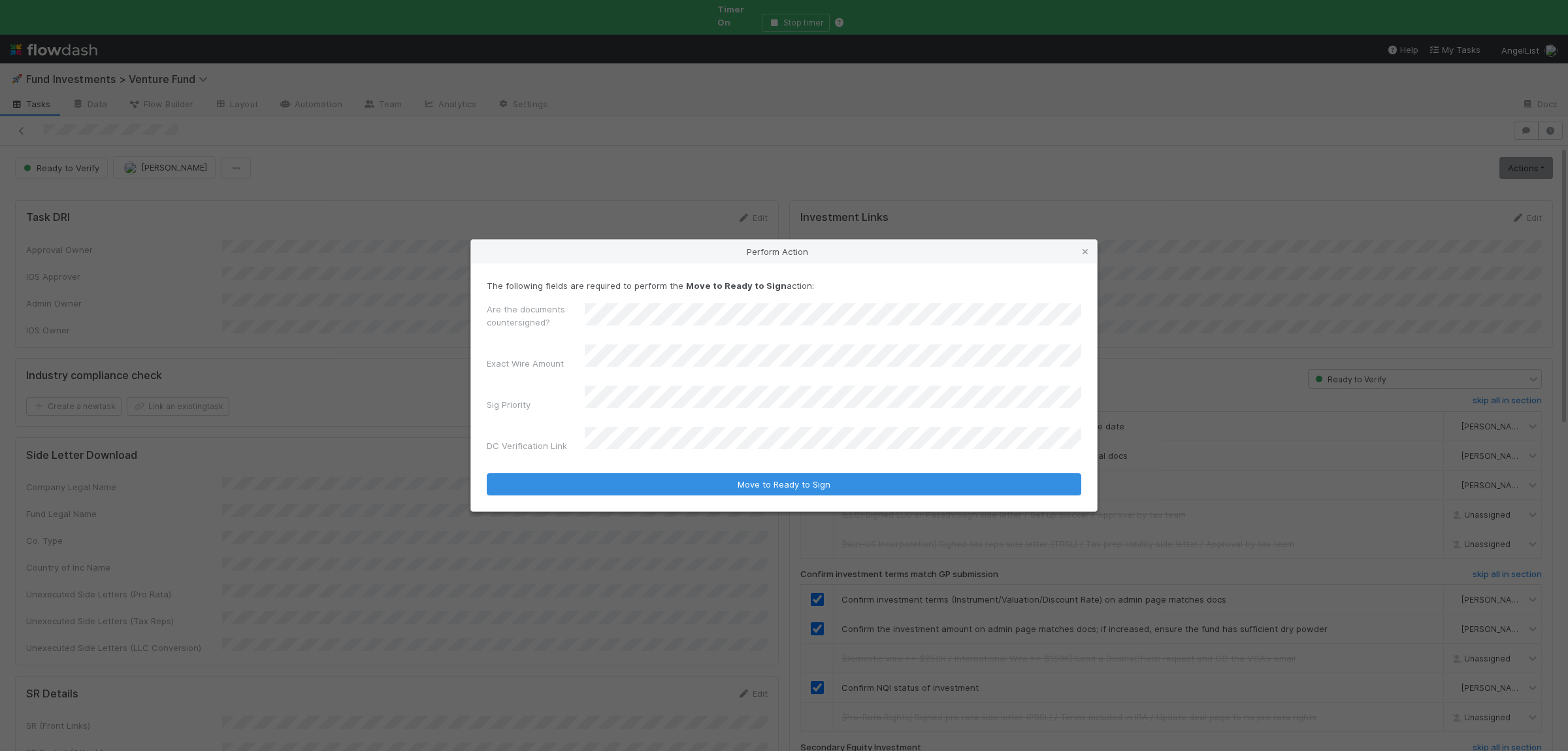 click on "Move to Ready to Sign" at bounding box center [784, 484] 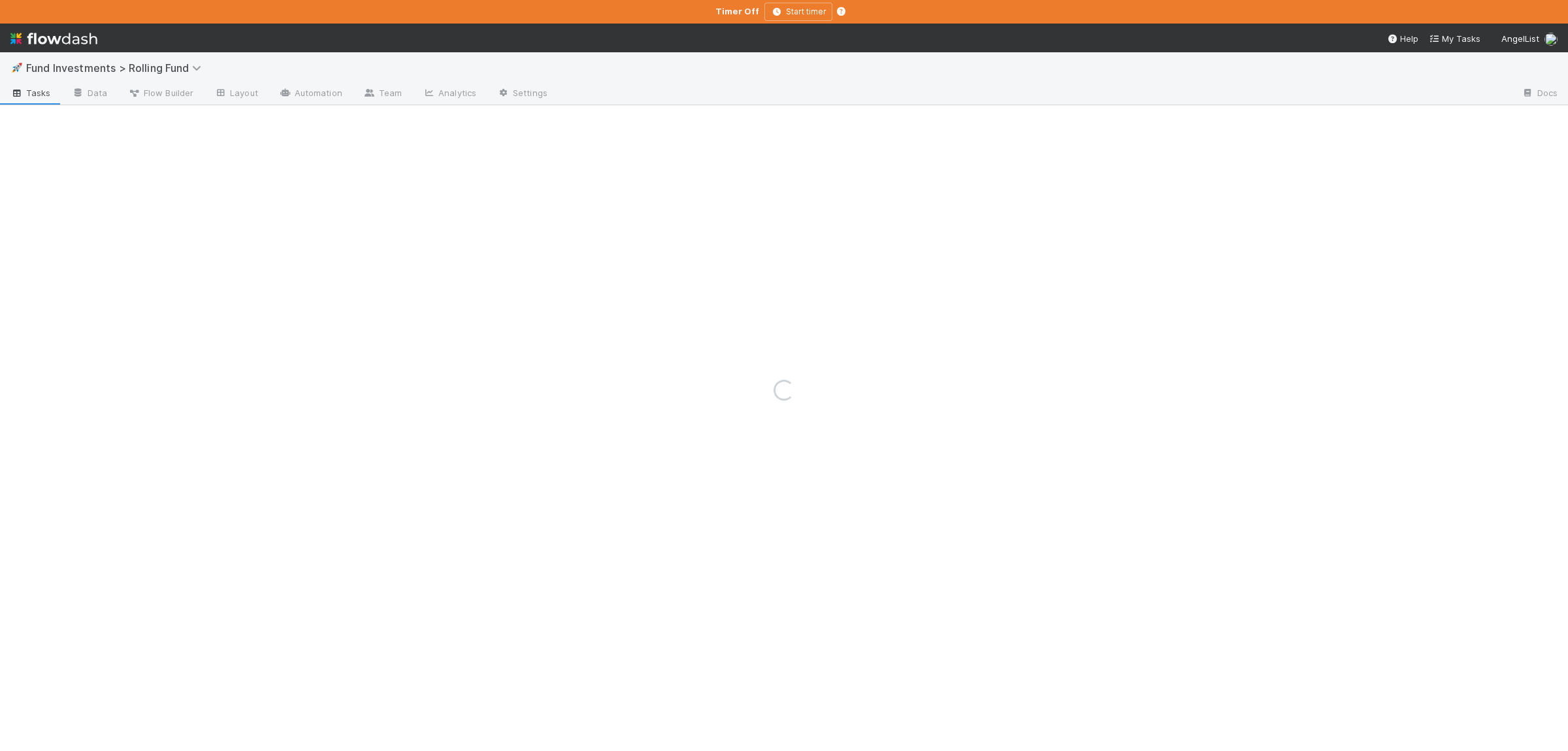 scroll, scrollTop: 0, scrollLeft: 0, axis: both 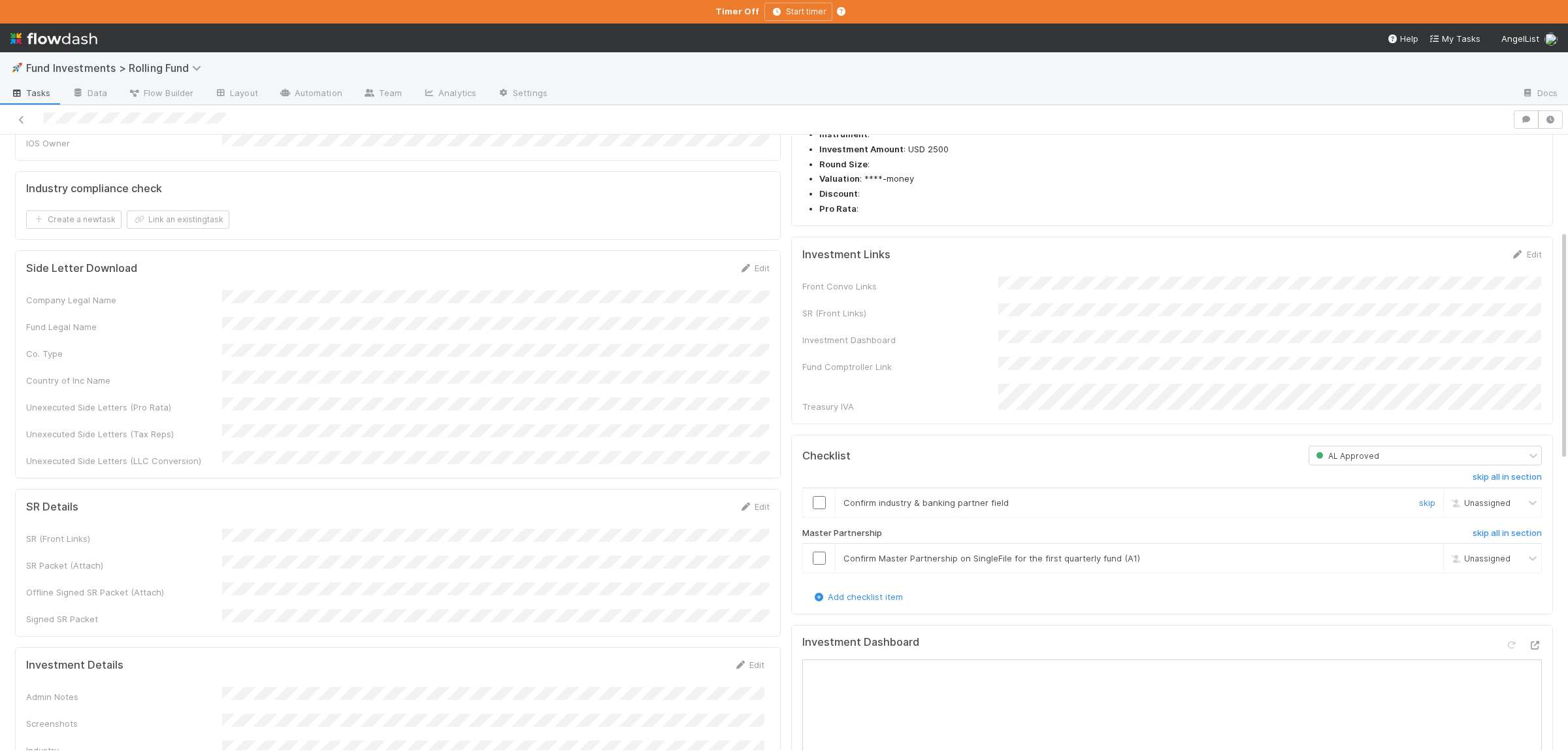 click at bounding box center (819, 503) 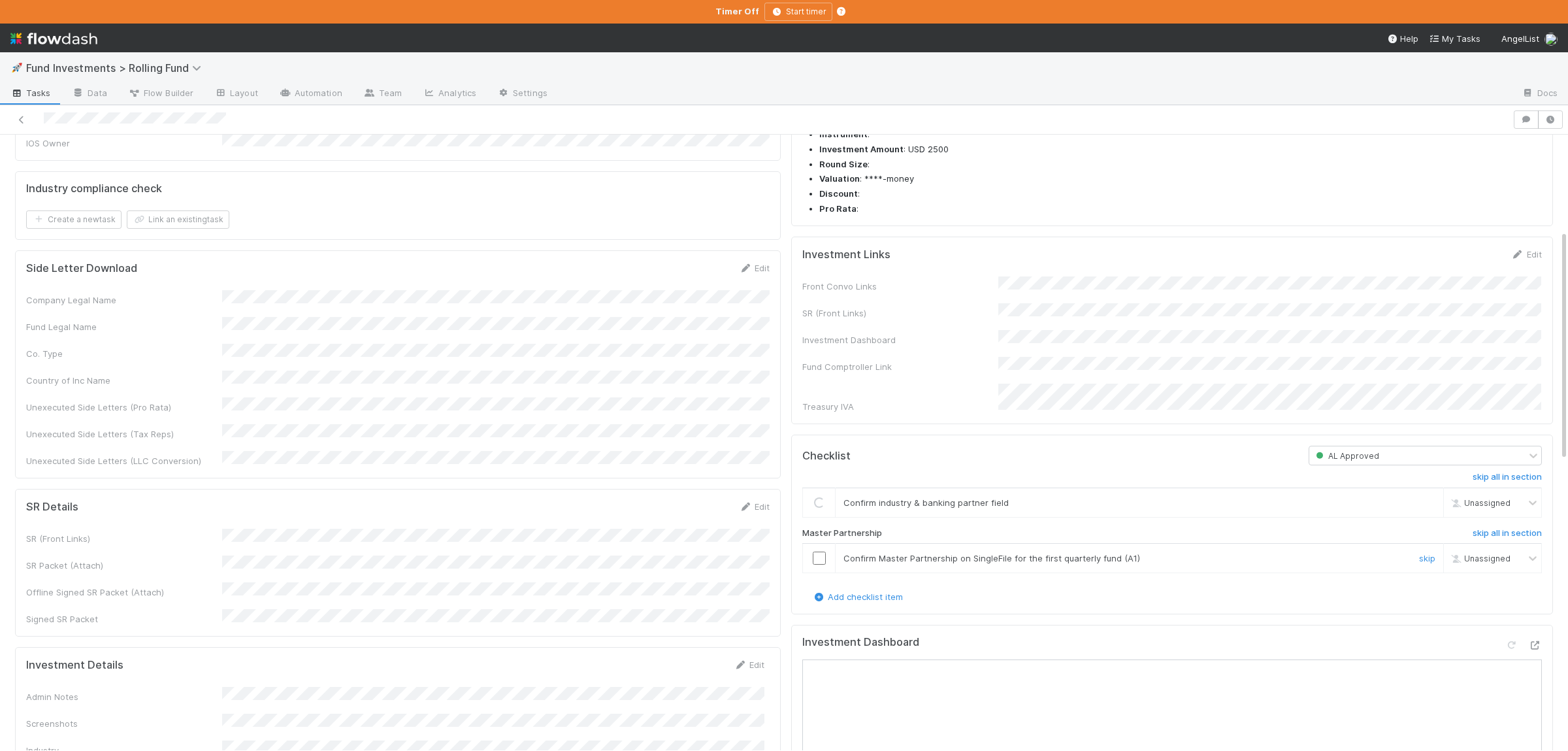 click at bounding box center [819, 558] 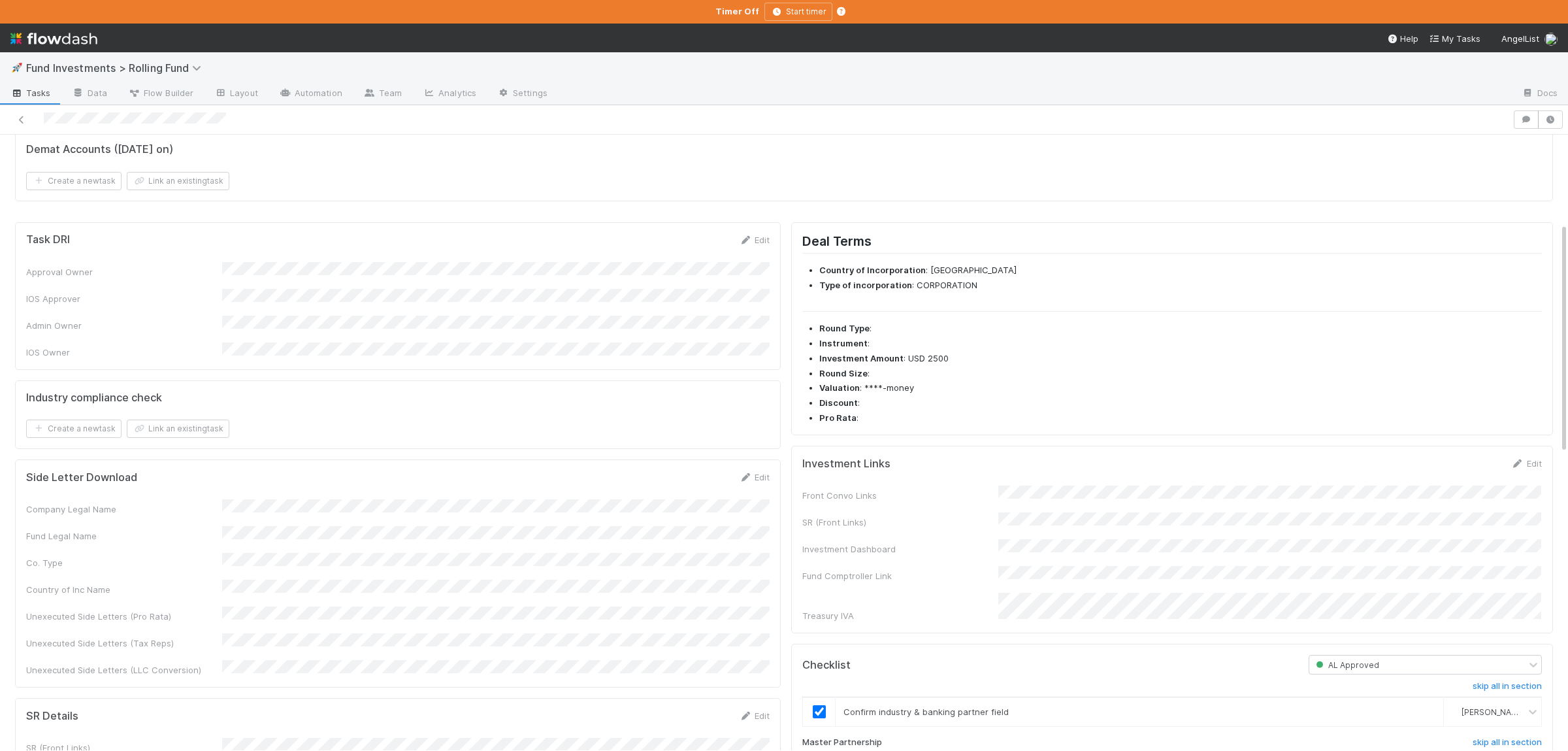 scroll, scrollTop: 0, scrollLeft: 0, axis: both 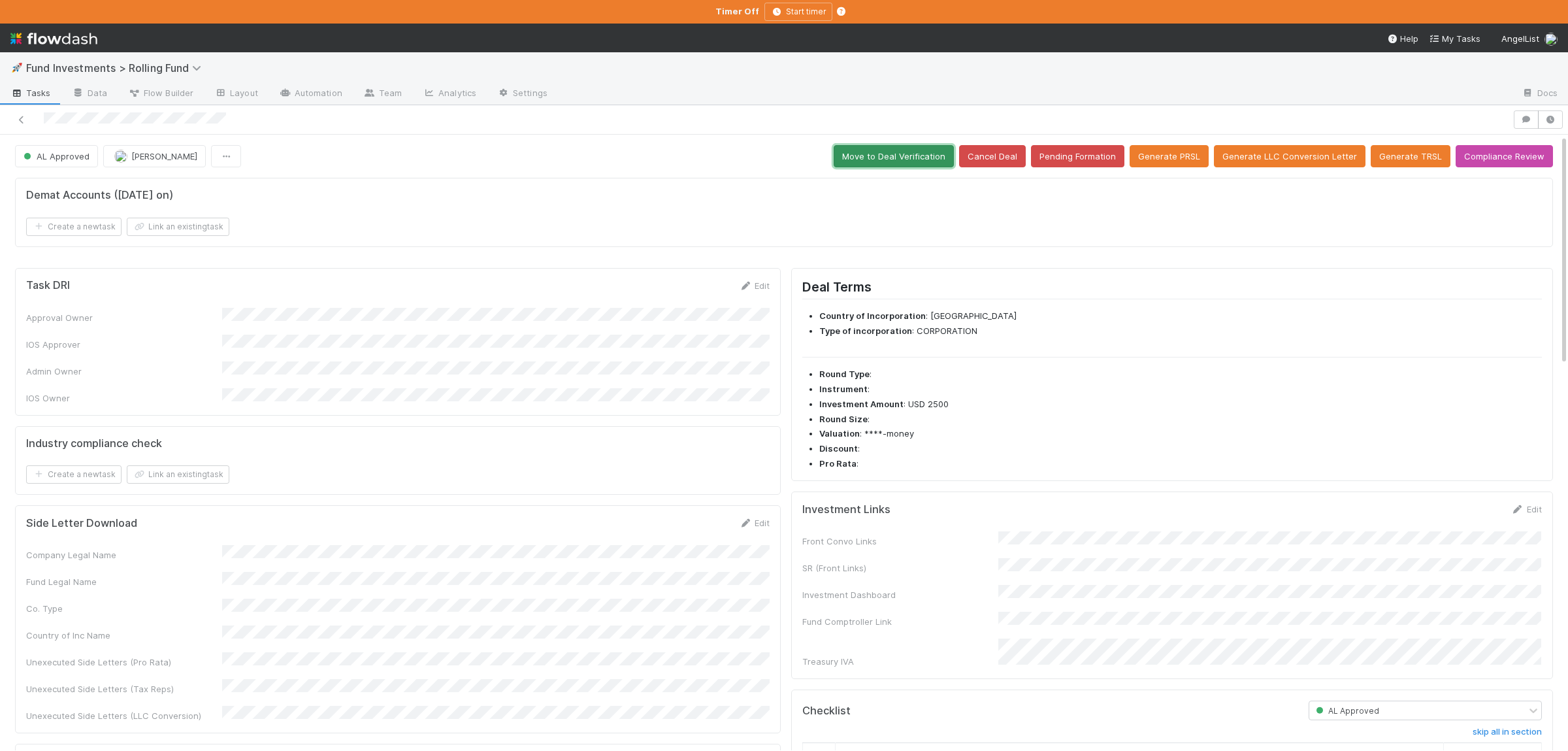 click on "Move to Deal Verification" at bounding box center (894, 156) 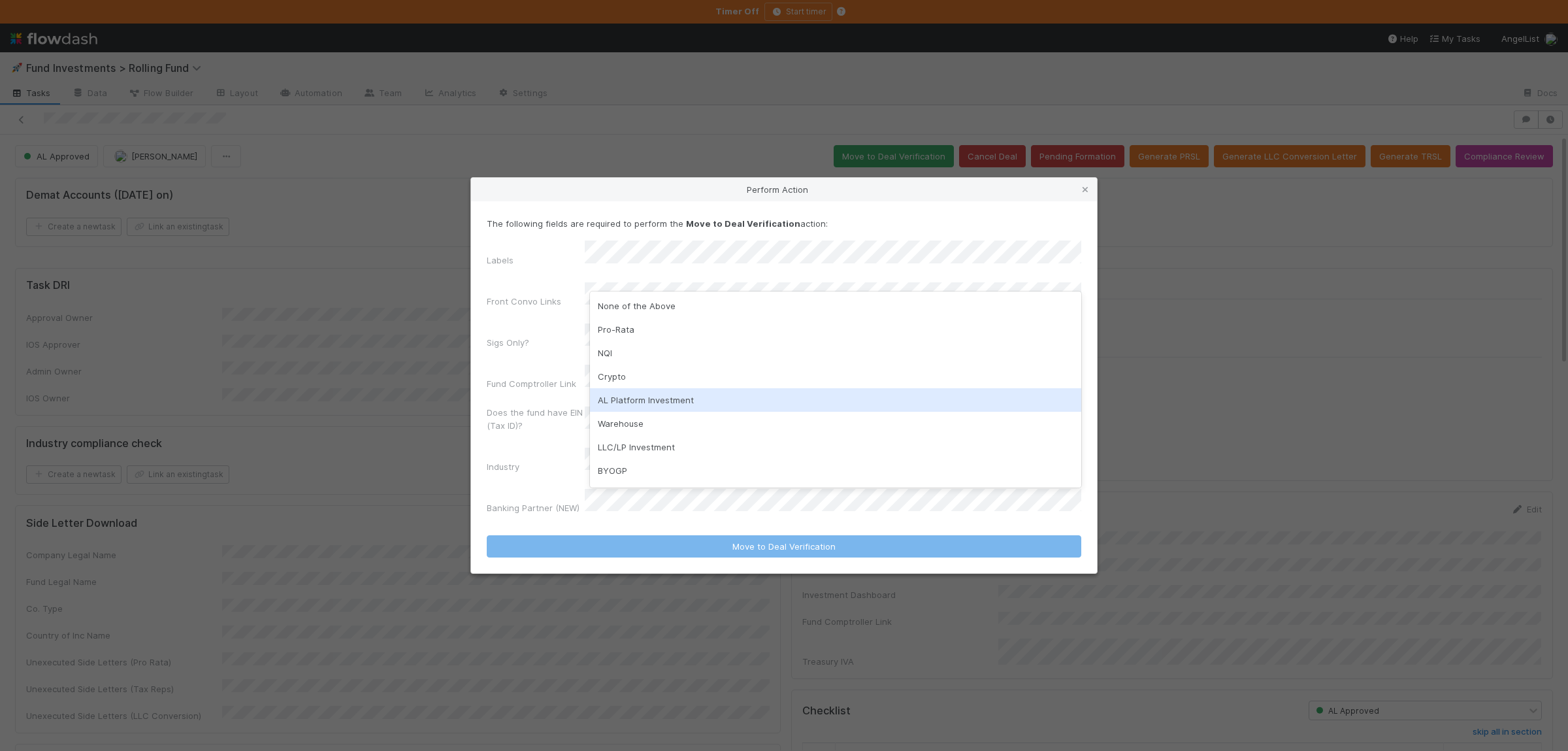 click on "AL Platform Investment" at bounding box center (836, 400) 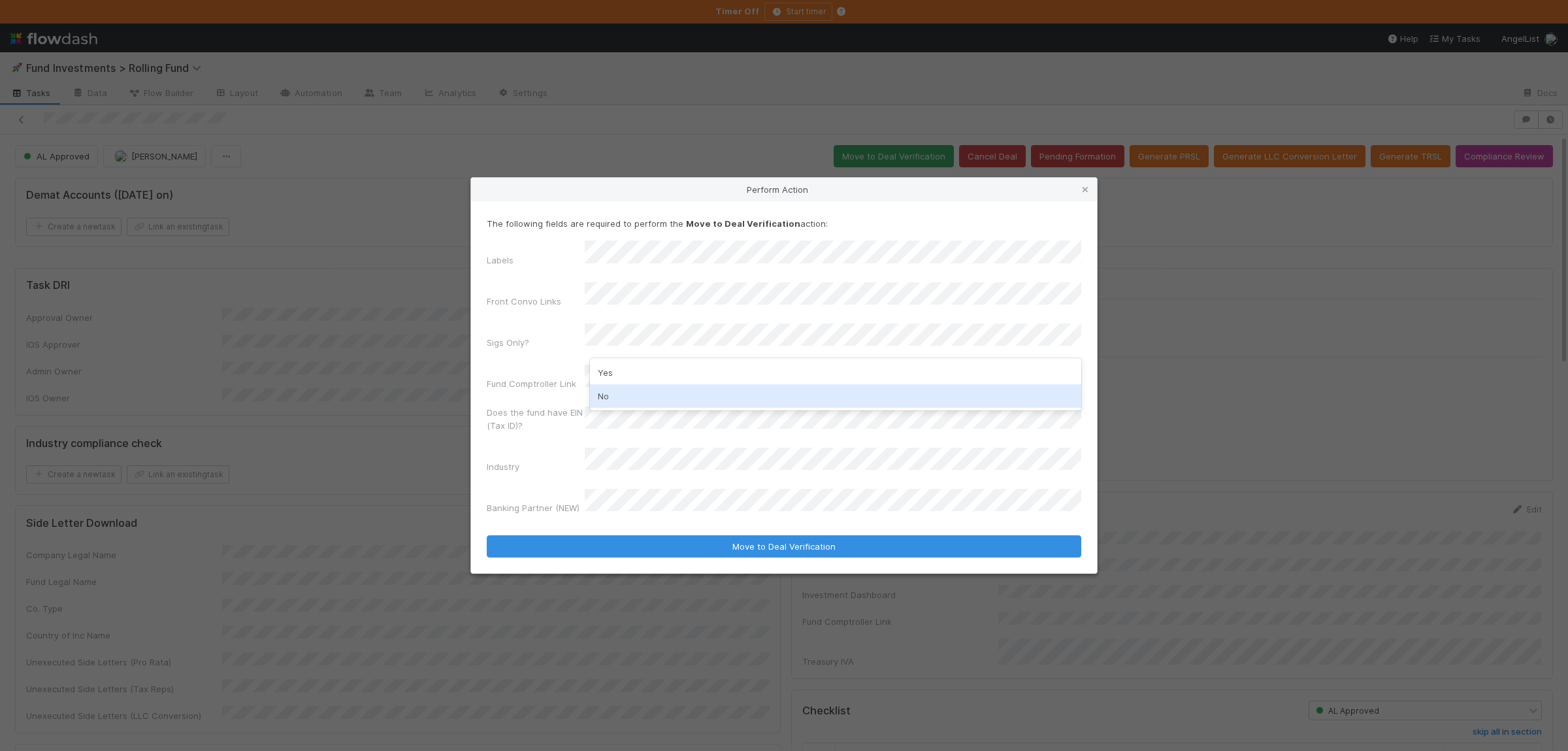click on "No" at bounding box center (836, 396) 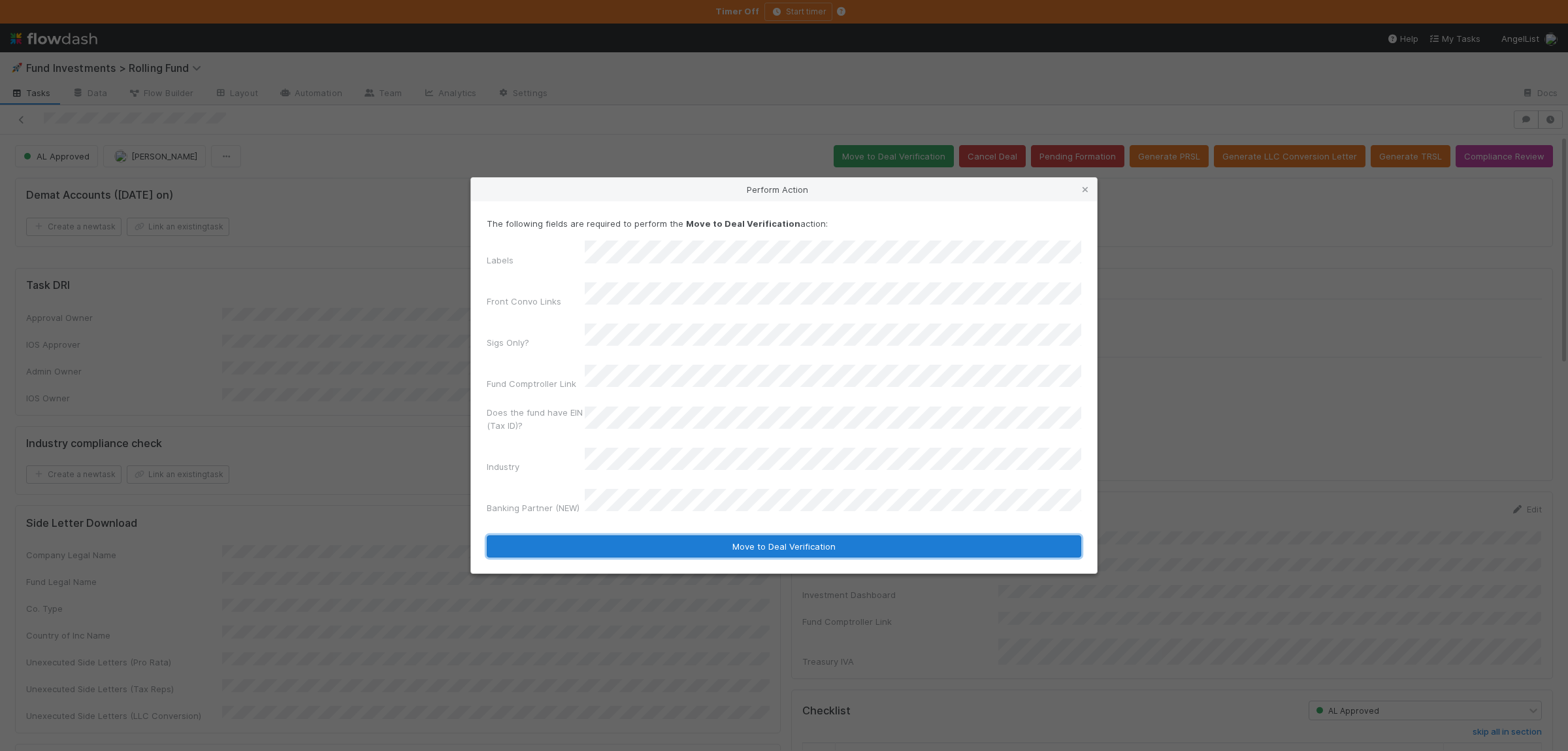 drag, startPoint x: 673, startPoint y: 527, endPoint x: 708, endPoint y: 535, distance: 35.902646 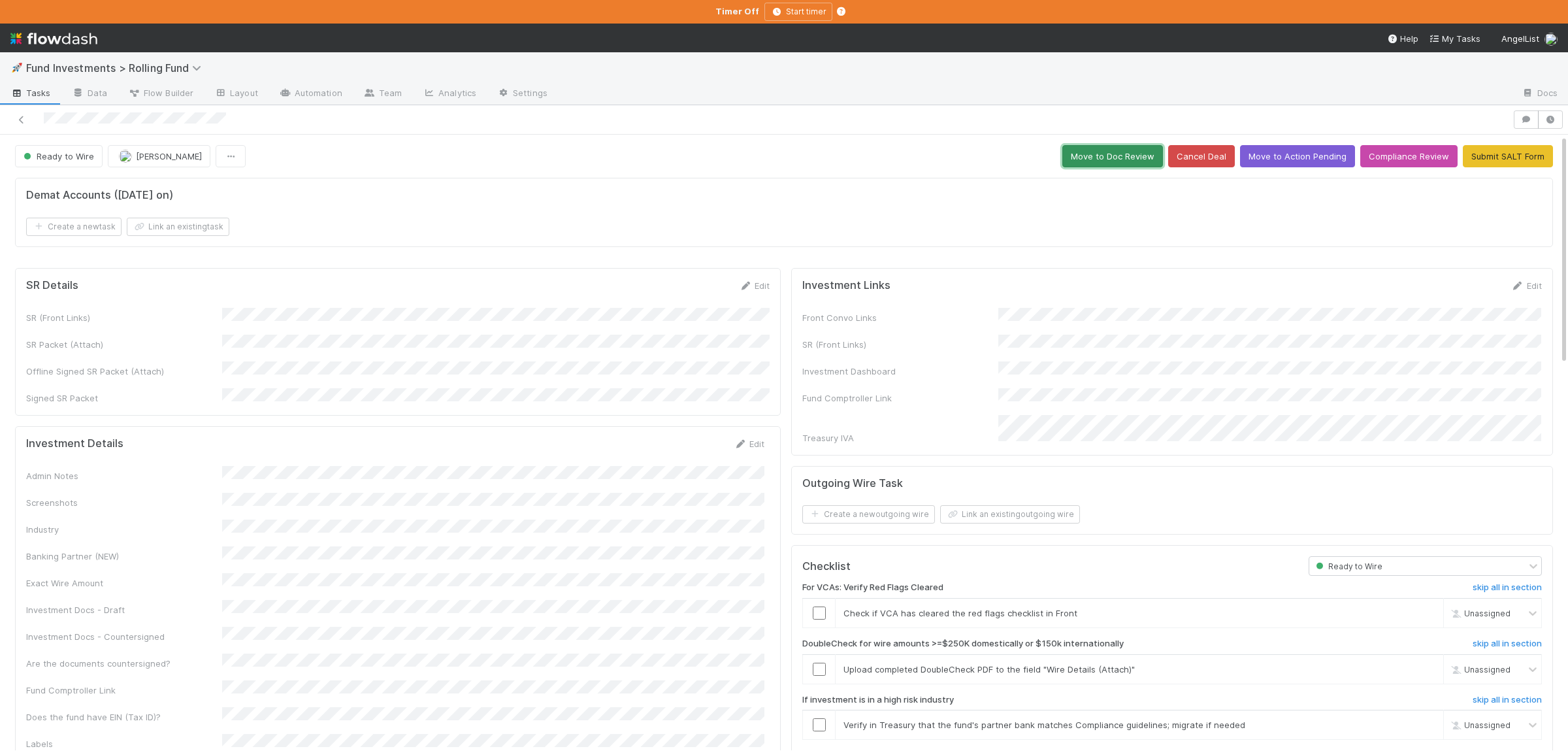 click on "Move to Doc Review" at bounding box center [1113, 156] 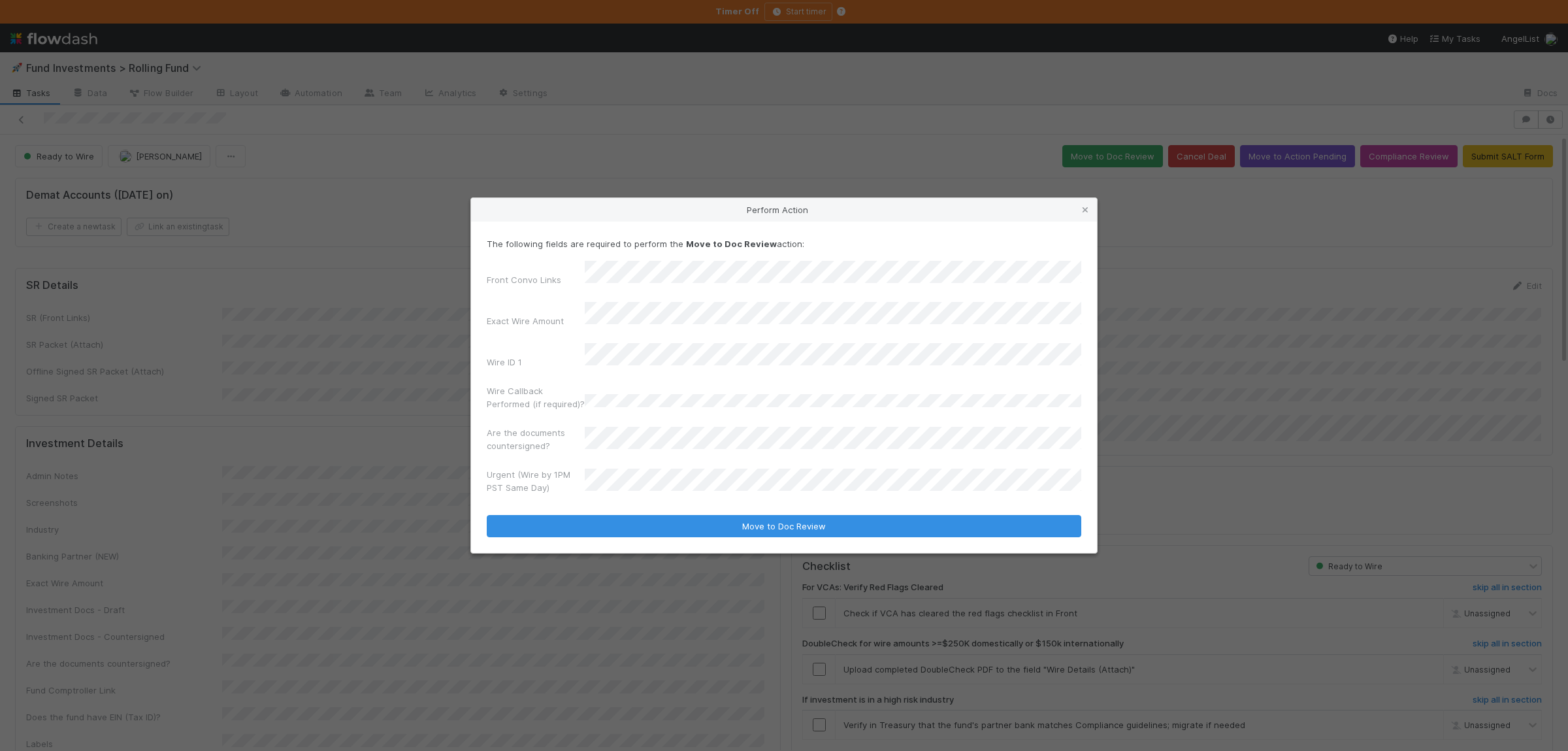click on "Move to Doc Review" at bounding box center [784, 526] 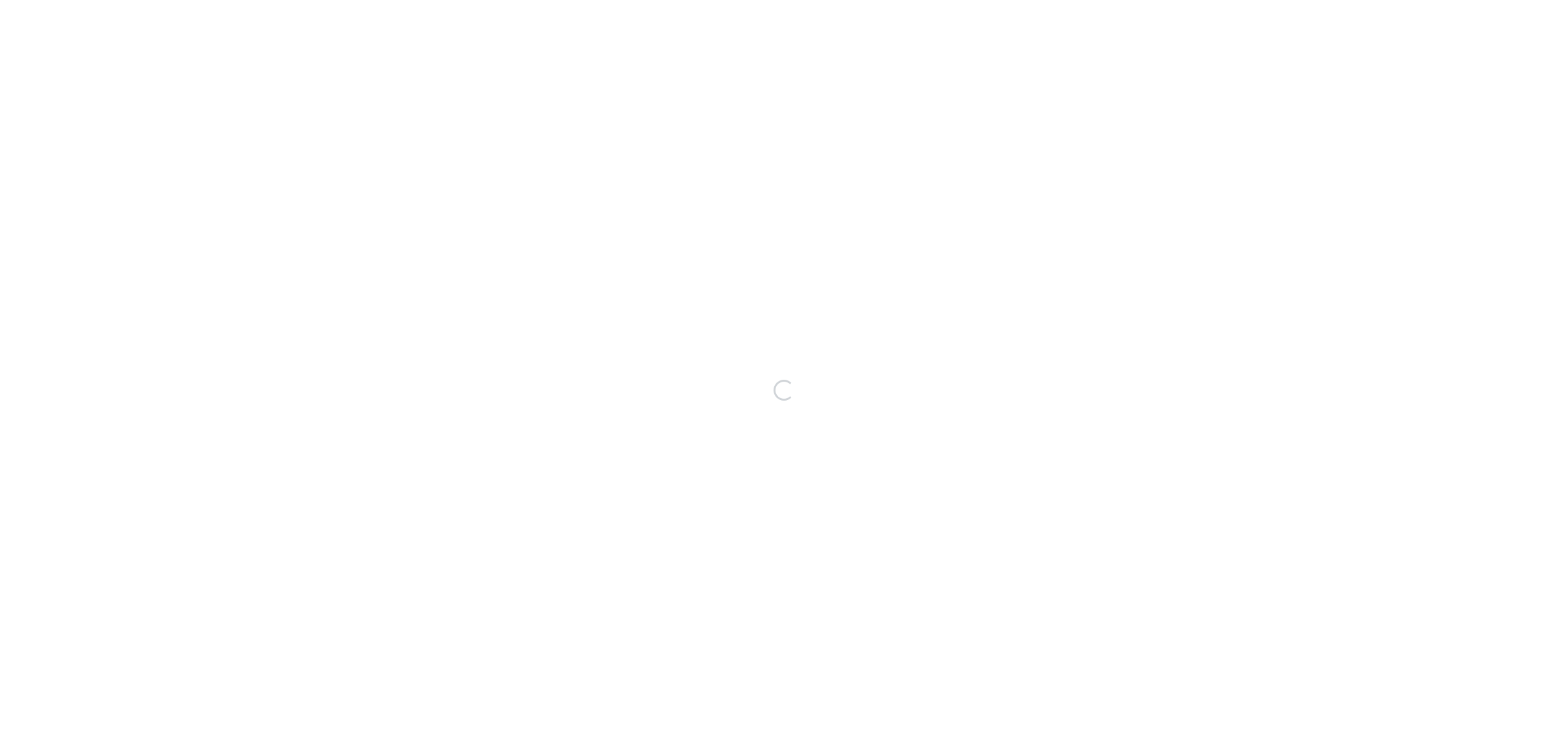 scroll, scrollTop: 0, scrollLeft: 0, axis: both 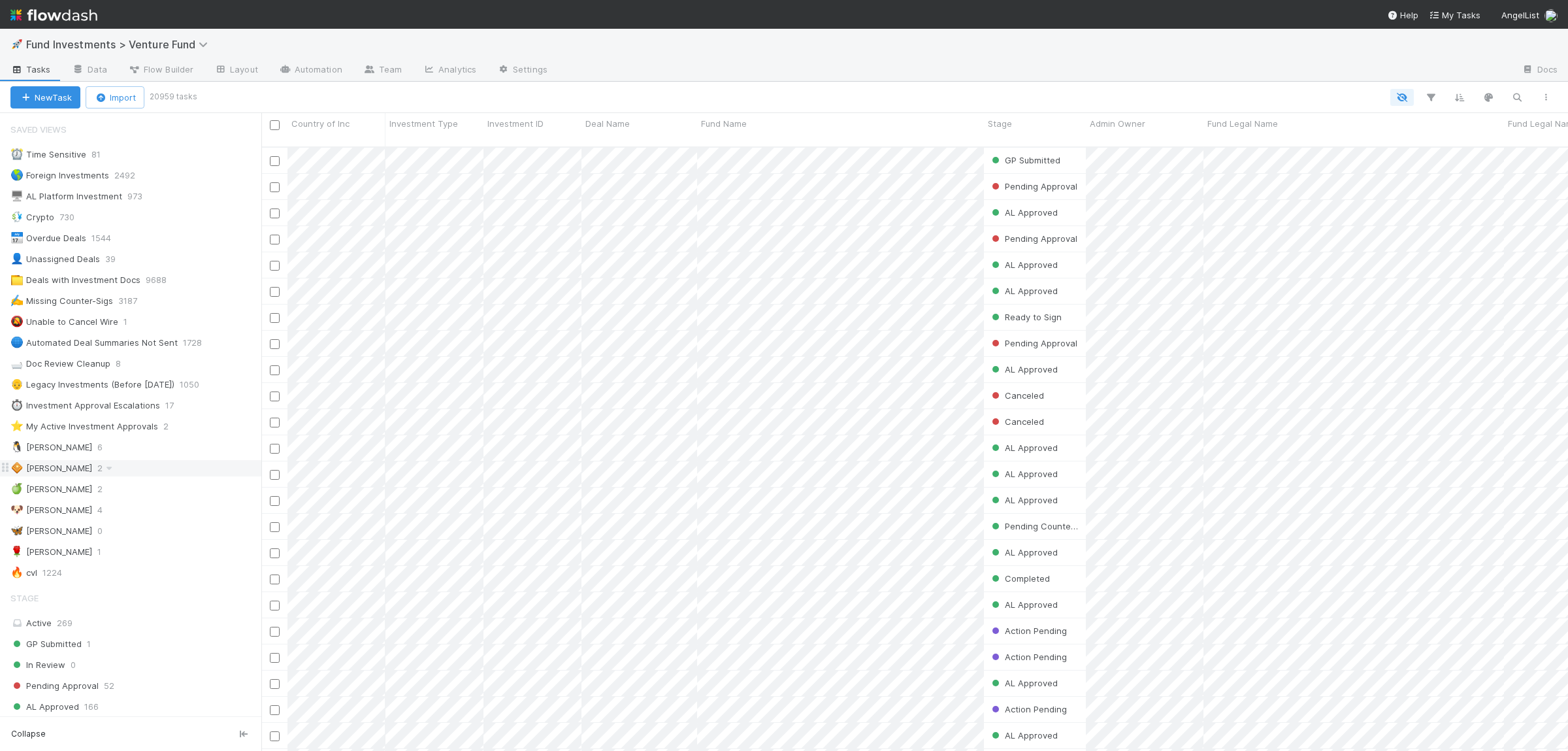 click on "🧇 Susan 2" at bounding box center [136, 468] 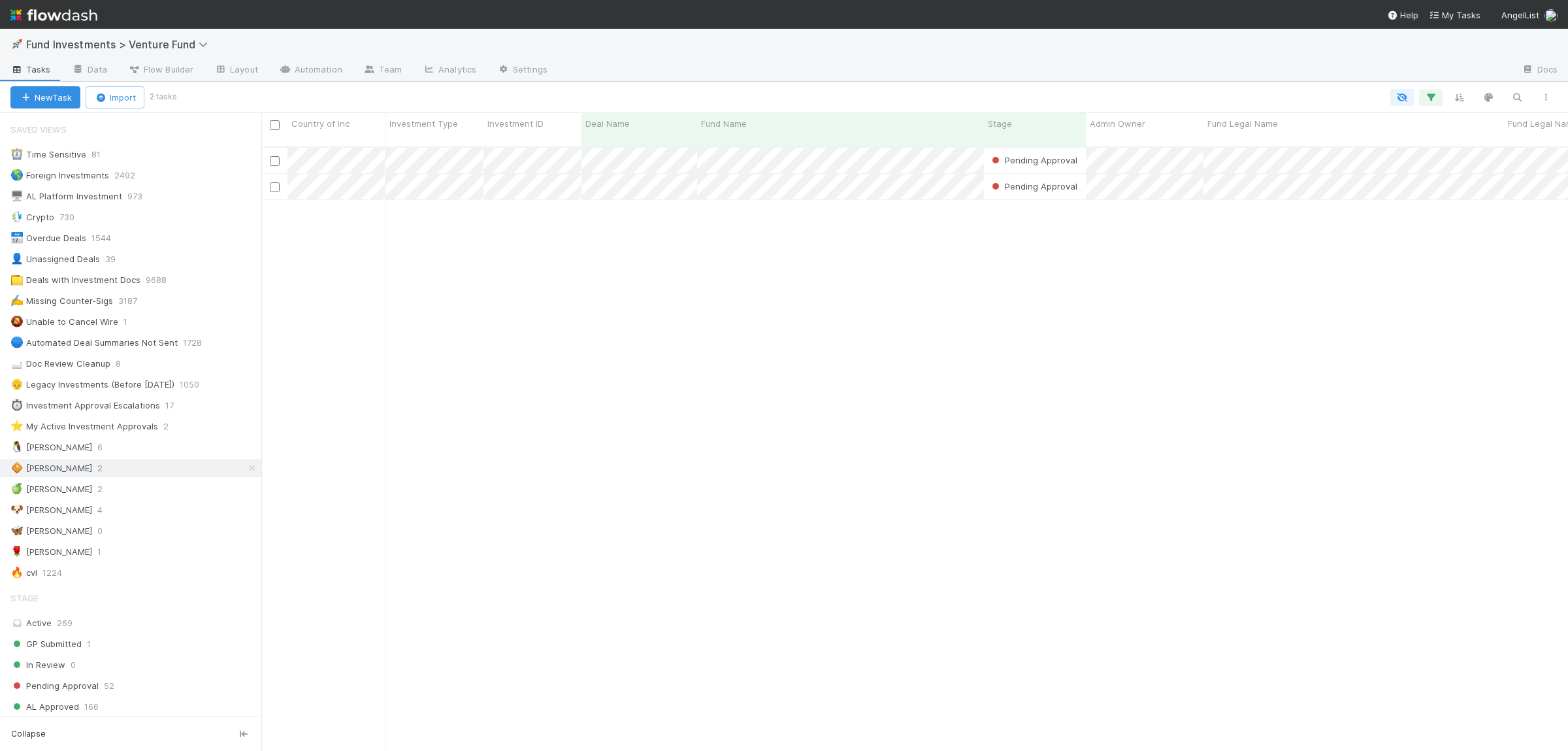 scroll, scrollTop: 1, scrollLeft: 1, axis: both 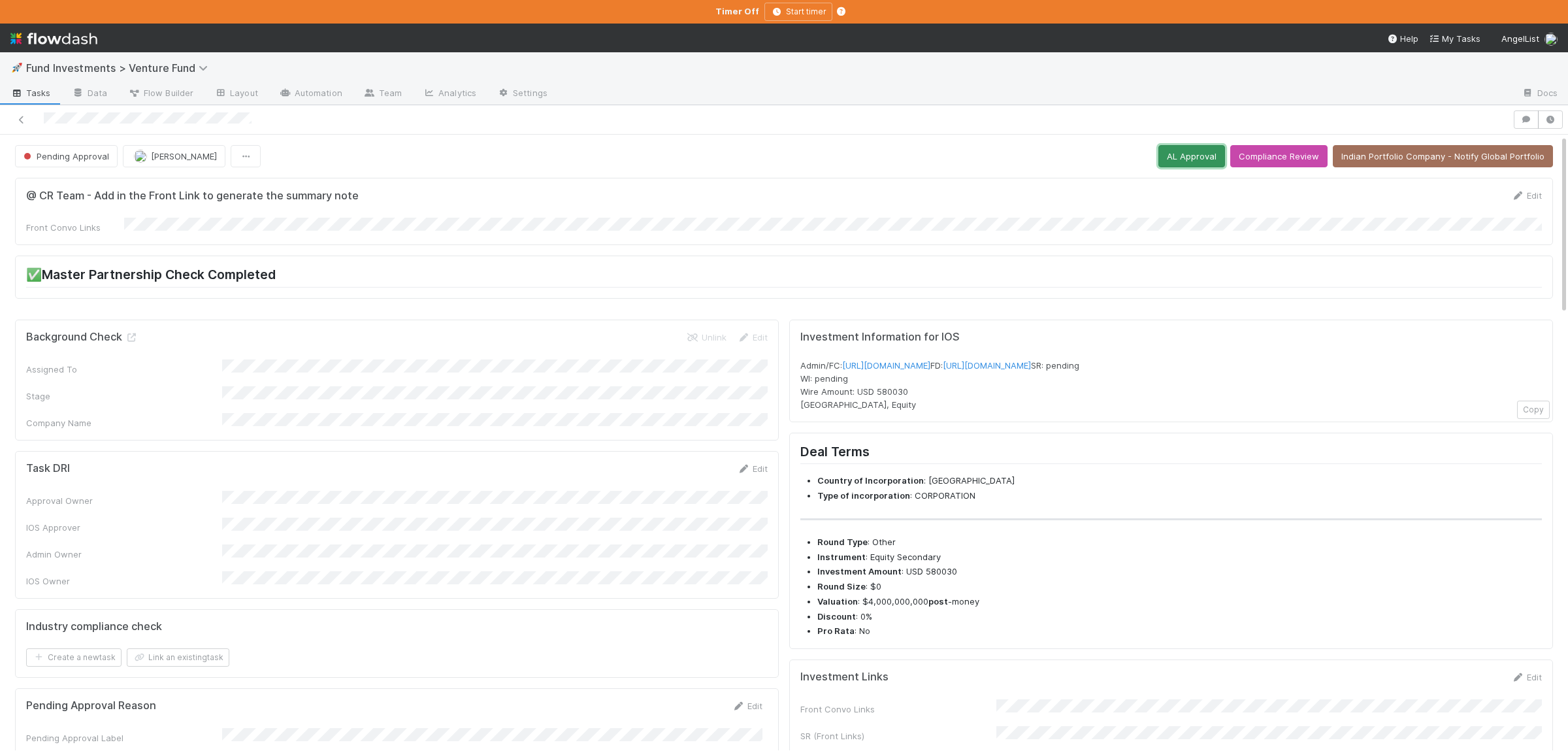 click on "AL Approval" at bounding box center (1192, 156) 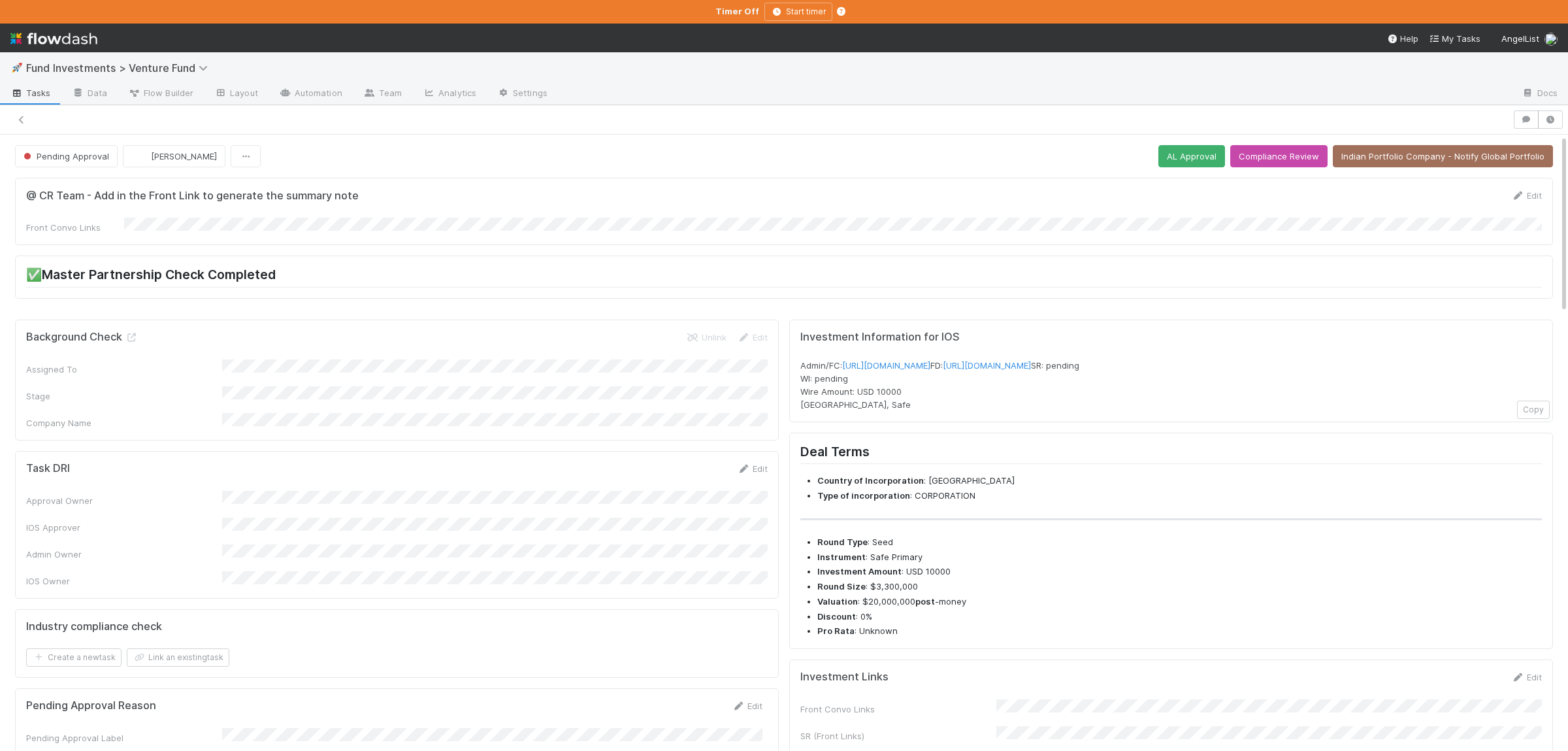 scroll, scrollTop: 0, scrollLeft: 0, axis: both 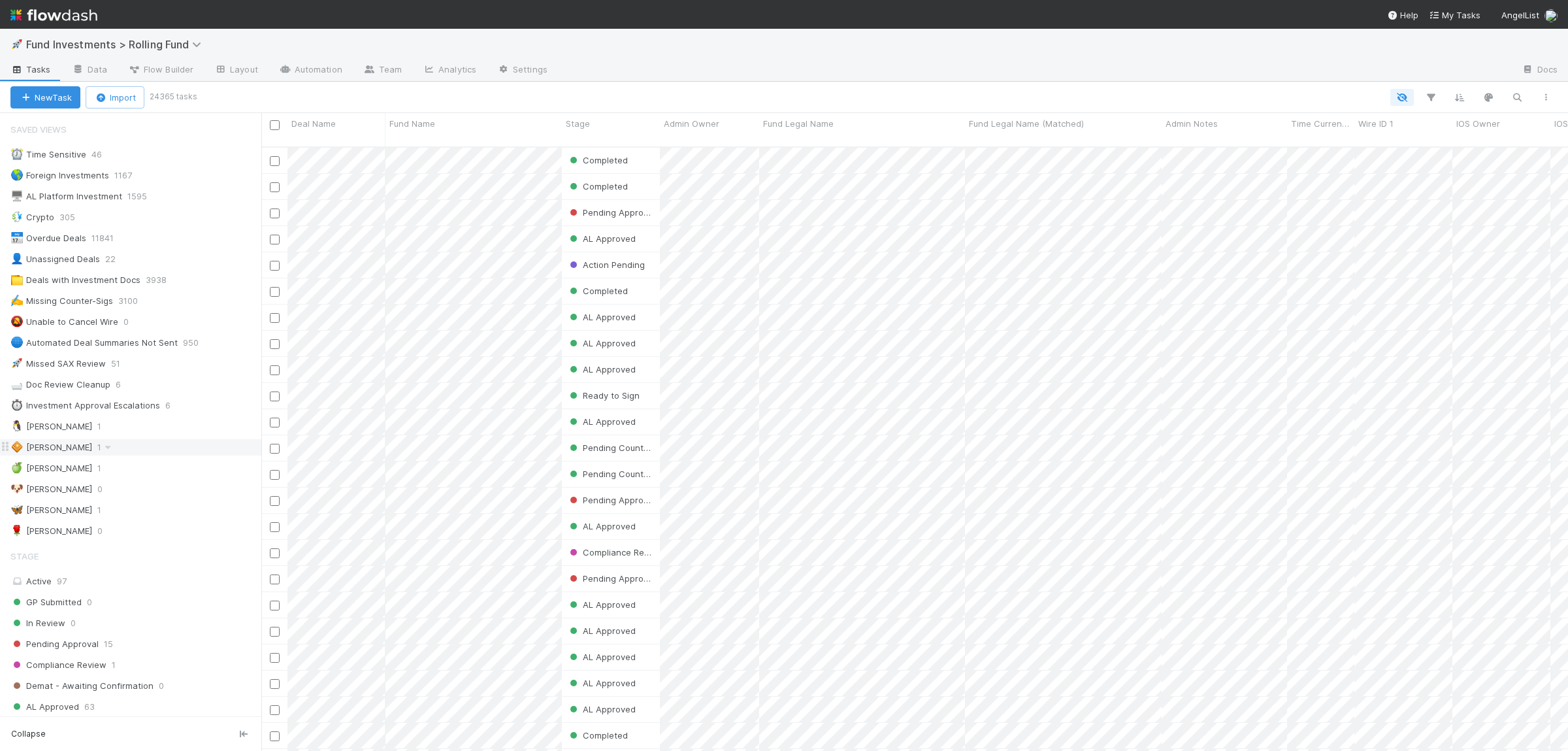 click on "🧇 [PERSON_NAME] 1" at bounding box center [136, 447] 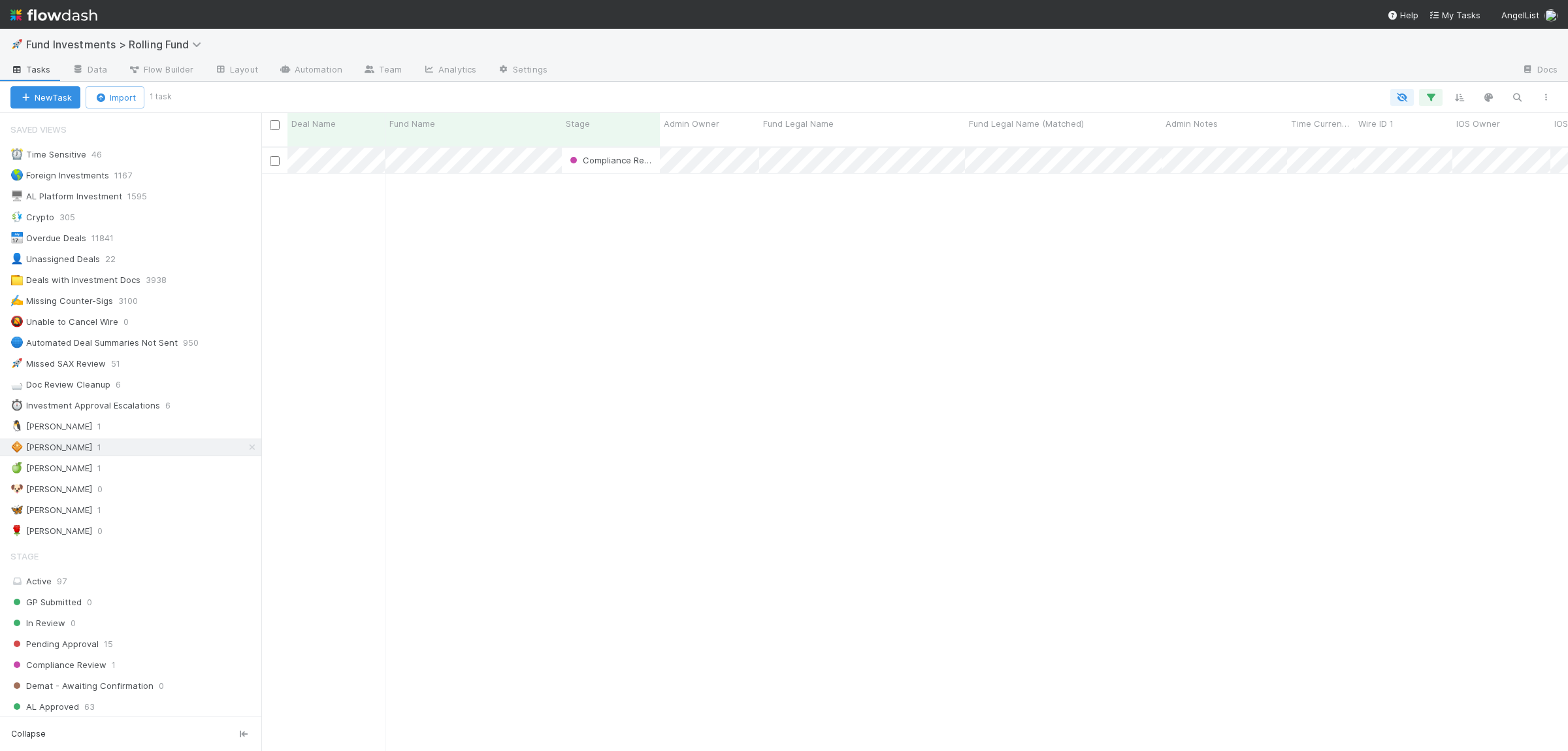 scroll, scrollTop: 1, scrollLeft: 1, axis: both 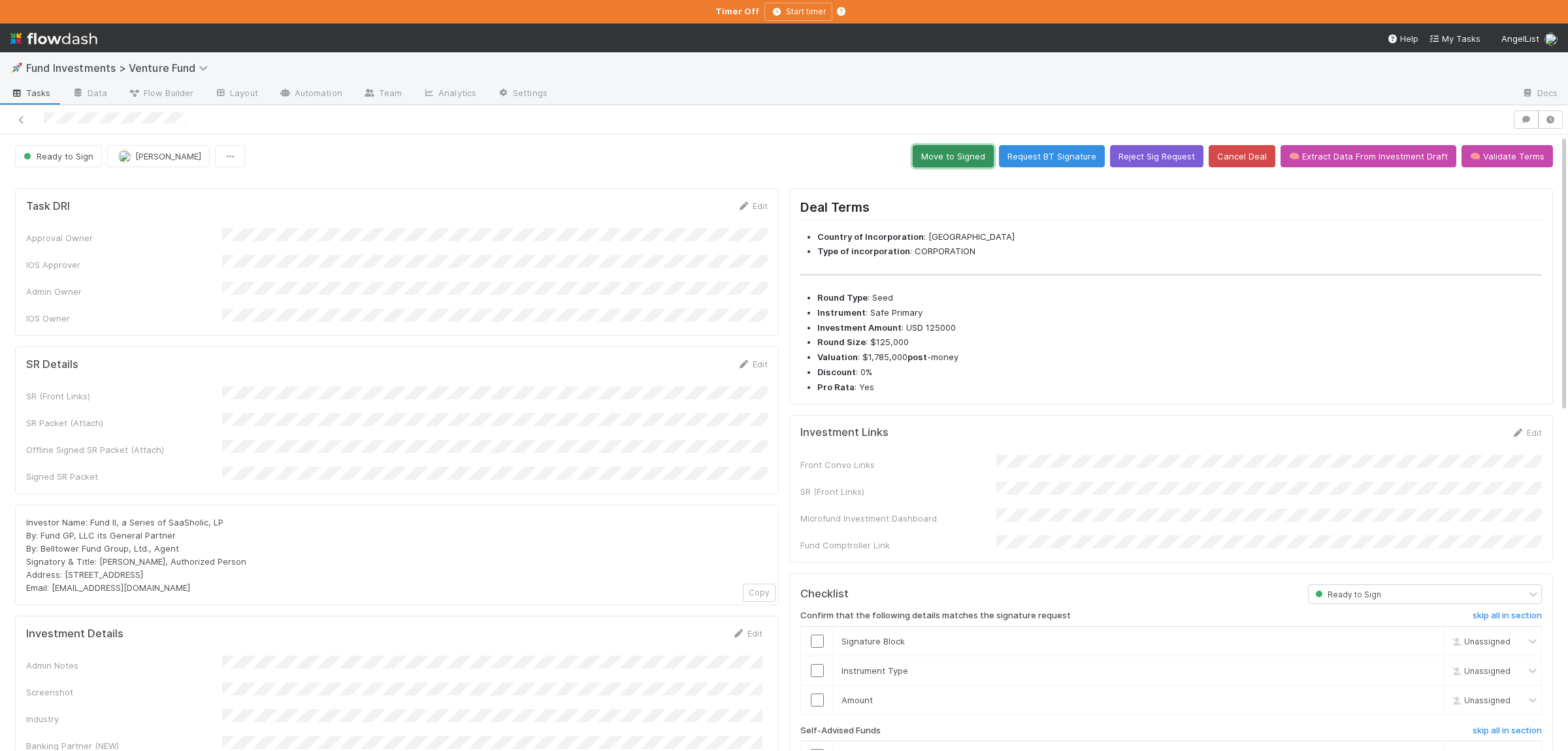 click on "Move to Signed" at bounding box center (953, 156) 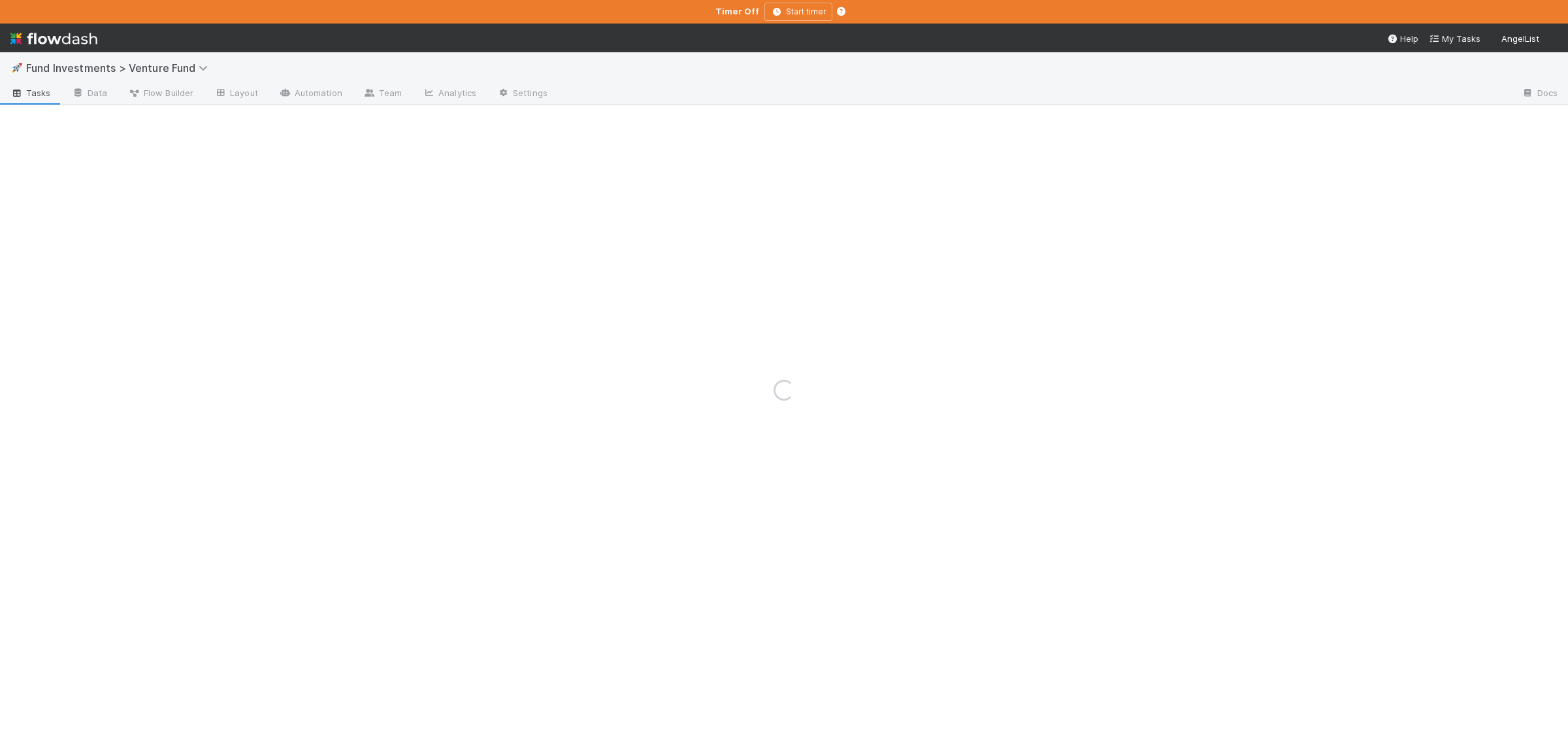 scroll, scrollTop: 0, scrollLeft: 0, axis: both 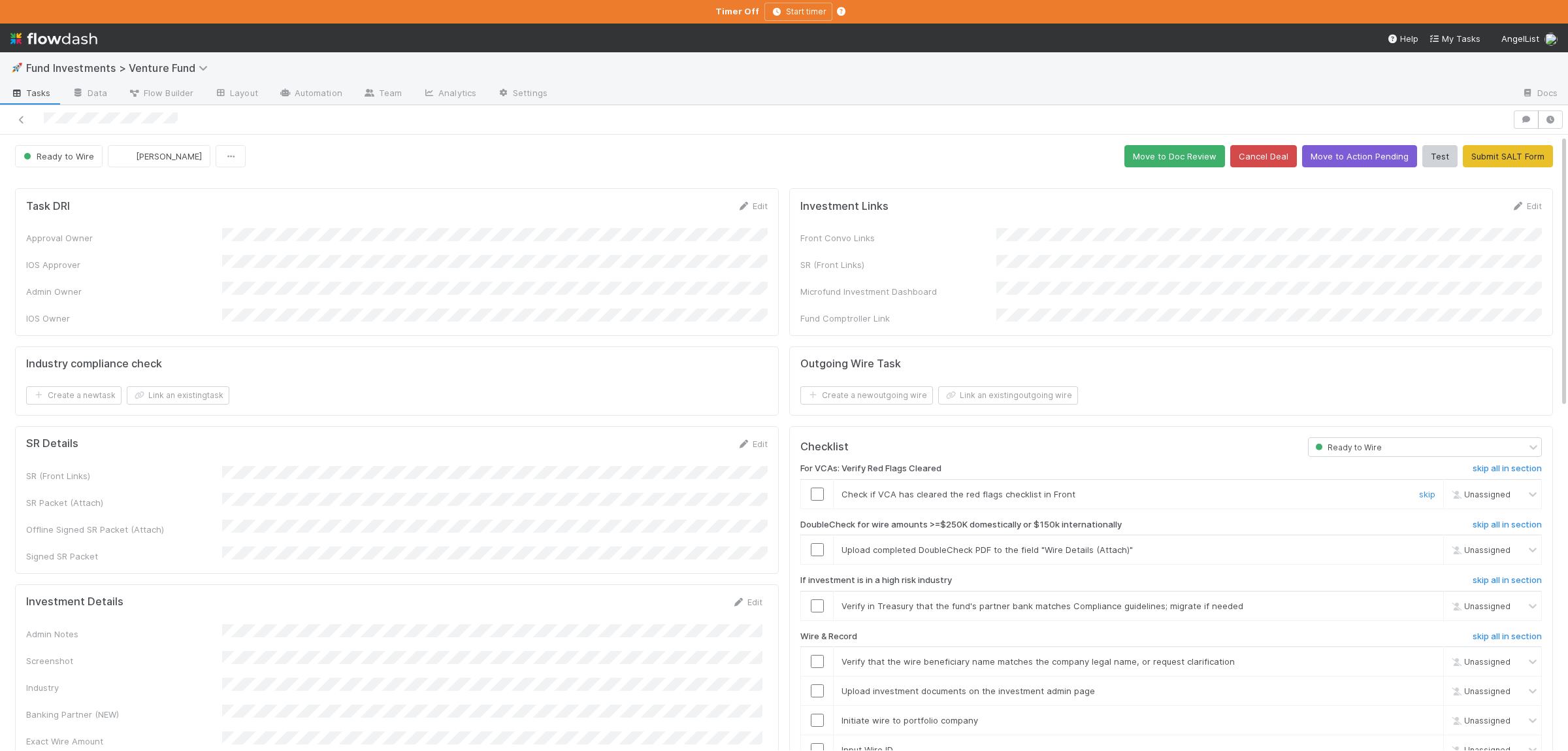 click at bounding box center (817, 494) 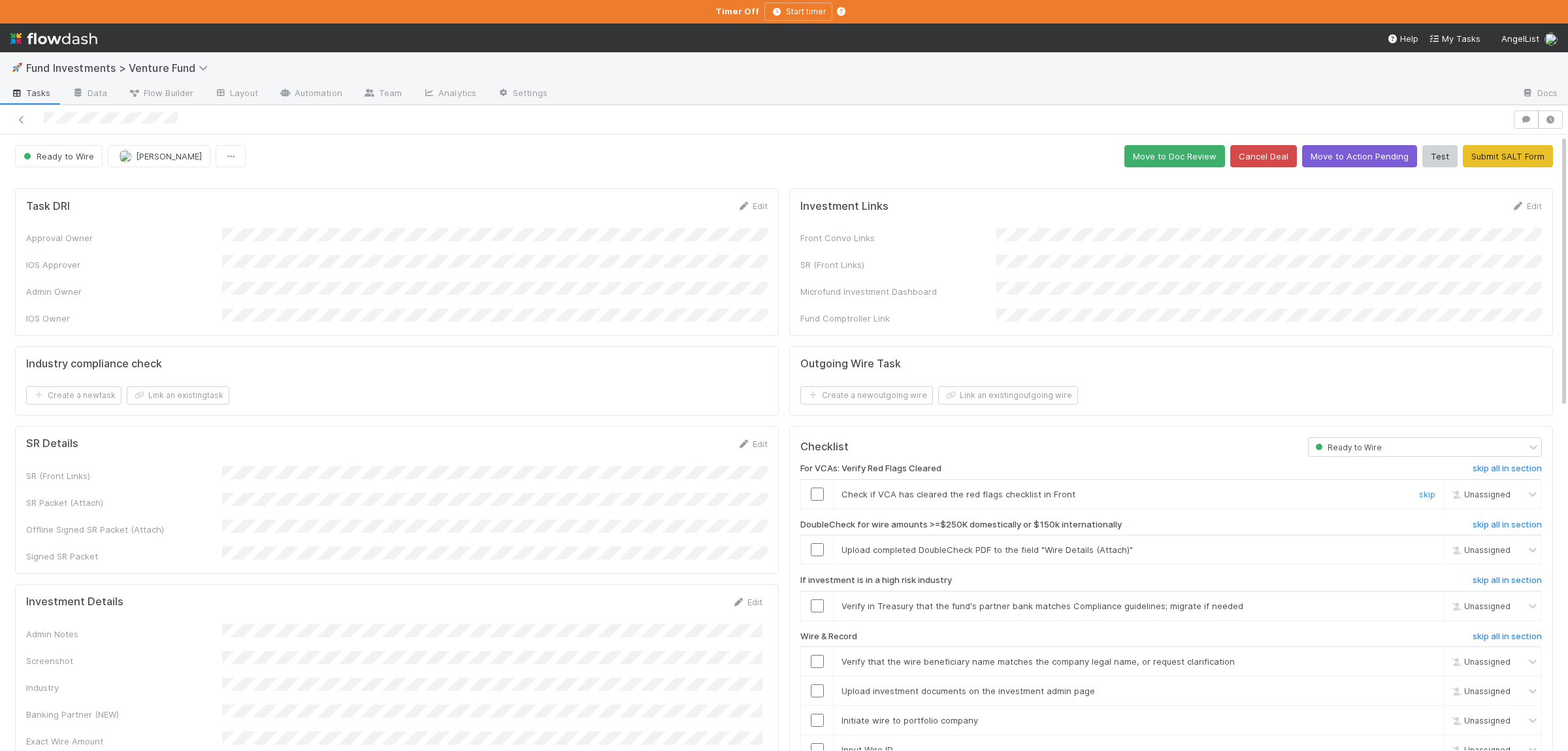 click at bounding box center [817, 494] 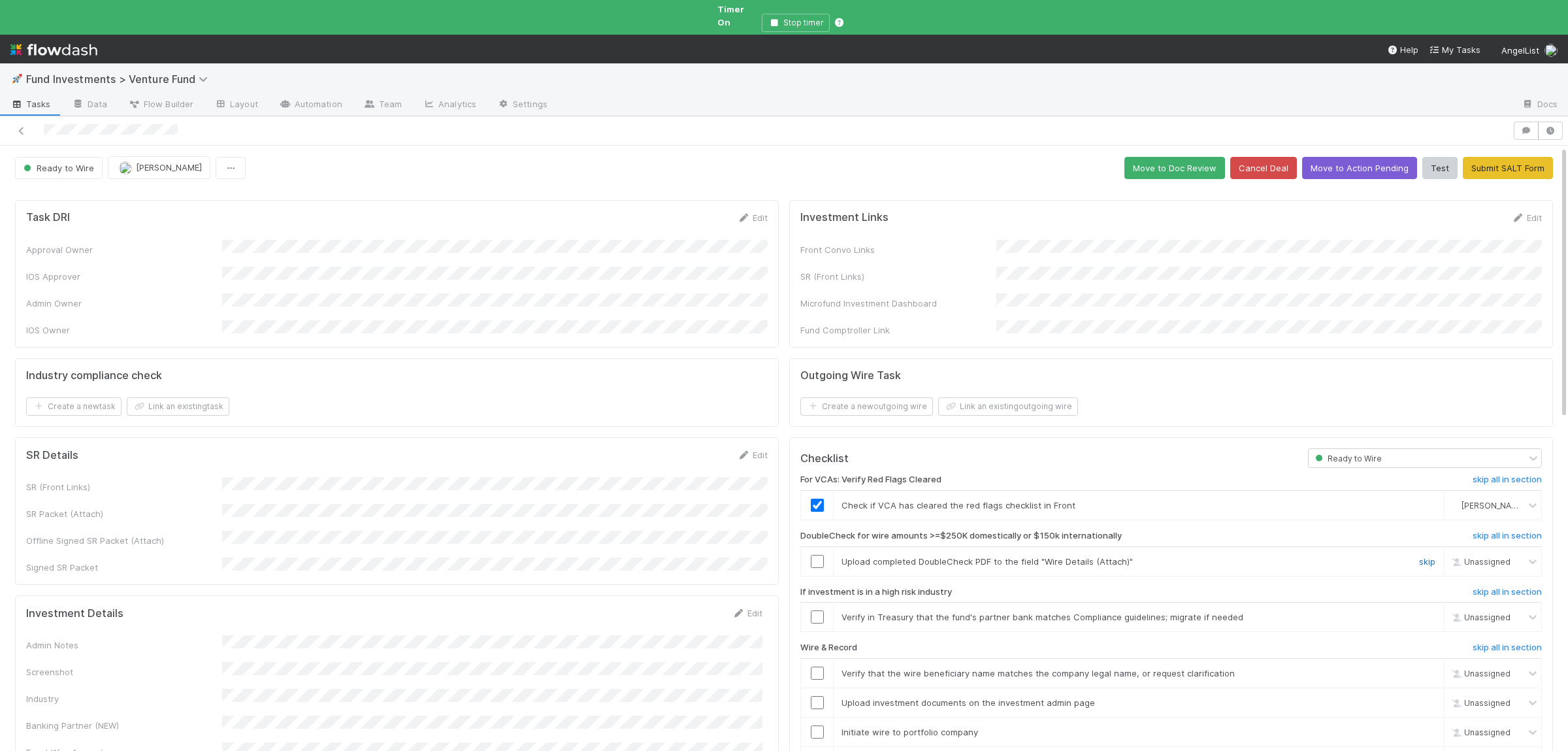 click on "skip" at bounding box center [1427, 561] 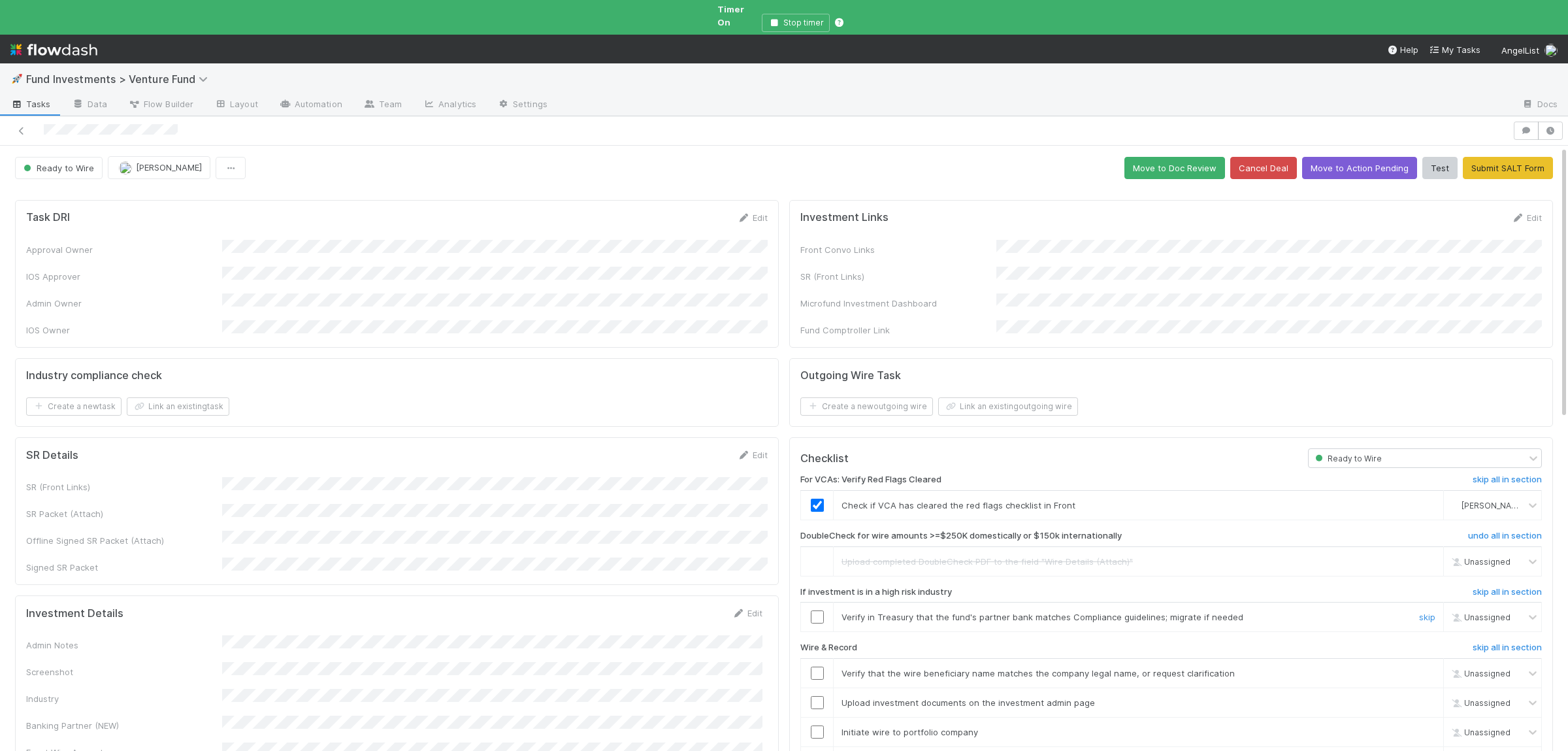 click on "skip" at bounding box center (1426, 617) 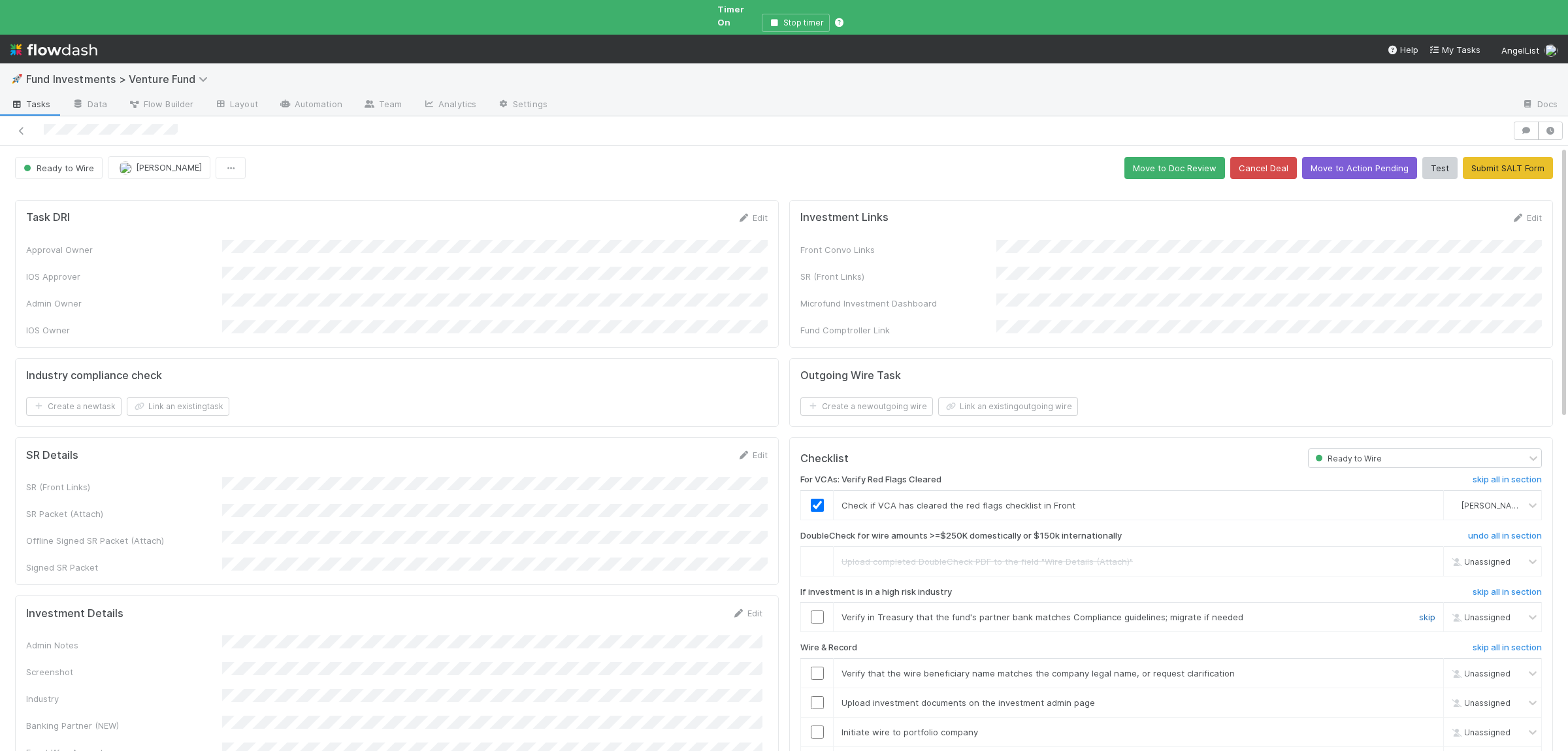 click on "skip" at bounding box center (1427, 617) 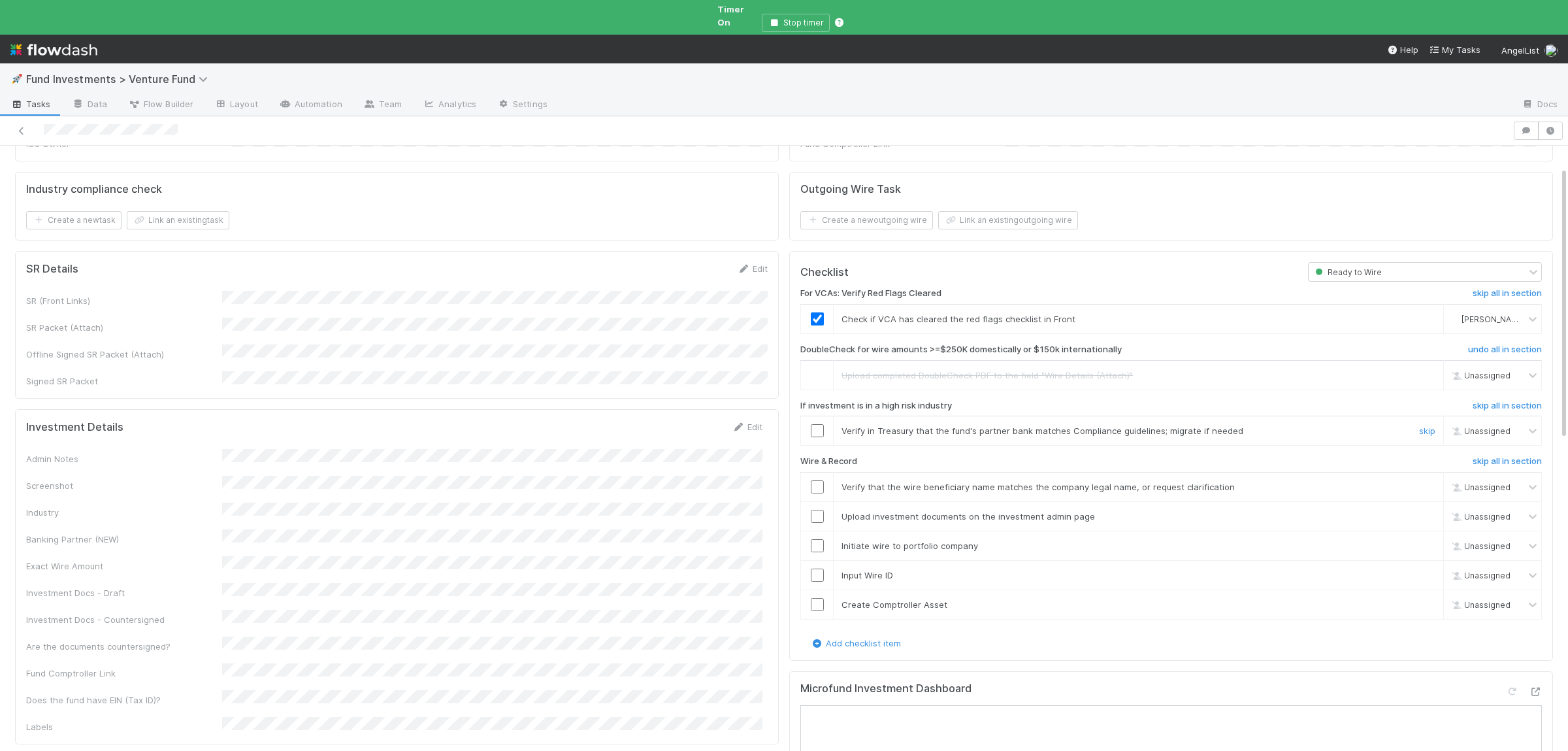 scroll, scrollTop: 192, scrollLeft: 0, axis: vertical 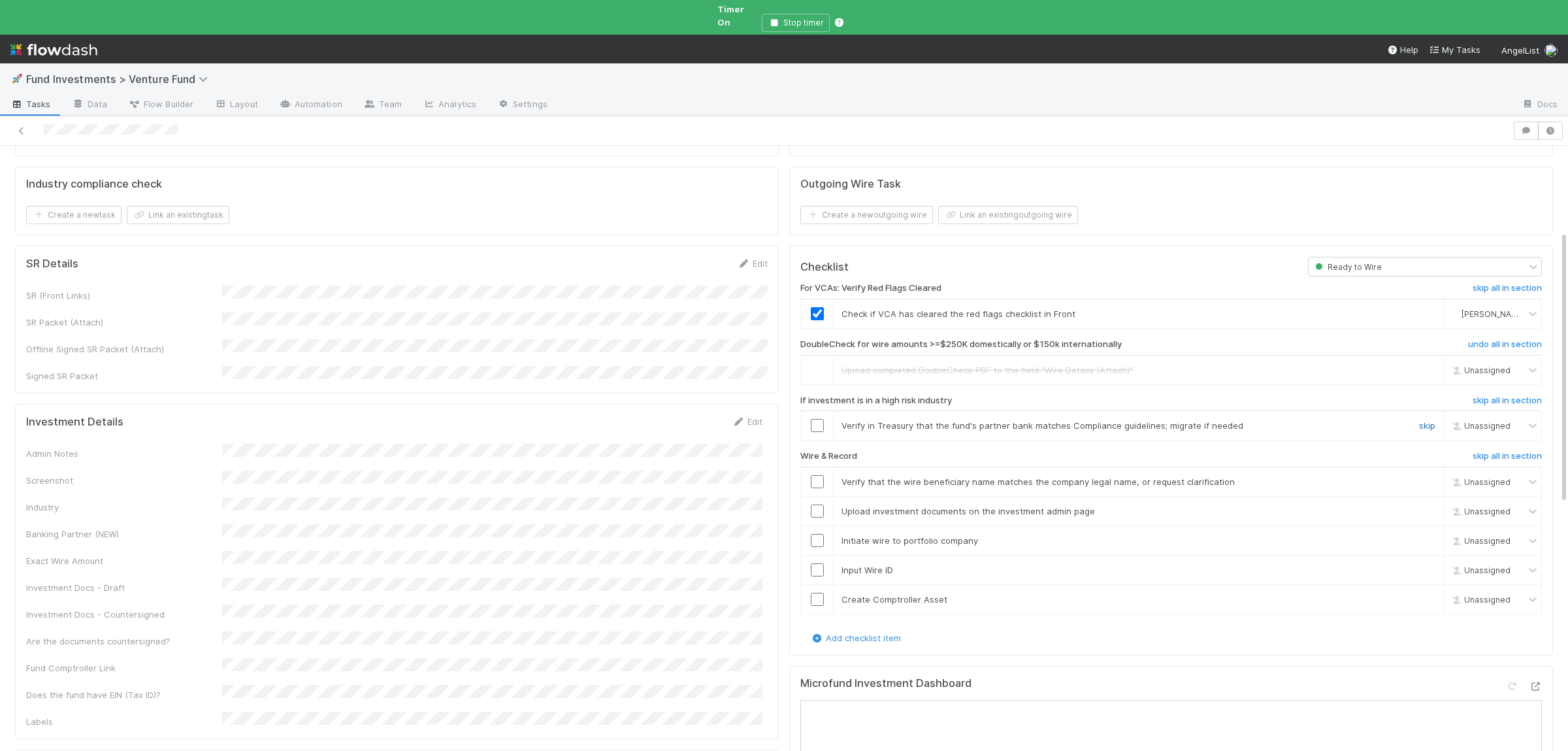 click on "skip" at bounding box center [1427, 426] 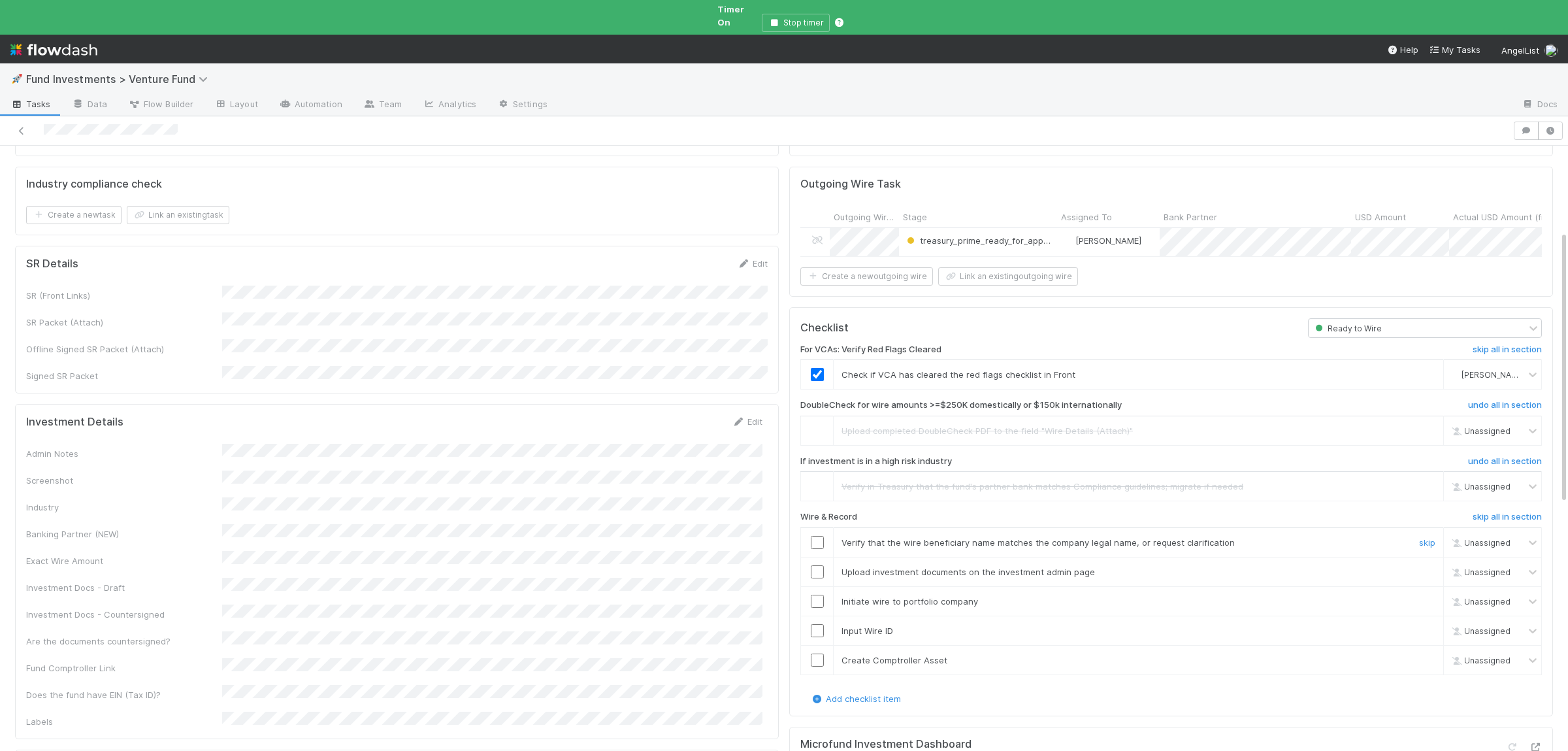 click at bounding box center [817, 542] 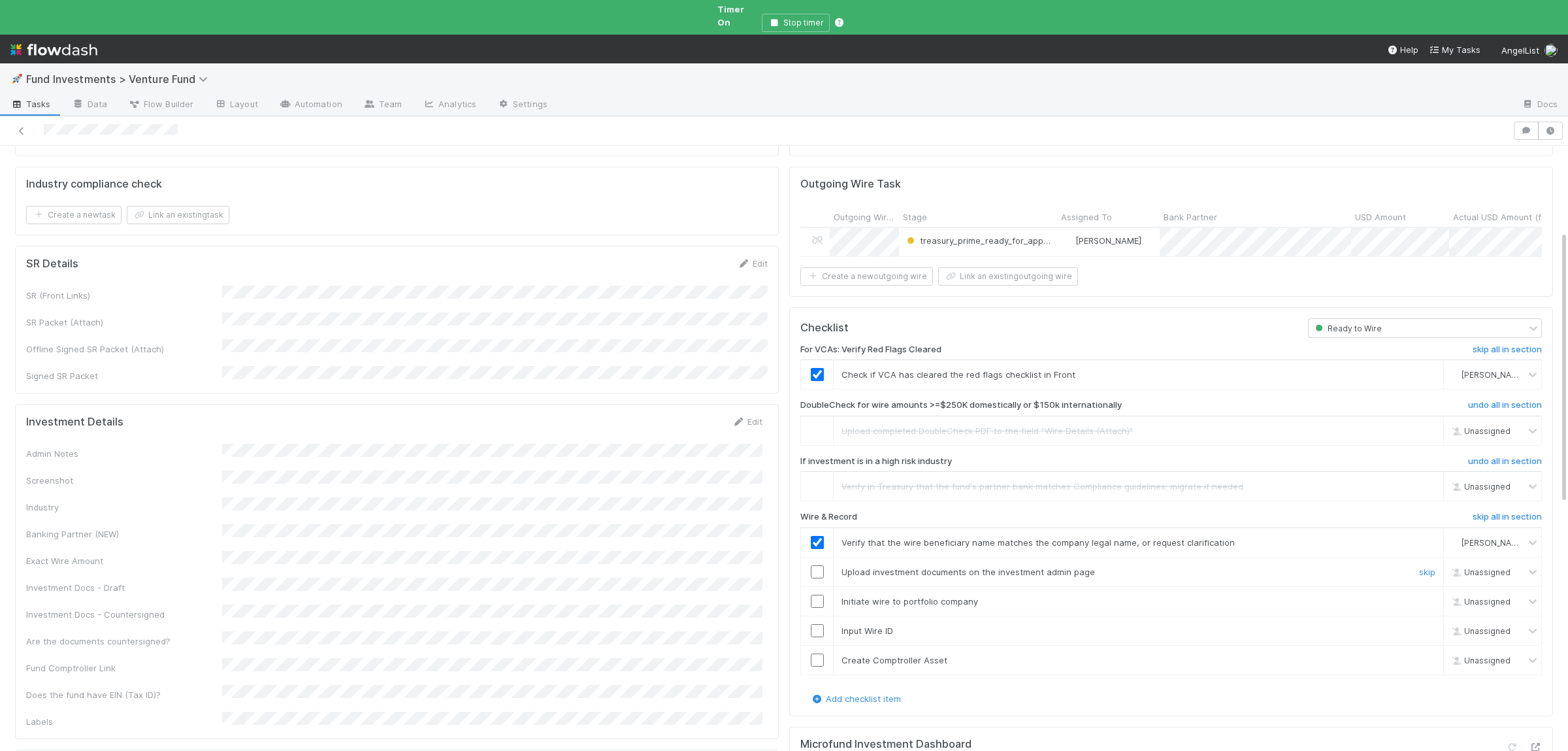click at bounding box center (817, 572) 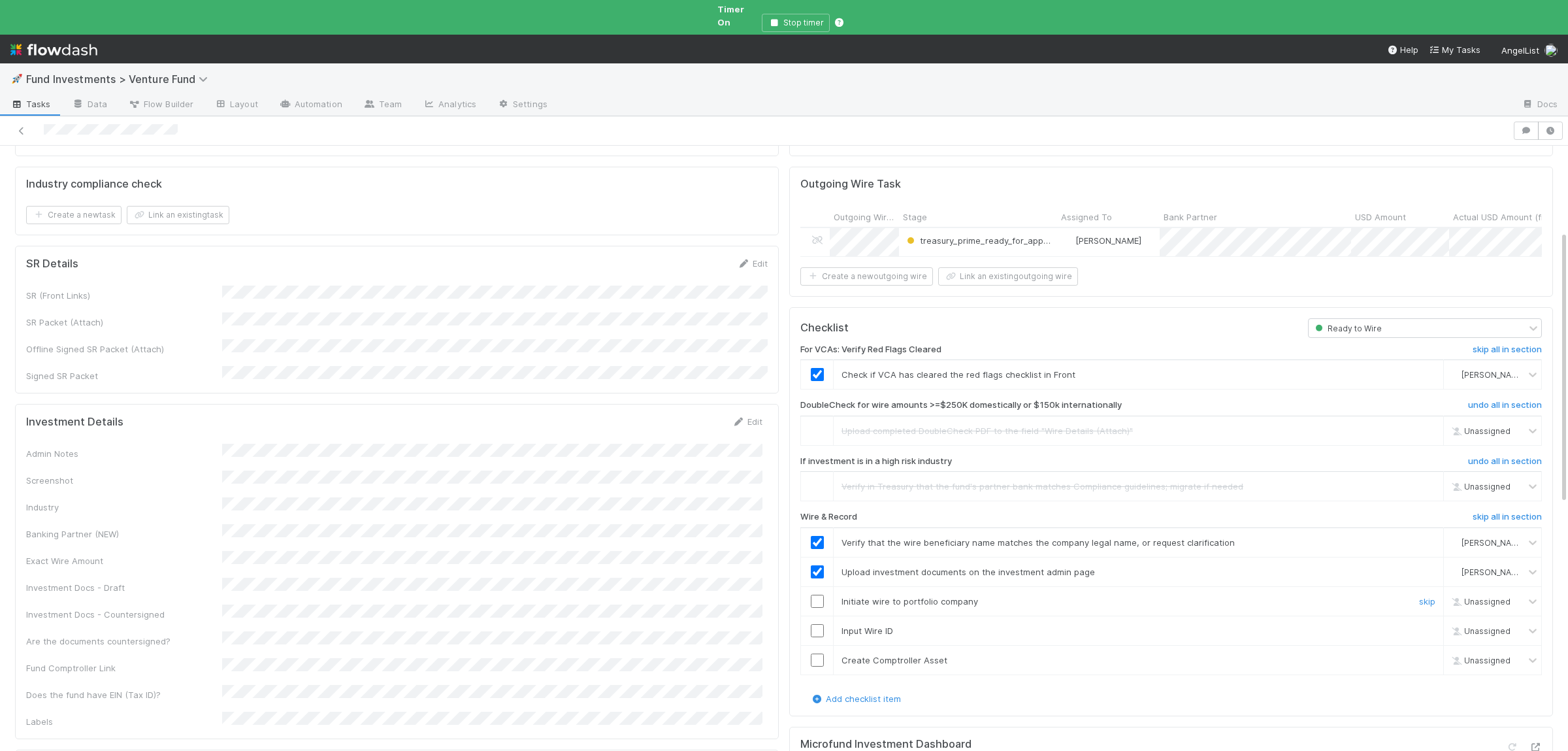 click at bounding box center (817, 601) 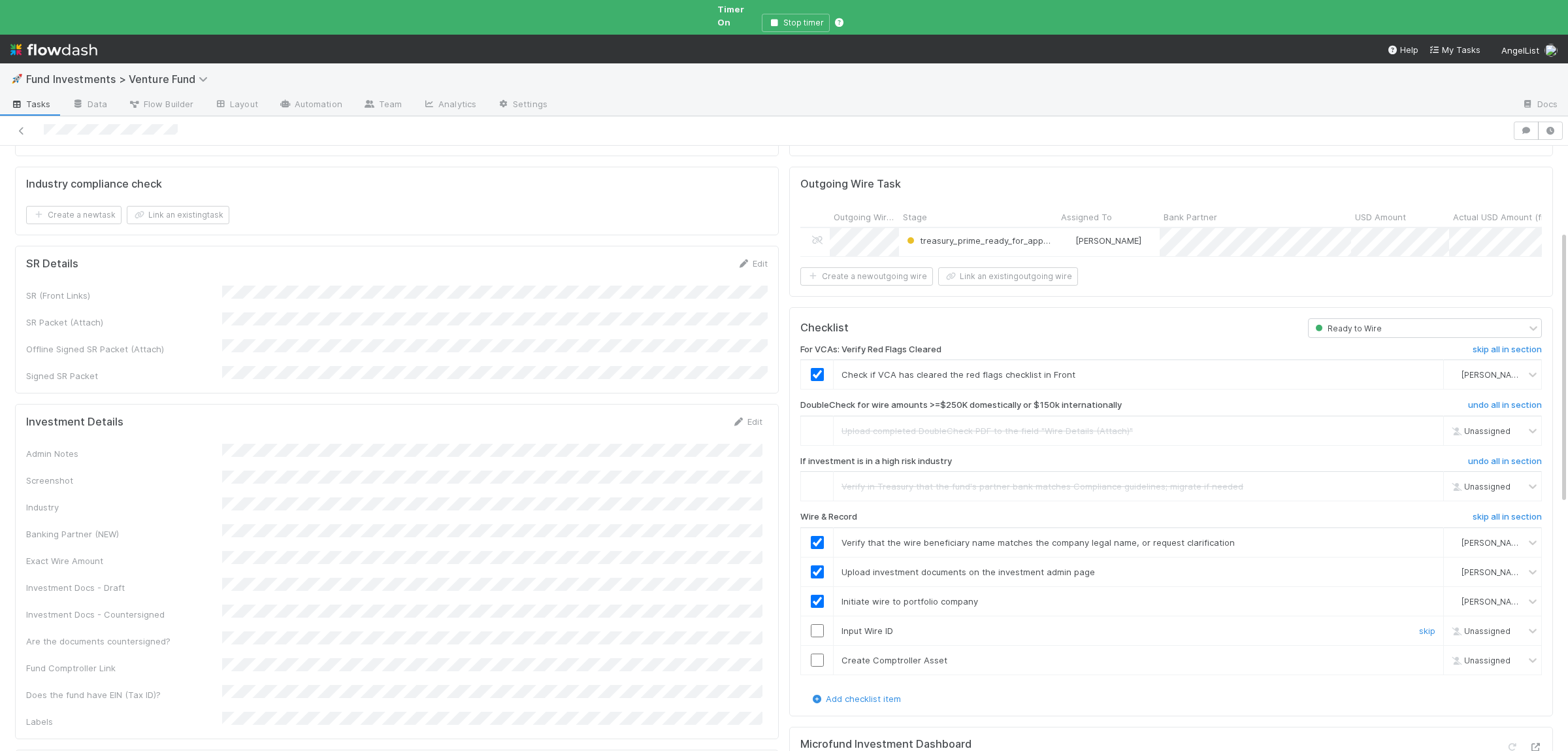 click at bounding box center [817, 631] 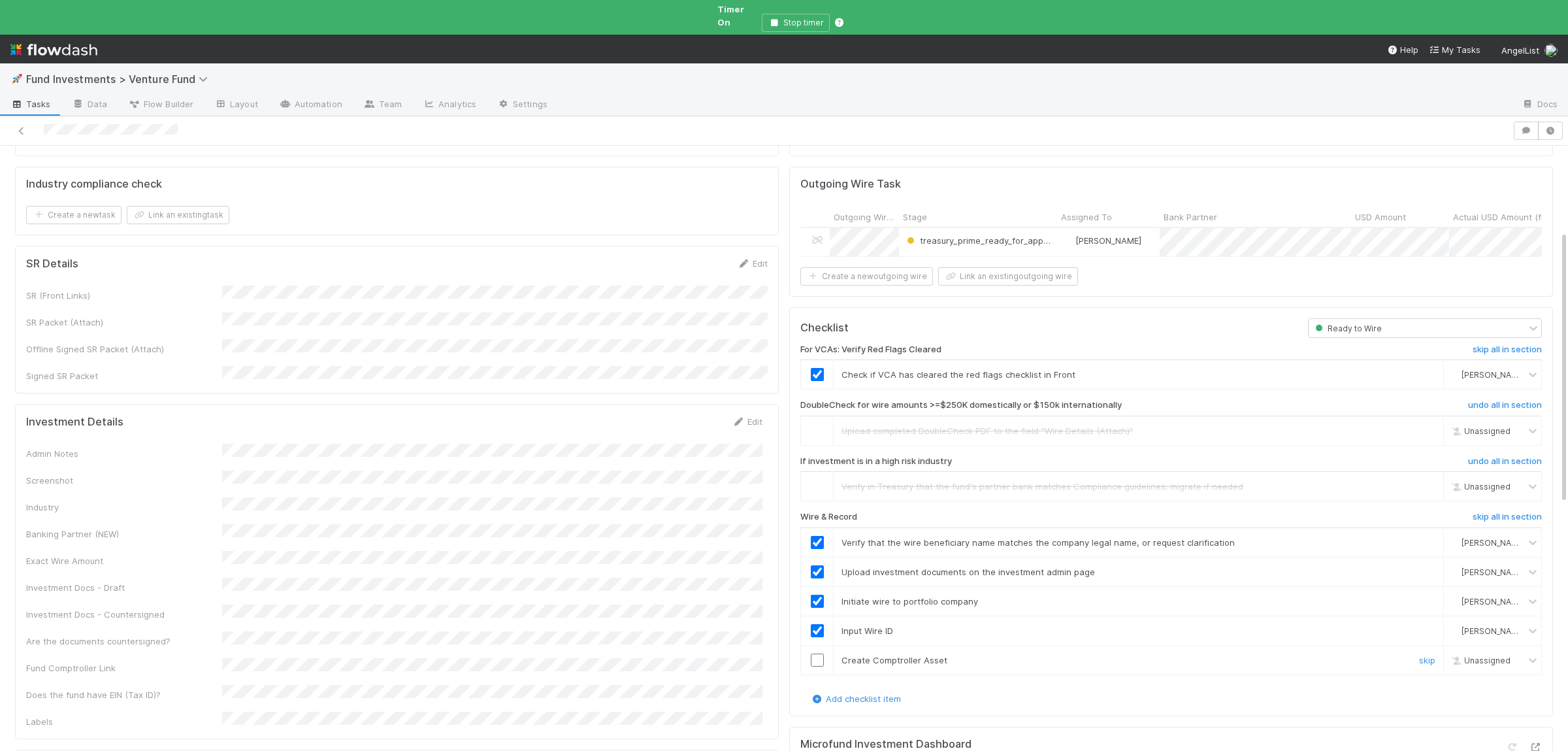 click at bounding box center (817, 660) 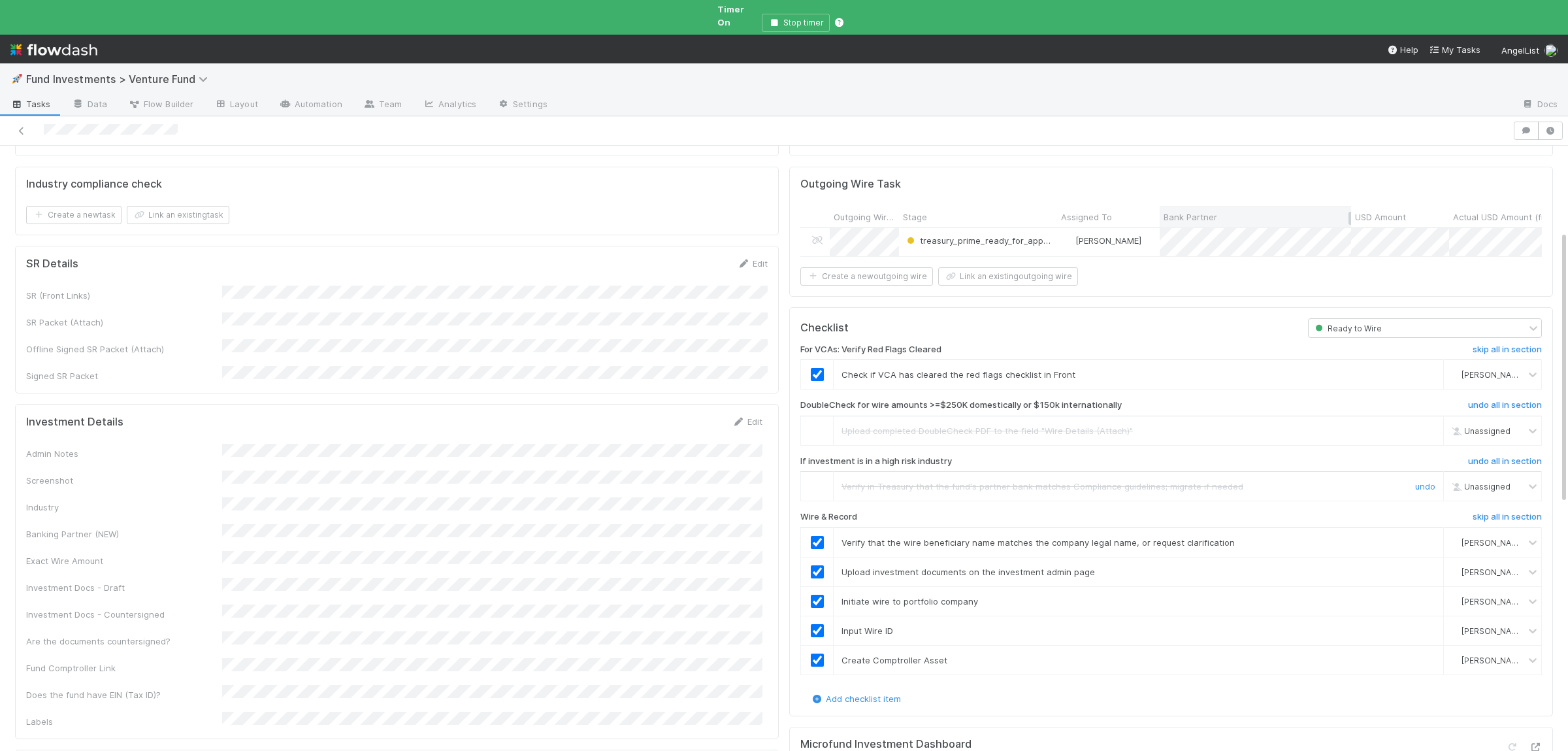 scroll, scrollTop: 0, scrollLeft: 0, axis: both 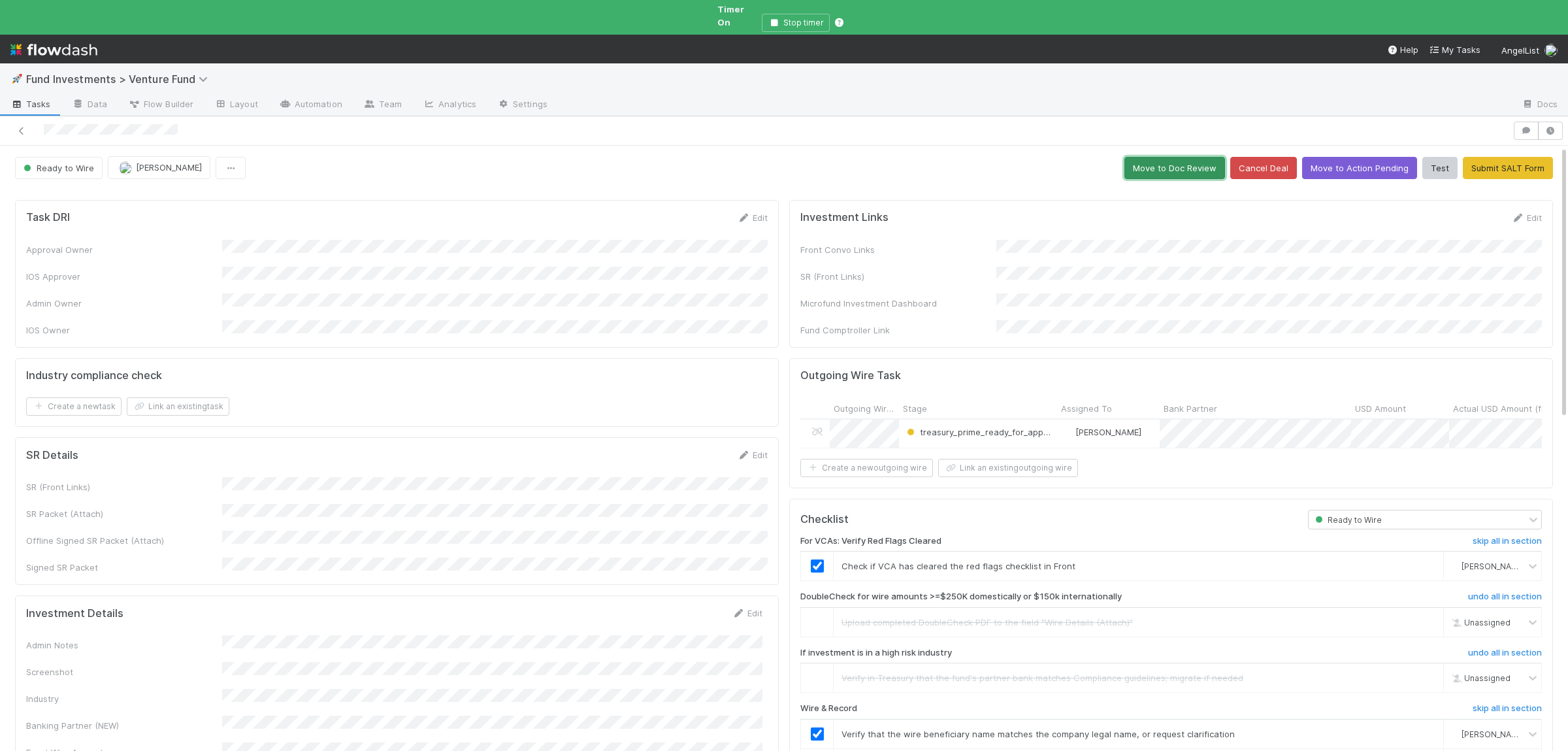 click on "Move to Doc Review" at bounding box center [1175, 168] 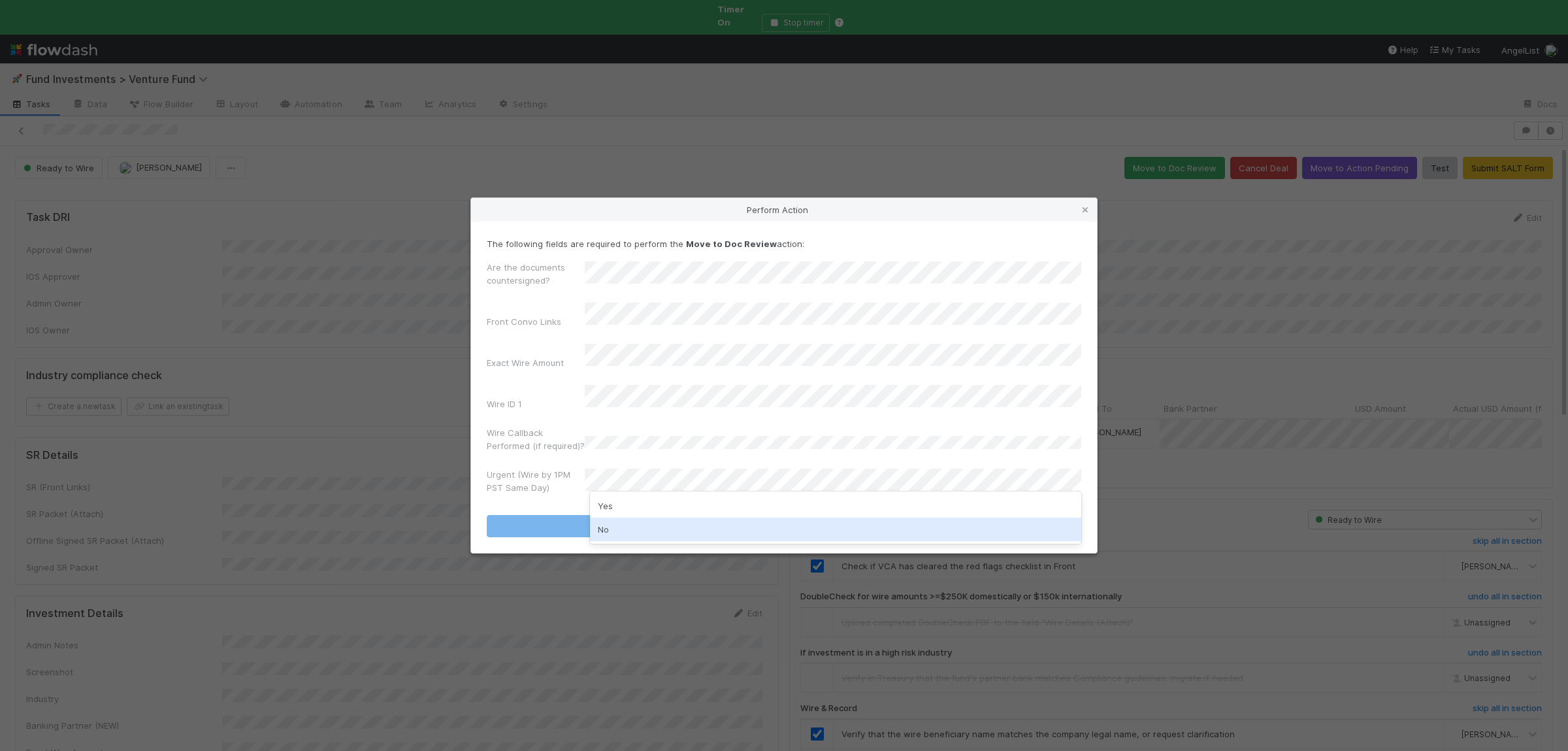click on "No" at bounding box center (836, 529) 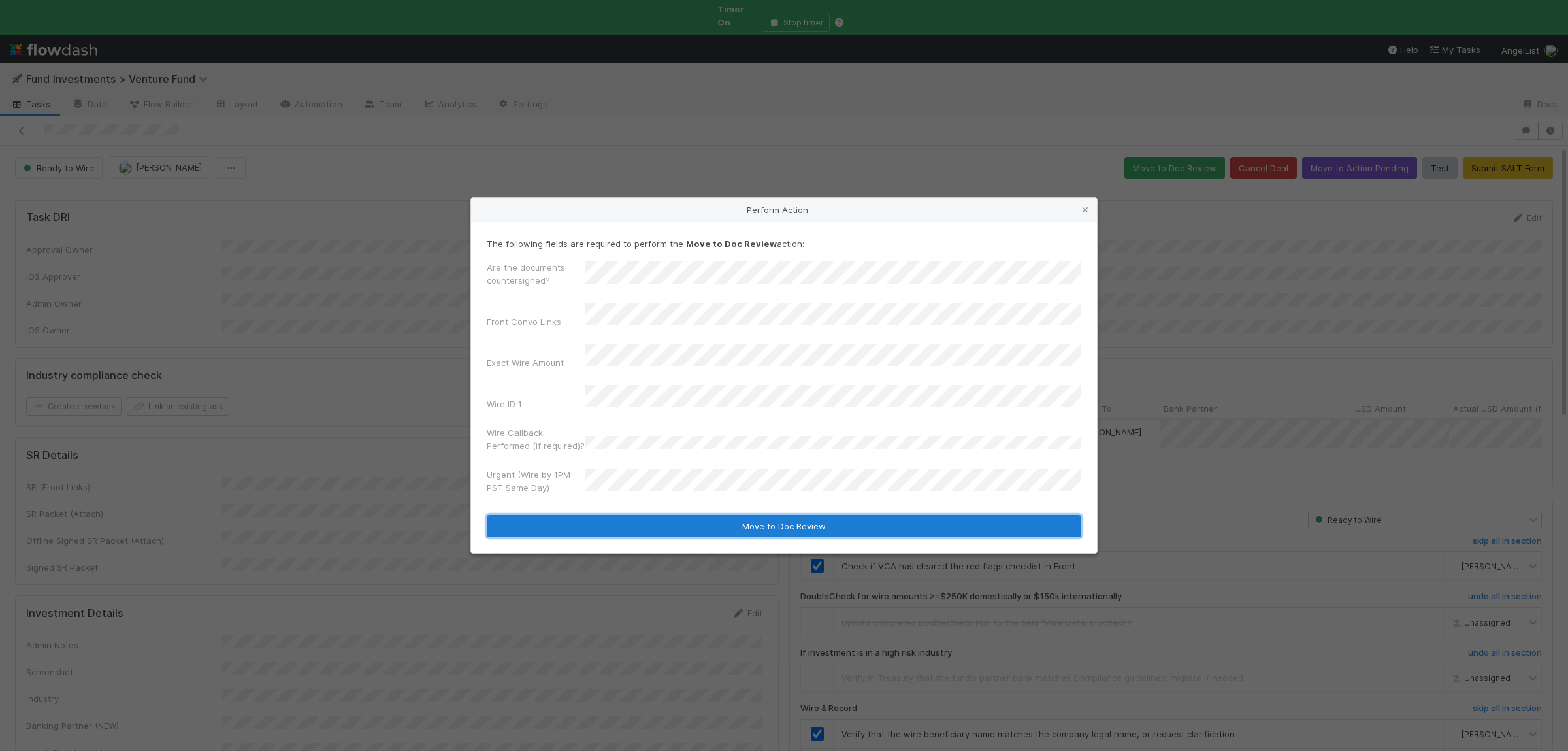 click on "Move to Doc Review" at bounding box center [784, 526] 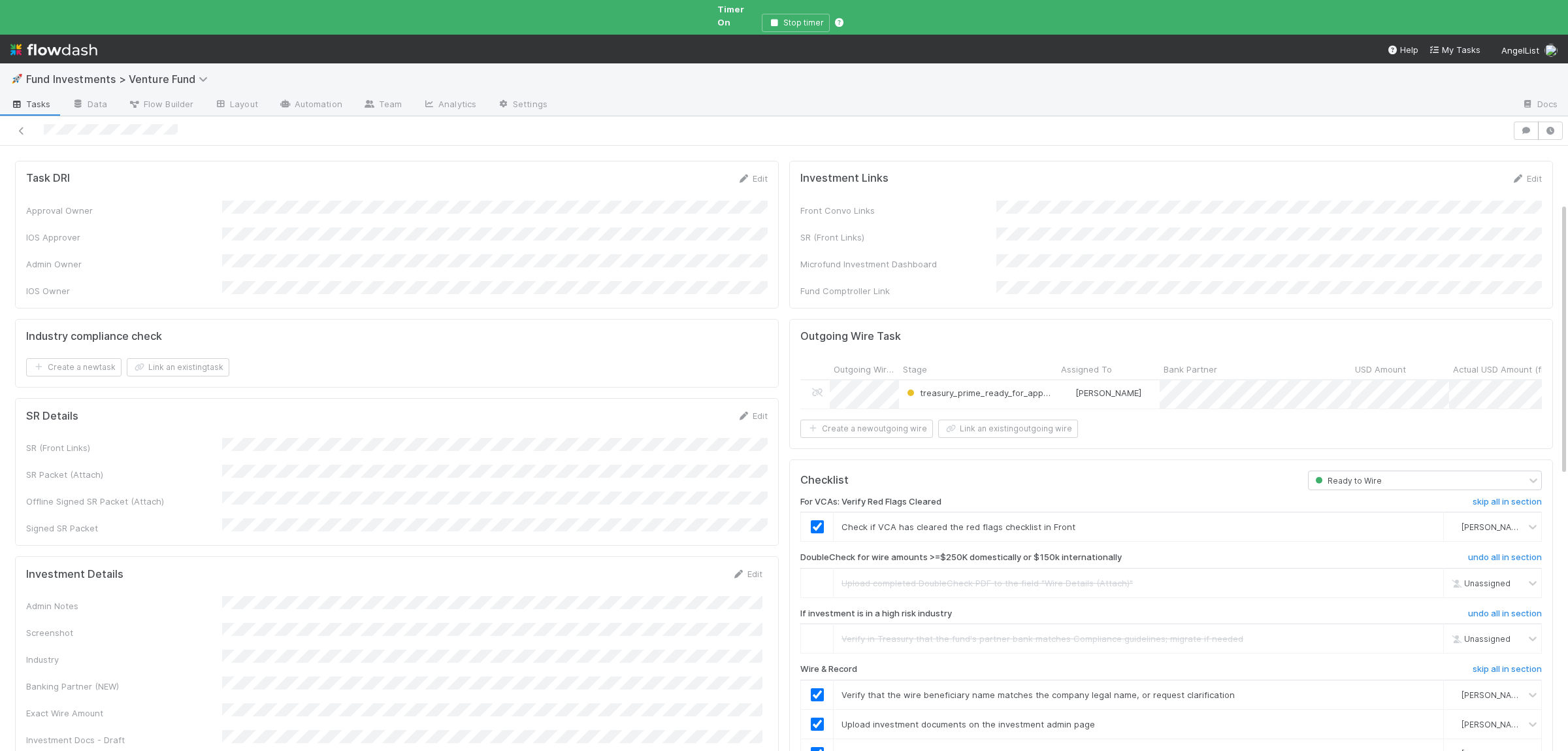 scroll, scrollTop: 0, scrollLeft: 0, axis: both 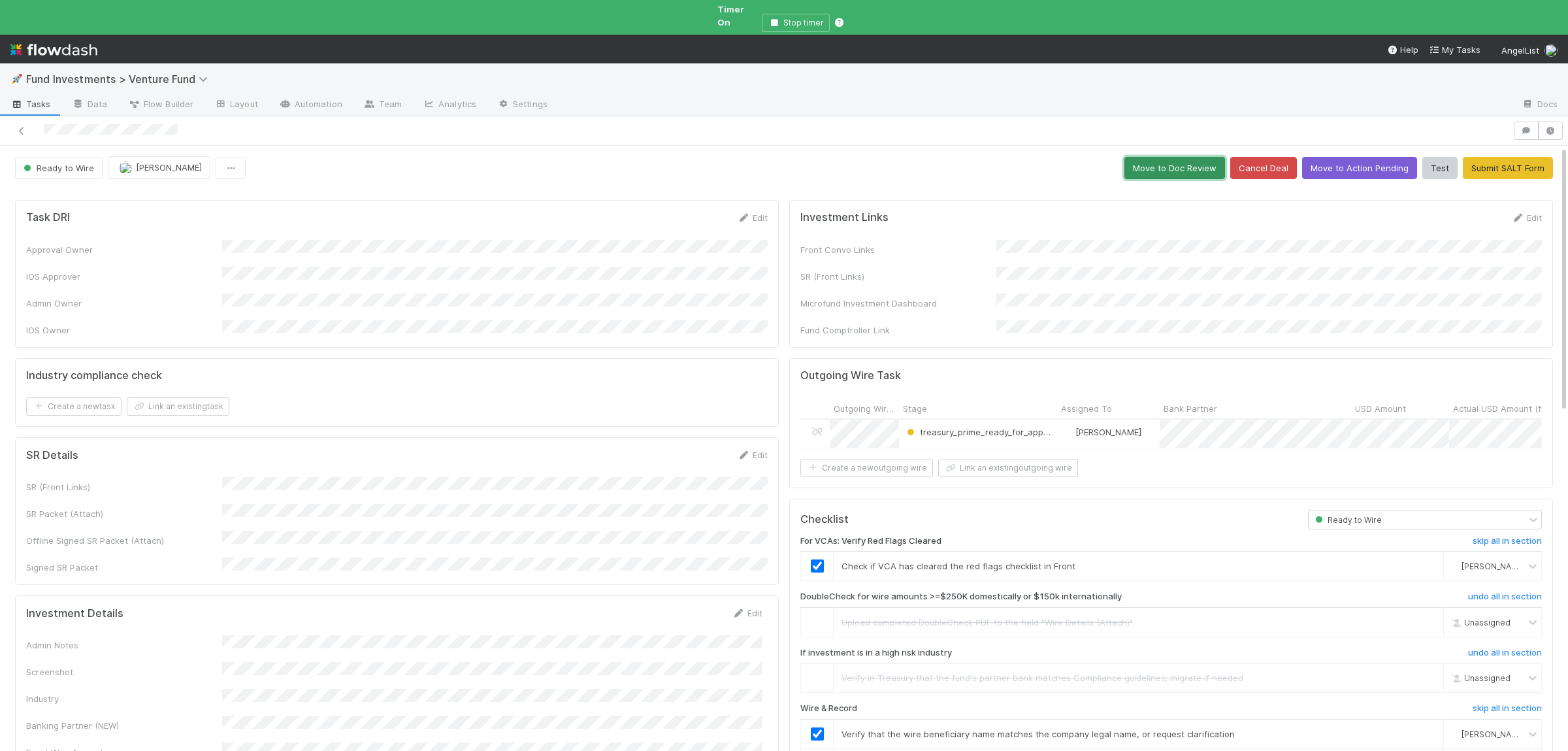 click on "Move to Doc Review" at bounding box center [1175, 168] 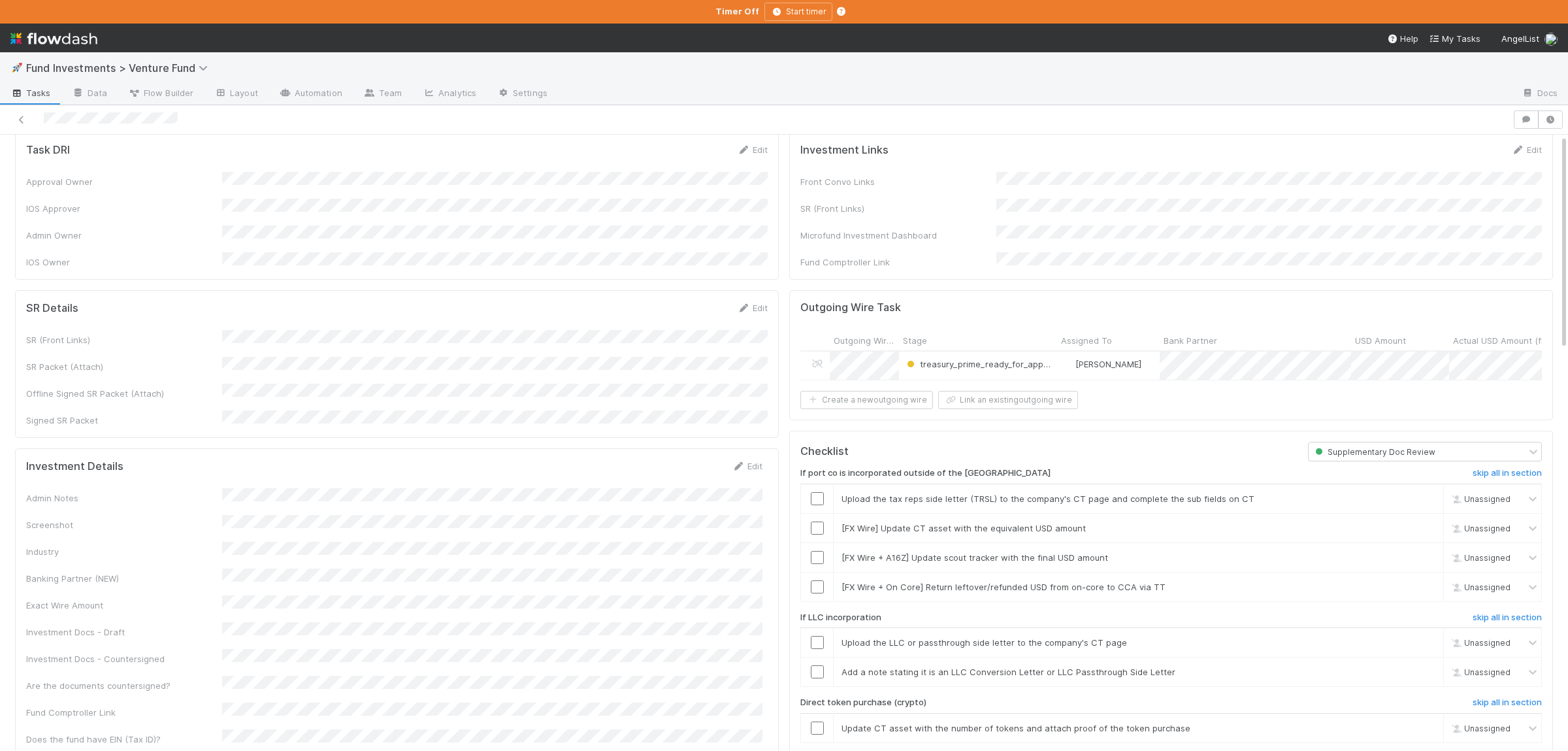scroll, scrollTop: 0, scrollLeft: 0, axis: both 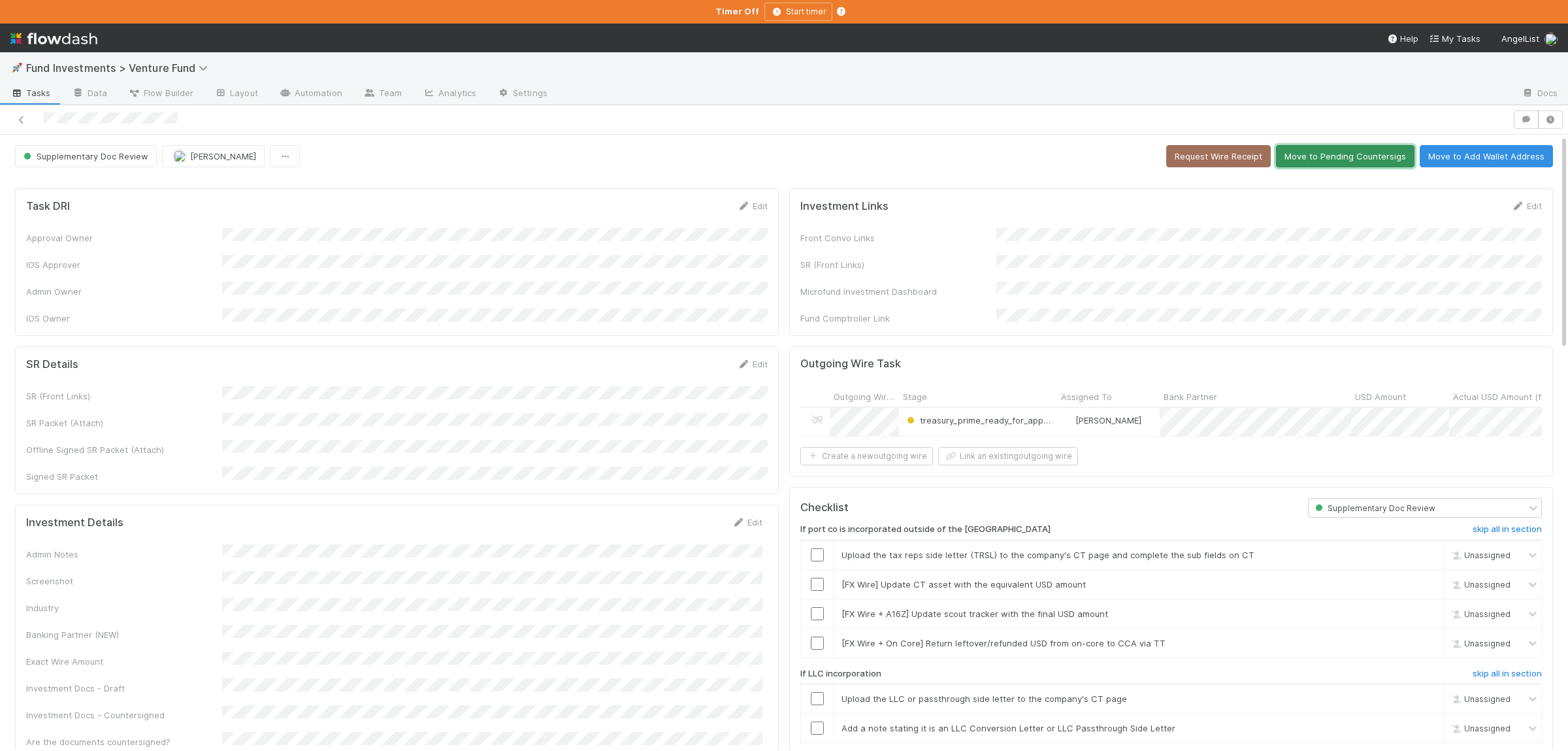 click on "Move to Pending Countersigs" at bounding box center [1345, 156] 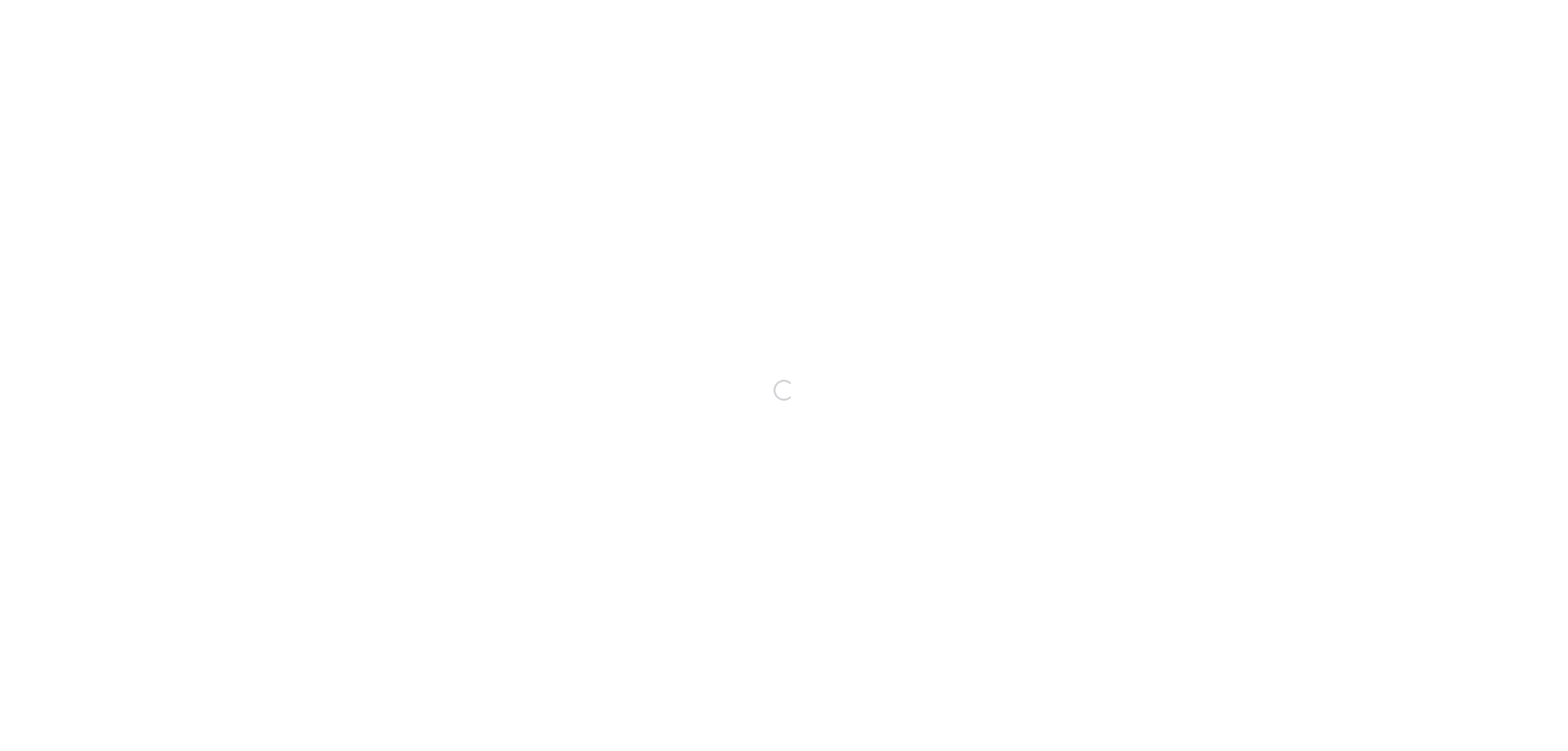 scroll, scrollTop: 0, scrollLeft: 0, axis: both 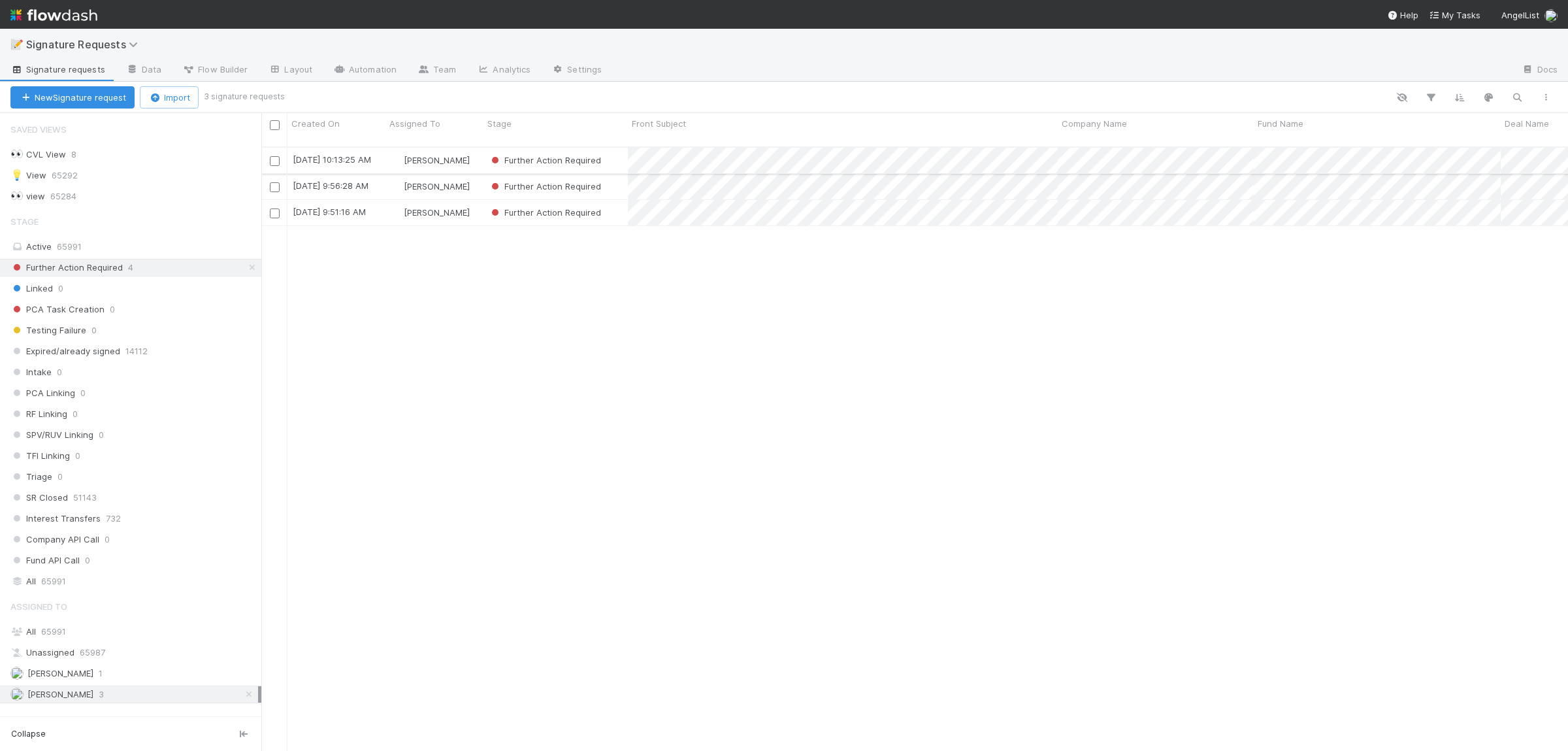 click on "Further Action Required" at bounding box center [555, 160] 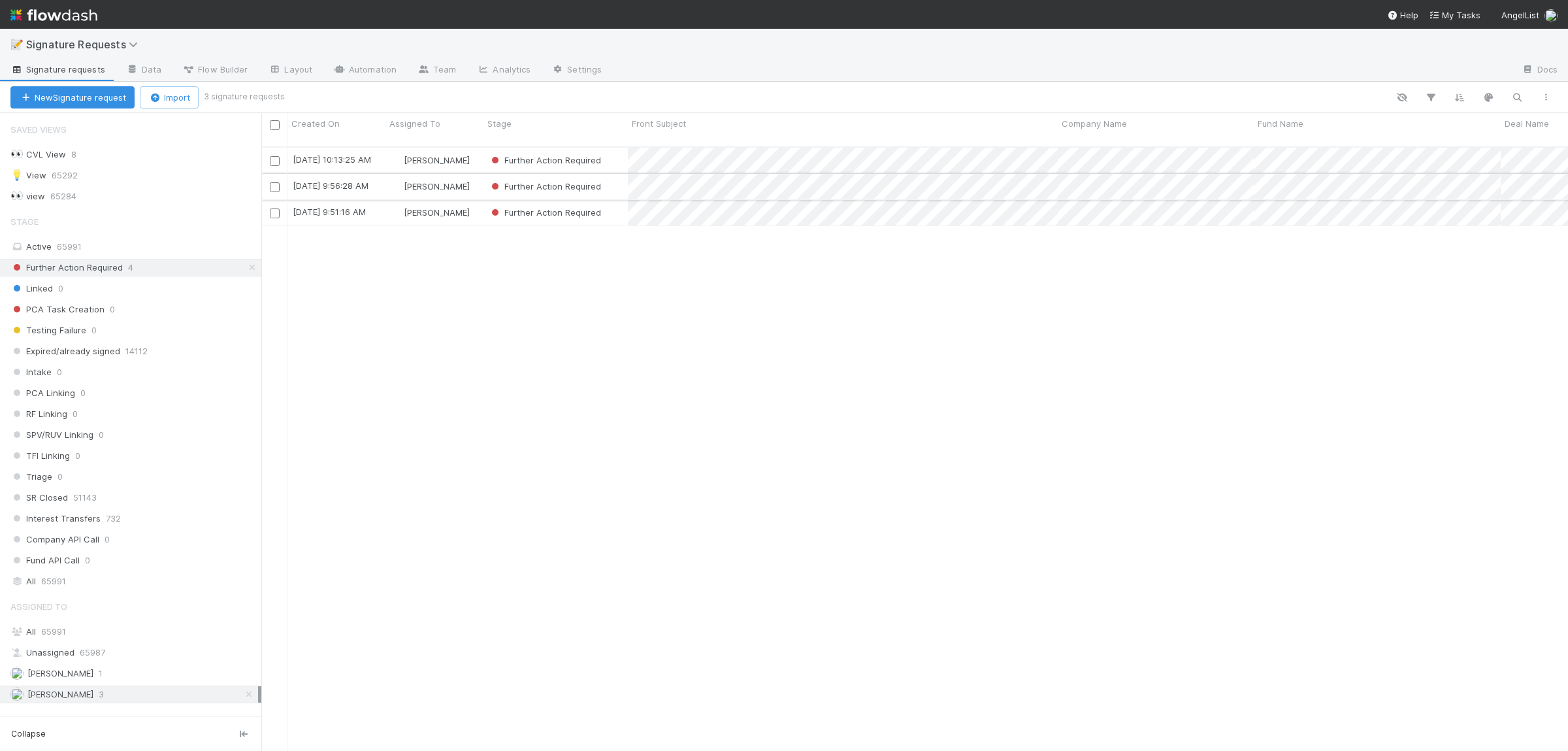 click on "Further Action Required" at bounding box center (555, 186) 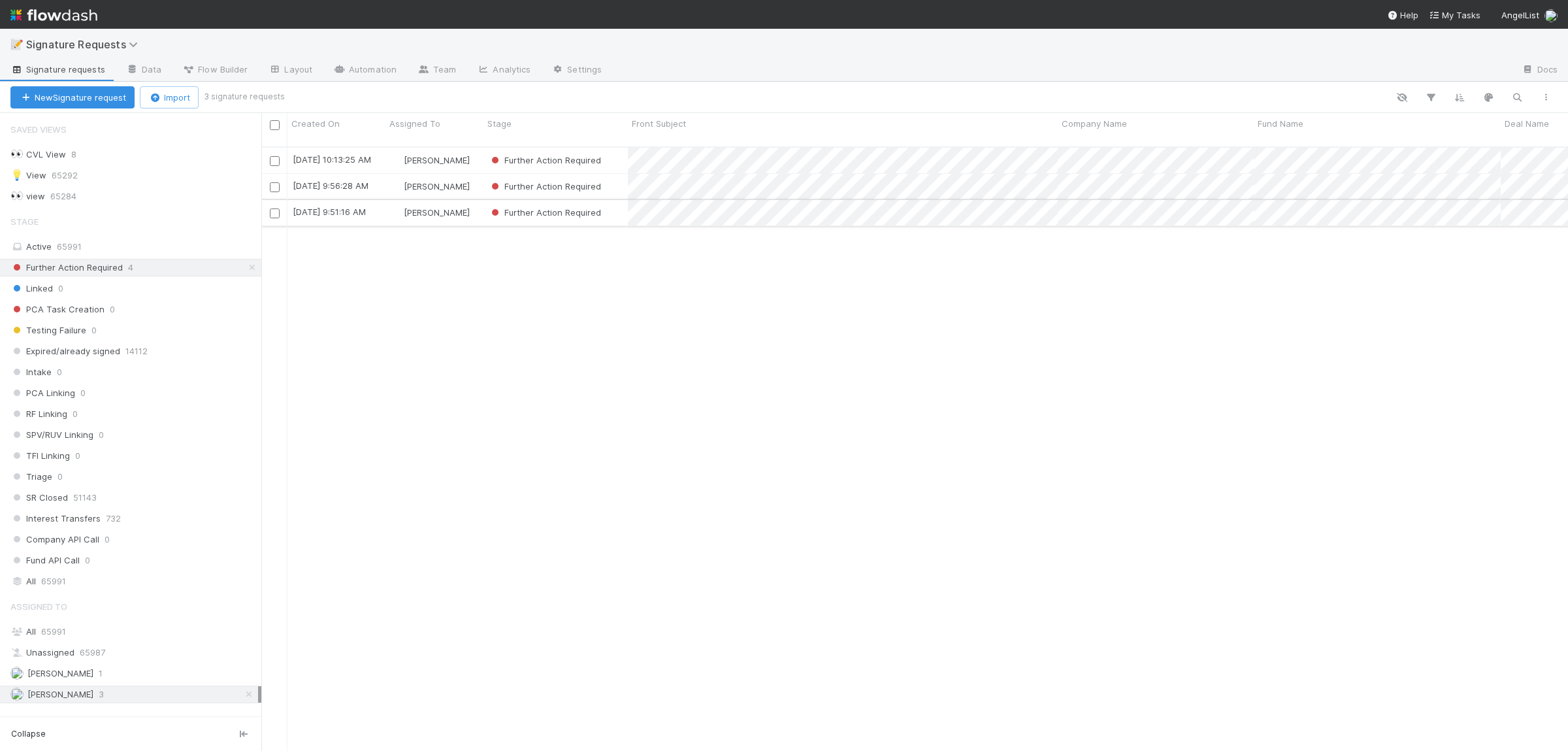 click on "Further Action Required" at bounding box center [555, 212] 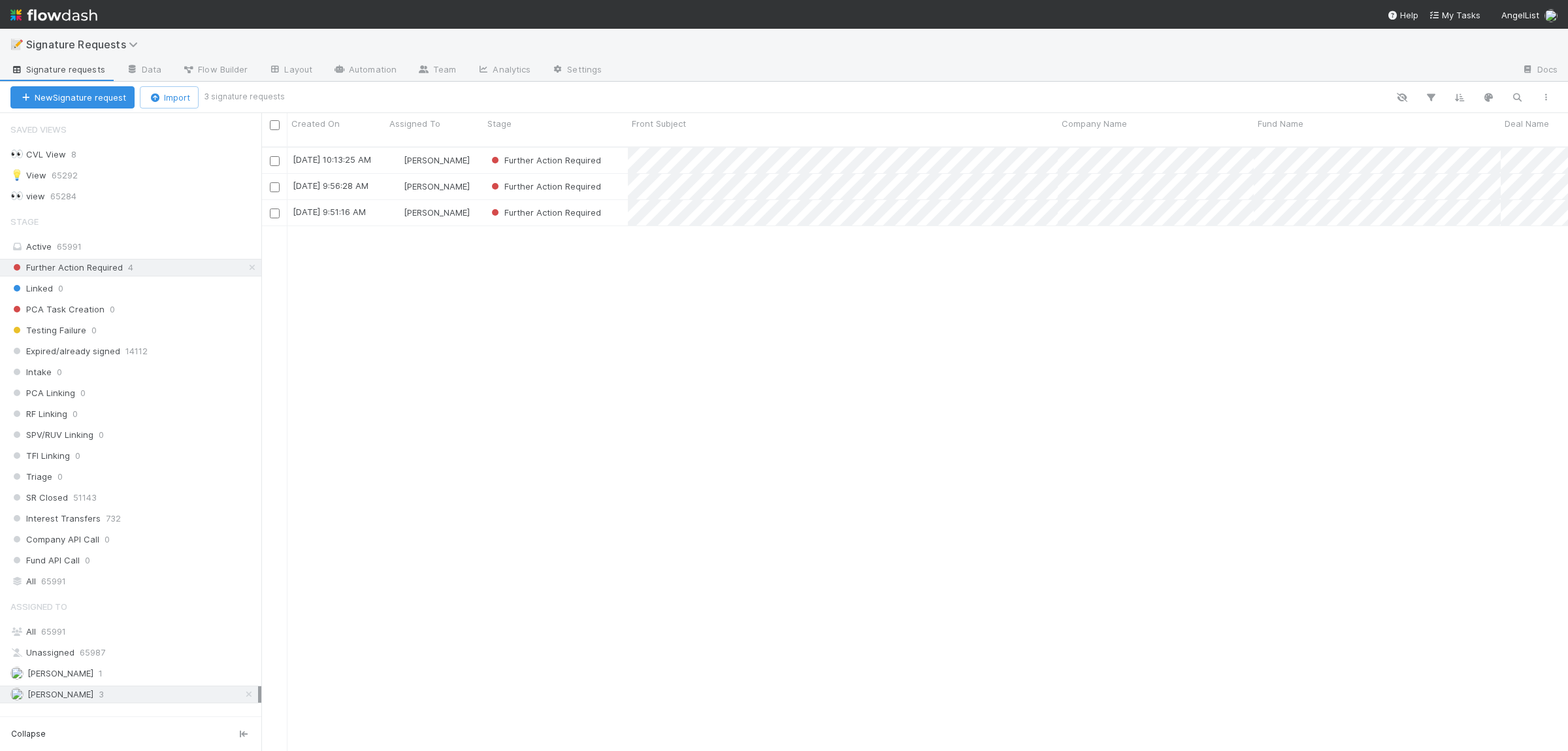 click on "[DATE] 10:13:25 AM [PERSON_NAME]   Further Action Required 0 0 0 0 [DATE] 10:13:42 AM [DATE] 9:56:28 AM [PERSON_NAME]   Further Action Required 0 0 0 0 [DATE] 10:00:33 AM [DATE] 9:51:16 AM [PERSON_NAME]   Further Action Required 0 0 0 0 [DATE] 9:51:33 AM" at bounding box center [915, 455] 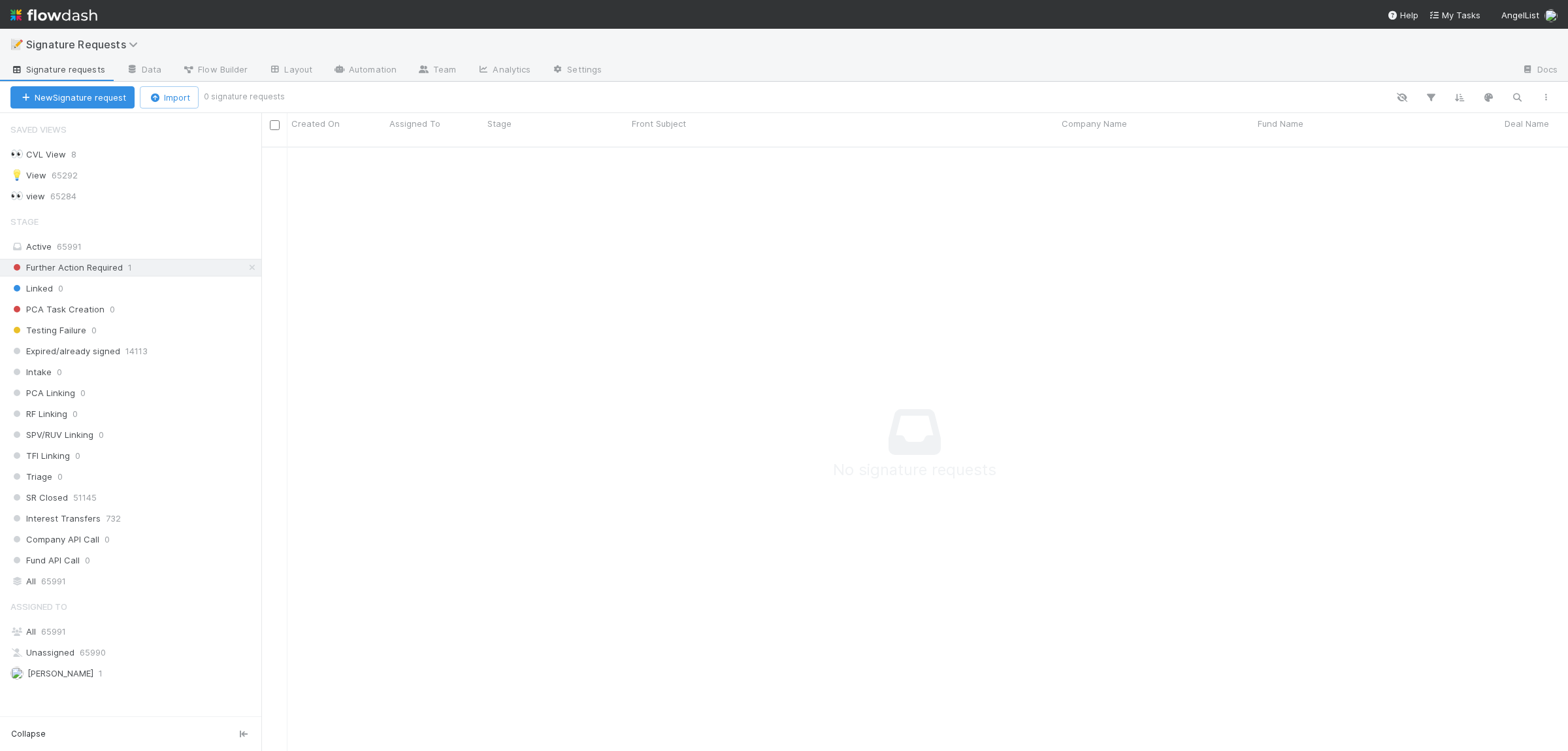 scroll, scrollTop: 1, scrollLeft: 1, axis: both 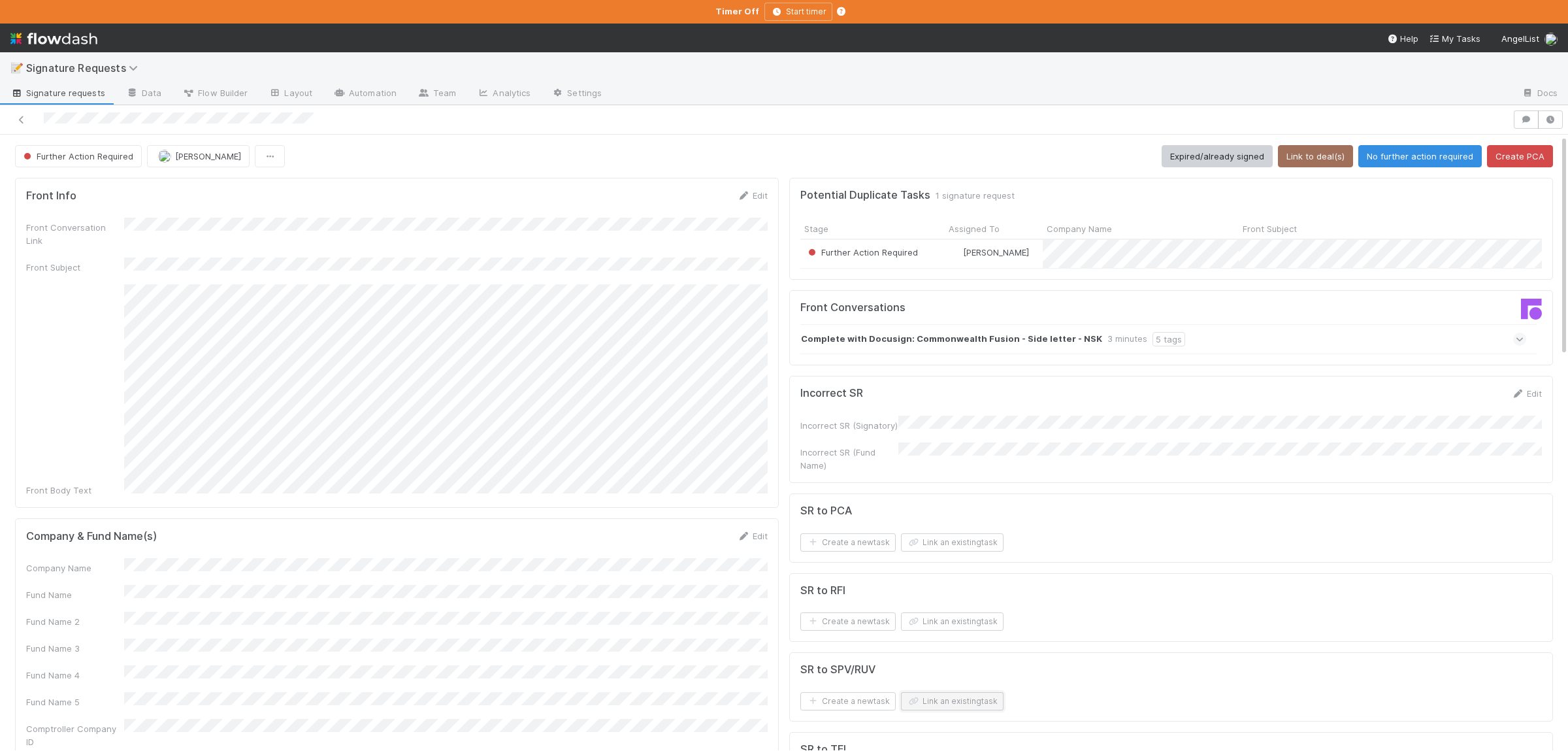 click on "Link an existing  task" at bounding box center [952, 701] 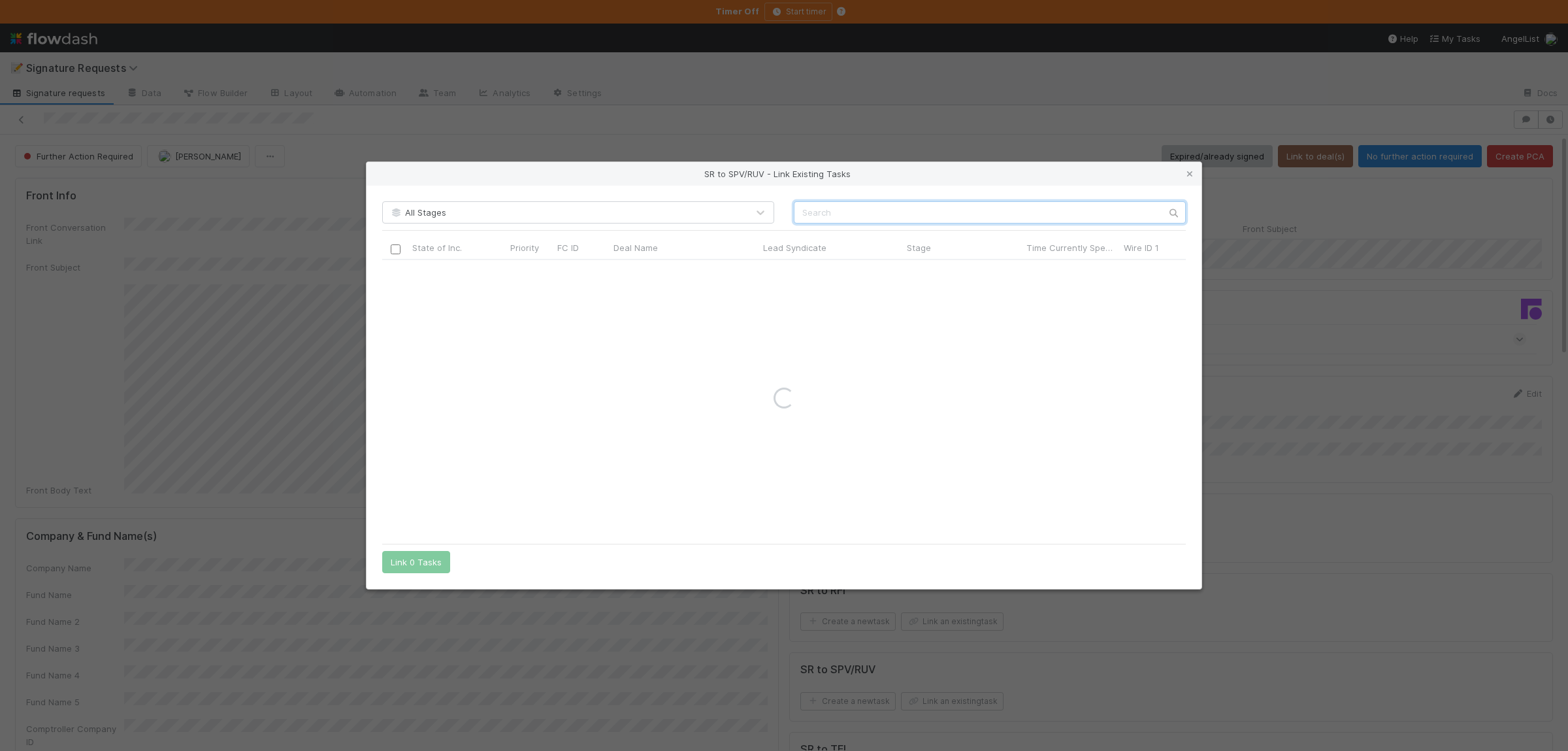 click at bounding box center [990, 212] 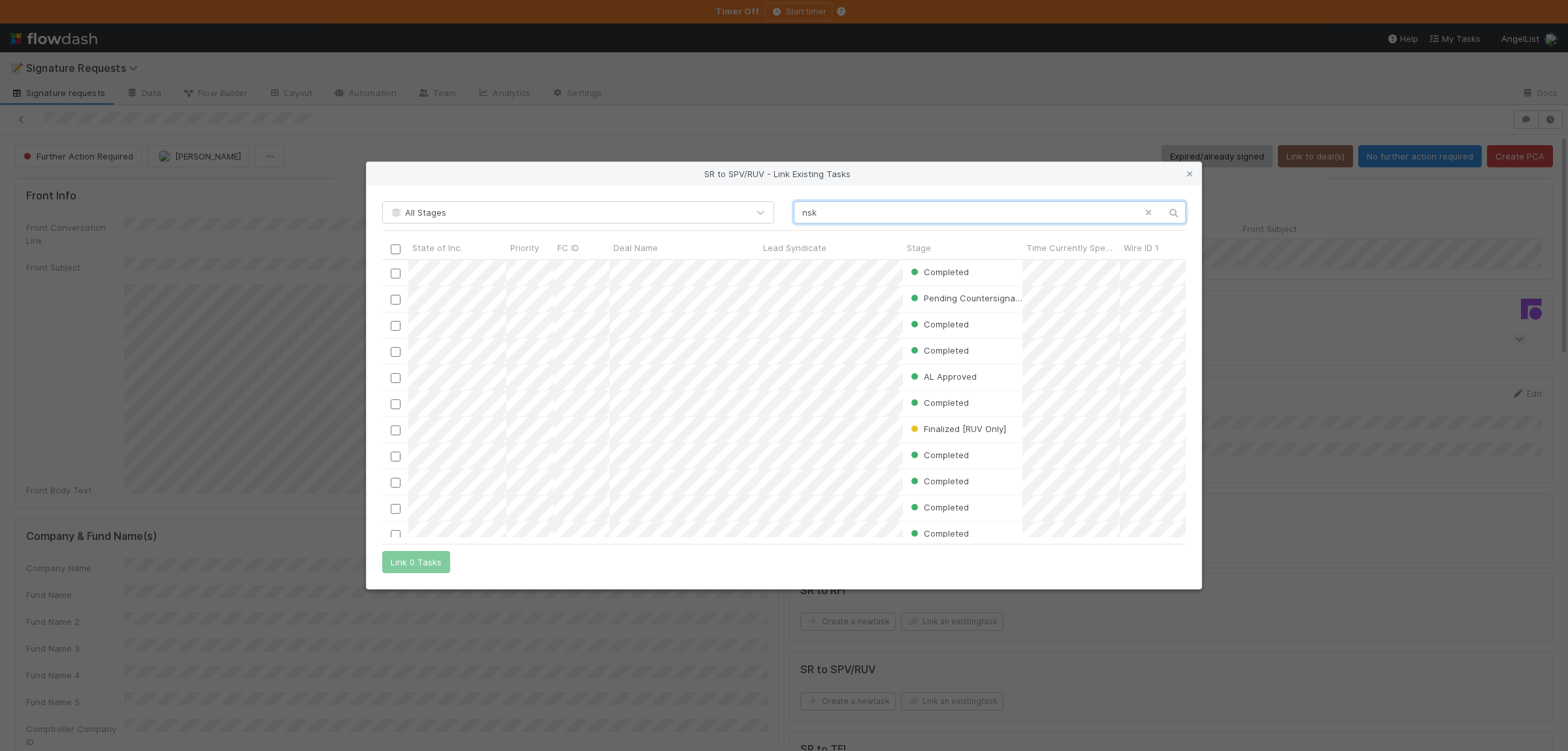 scroll, scrollTop: 1, scrollLeft: 1, axis: both 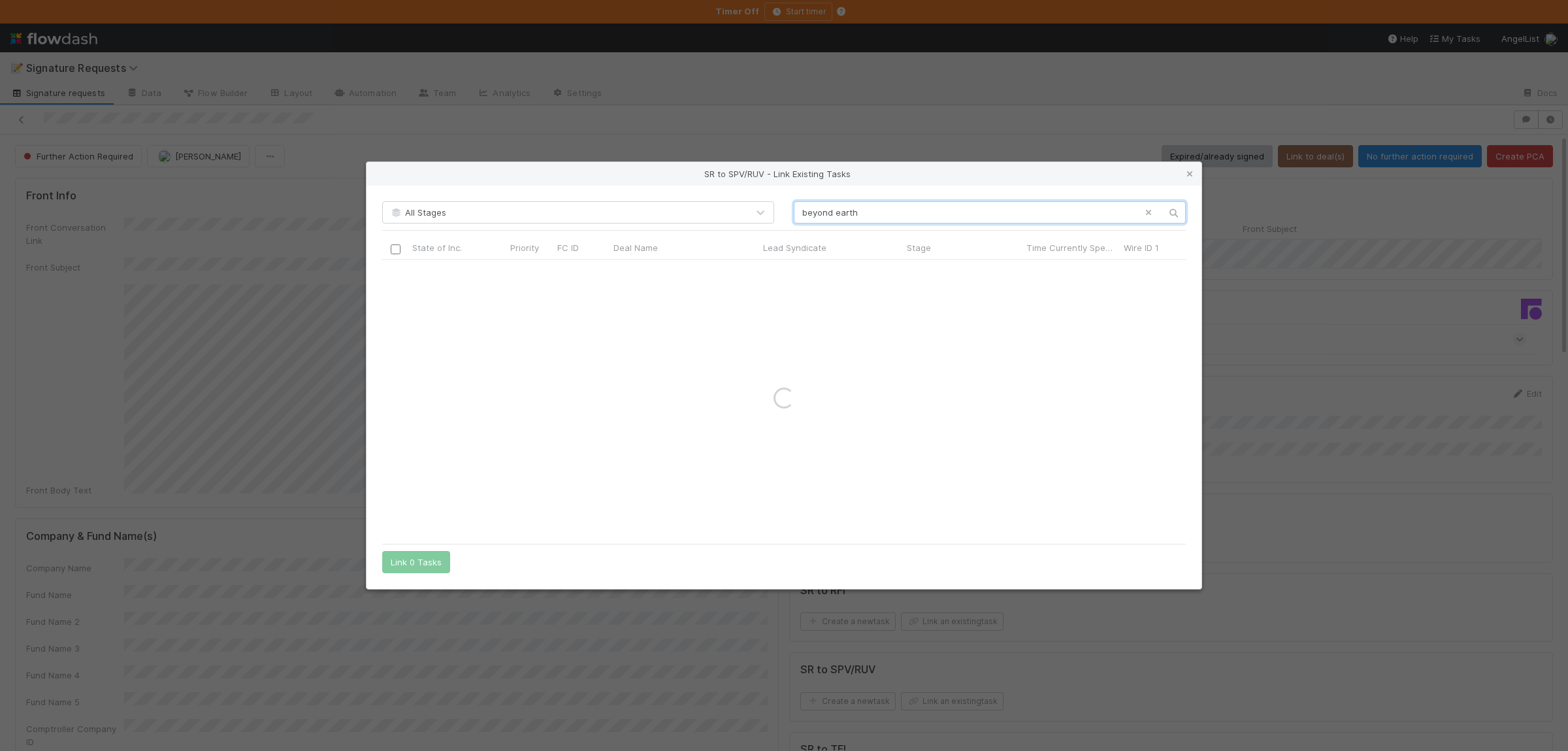 type on "beyond earth" 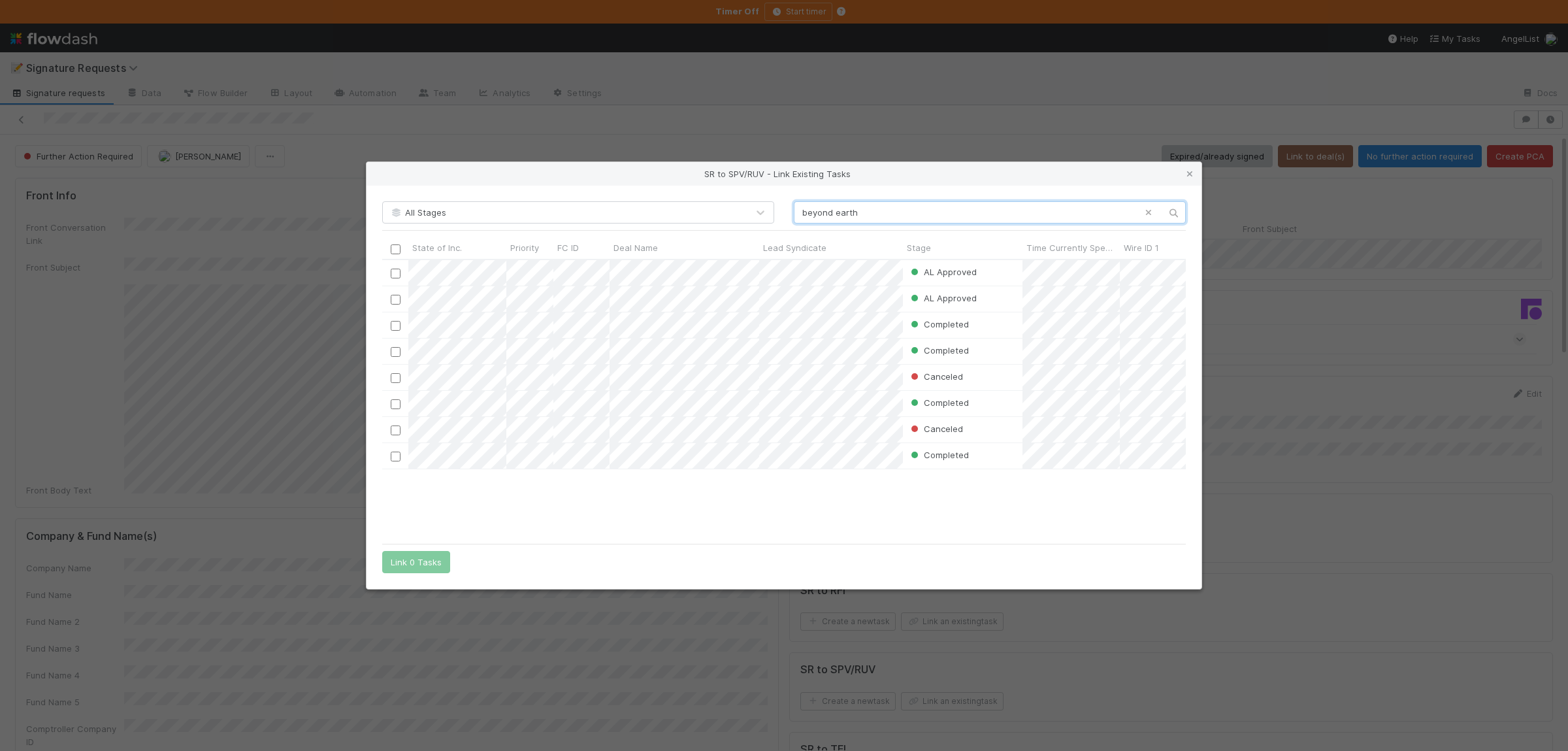 scroll, scrollTop: 1, scrollLeft: 1, axis: both 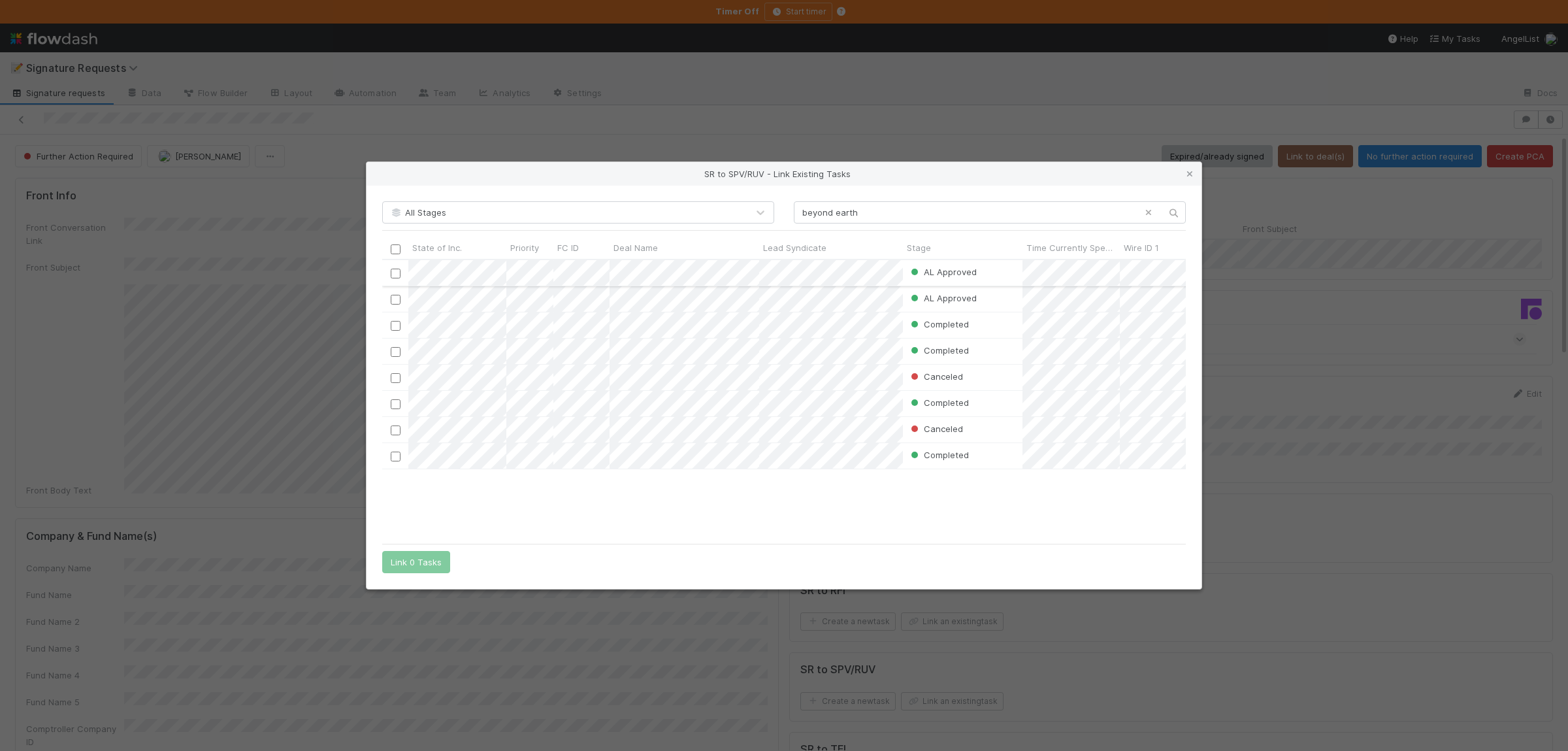 click at bounding box center [395, 273] 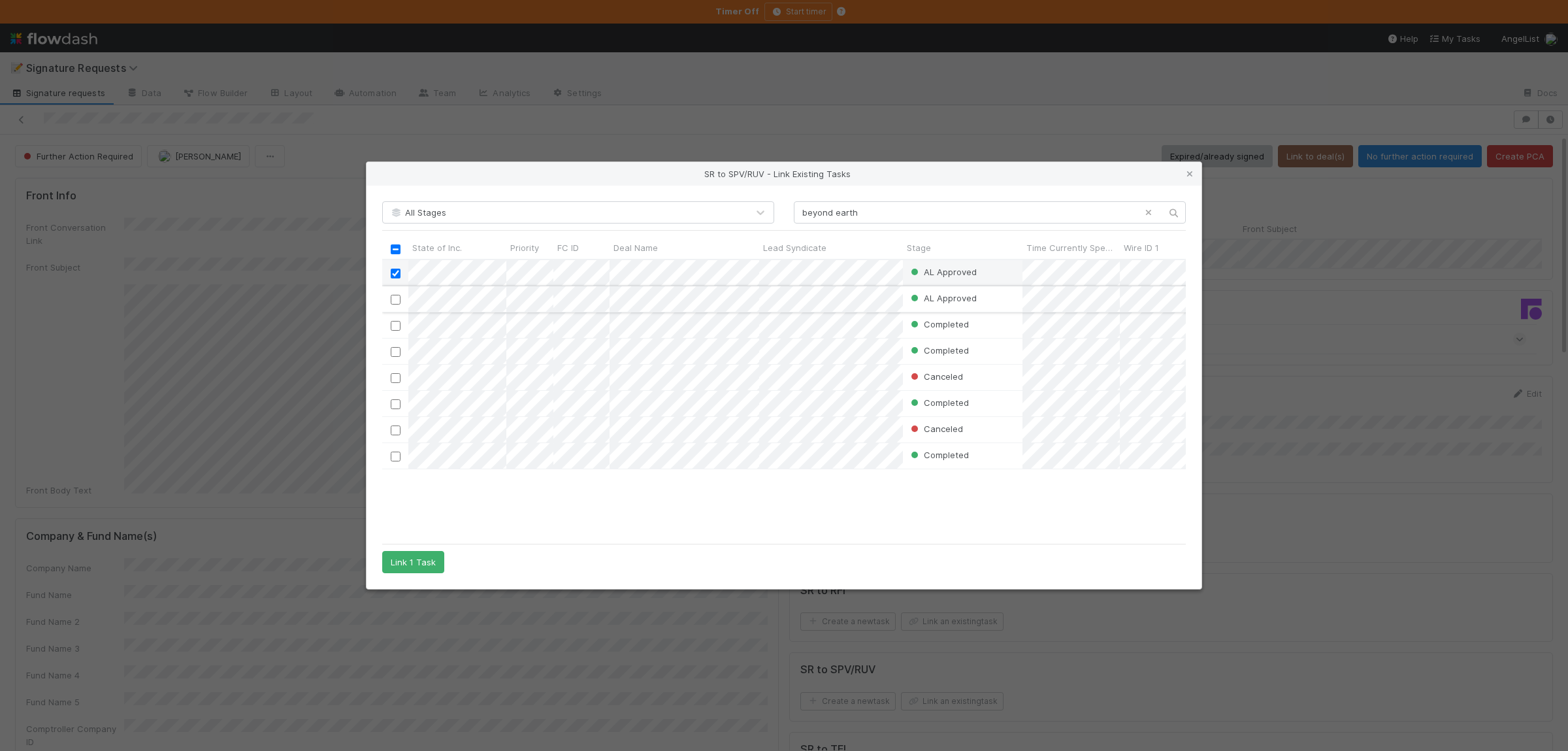 click at bounding box center [395, 299] 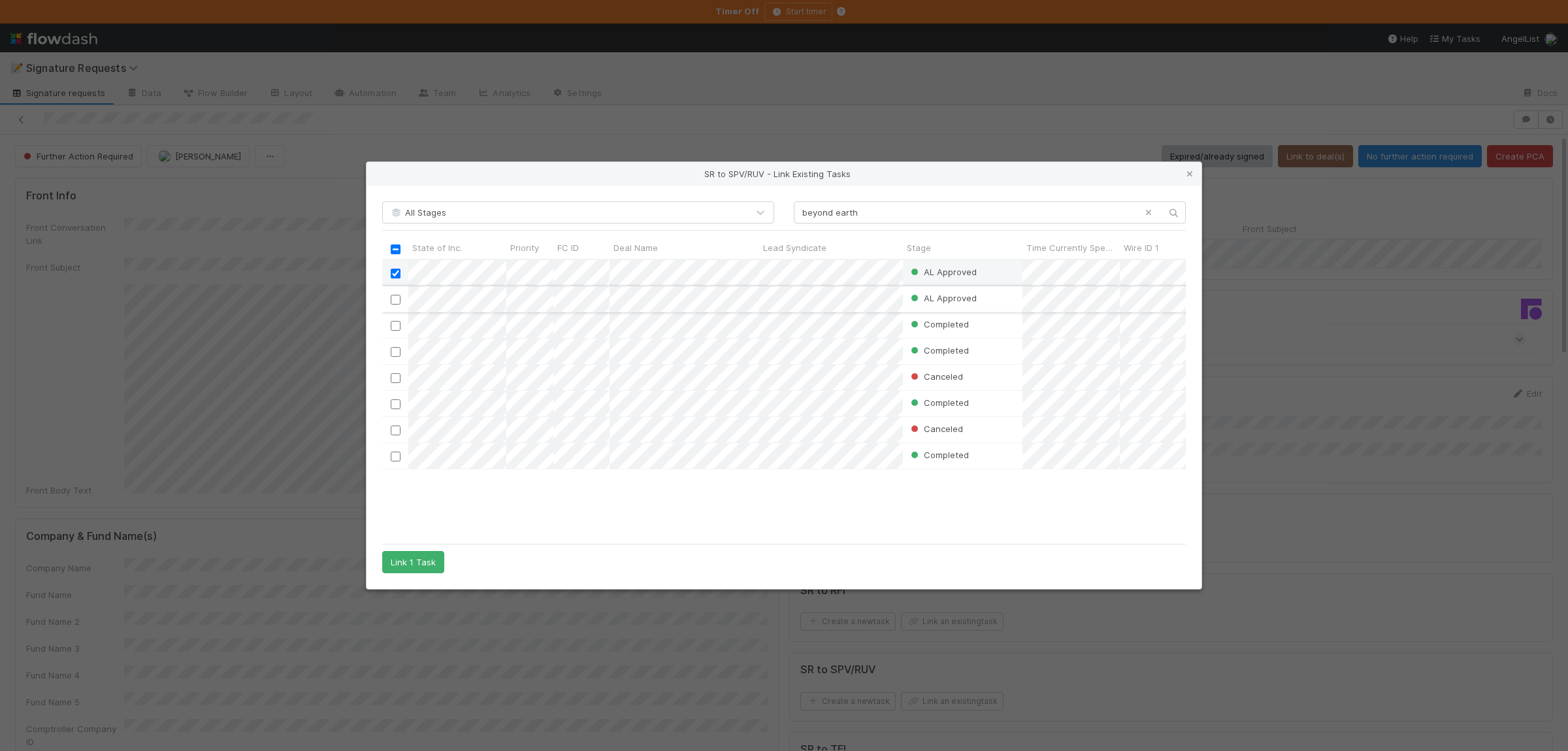 click at bounding box center [395, 299] 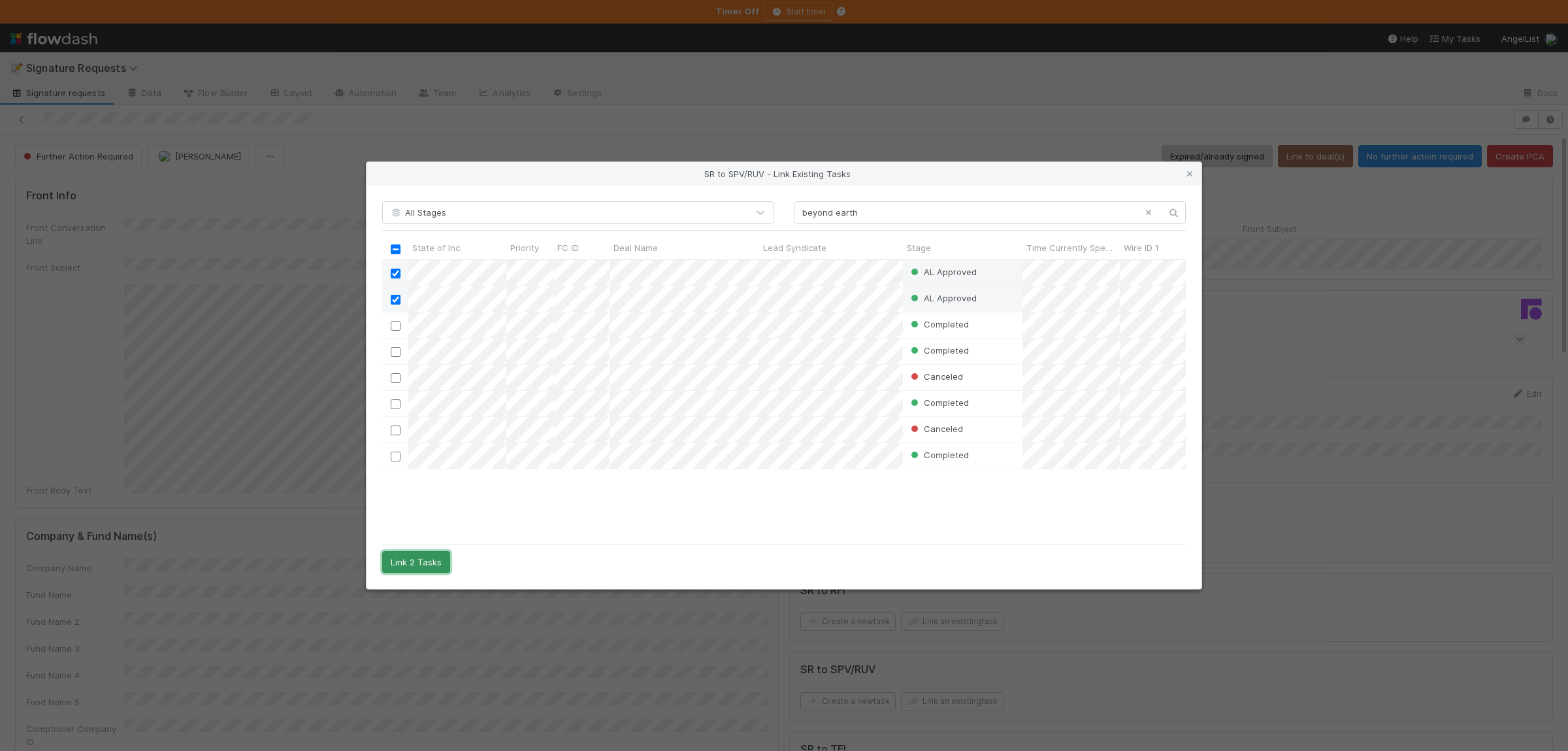 click on "Link   2 Tasks" at bounding box center (416, 562) 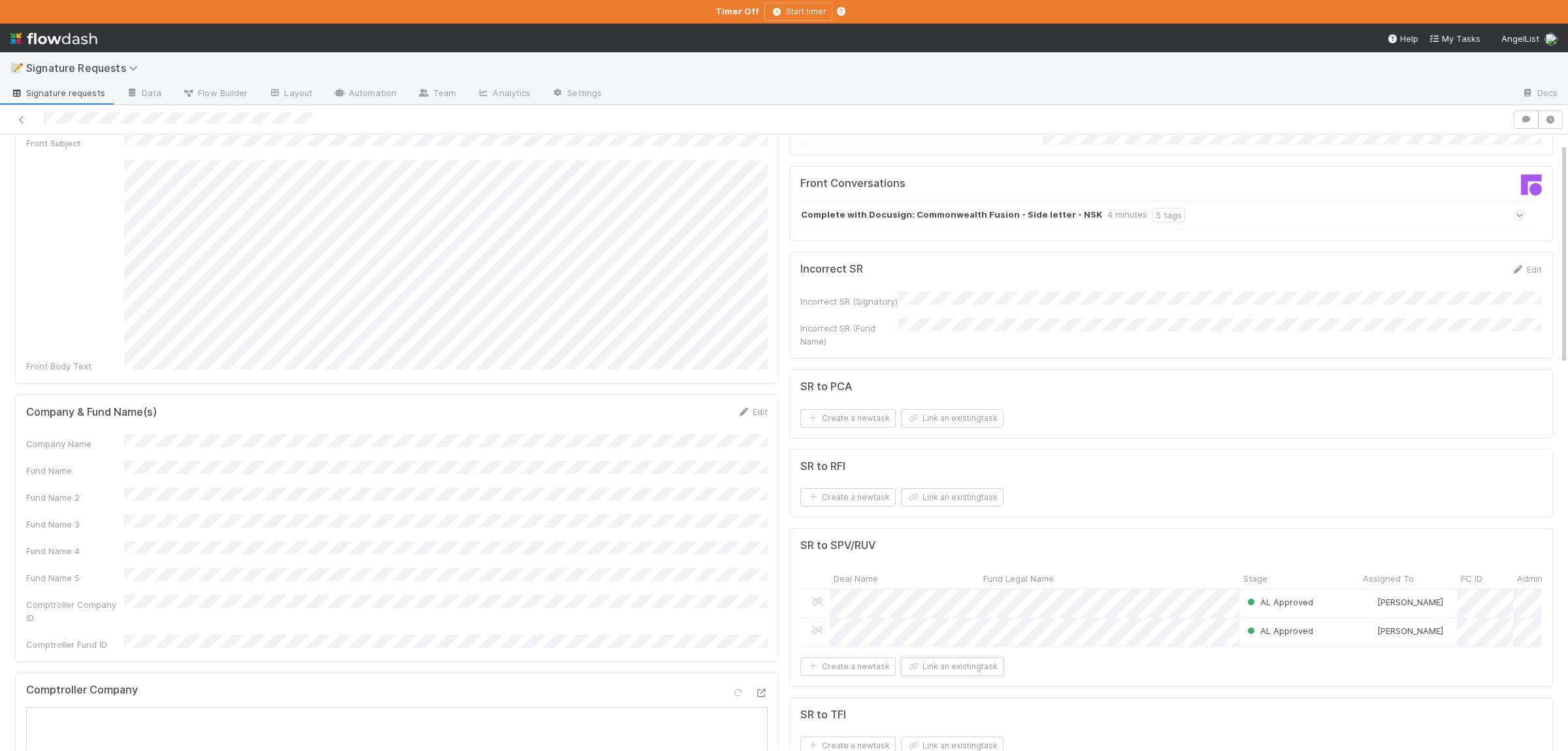 scroll, scrollTop: 127, scrollLeft: 0, axis: vertical 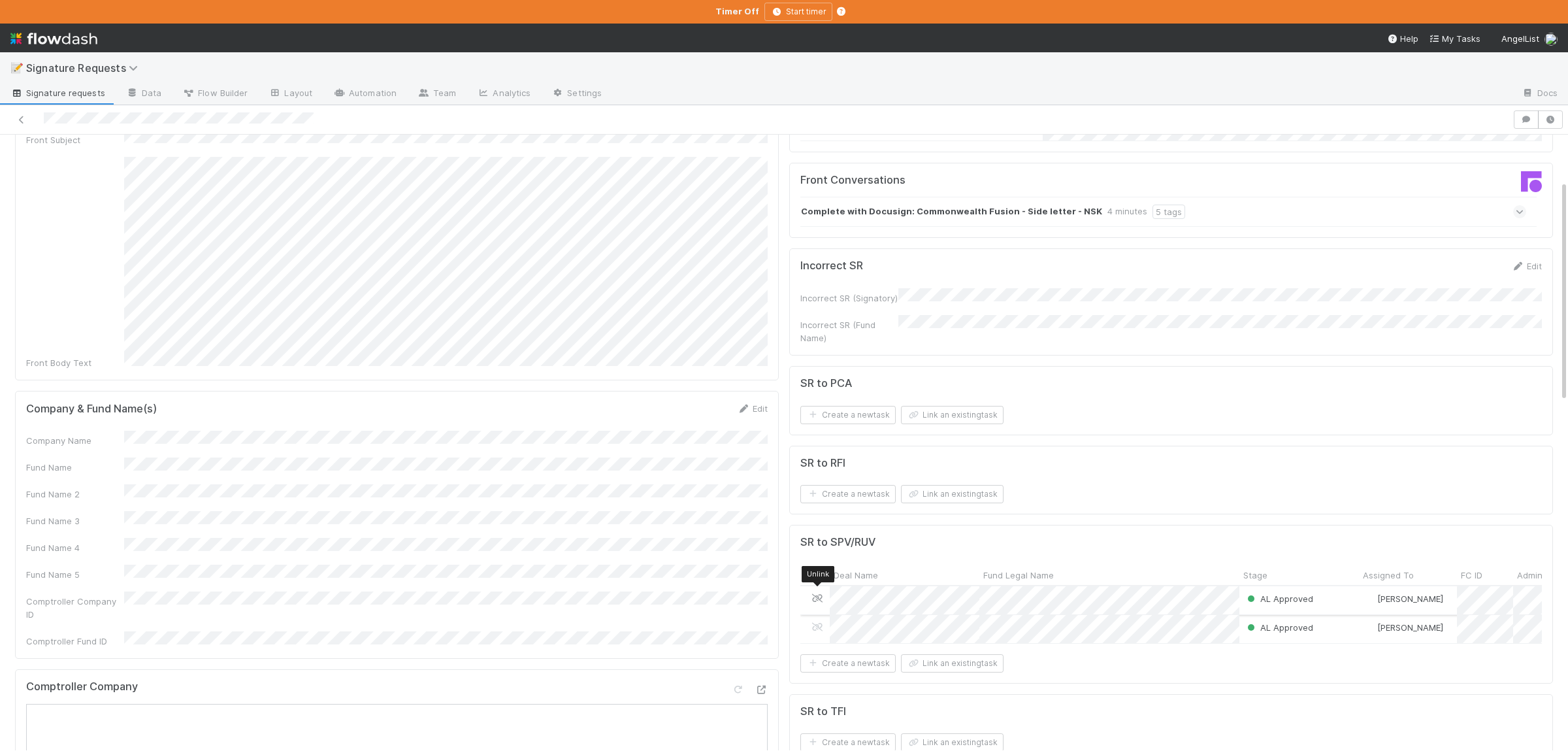 click at bounding box center [817, 598] 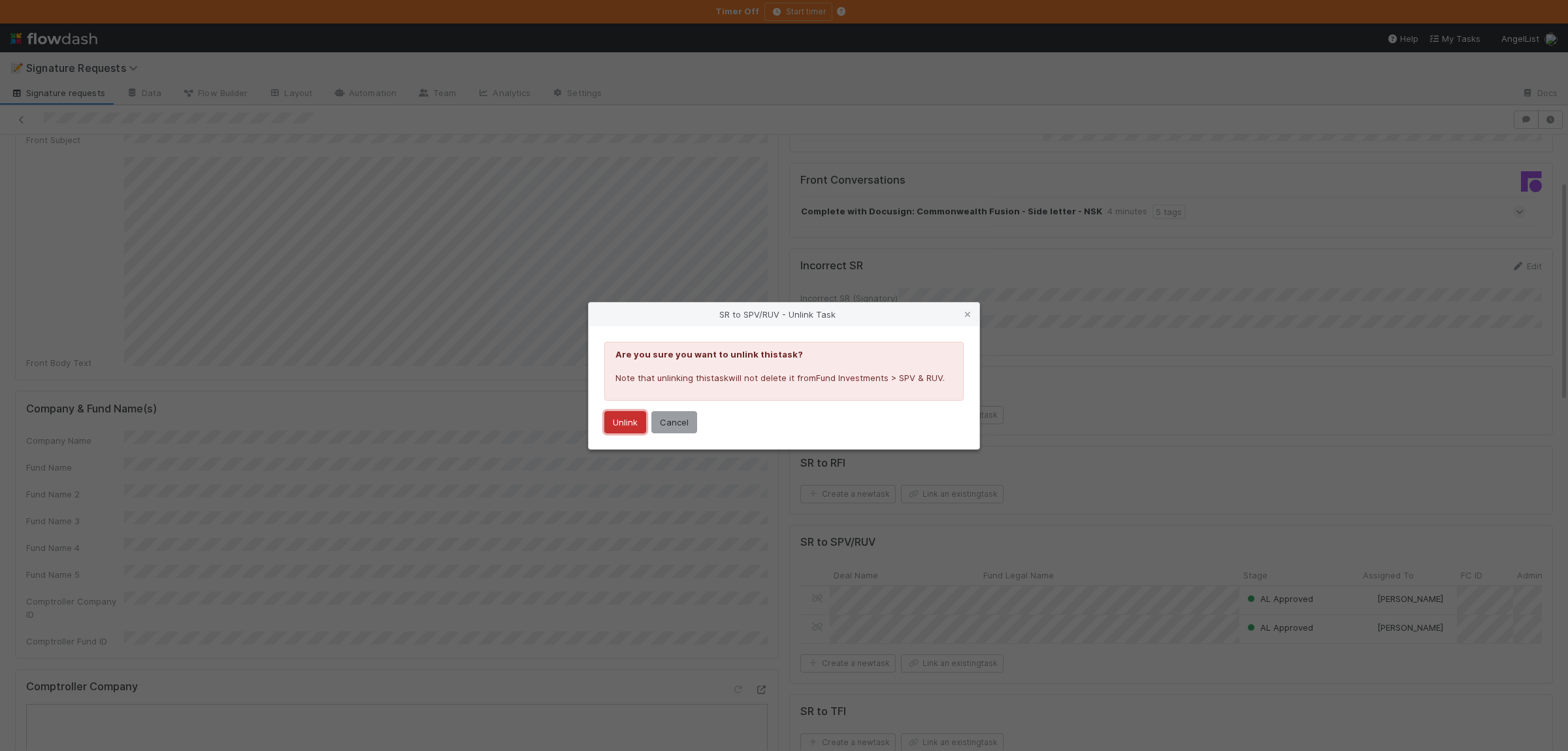click on "Unlink" at bounding box center (625, 422) 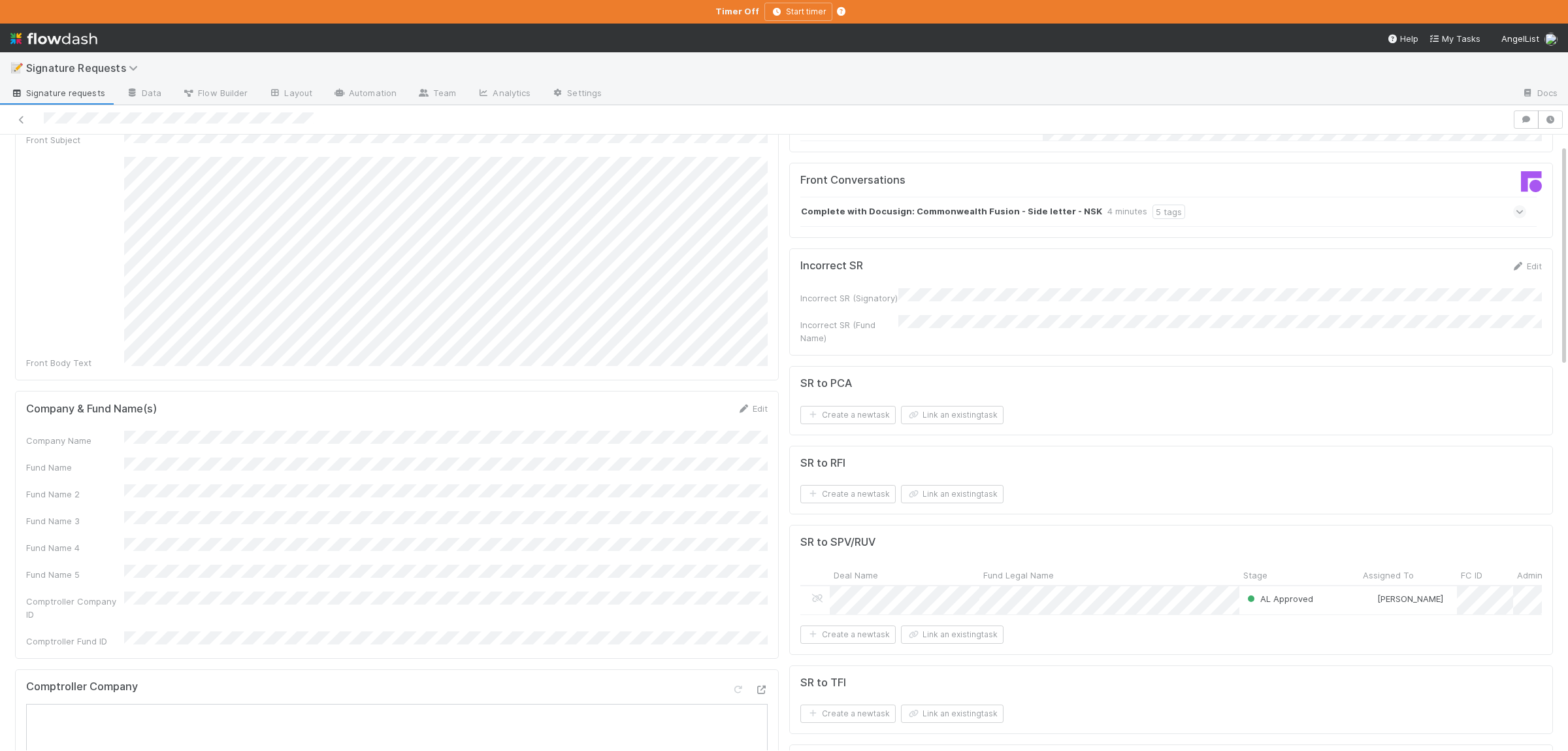 scroll, scrollTop: 0, scrollLeft: 0, axis: both 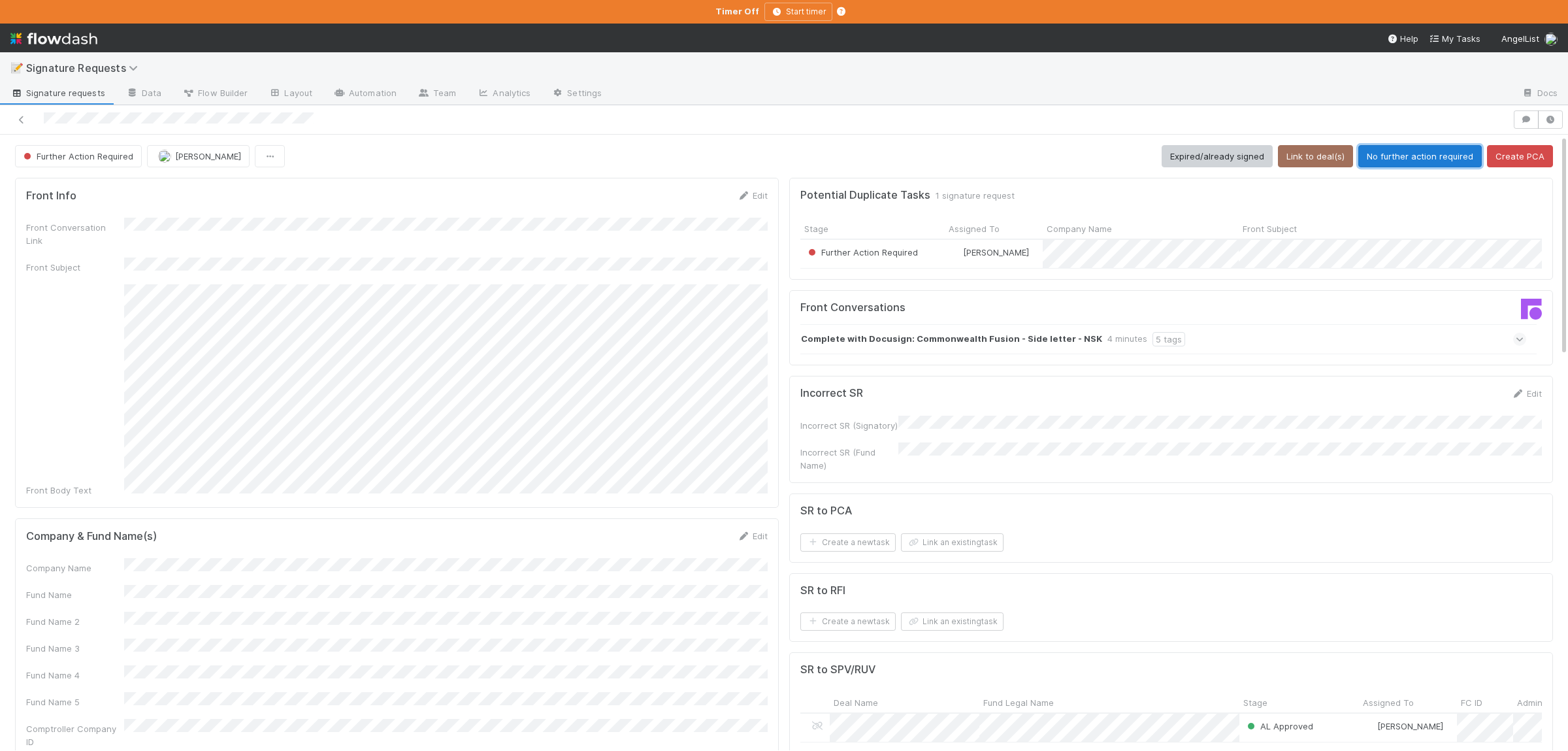 click on "No further action required" at bounding box center (1420, 156) 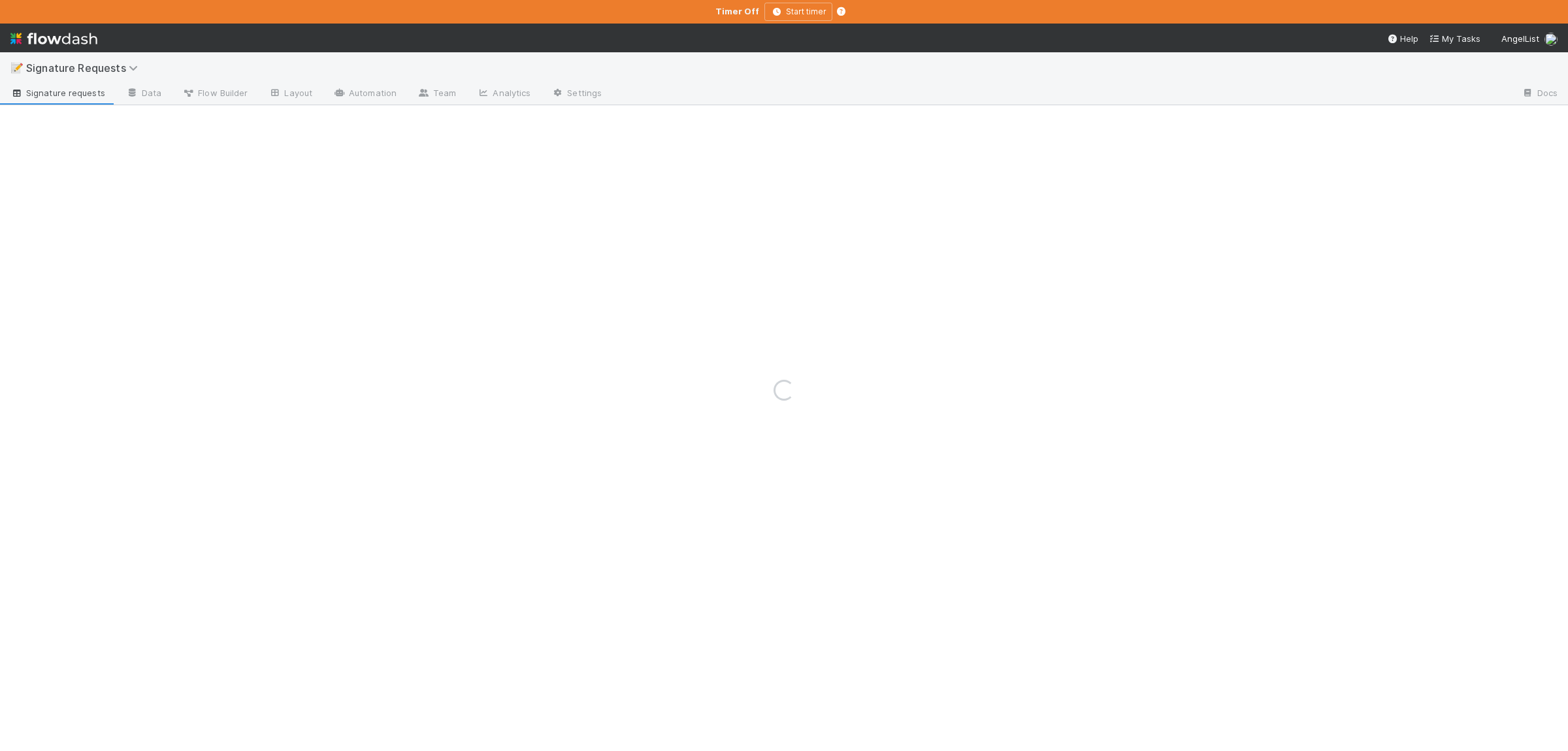 scroll, scrollTop: 0, scrollLeft: 0, axis: both 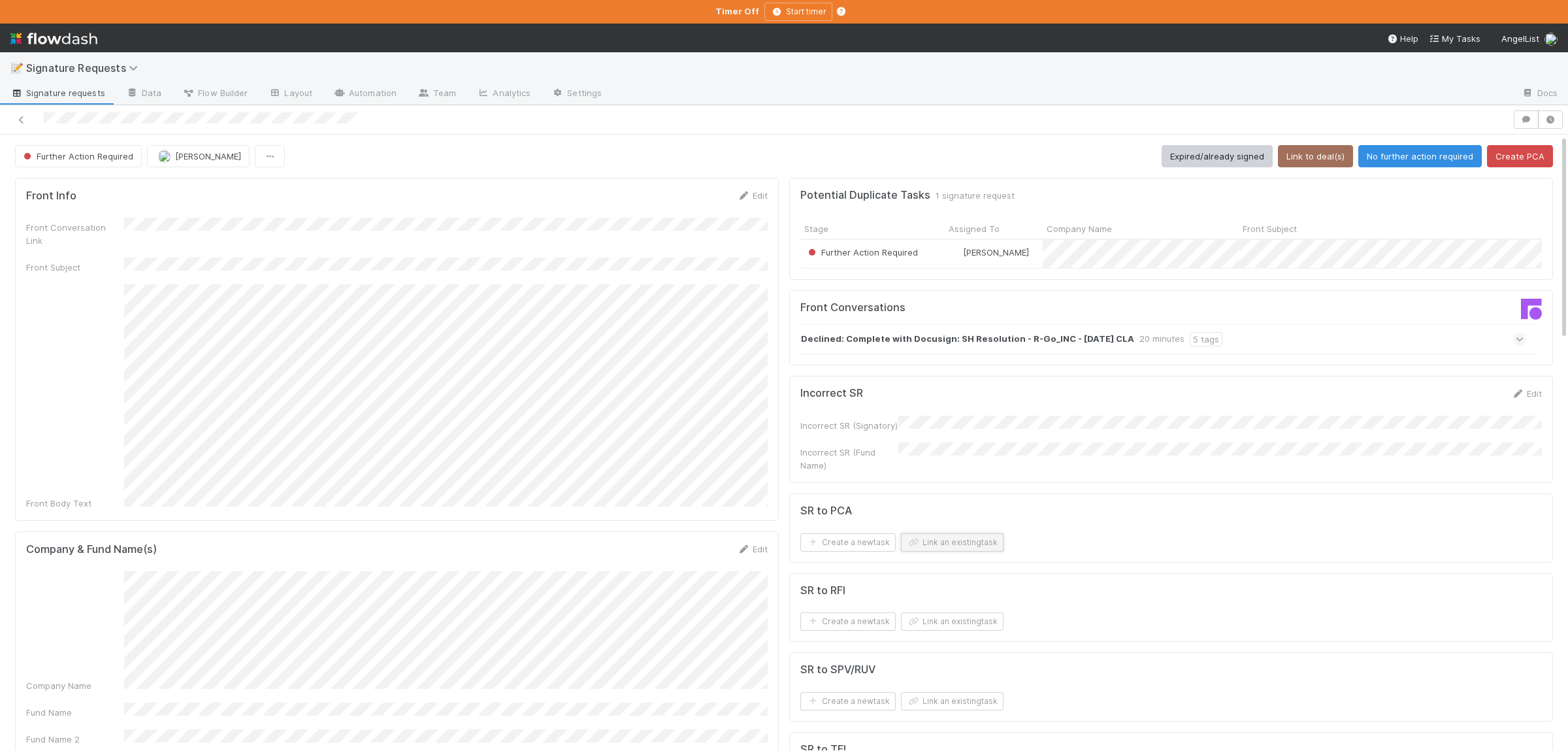 click on "Link an existing  task" at bounding box center (952, 542) 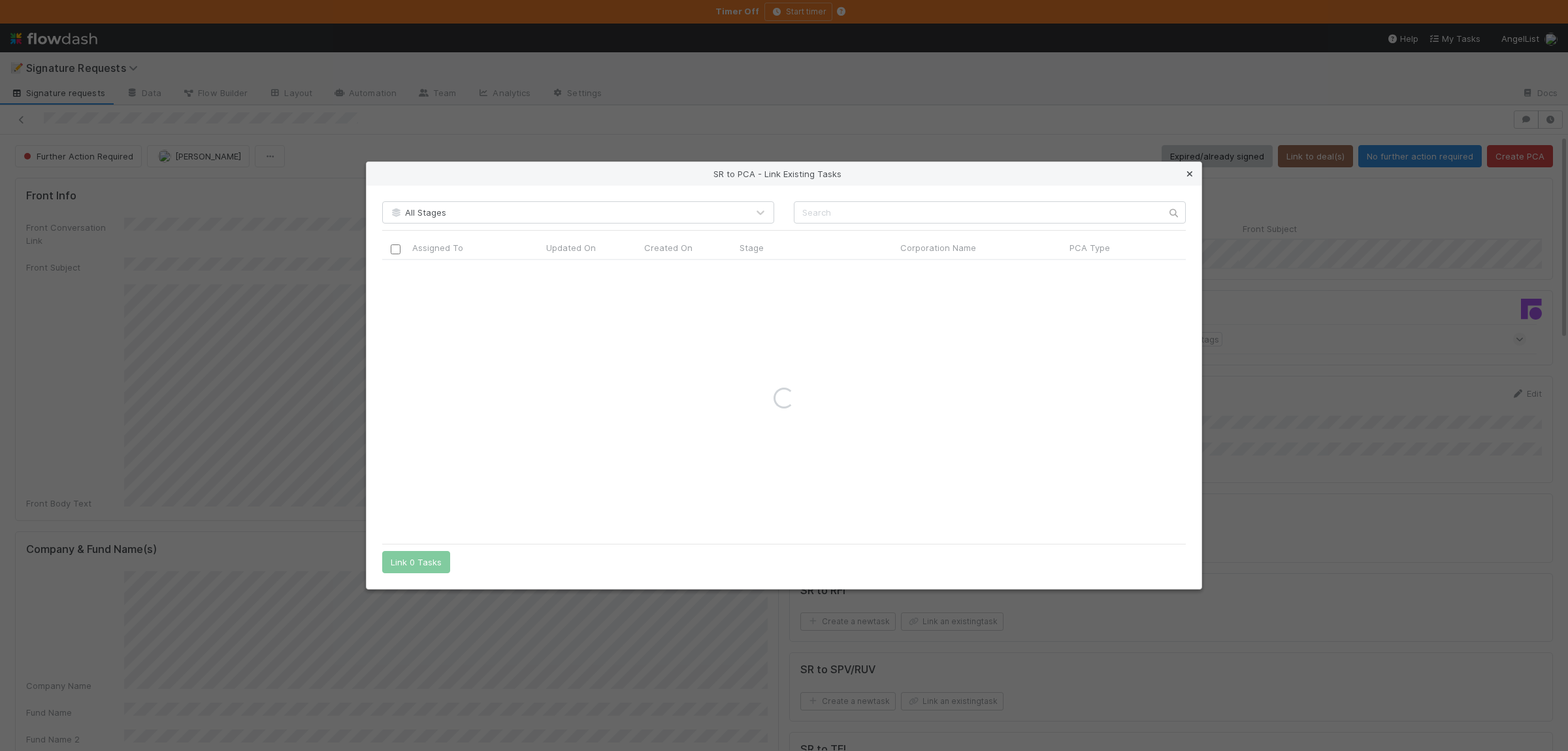 click at bounding box center (1190, 174) 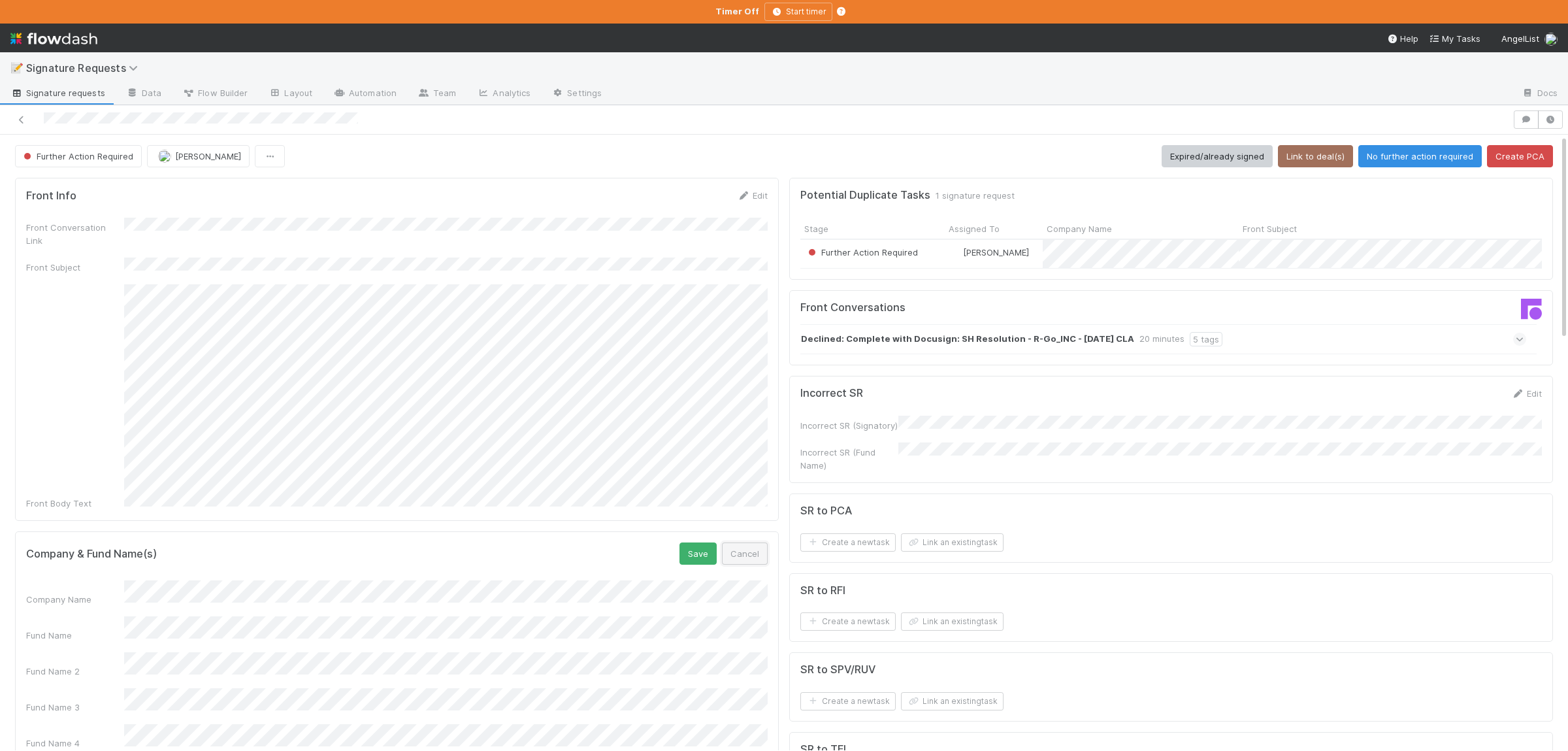 click on "Cancel" at bounding box center (745, 554) 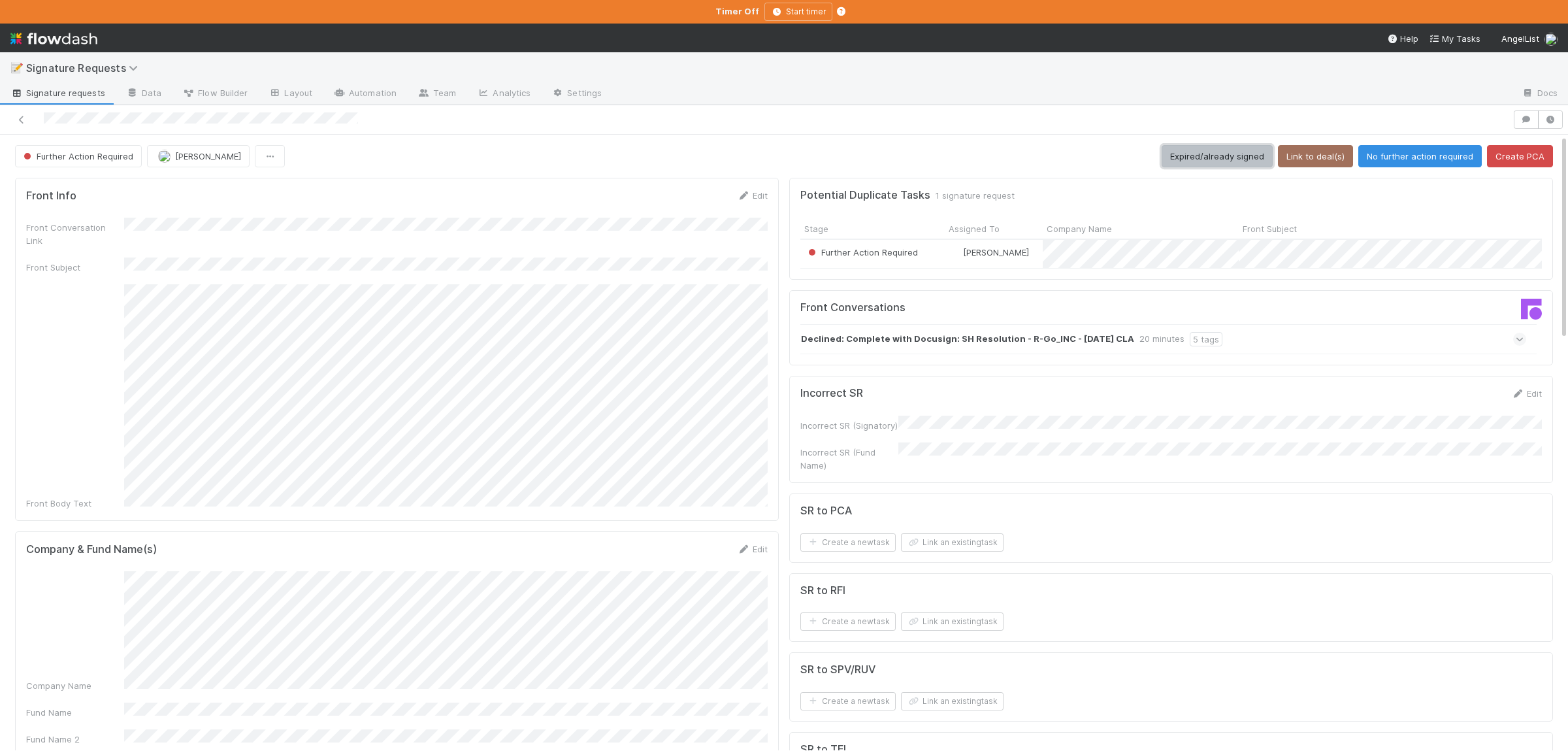 click on "Expired/already signed" at bounding box center (1217, 156) 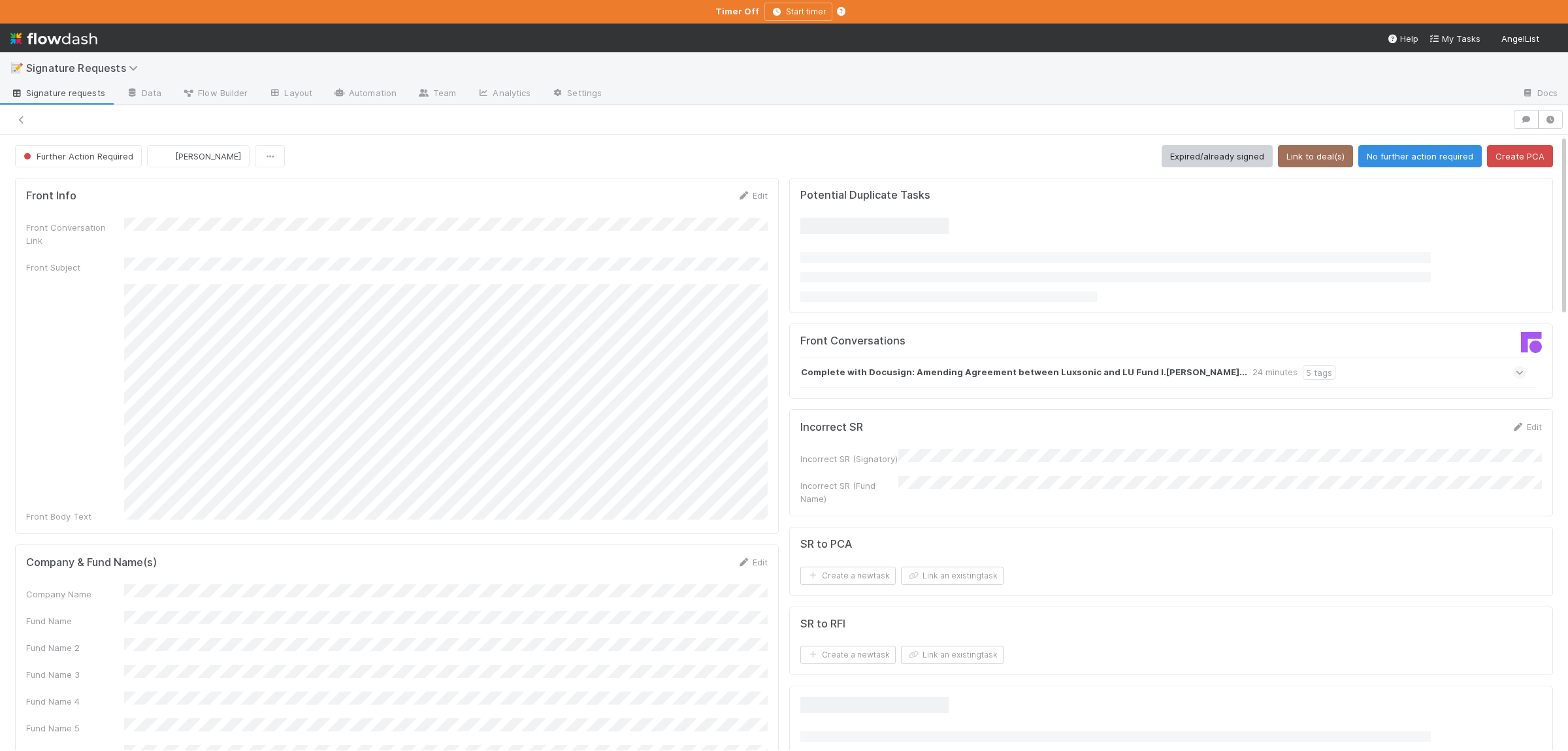 scroll, scrollTop: 0, scrollLeft: 0, axis: both 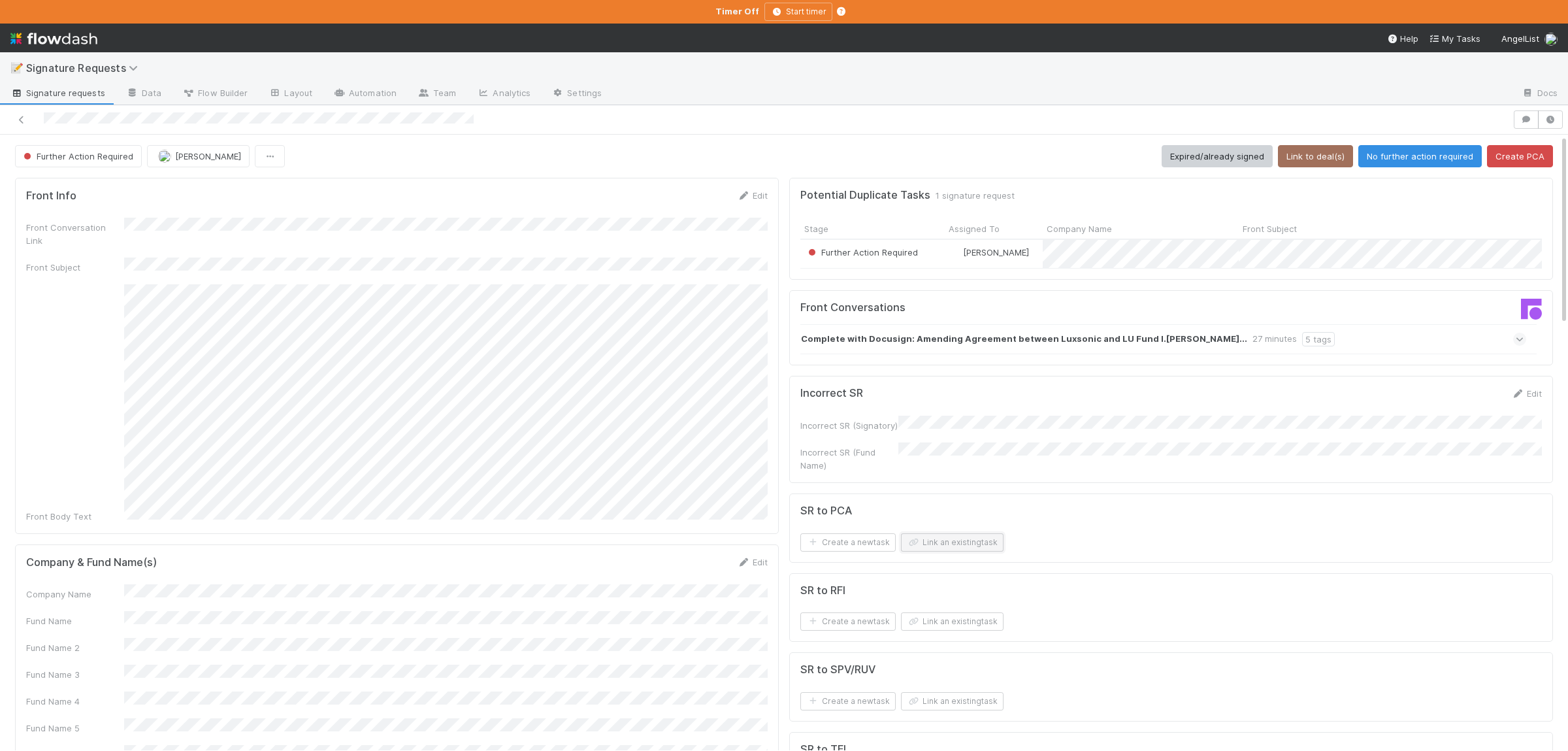 click on "Link an existing  task" at bounding box center [952, 542] 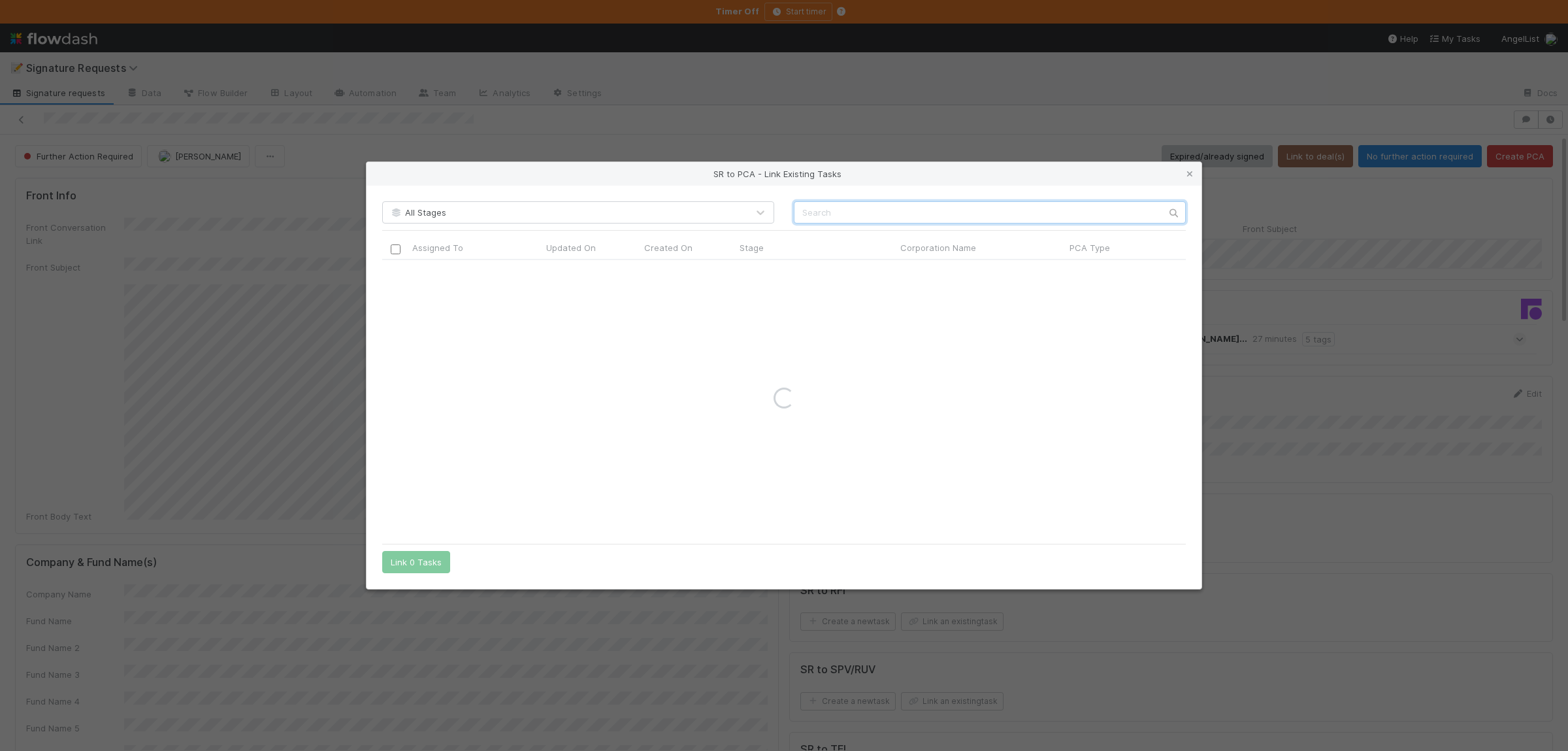 click at bounding box center [990, 212] 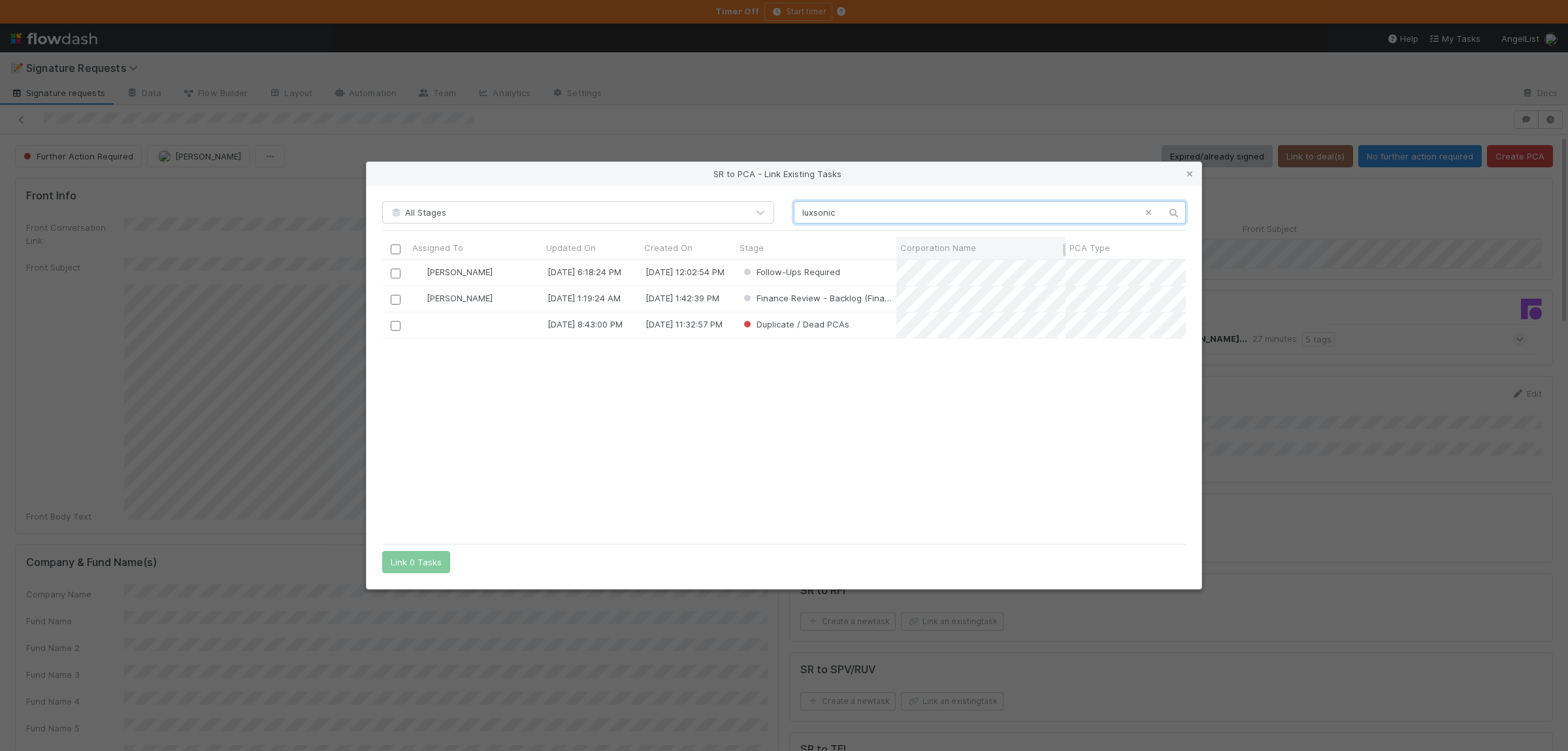 scroll, scrollTop: 1, scrollLeft: 1, axis: both 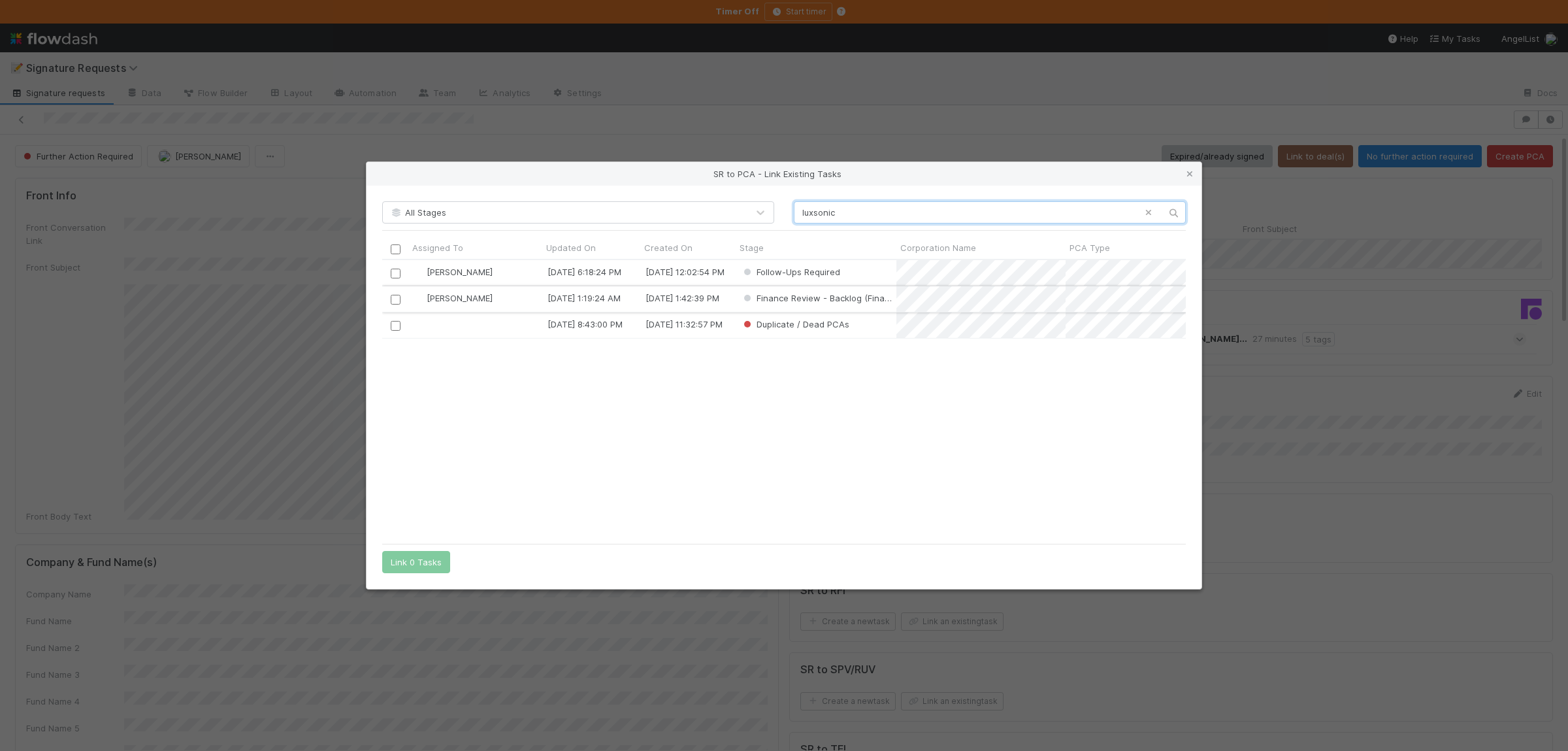 type on "luxsonic" 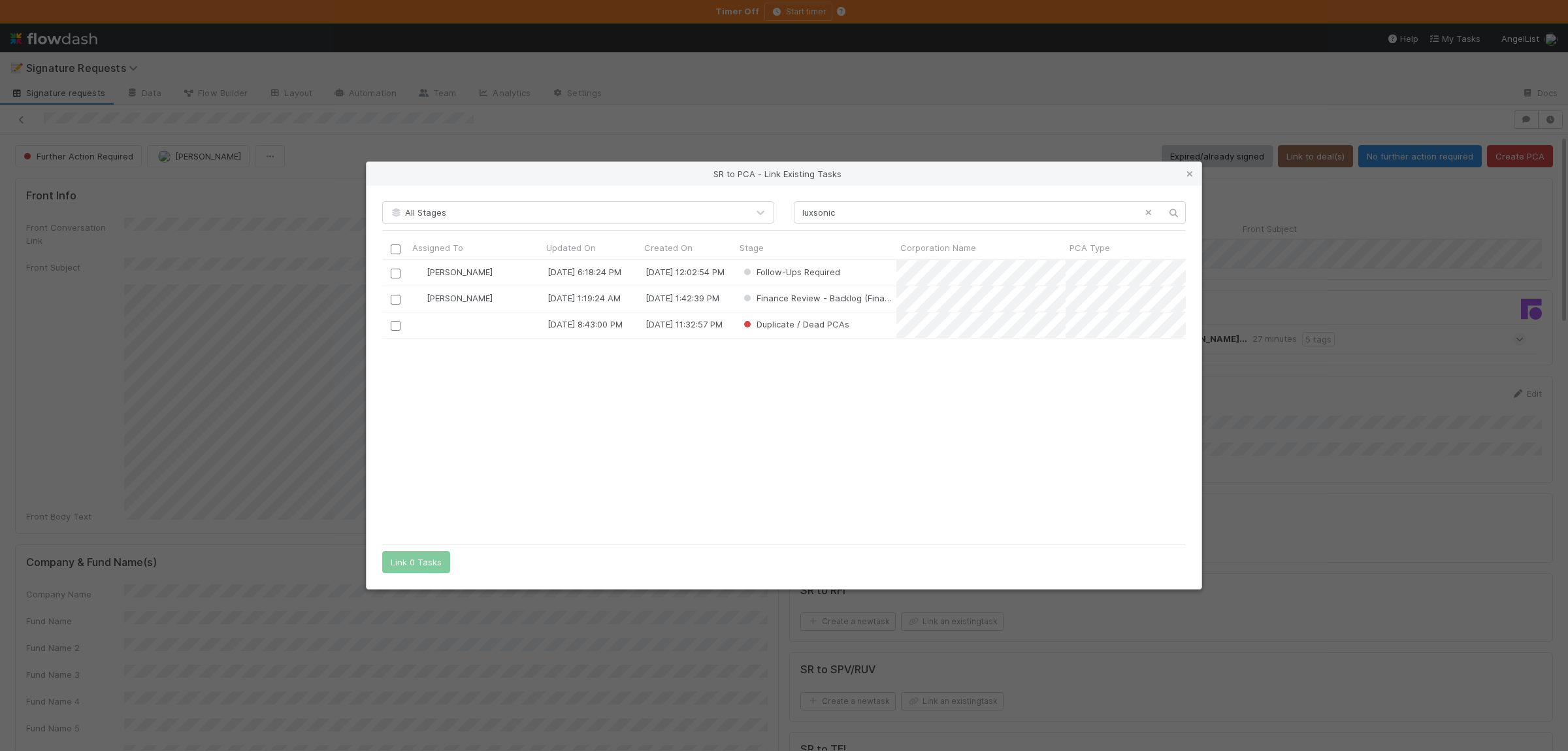 click at bounding box center (395, 273) 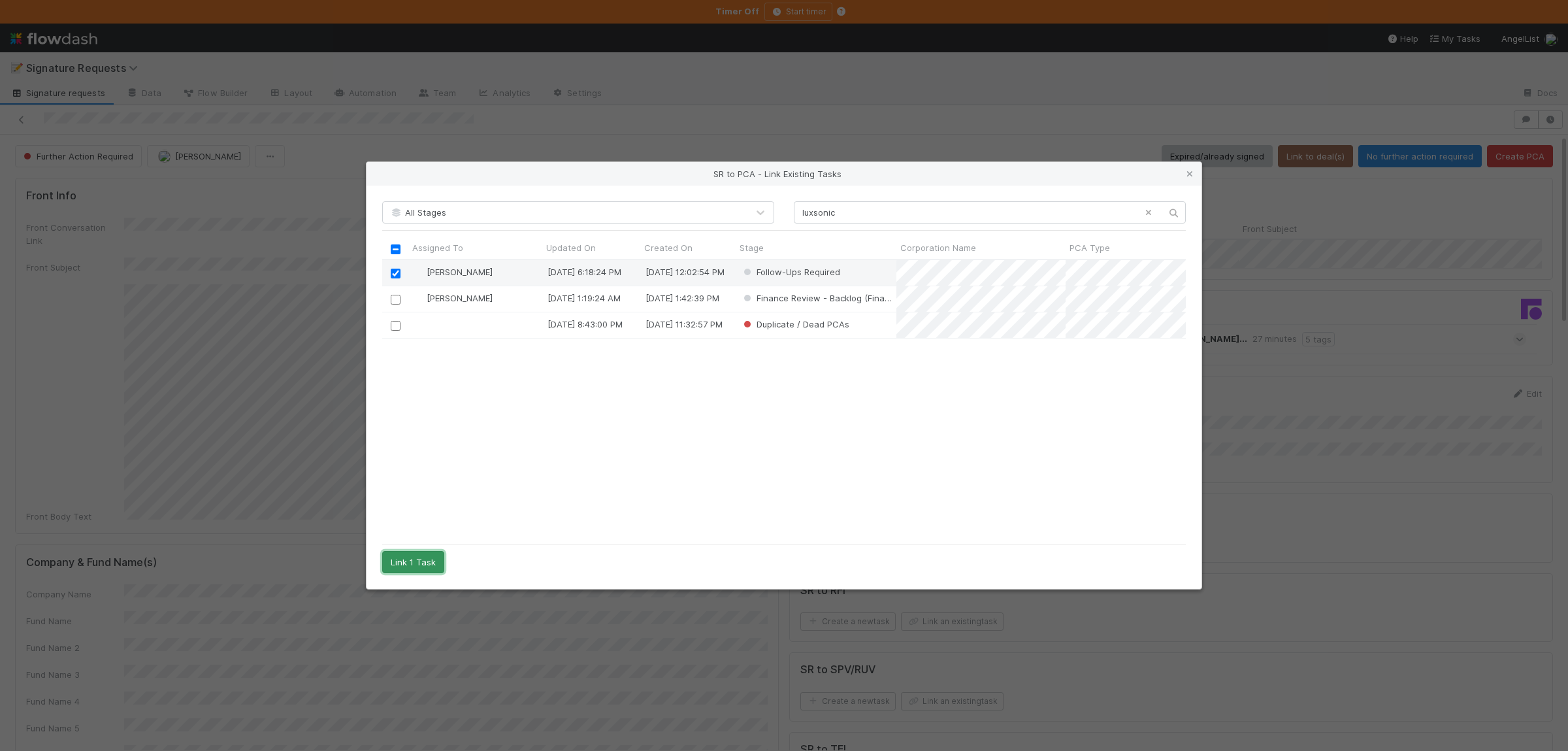 click on "Link   1 Task" at bounding box center (413, 562) 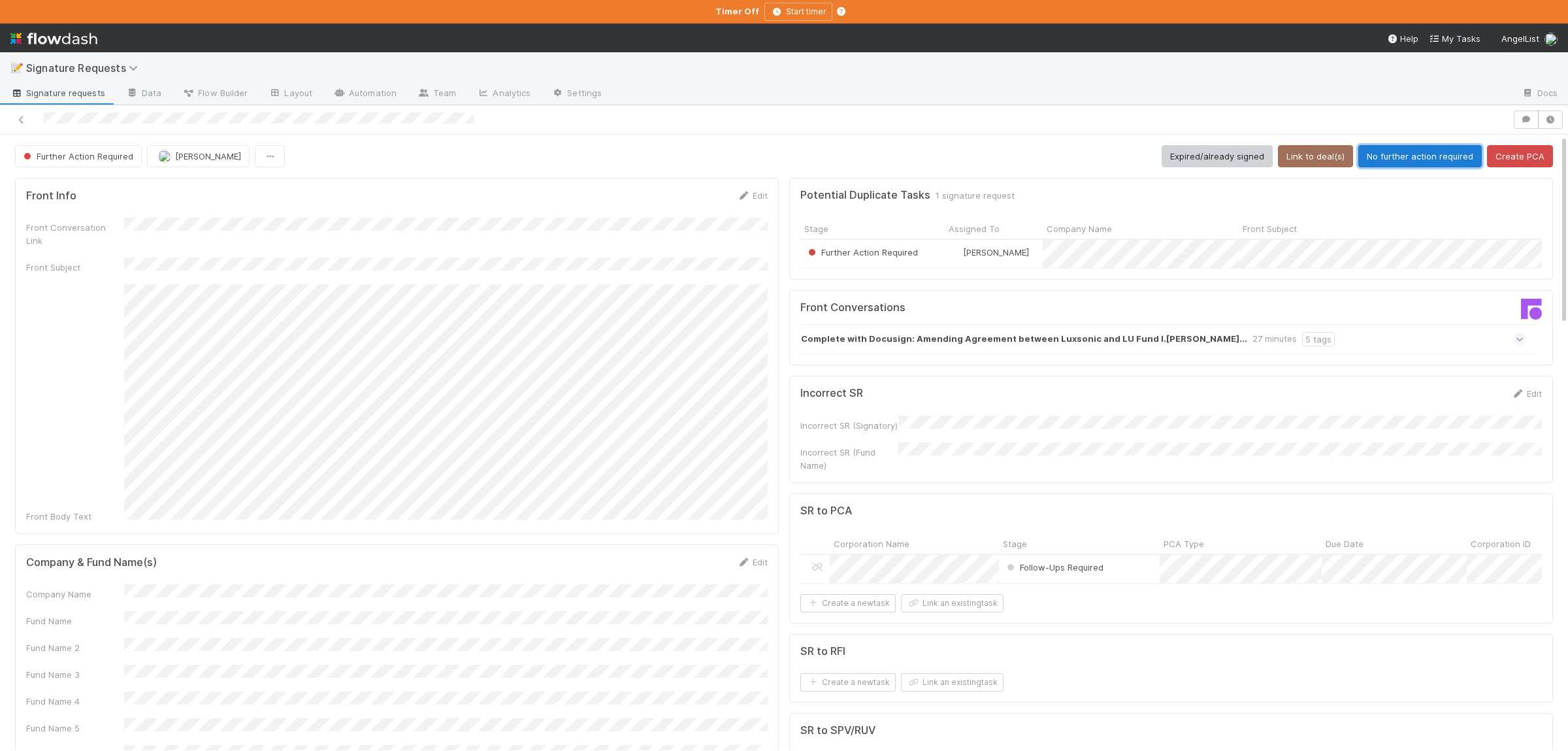 click on "No further action required" at bounding box center [1420, 156] 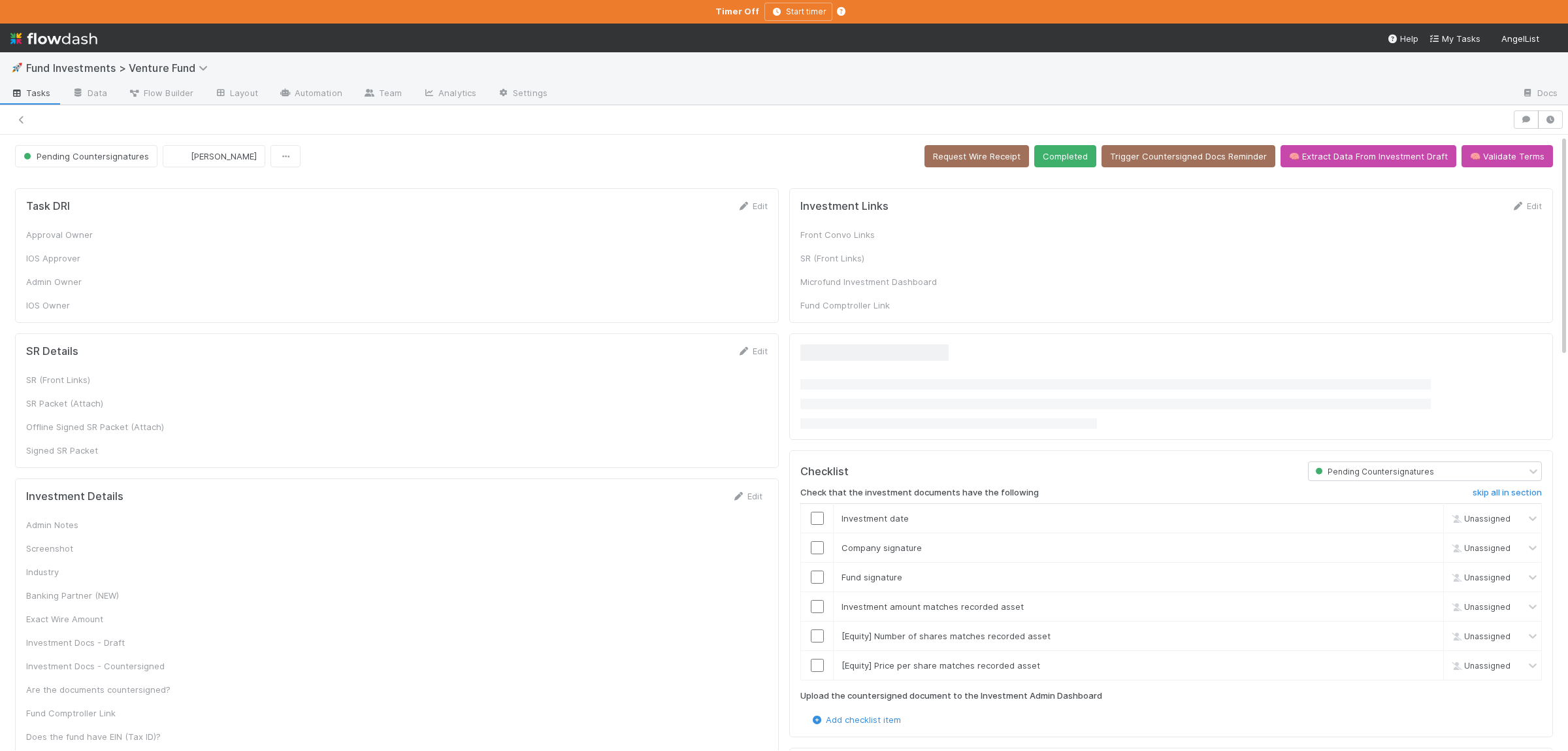 scroll, scrollTop: 0, scrollLeft: 0, axis: both 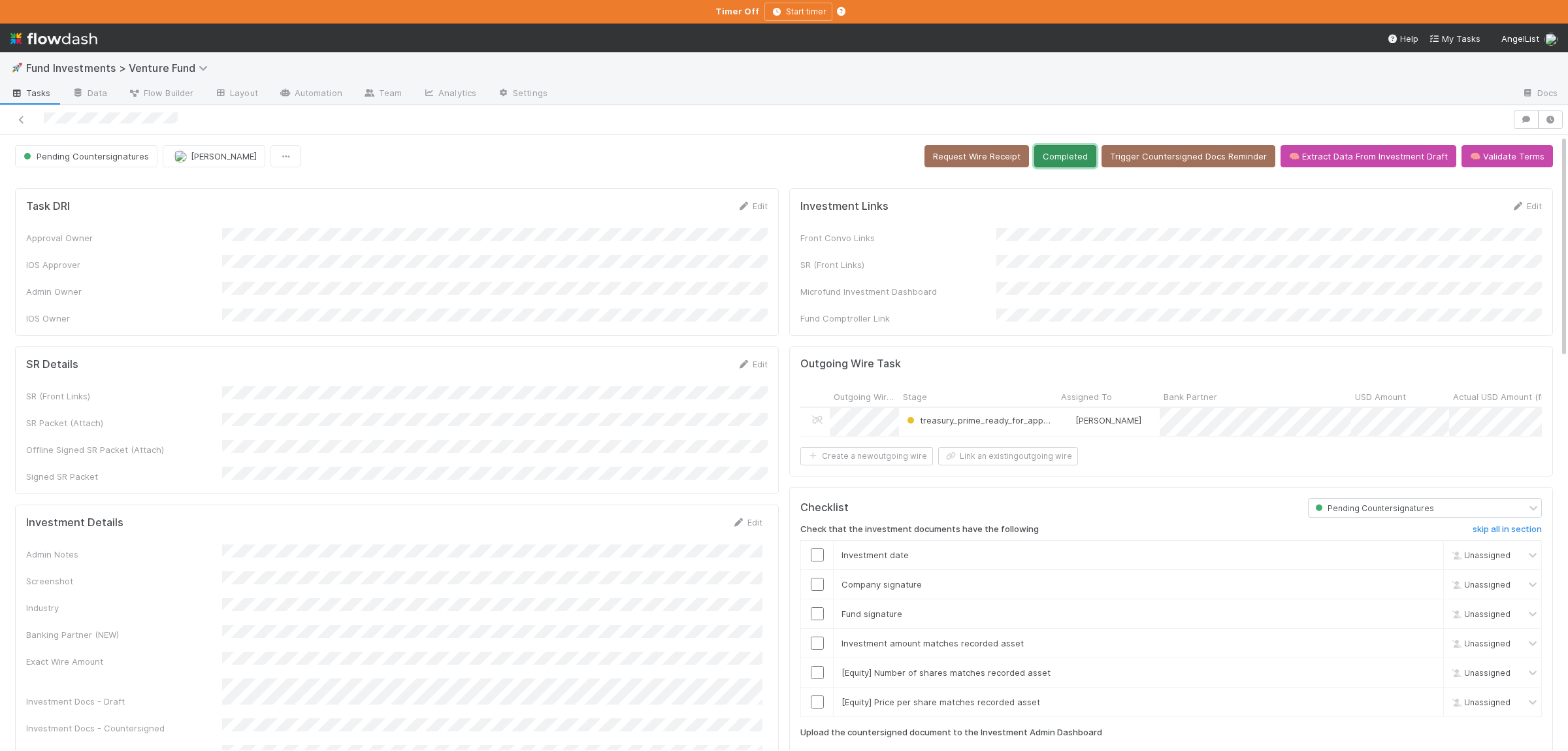 click on "Completed" at bounding box center (1065, 156) 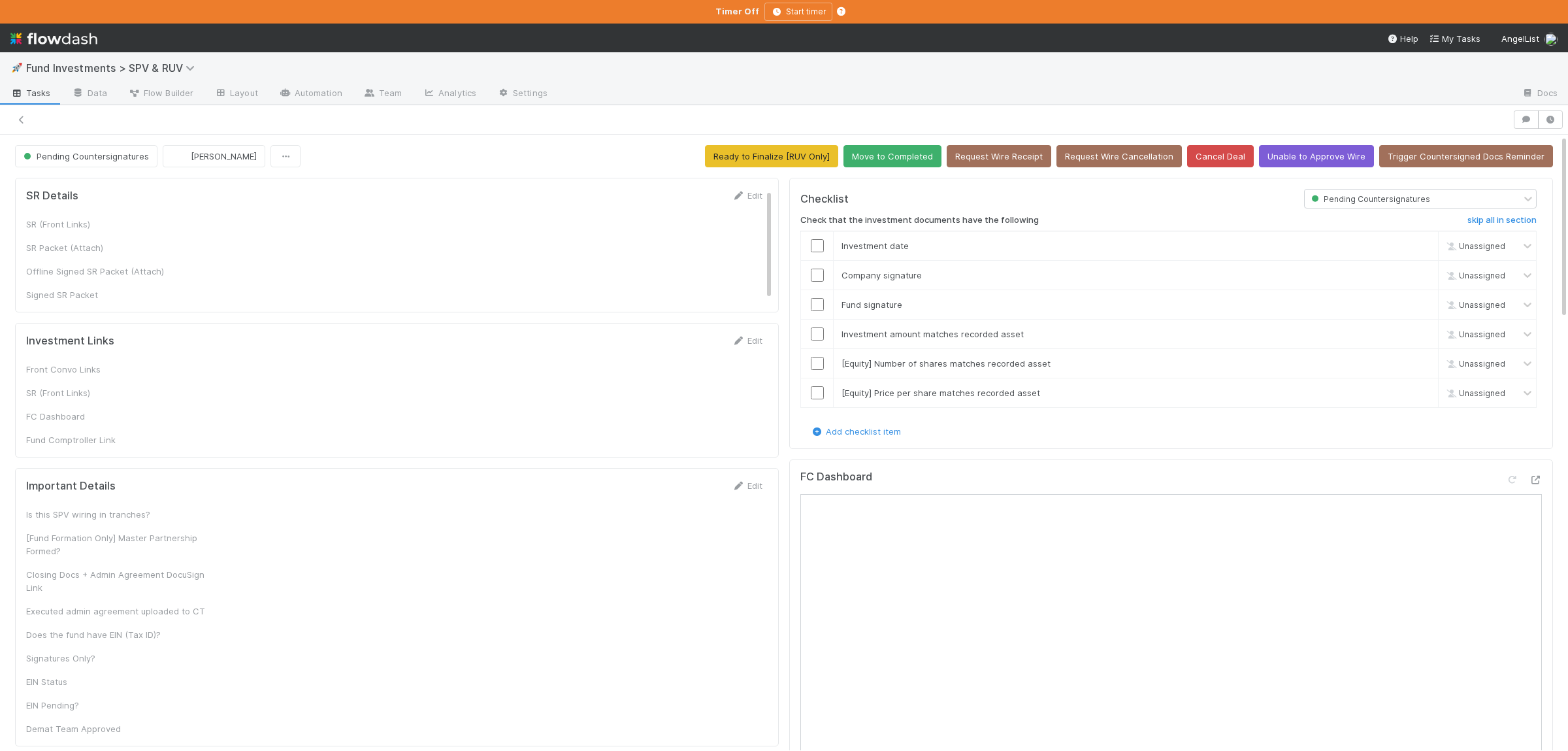 scroll, scrollTop: 0, scrollLeft: 0, axis: both 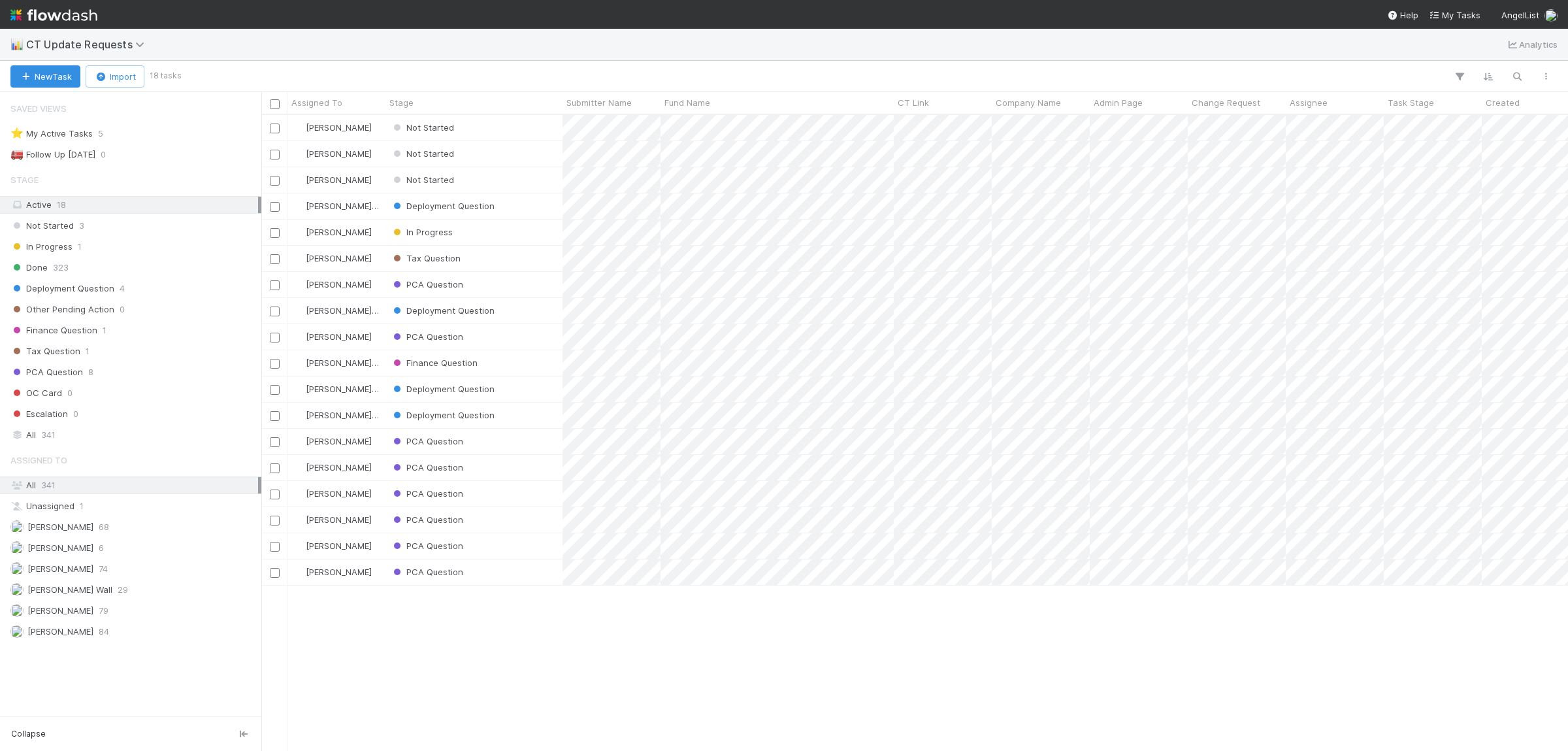 click on "Nate Richards   Not Started 0 7/10/25, 10:19:05 AM 7/10/25, 10:19:06 AM Susan Tang   Not Started 0 7/10/25, 9:22:35 AM 7/10/25, 9:22:36 AM Ali Al Khatib   Not Started 0 7/10/25, 7:26:55 AM 7/10/25, 7:26:55 AM Kennedy Wall   Deployment Question 0 7/3/25, 4:34:33 PM 7/9/25, 3:51:16 PM Ali Al Khatib   In Progress 0 6/30/25, 9:26:22 PM 7/7/25, 8:44:33 AM Ali Al Khatib   Tax Question 0 6/26/25, 6:30:30 AM 7/7/25, 8:38:34 AM Susan Tang   PCA Question 0 6/16/25, 9:37:28 PM 6/17/25, 3:45:11 PM Kennedy Wall   Deployment Question 0 6/13/25, 1:22:40 AM 6/23/25, 7:55:57 AM Susan Tang   PCA Question 1 6/13/25, 12:51:59 AM 6/13/25, 11:32:23 AM Kennedy Wall   Finance Question 0 6/11/25, 12:03:01 PM 6/17/25, 9:20:20 PM Kennedy Wall   Deployment Question 0 6/10/25, 8:08:11 PM 6/23/25, 7:55:32 AM Kennedy Wall   Deployment Question 0 6/5/25, 9:48:53 AM 7/7/25, 4:41:19 PM Ali Al Khatib   PCA Question 0 5/12/25, 11:25:29 AM 5/13/25, 9:07:27 AM Ali Al Khatib   PCA Question 1 5/5/25, 6:25:22 PM 5/6/25, 10:04:52 AM Chloe  Hammett" at bounding box center [915, 433] 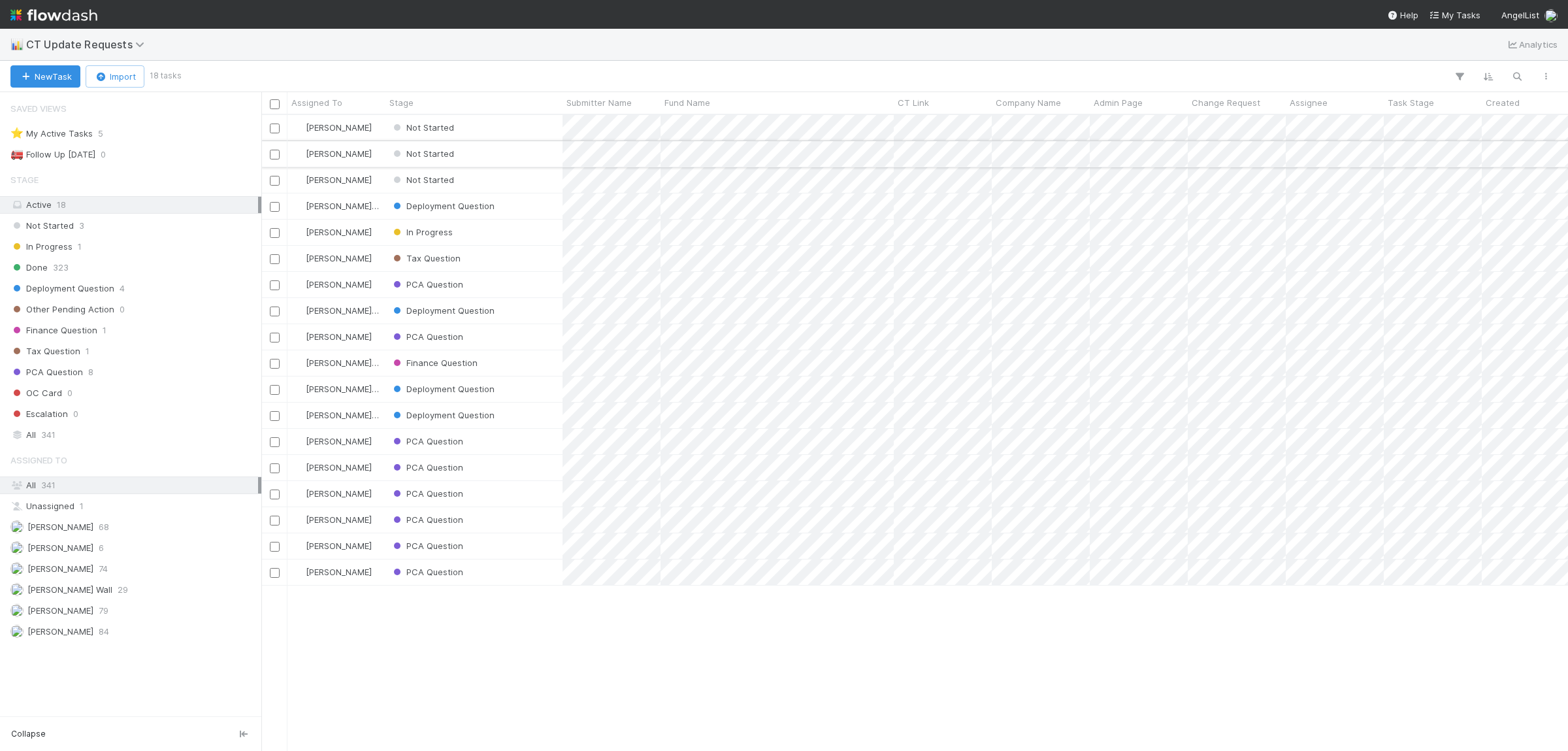 click on "Not Started" at bounding box center (474, 154) 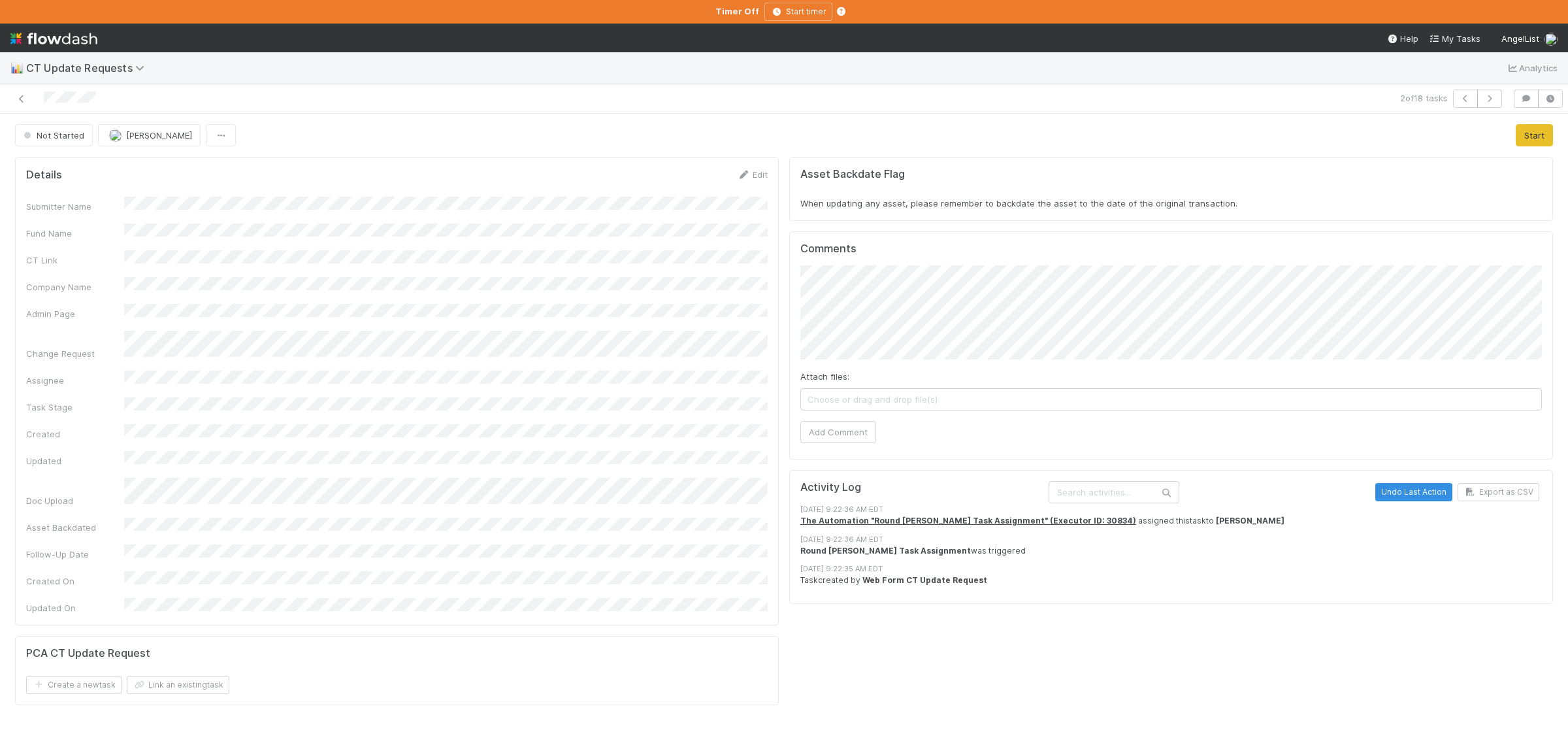click on "Choose or drag and drop file(s)" at bounding box center [1171, 399] 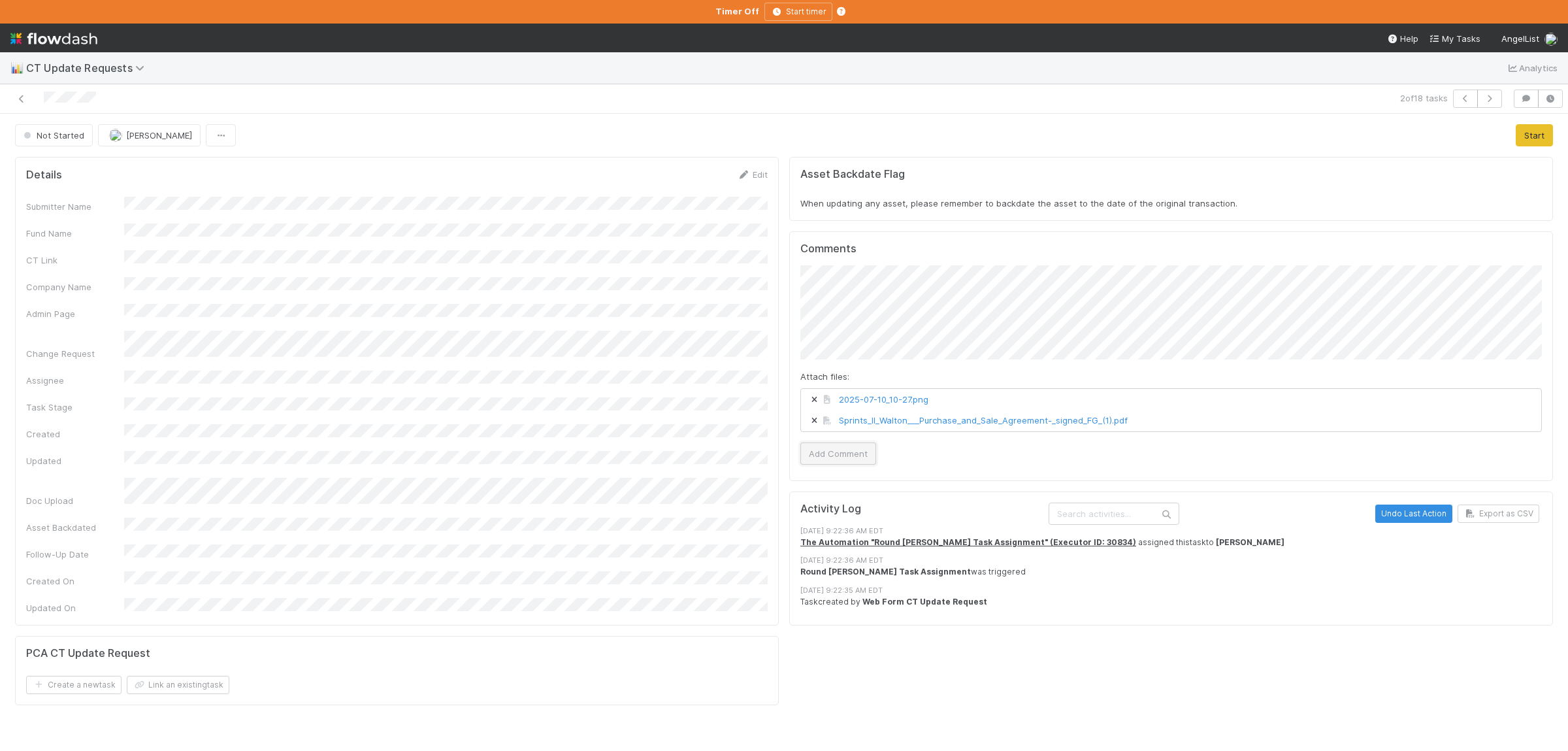 click on "Add Comment" at bounding box center [838, 454] 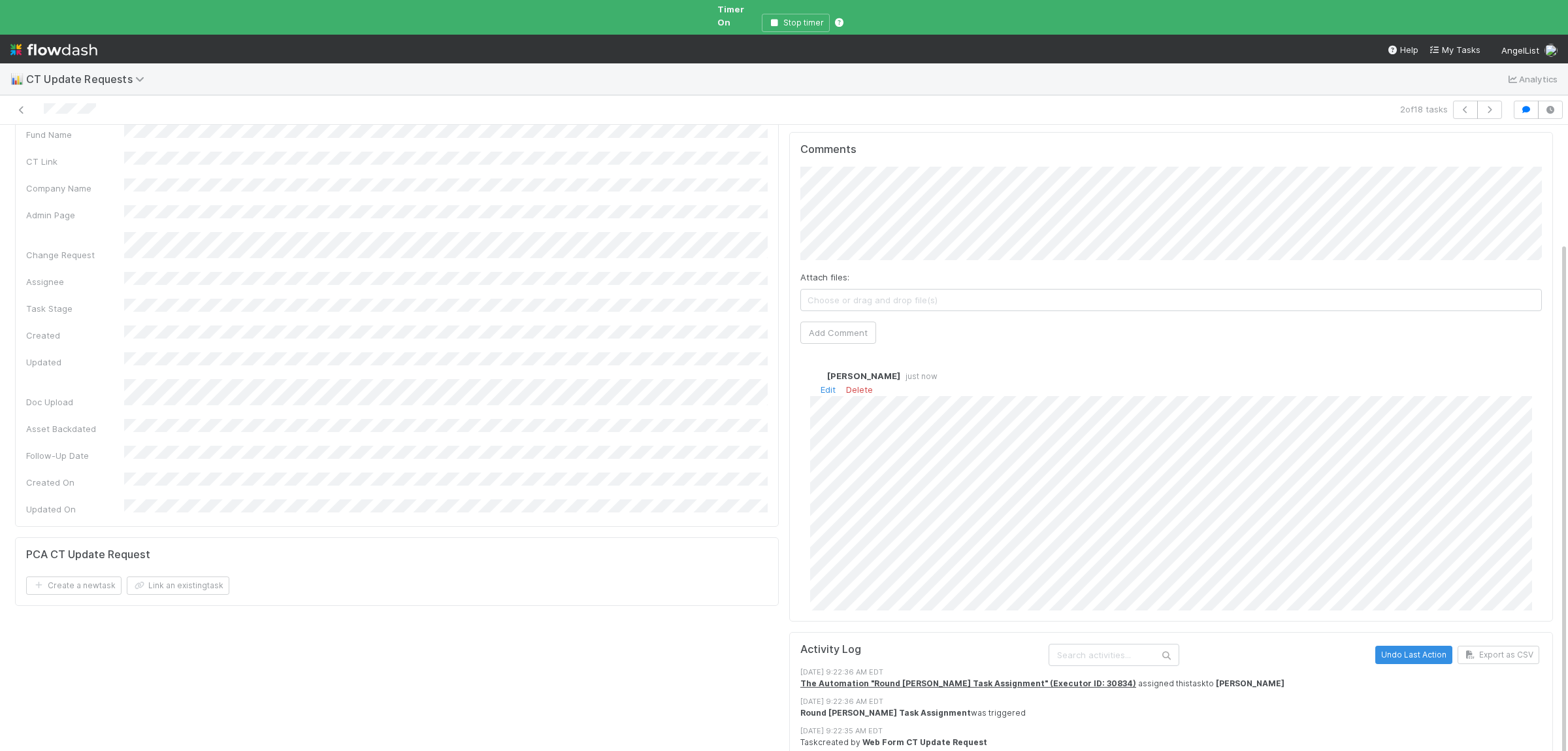 scroll, scrollTop: 144, scrollLeft: 0, axis: vertical 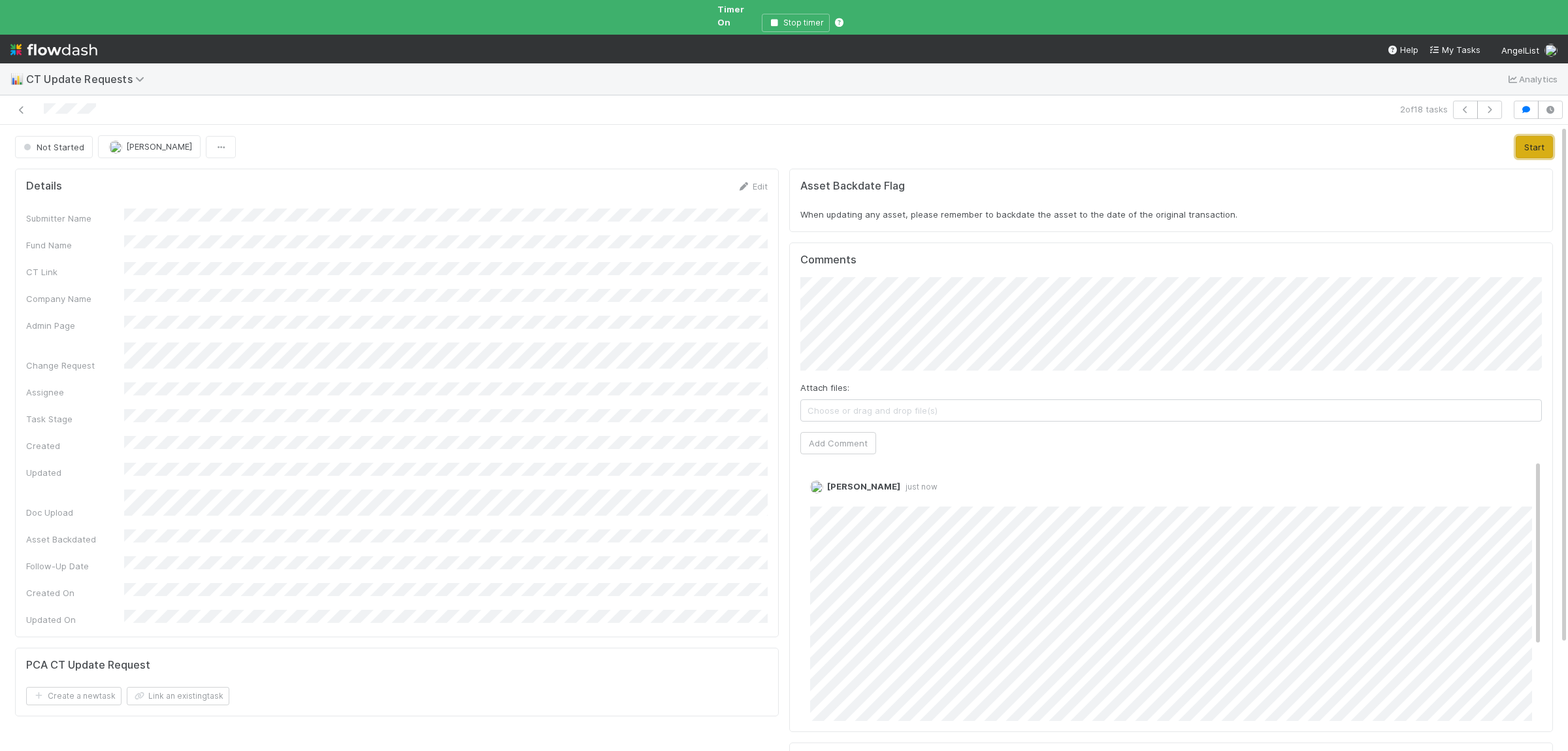 click on "Start" at bounding box center [1534, 147] 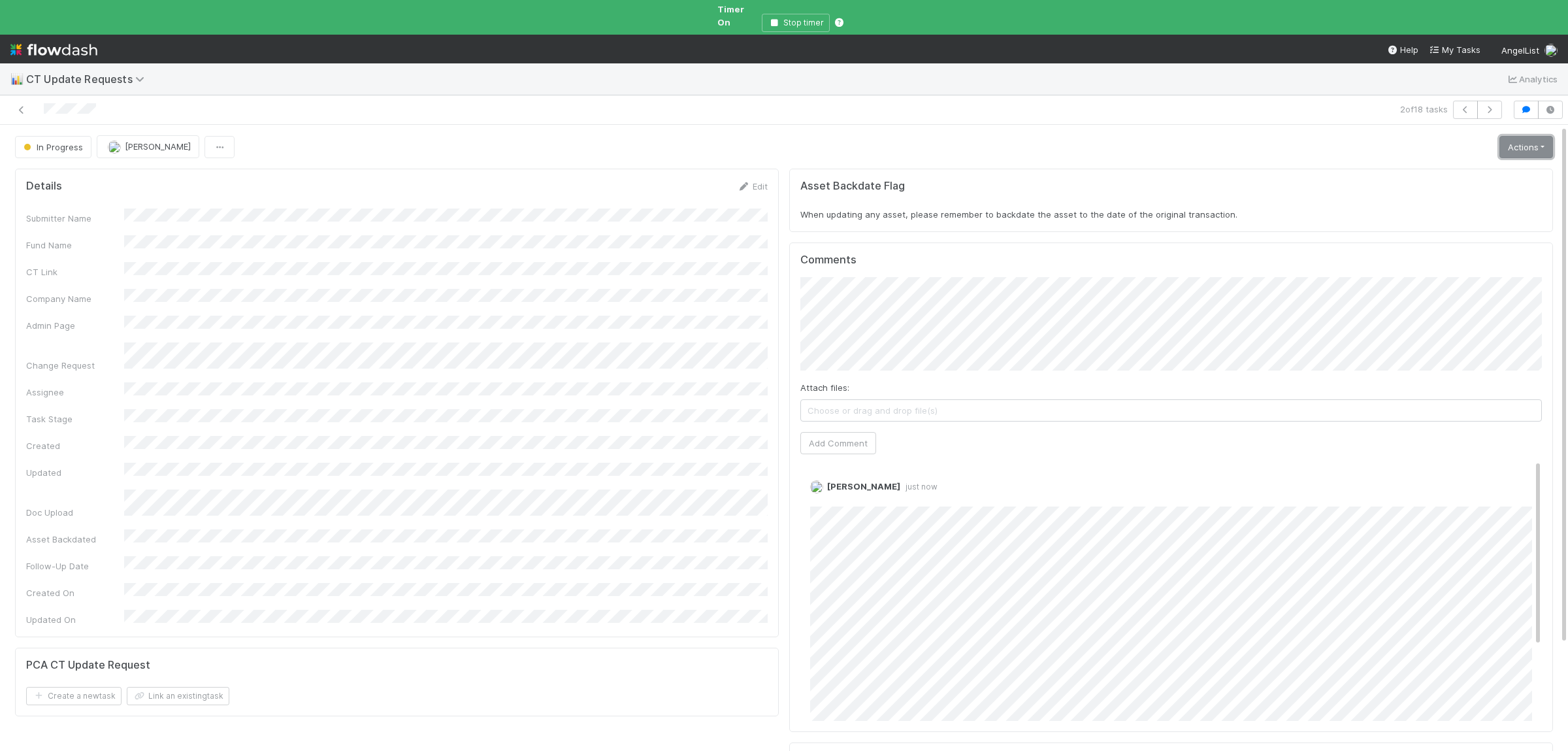 click on "Actions" at bounding box center [1526, 147] 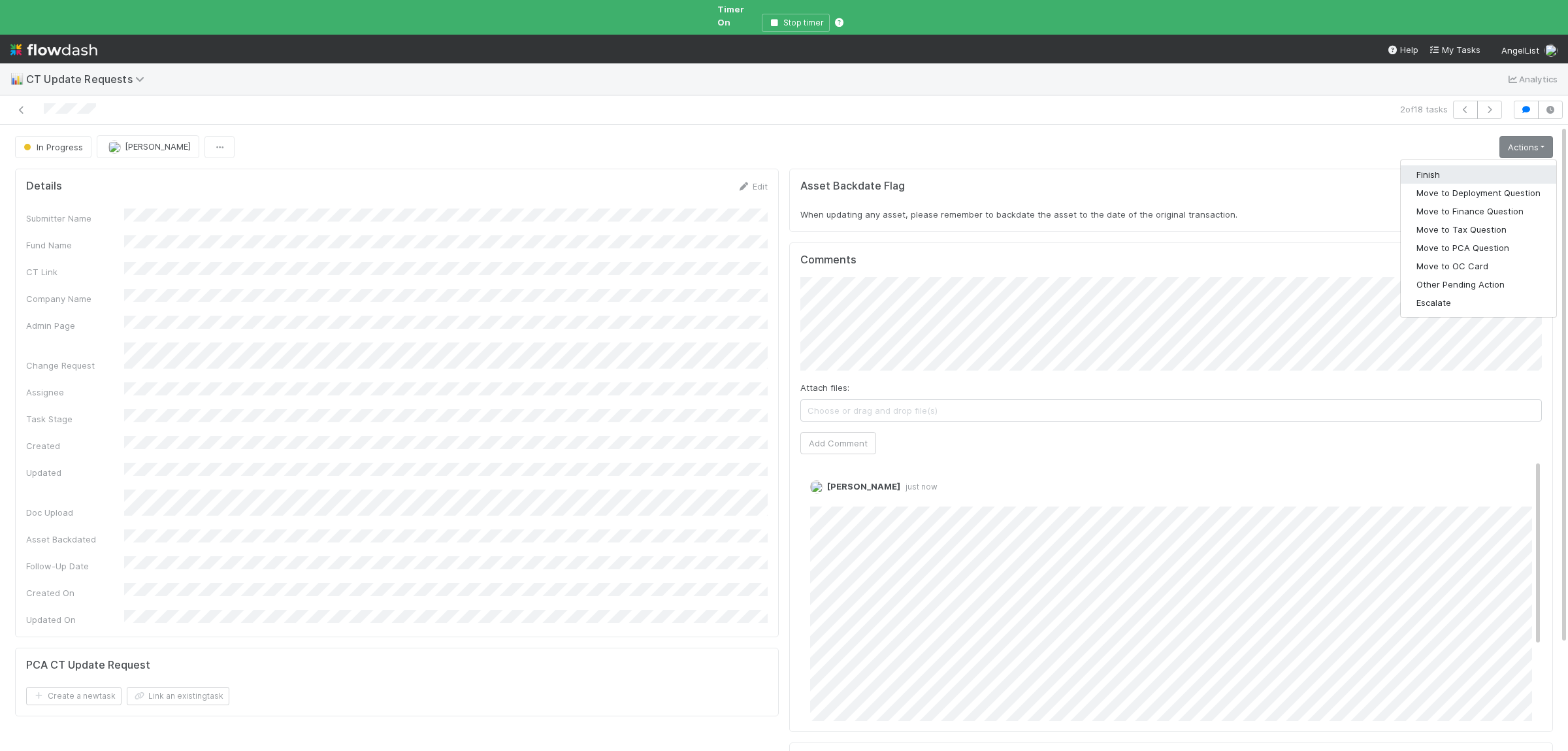 click on "Finish" at bounding box center (1478, 175) 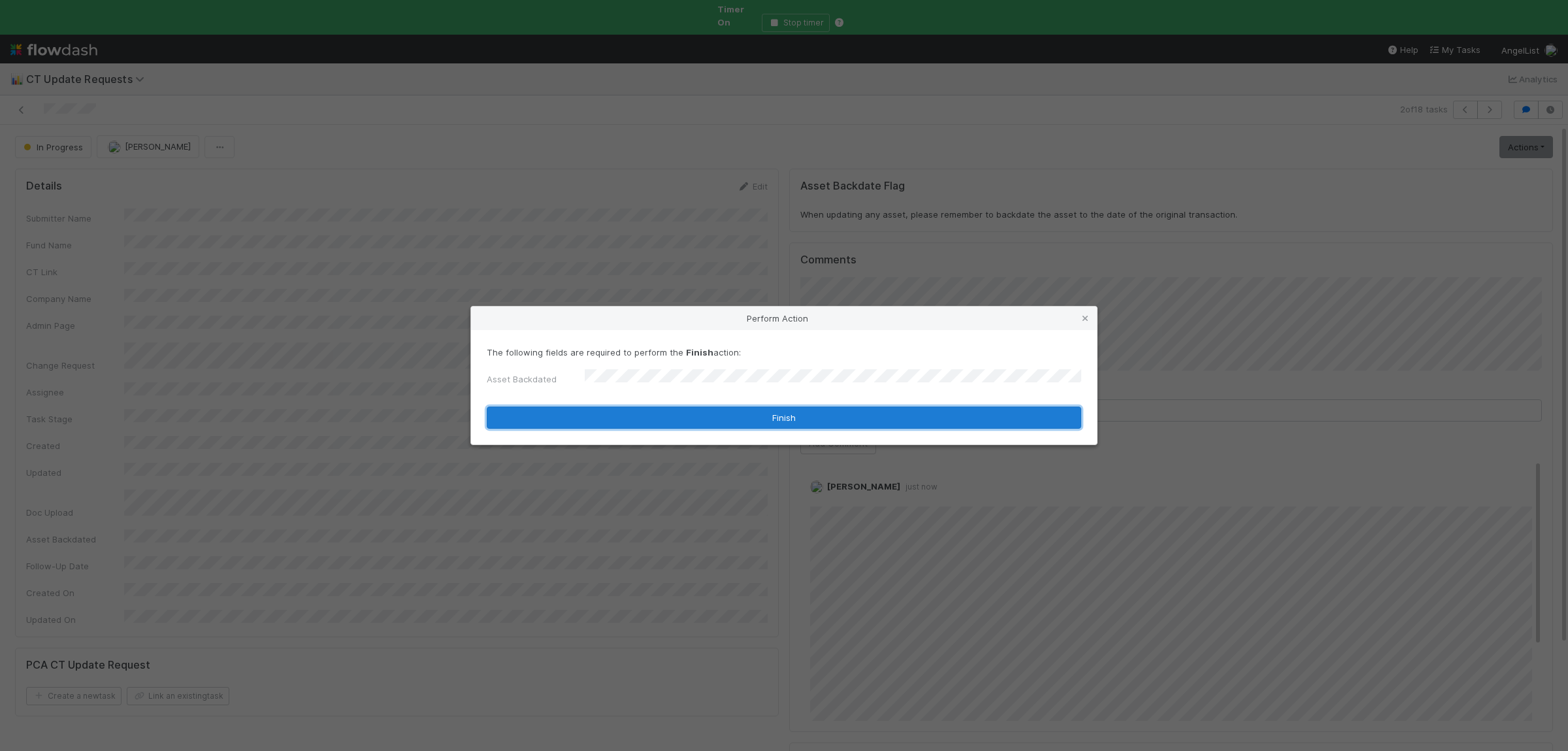drag, startPoint x: 623, startPoint y: 420, endPoint x: 640, endPoint y: 440, distance: 26.248809 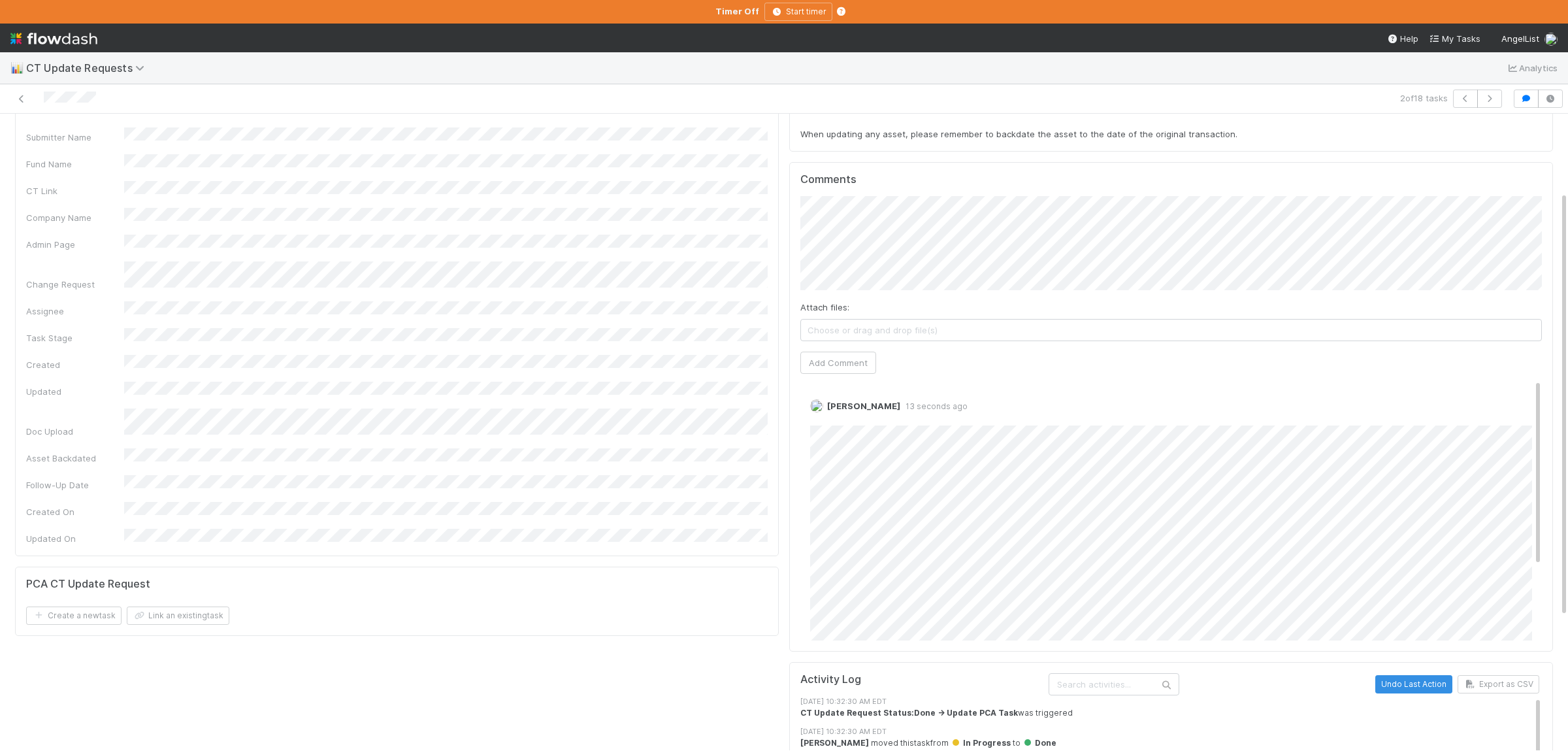 scroll, scrollTop: 0, scrollLeft: 0, axis: both 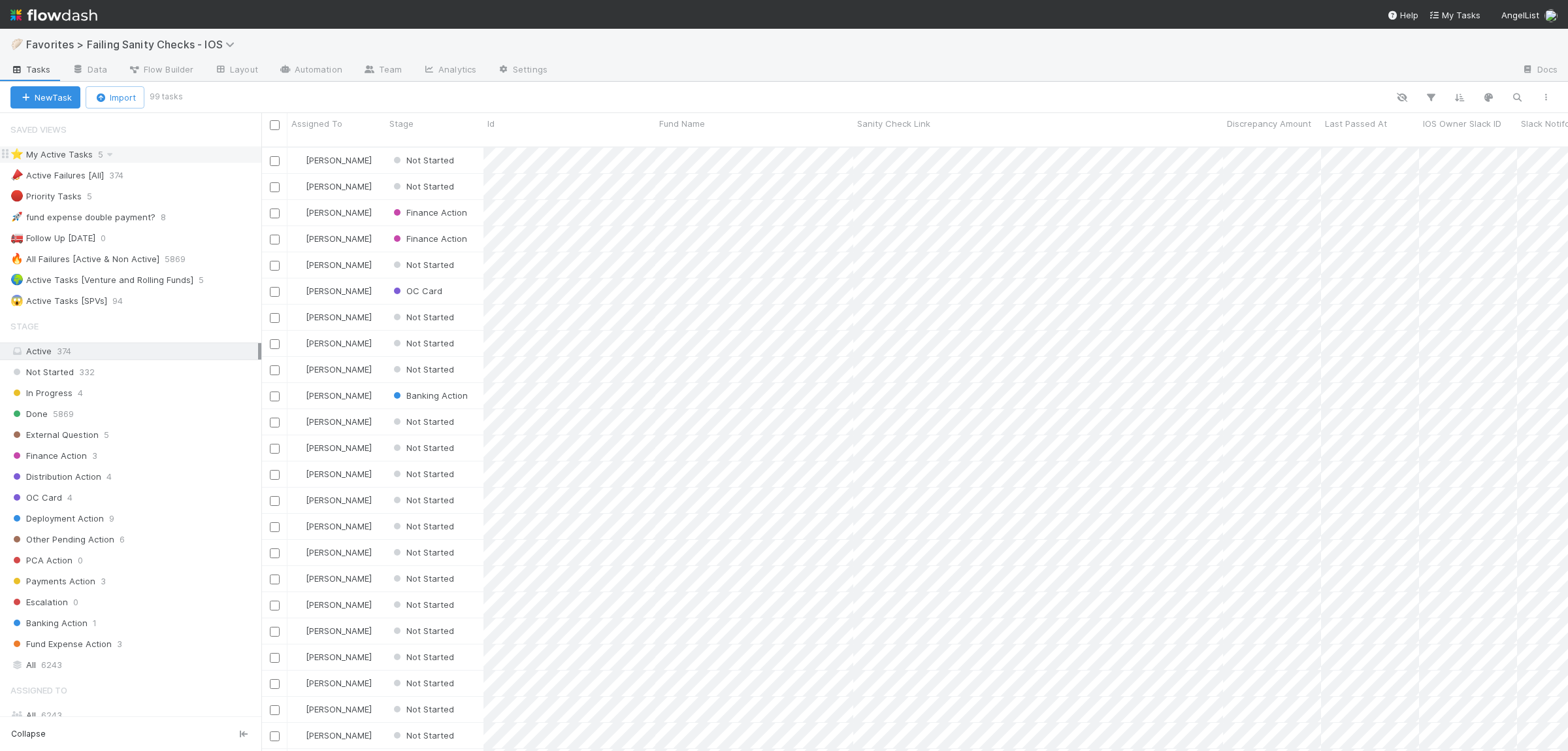 click on "⭐ My Active Tasks" at bounding box center (52, 154) 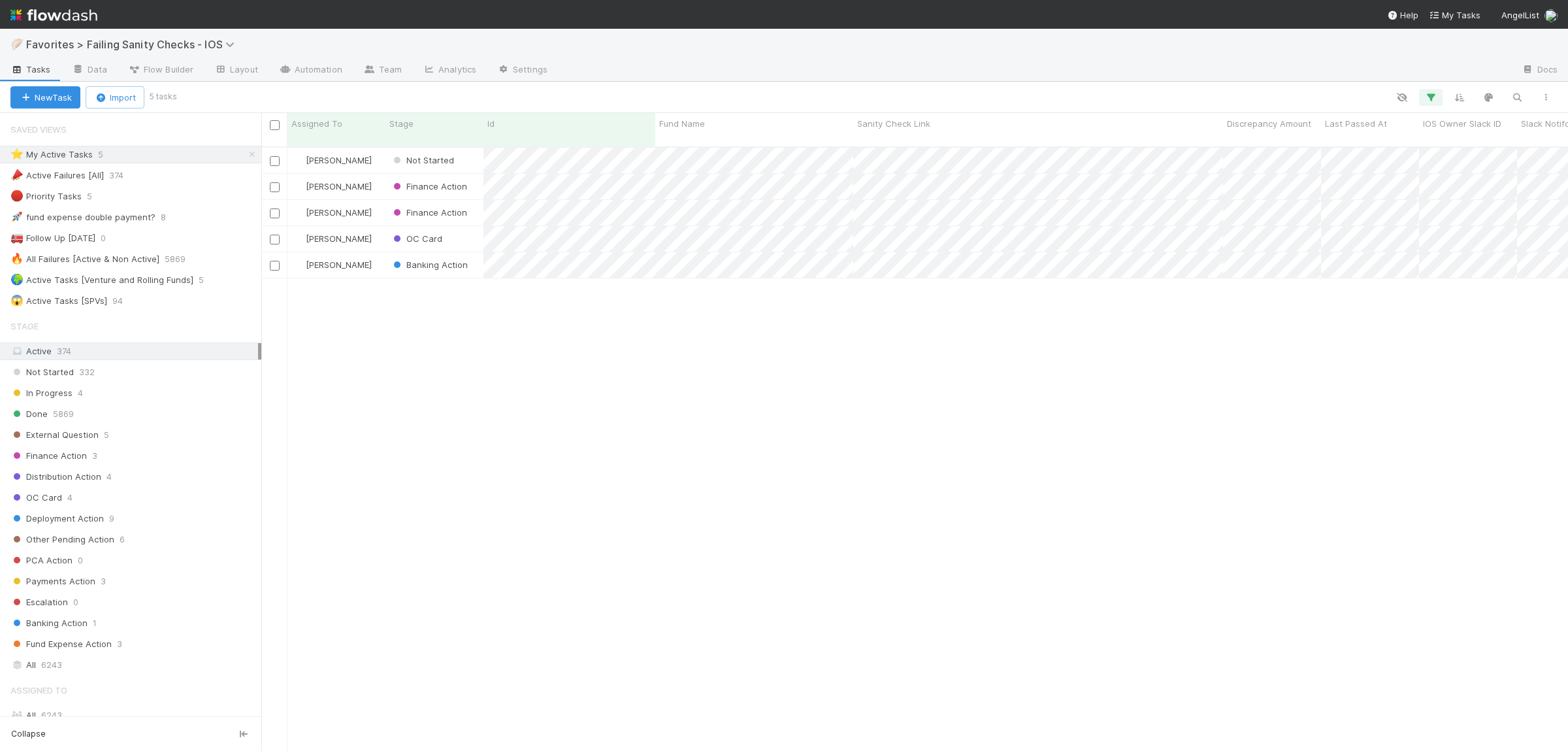 scroll, scrollTop: 1, scrollLeft: 1, axis: both 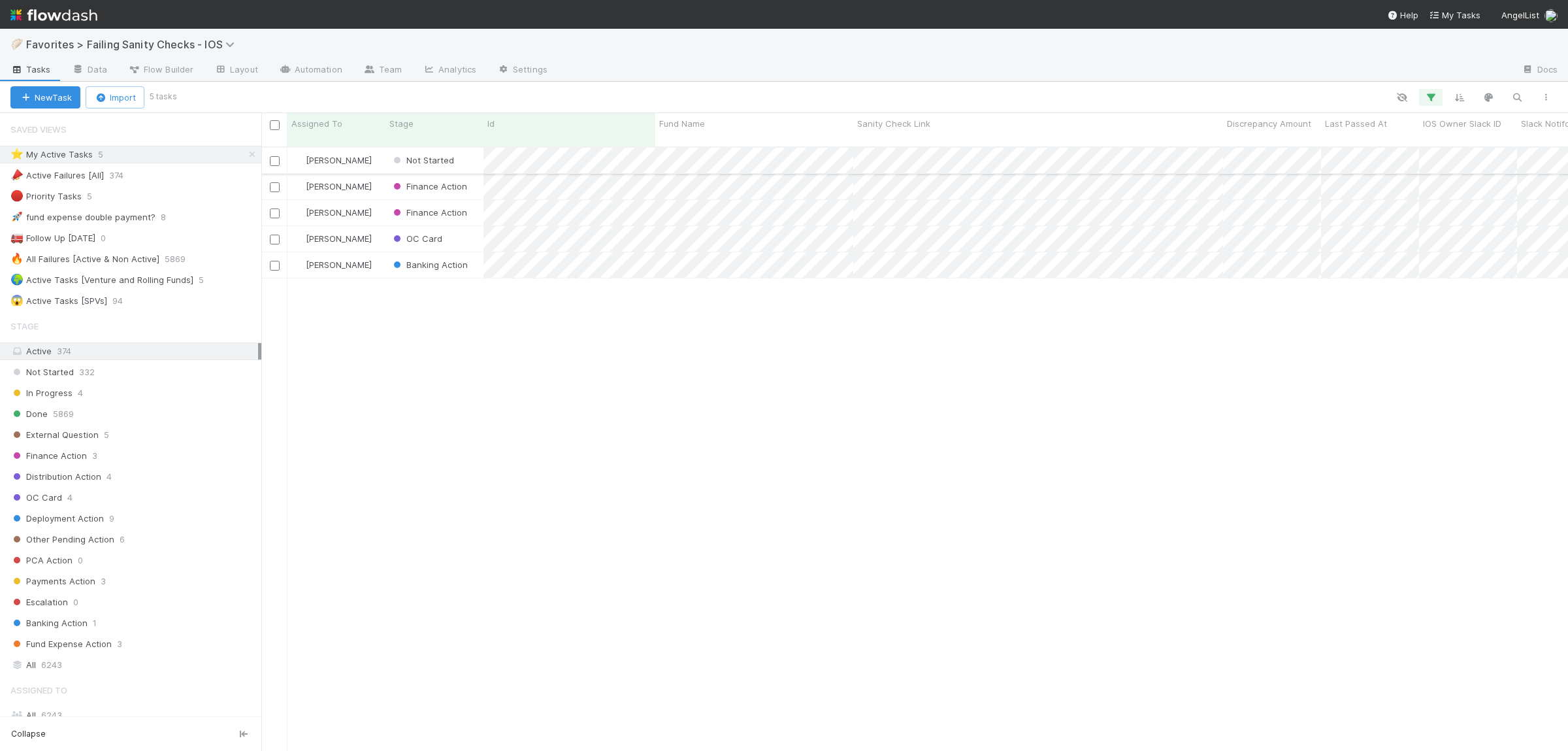 click on "Not Started" at bounding box center [434, 160] 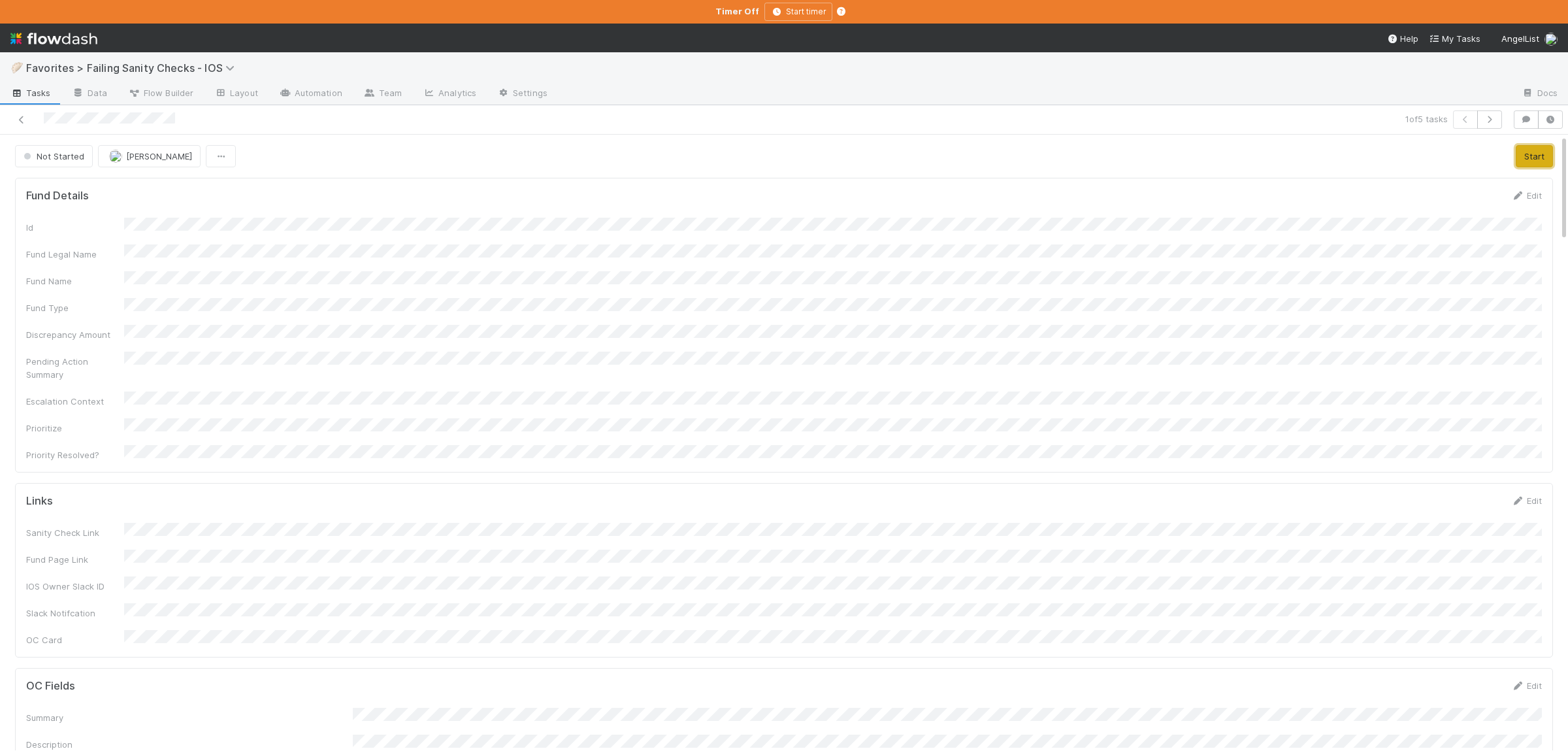 click on "Start" at bounding box center (1534, 156) 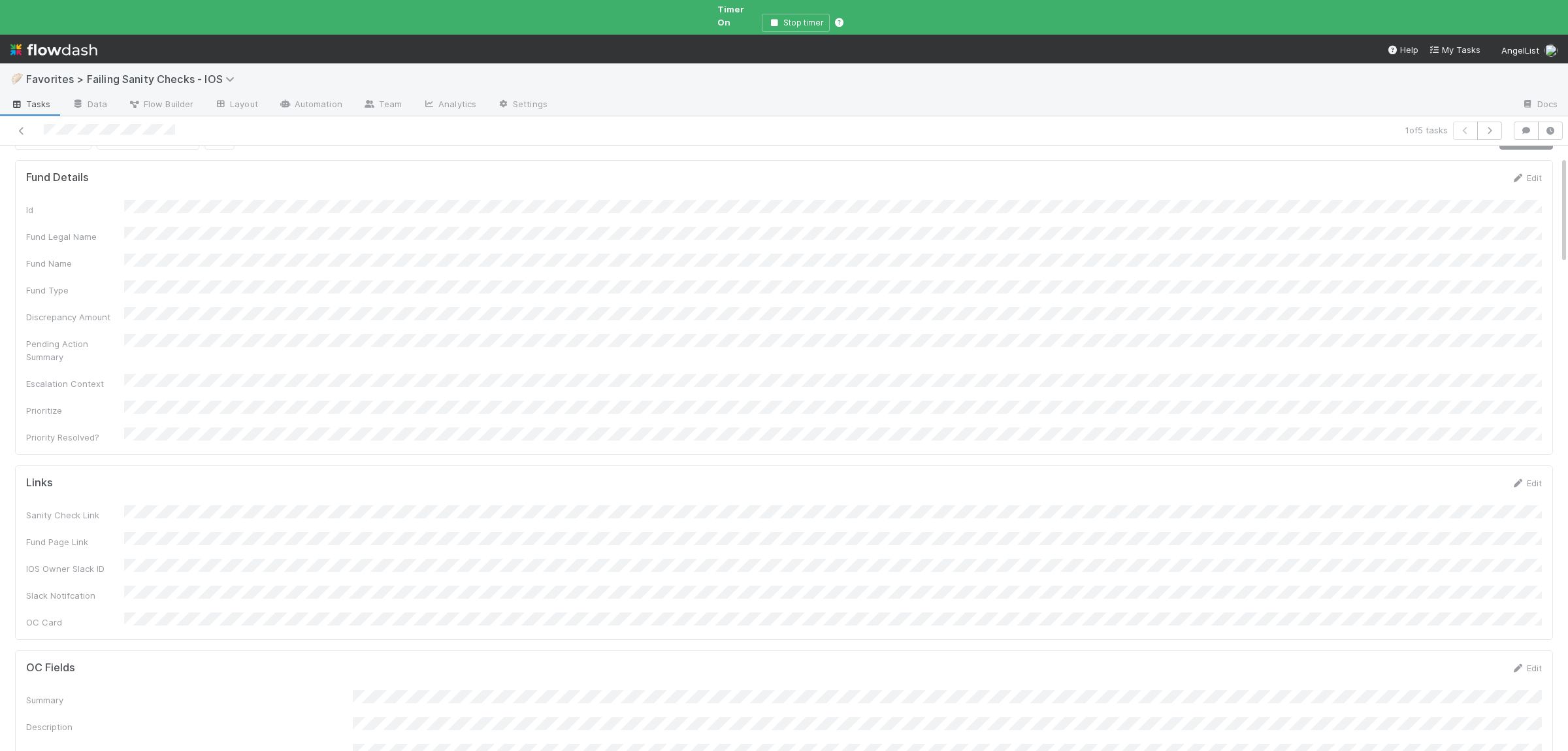 scroll, scrollTop: 0, scrollLeft: 0, axis: both 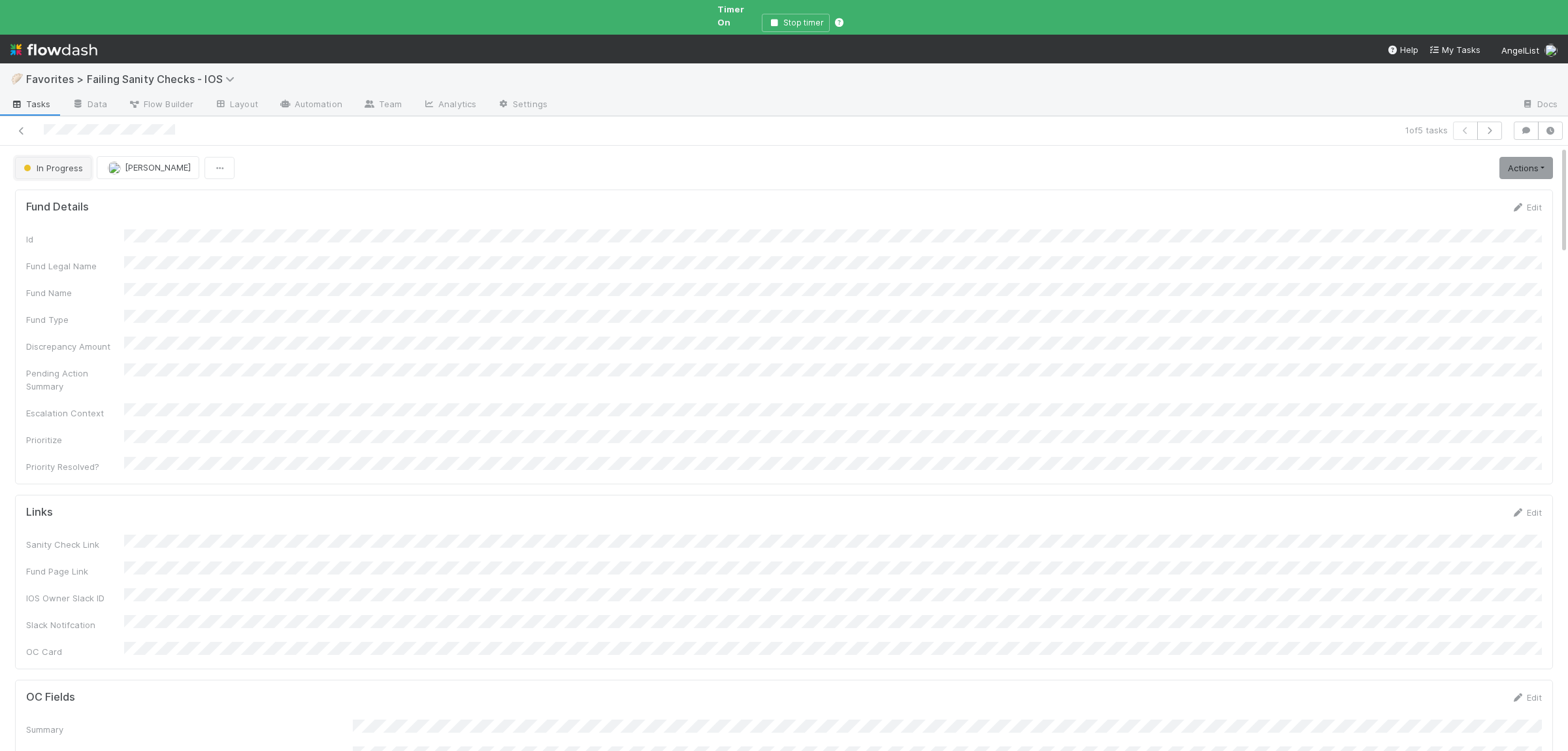 click on "In Progress" at bounding box center (53, 168) 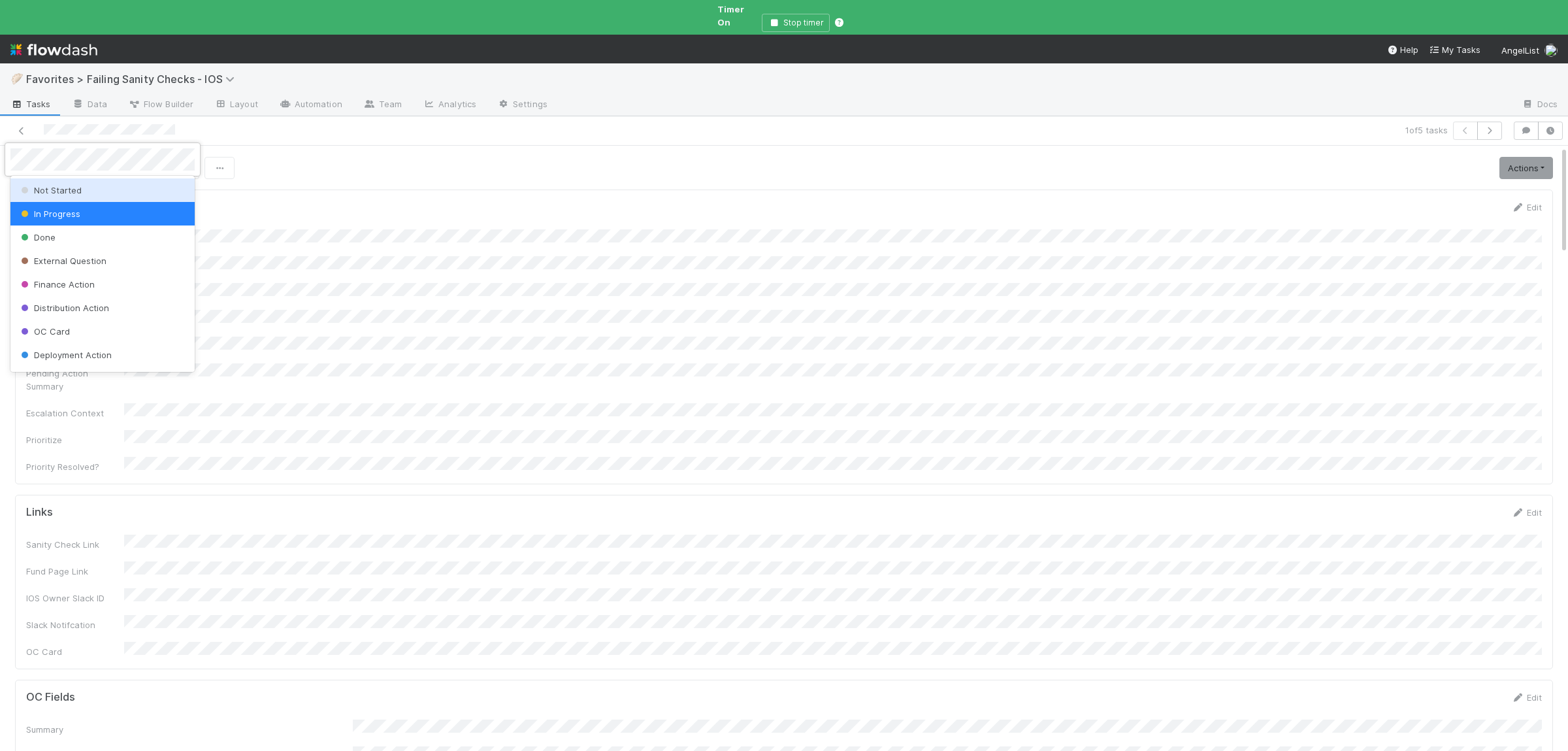 drag, startPoint x: 730, startPoint y: 342, endPoint x: 506, endPoint y: 190, distance: 270.70279 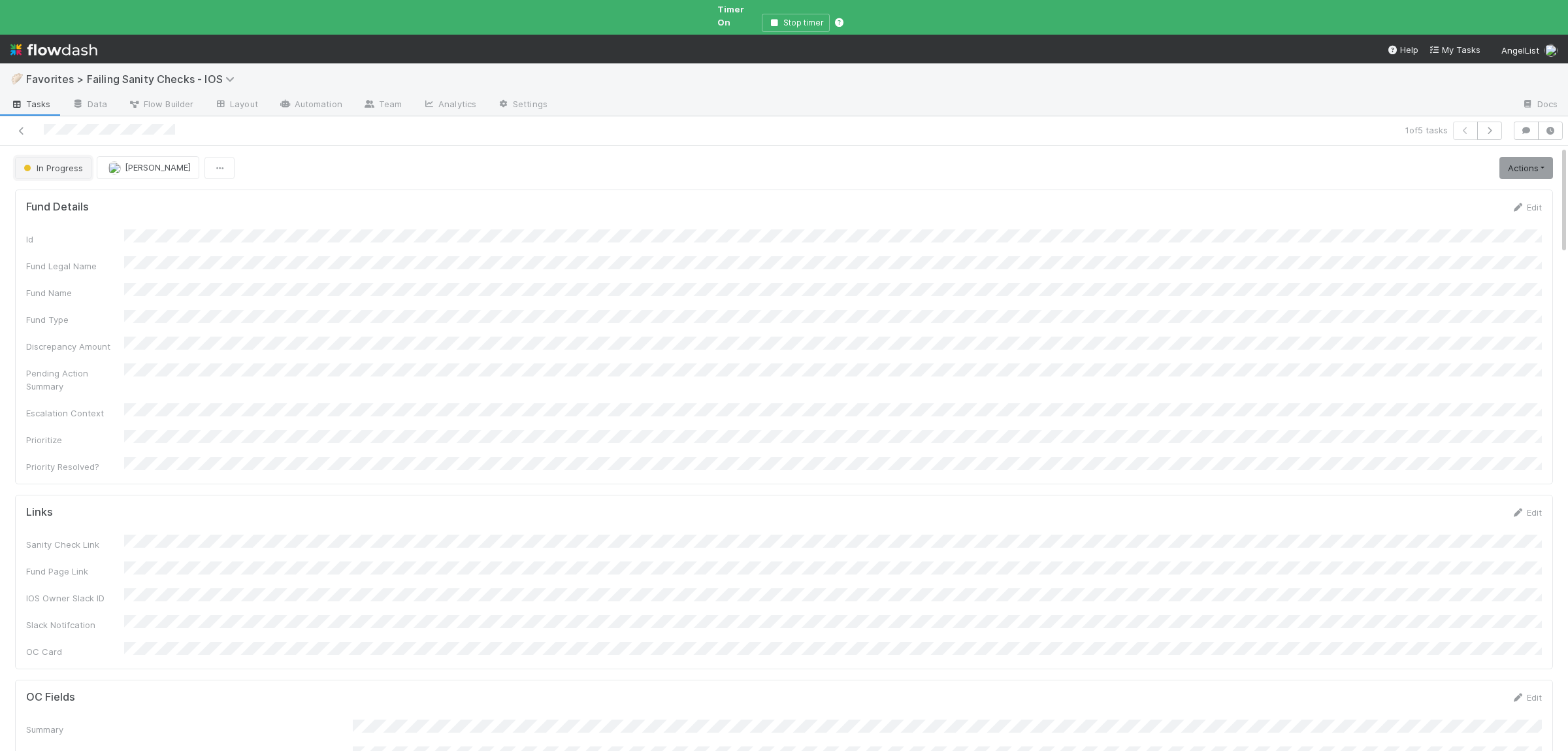 click on "In Progress" at bounding box center (53, 168) 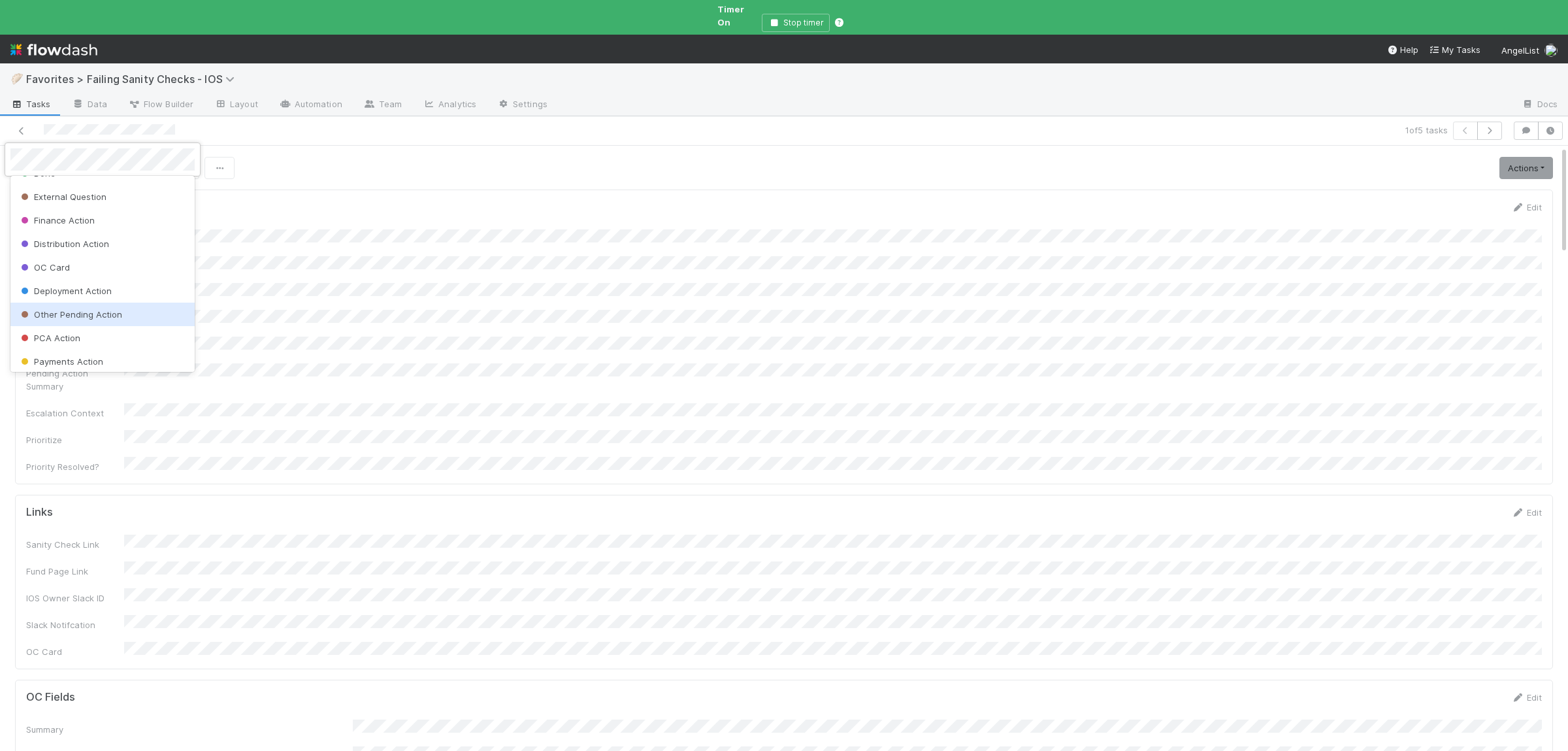 scroll, scrollTop: 127, scrollLeft: 0, axis: vertical 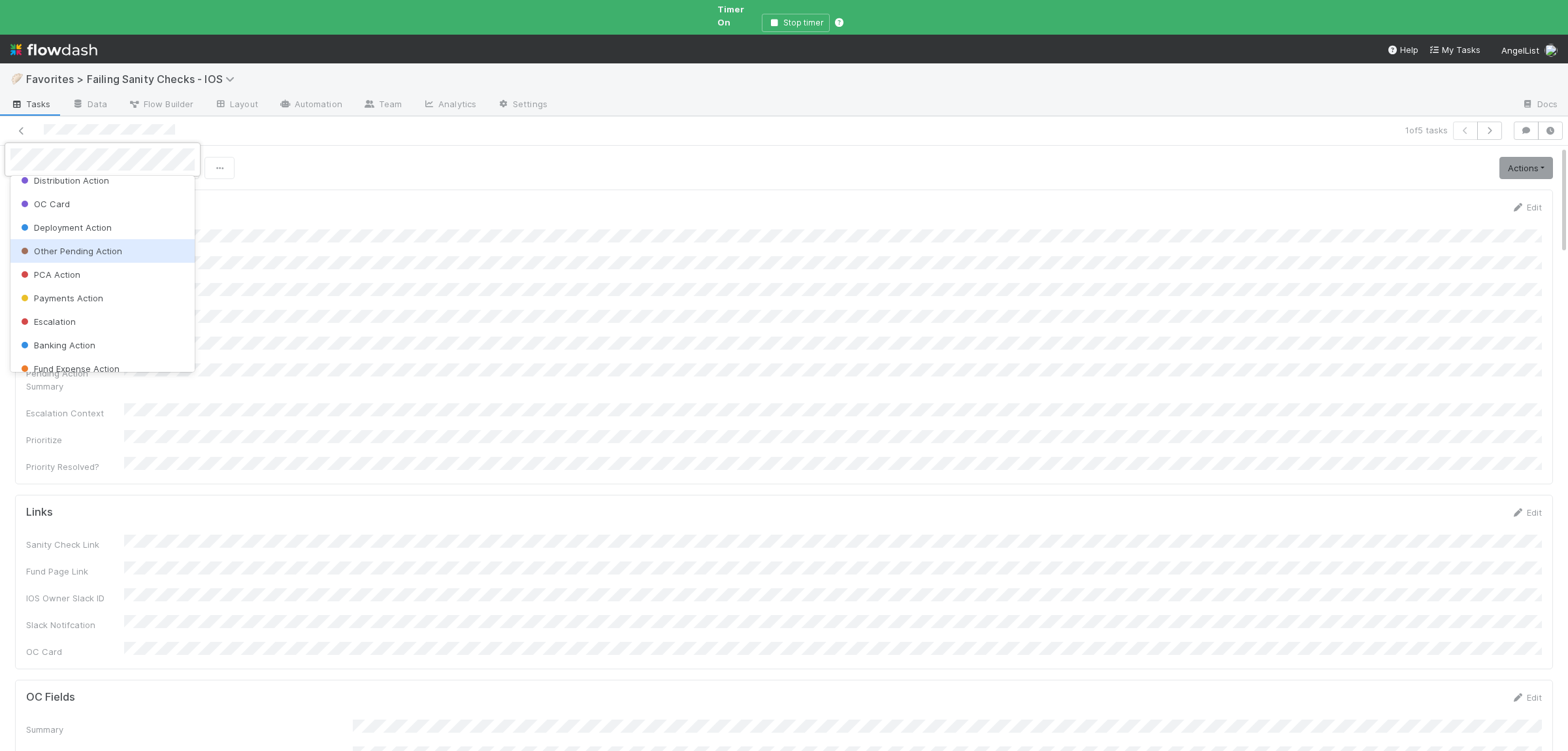 click on "Other Pending Action" at bounding box center [70, 251] 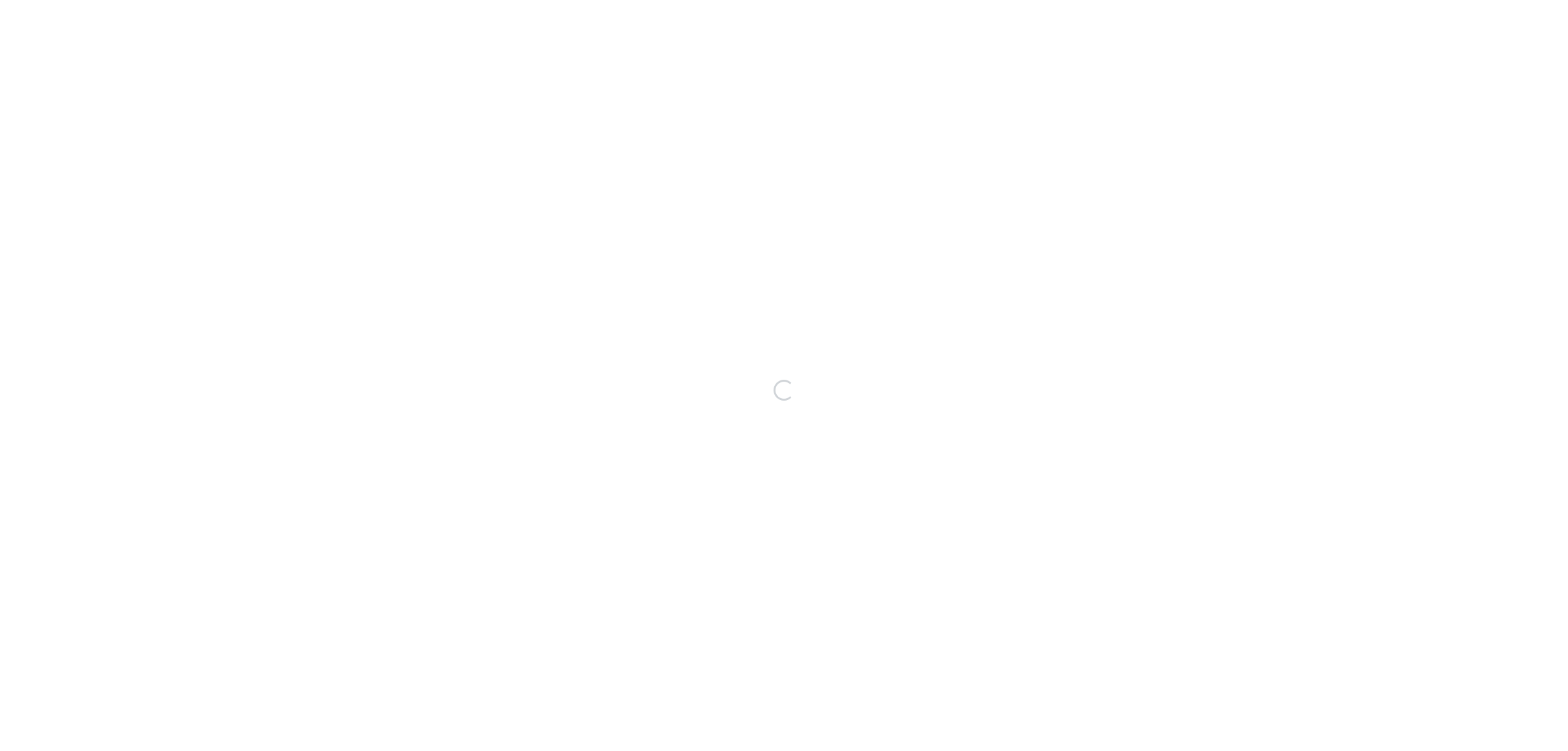 scroll, scrollTop: 0, scrollLeft: 0, axis: both 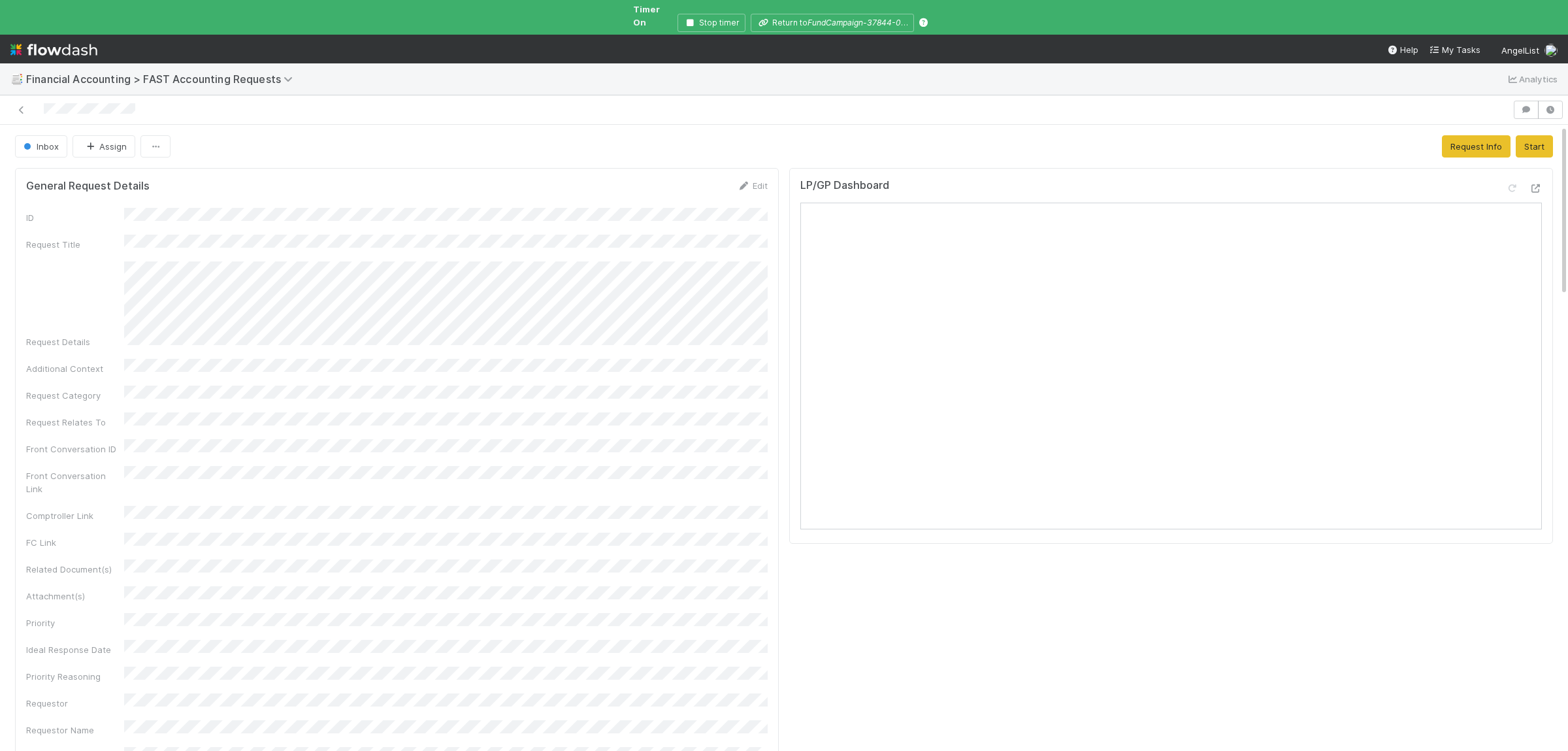 click on "ID  Request Title  Request Details  Additional Context  Request Category  Request Relates To  Front Conversation ID  Front Conversation Link  Comptroller Link  FC Link  Related Document(s)  Attachment(s)  Priority  Ideal Response Date  Priority Reasoning  Requestor  Requestor Name  Requestor Email  Finance DRI  Finance Response  Finance Response Documents  Manager Review Request  Manager Review Response  Information Requested  Information Request Response  AI Category  Finport Fund ID  CT Fund ID  Finport Link  Reporting Period - As of [Date]  Name of Document for Review  LP/GP Dashboard Link  LP Name  GP Name  Fund/Syndicate Name  Valuation Request  Portfolio Company Name  New Price/Value  Effective Date of New Value  Support for Price Change  Support for Price Change Document  Time Estimate  Management Fee/Admin Fee Sub-Category  Valuation Request Sub-Category  Created On Updated On Follow-Up Request  CRM Action Item ID  CRM Action Item Last Linked At" at bounding box center (397, 992) 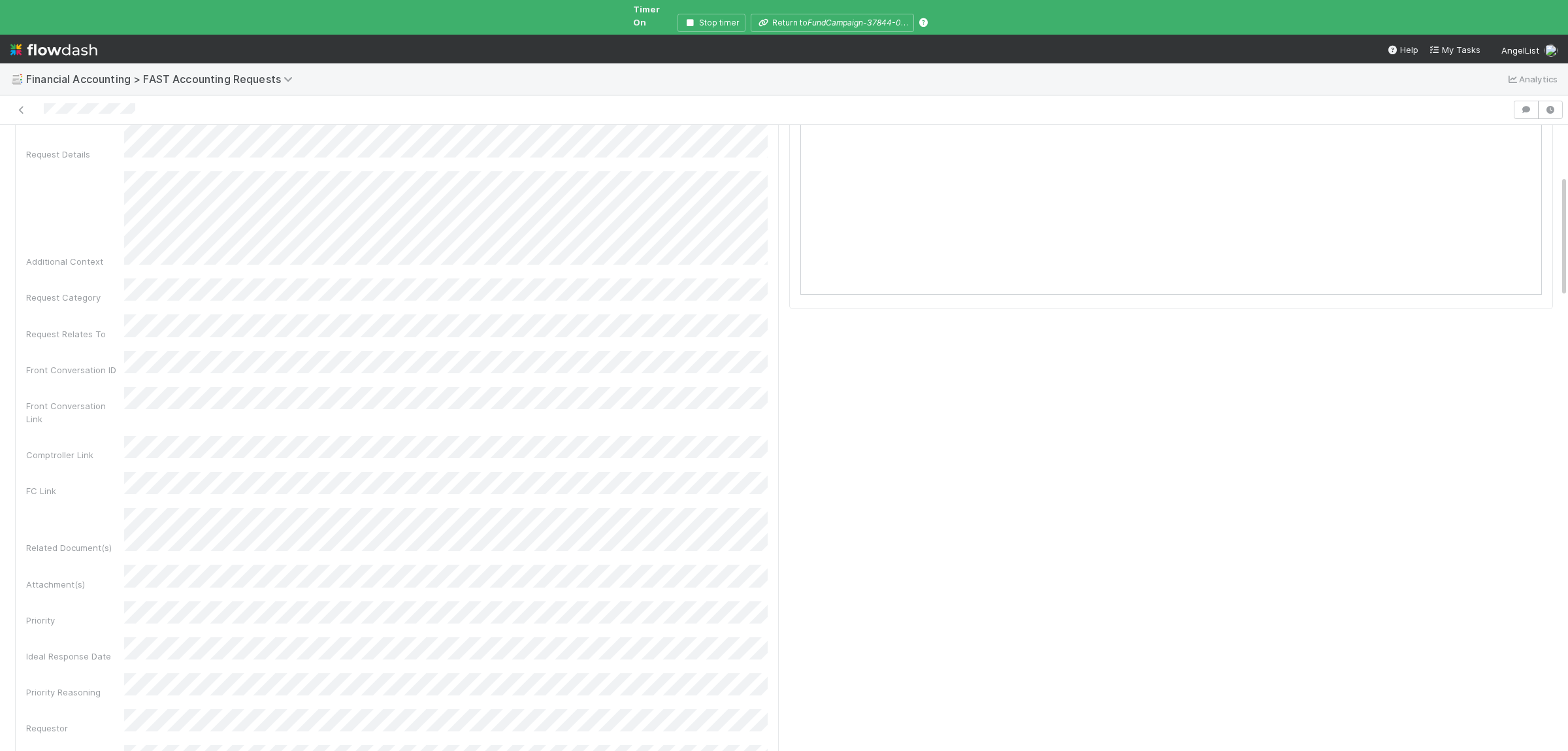 scroll, scrollTop: 319, scrollLeft: 0, axis: vertical 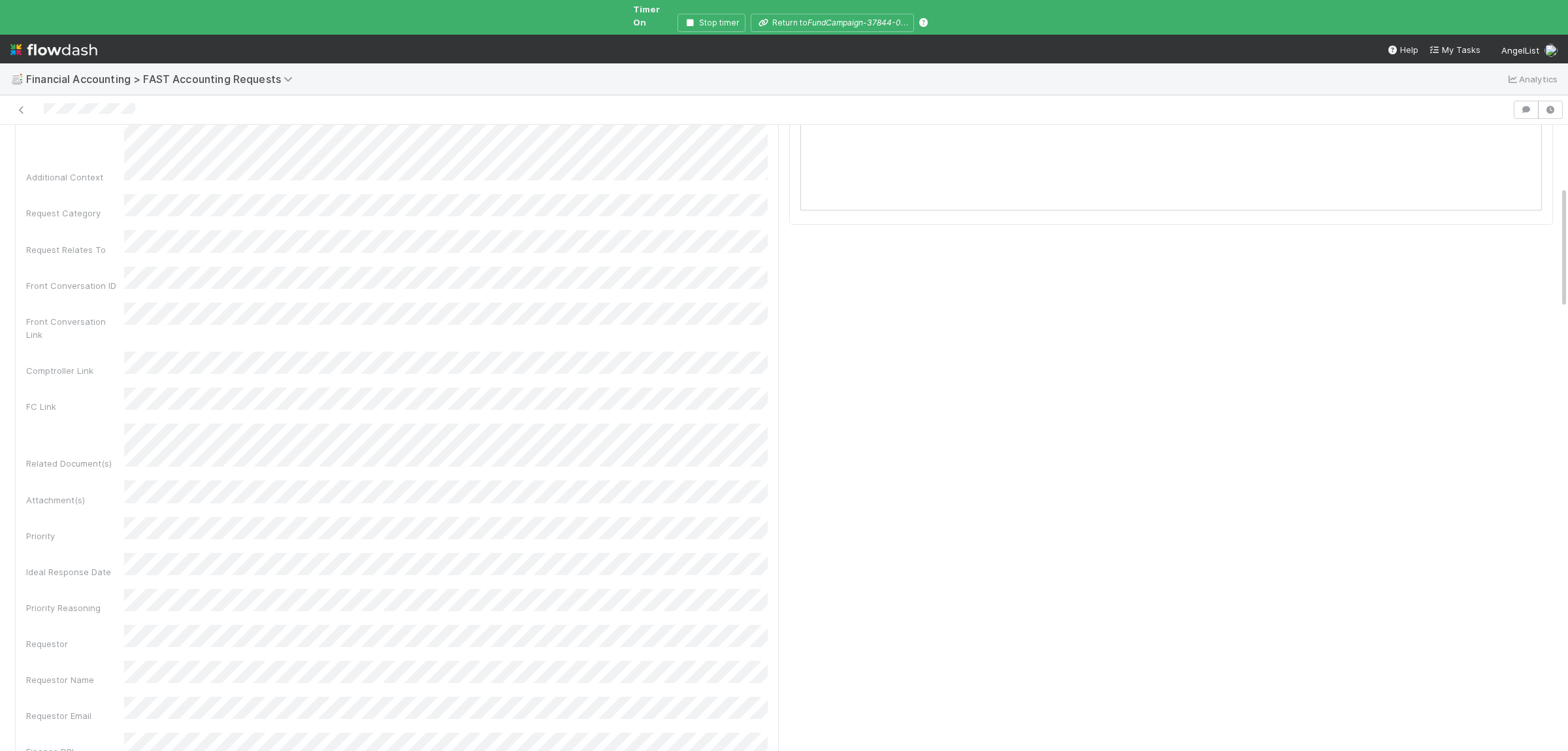 click on "LP/GP Dashboard" at bounding box center [1171, 1453] 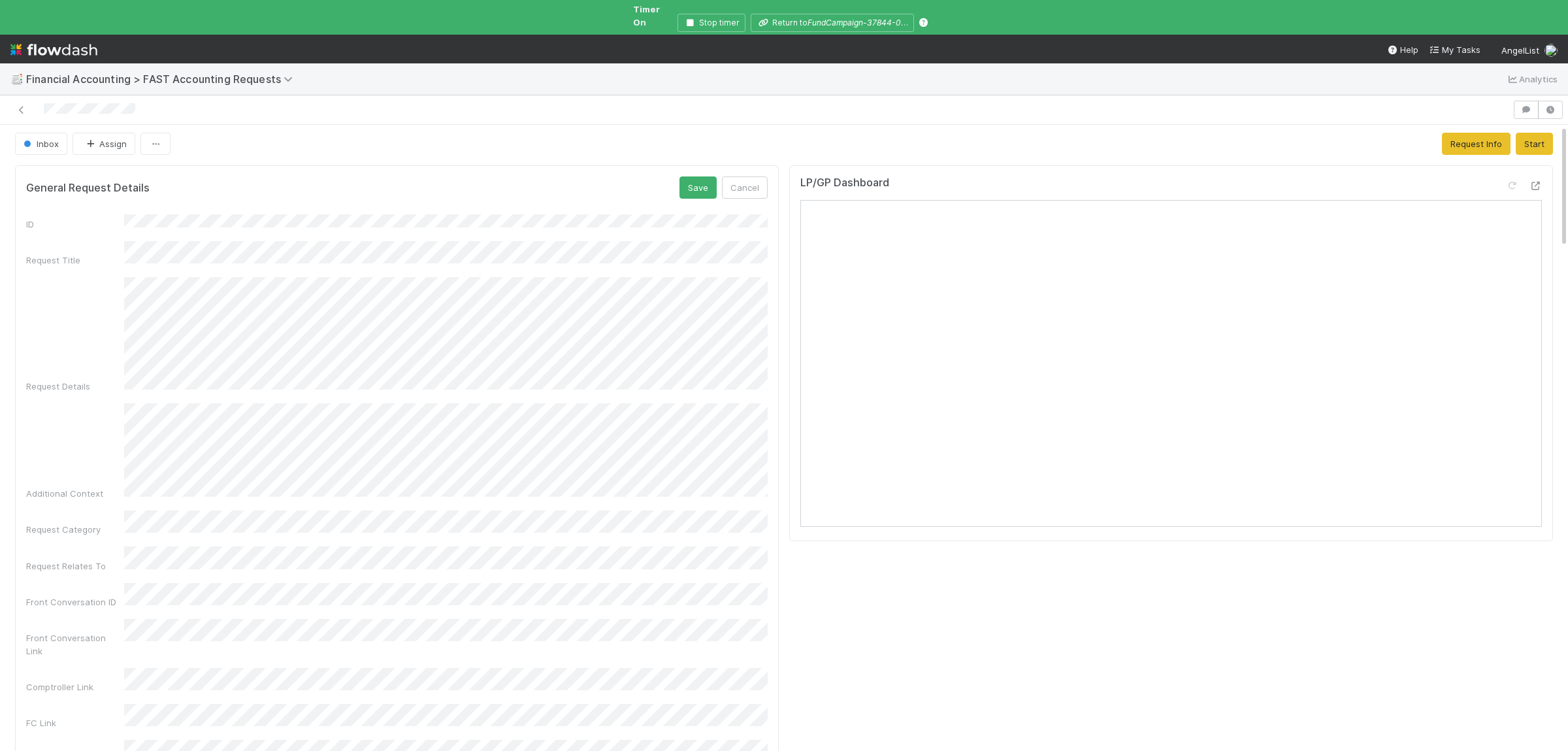 scroll, scrollTop: 0, scrollLeft: 0, axis: both 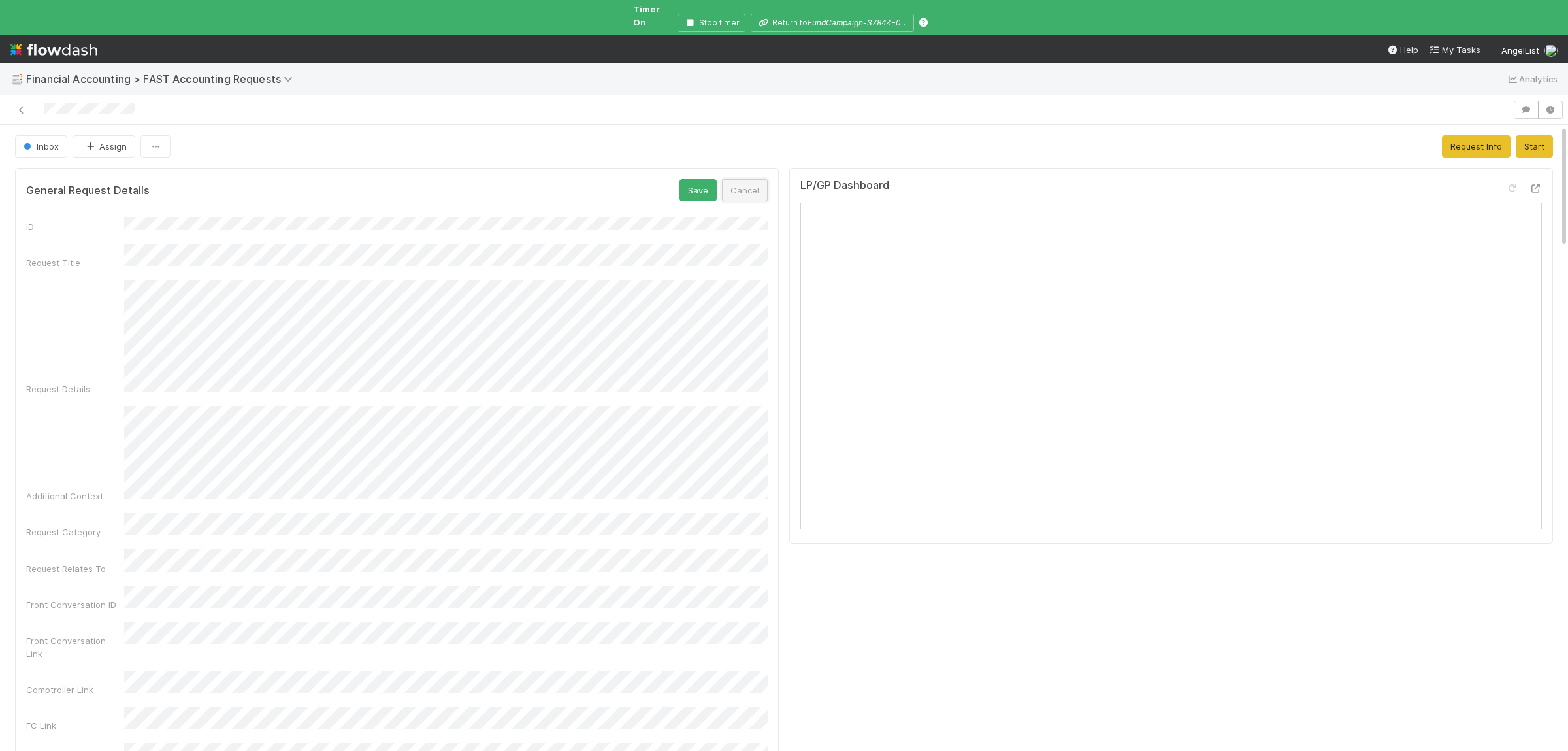click on "Cancel" at bounding box center (745, 190) 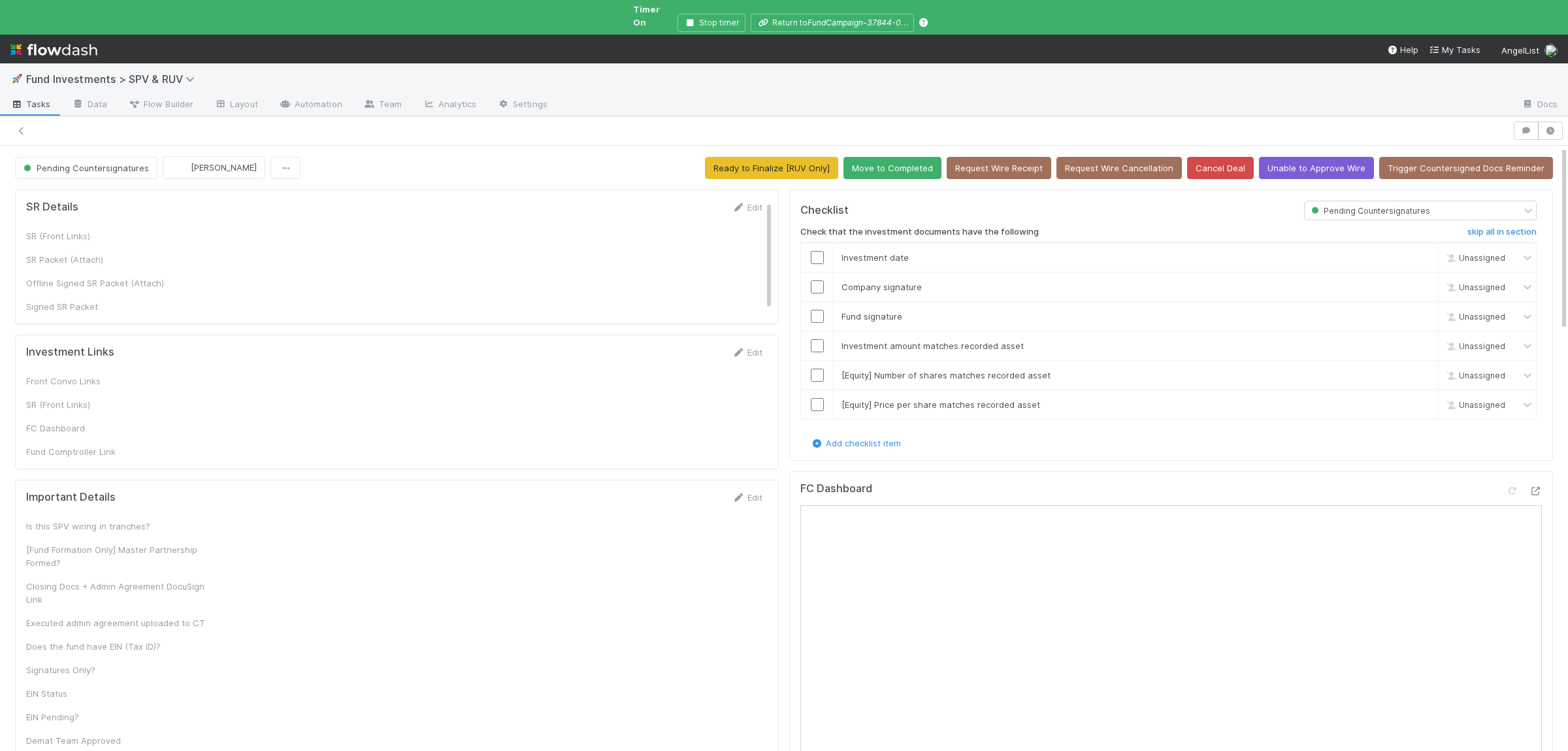 scroll, scrollTop: 0, scrollLeft: 0, axis: both 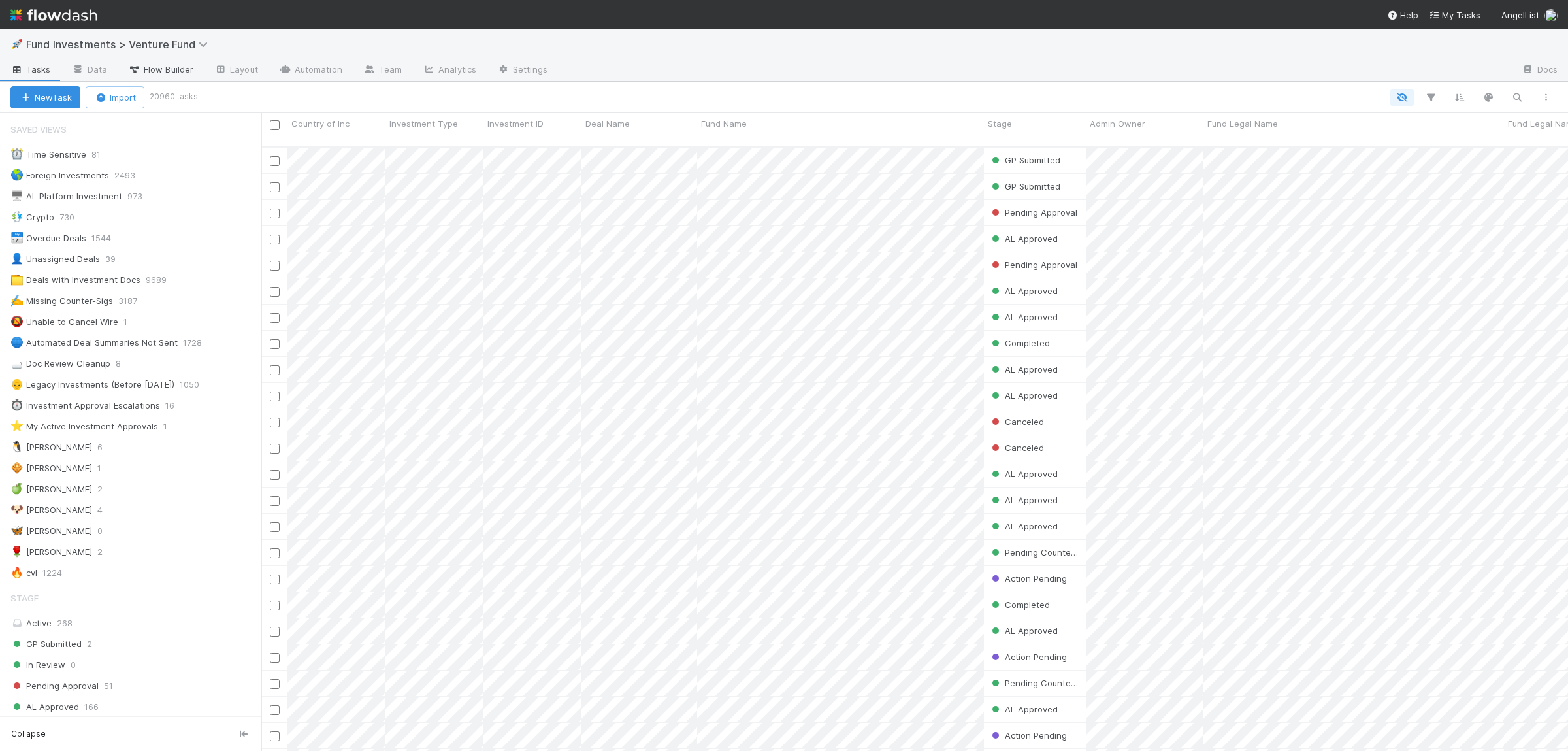 click on "Flow Builder" at bounding box center [161, 69] 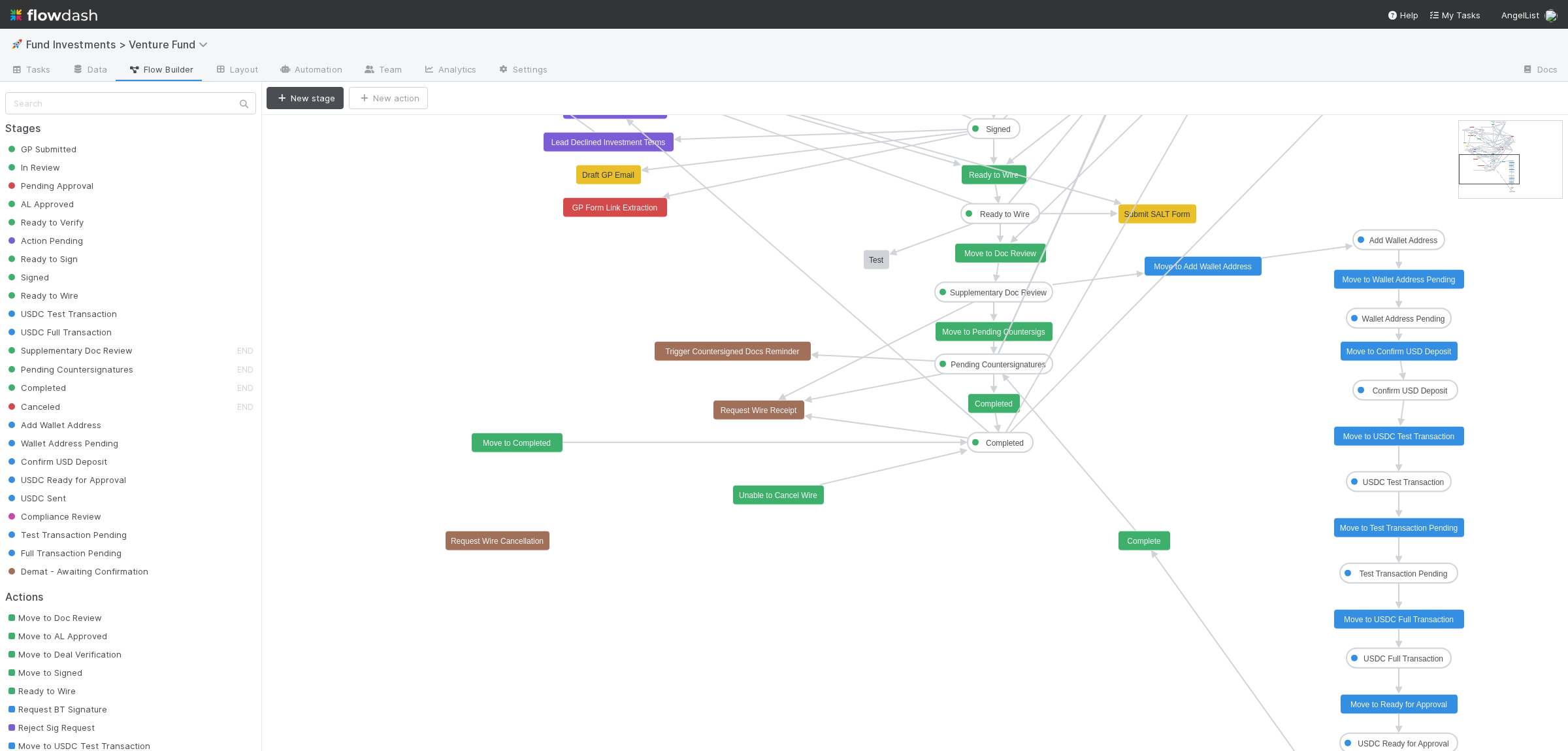 click 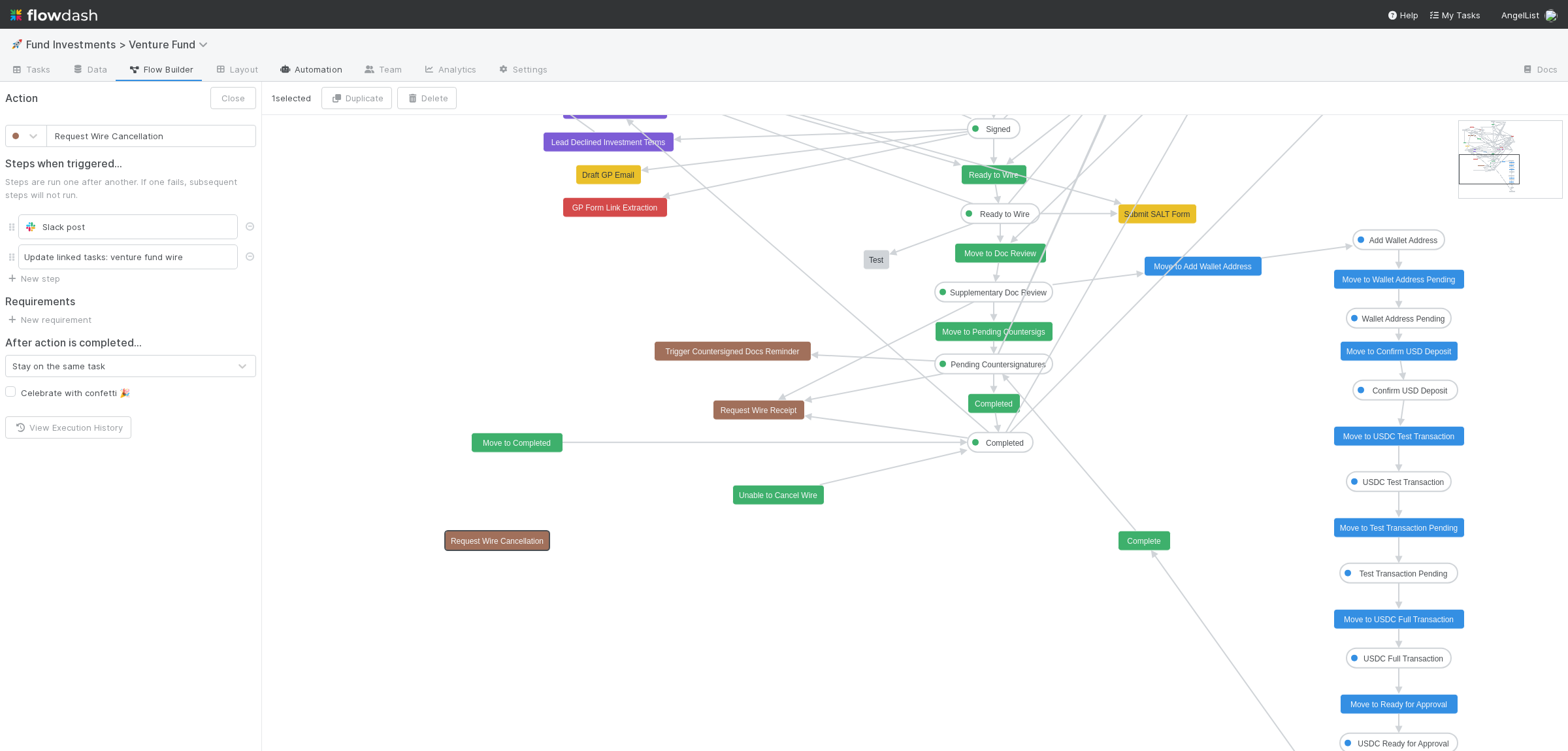 click on "Automation" at bounding box center (310, 71) 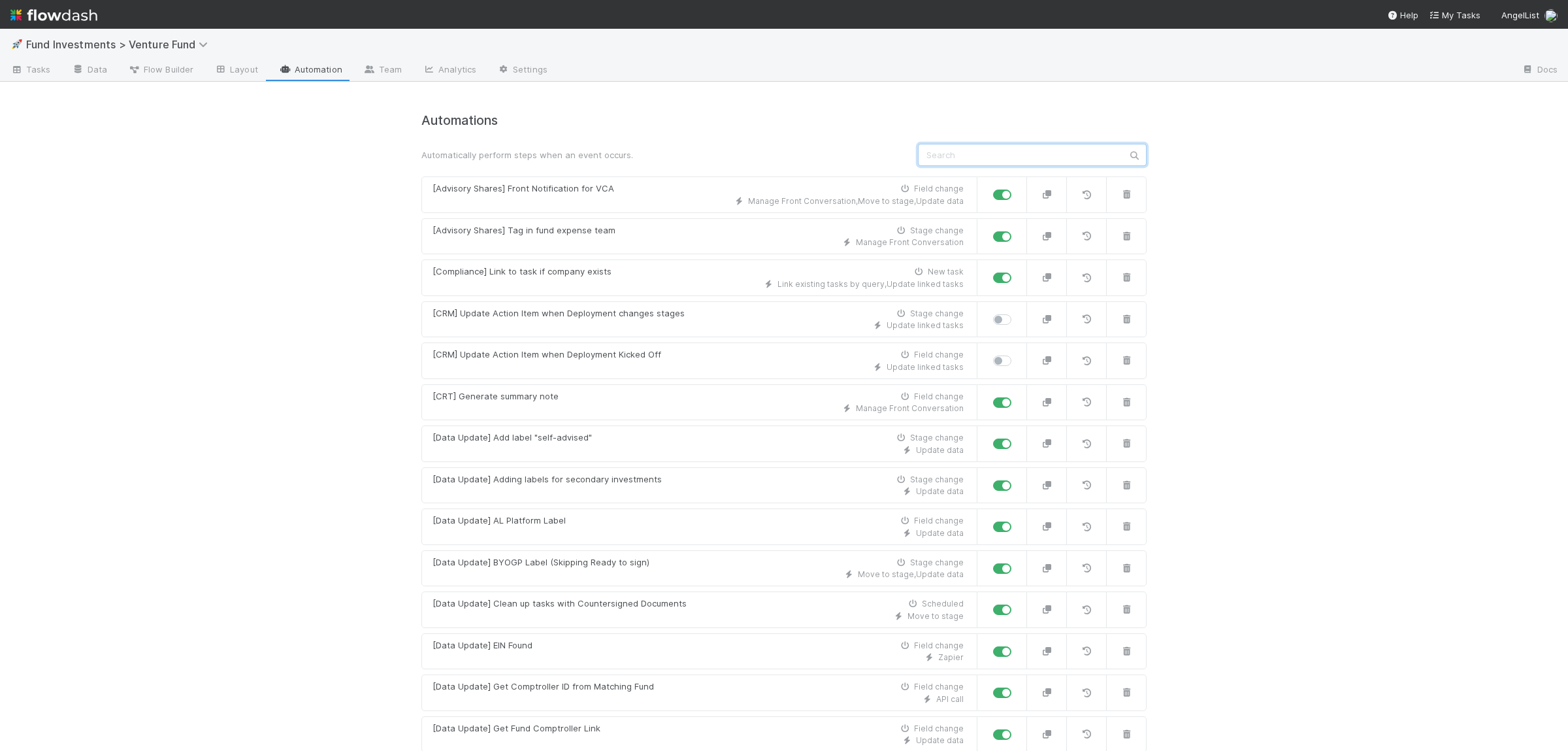 click at bounding box center (1032, 155) 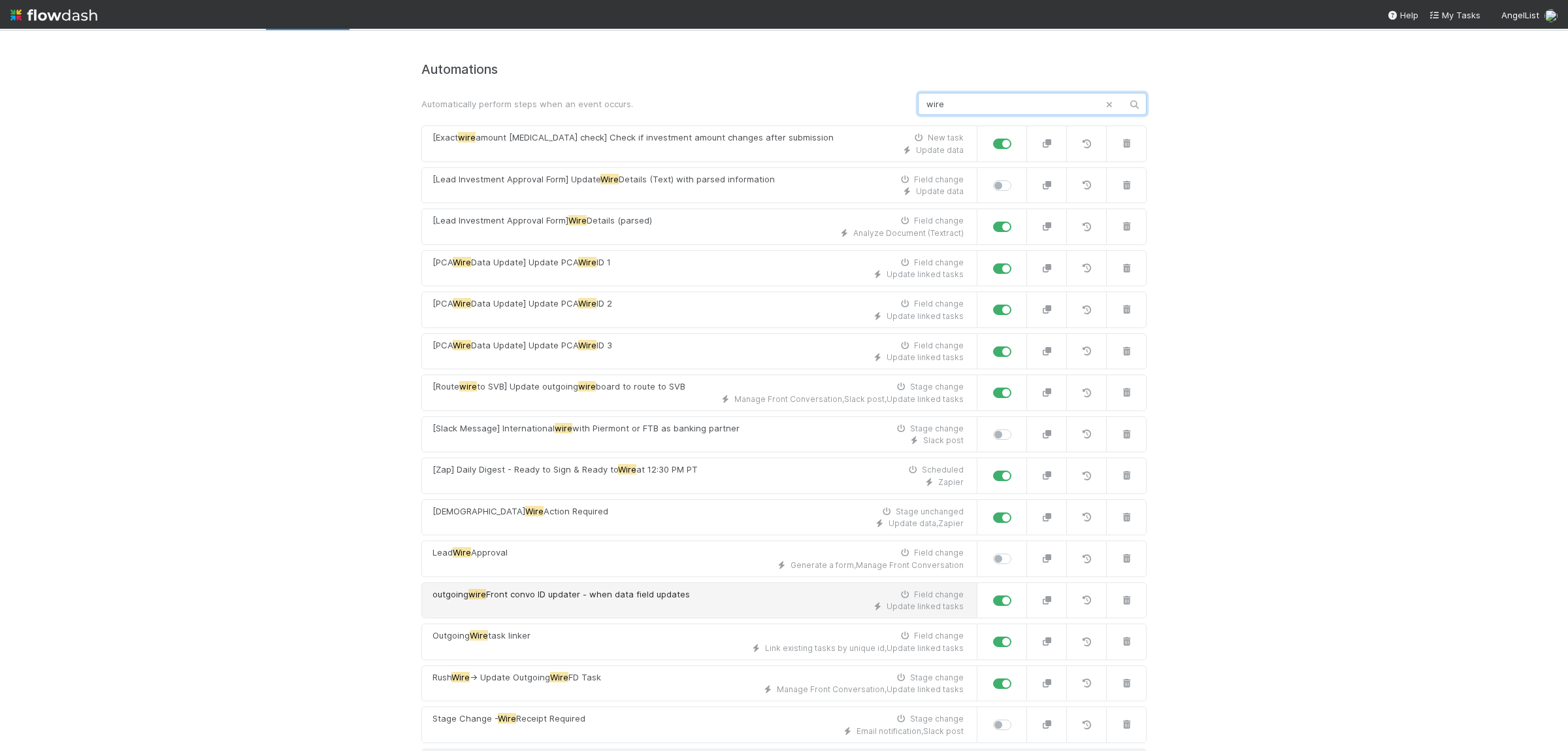 scroll, scrollTop: 78, scrollLeft: 0, axis: vertical 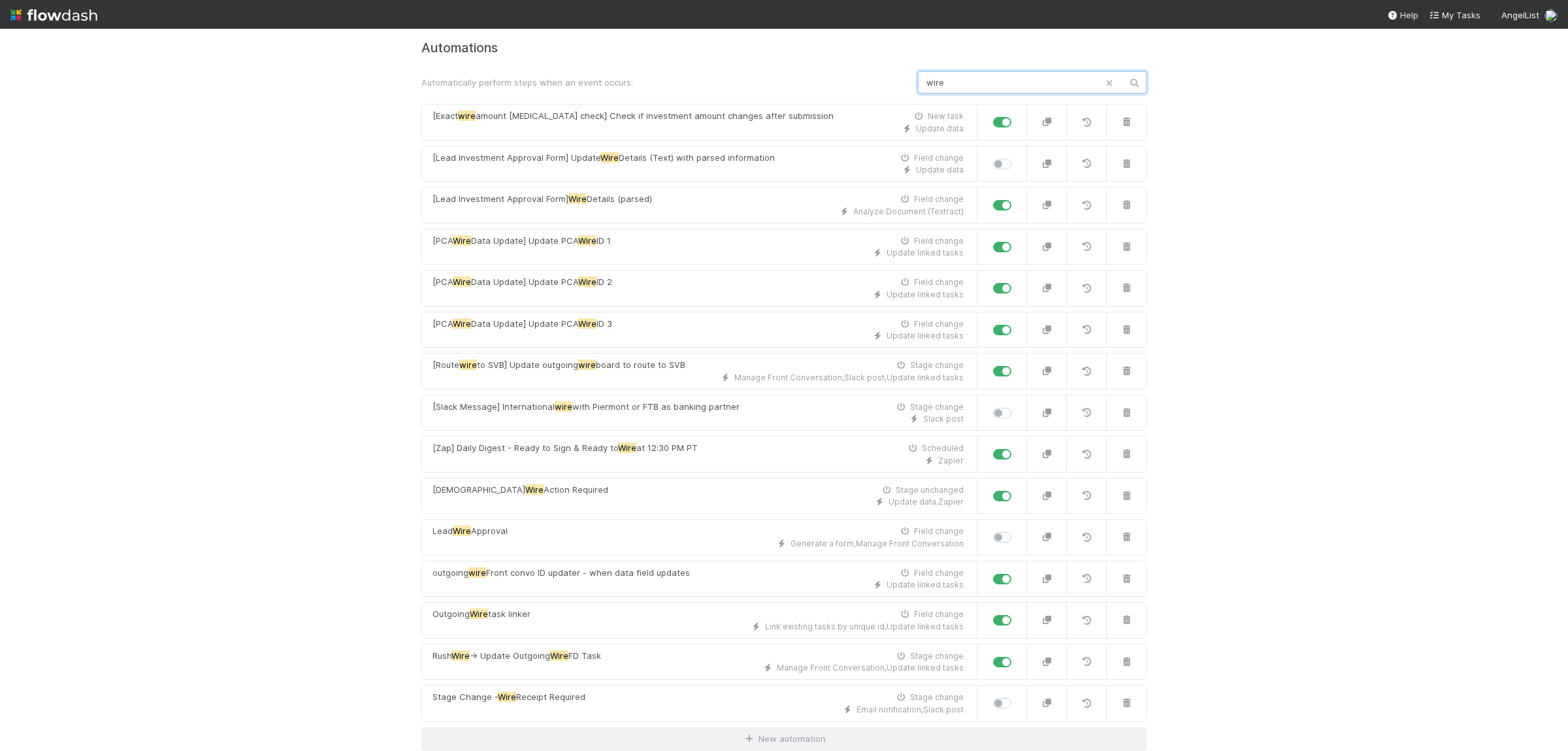 drag, startPoint x: 1007, startPoint y: 69, endPoint x: 708, endPoint y: 52, distance: 299.4829 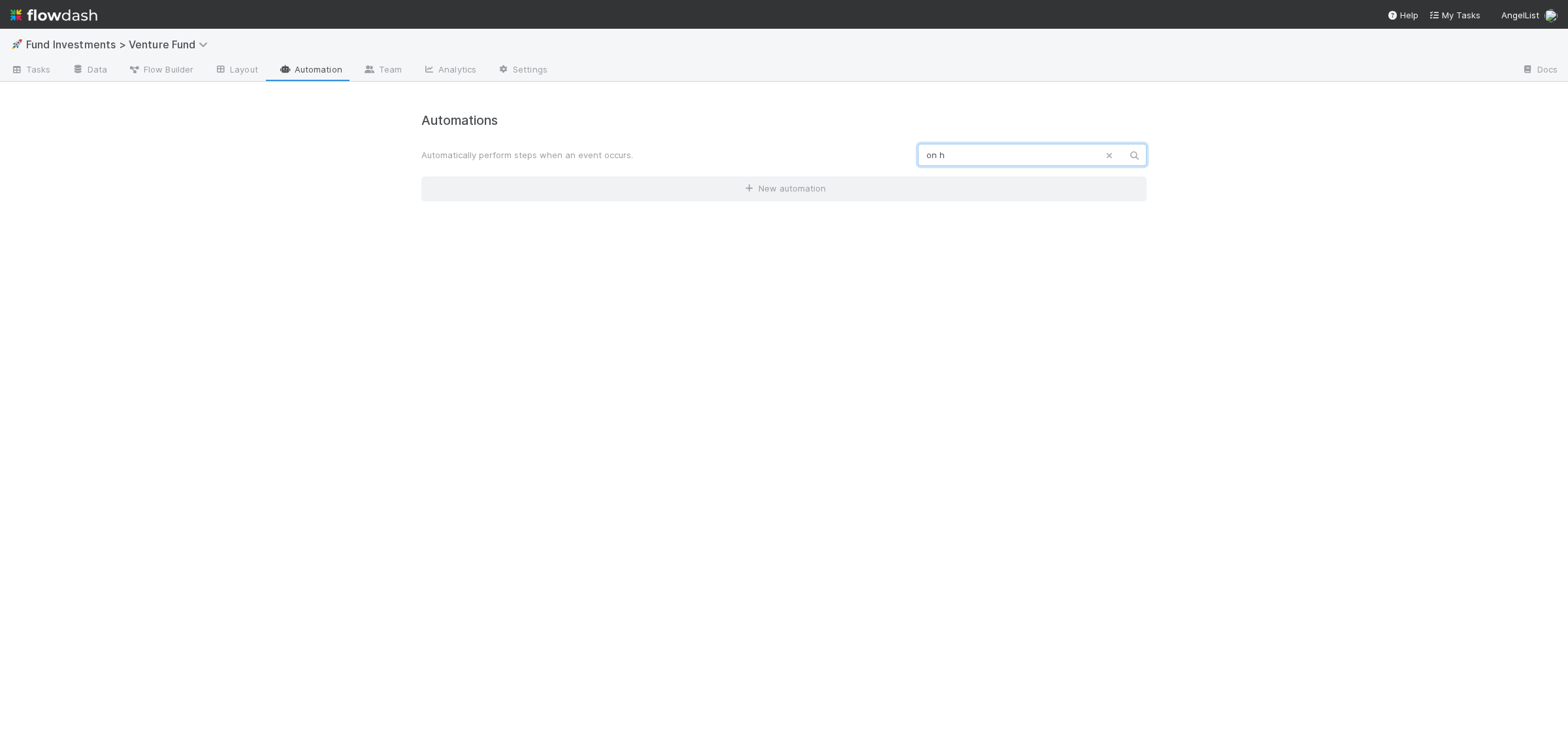 scroll, scrollTop: 0, scrollLeft: 0, axis: both 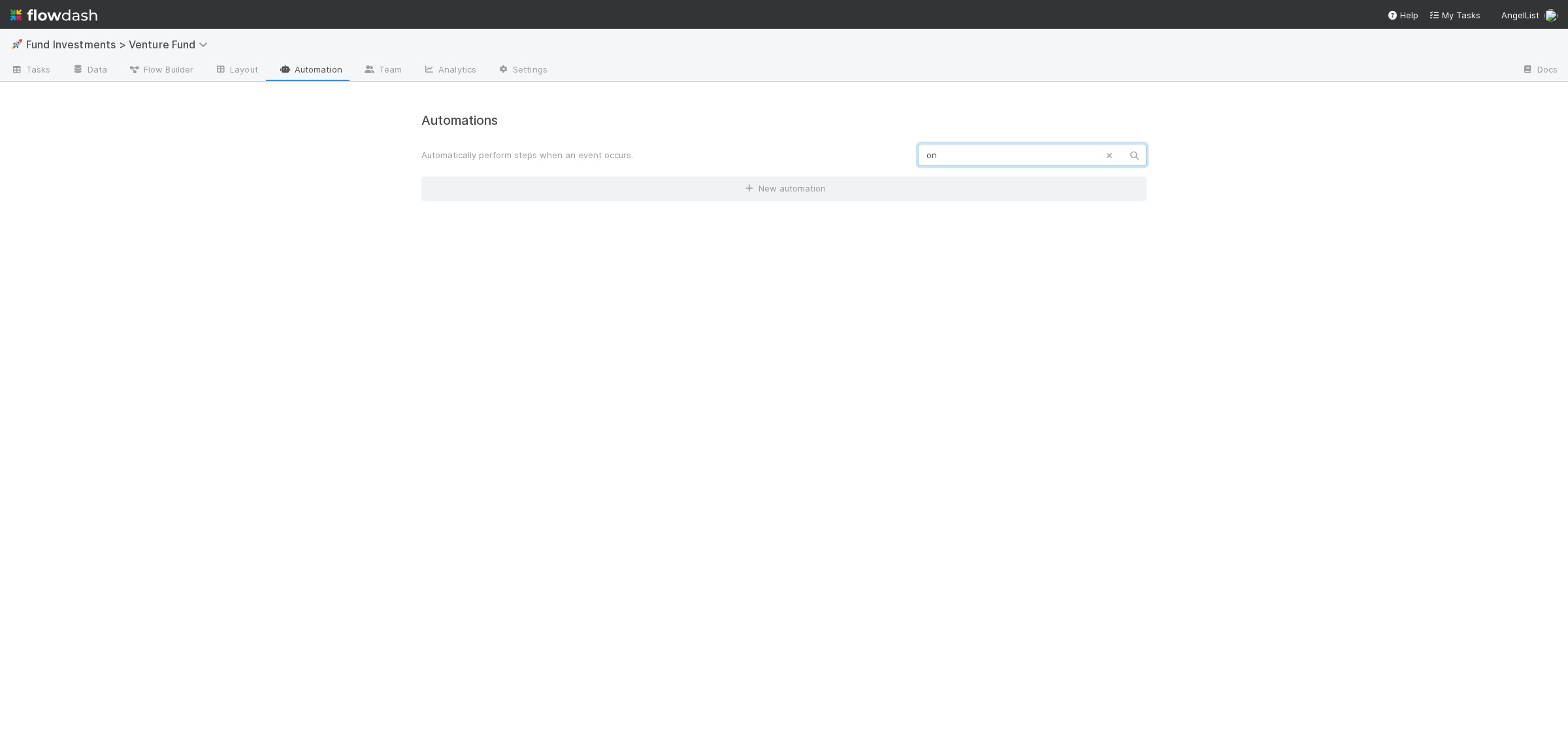 type on "o" 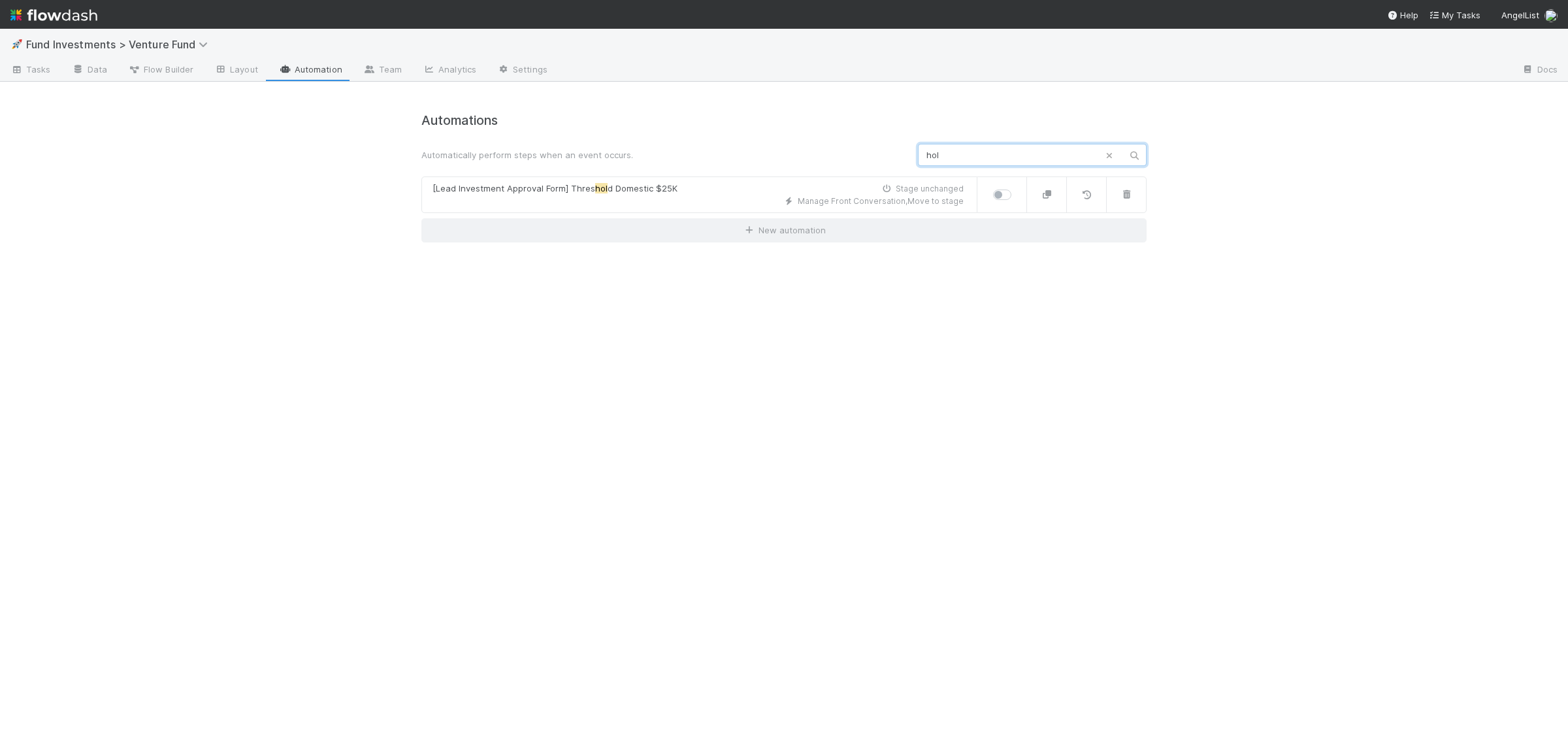 type on "hol" 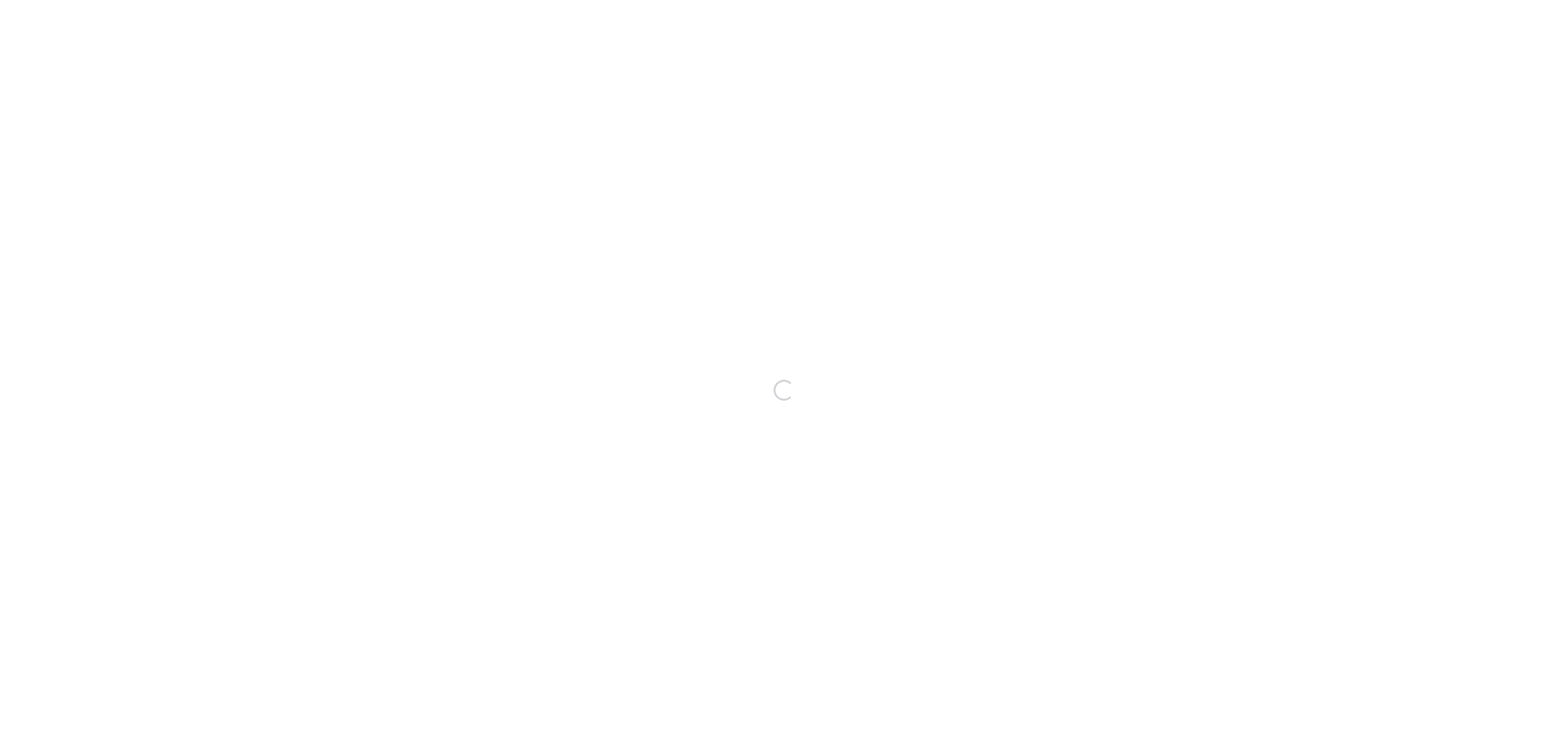 scroll, scrollTop: 0, scrollLeft: 0, axis: both 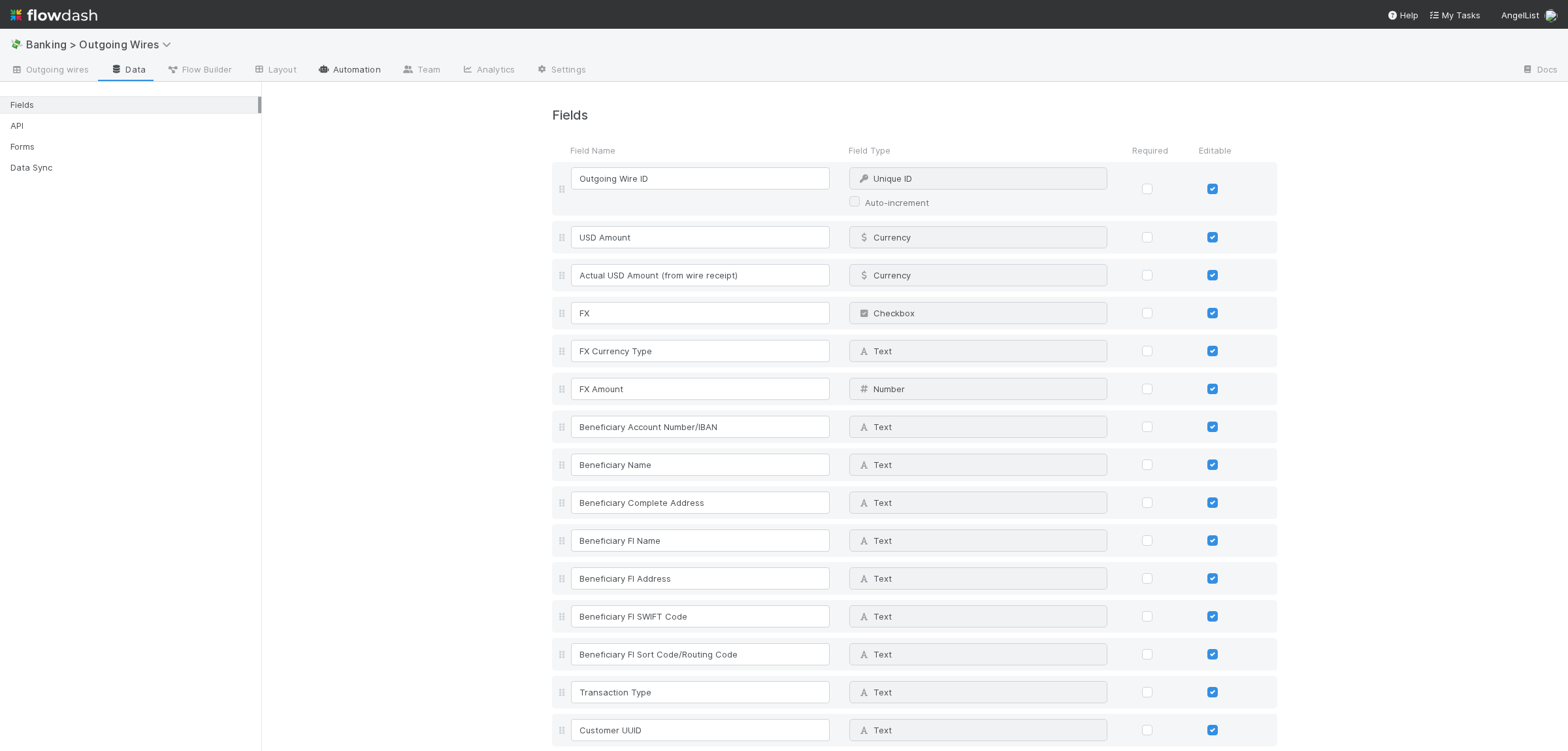 click on "Automation" at bounding box center (349, 71) 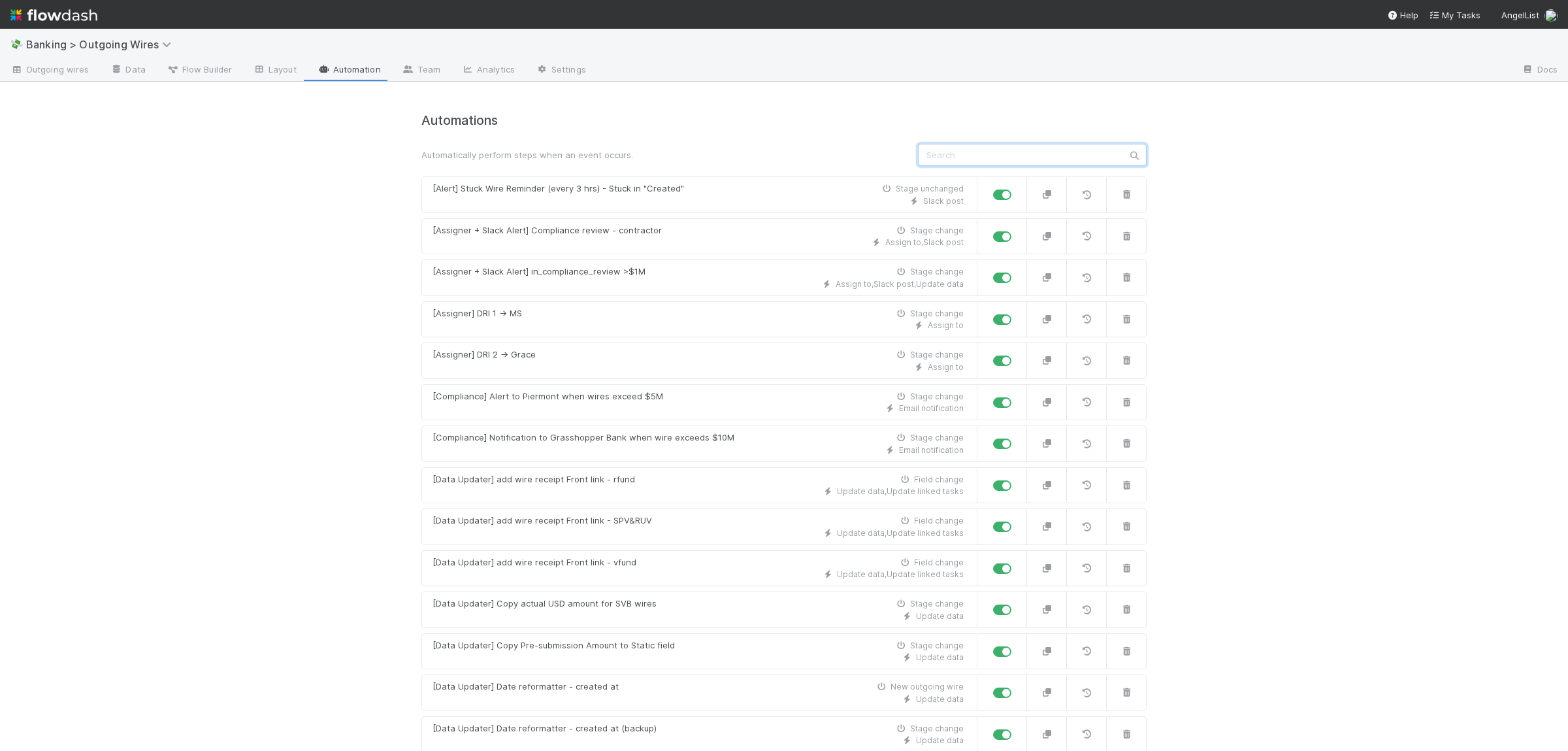 click at bounding box center (1032, 155) 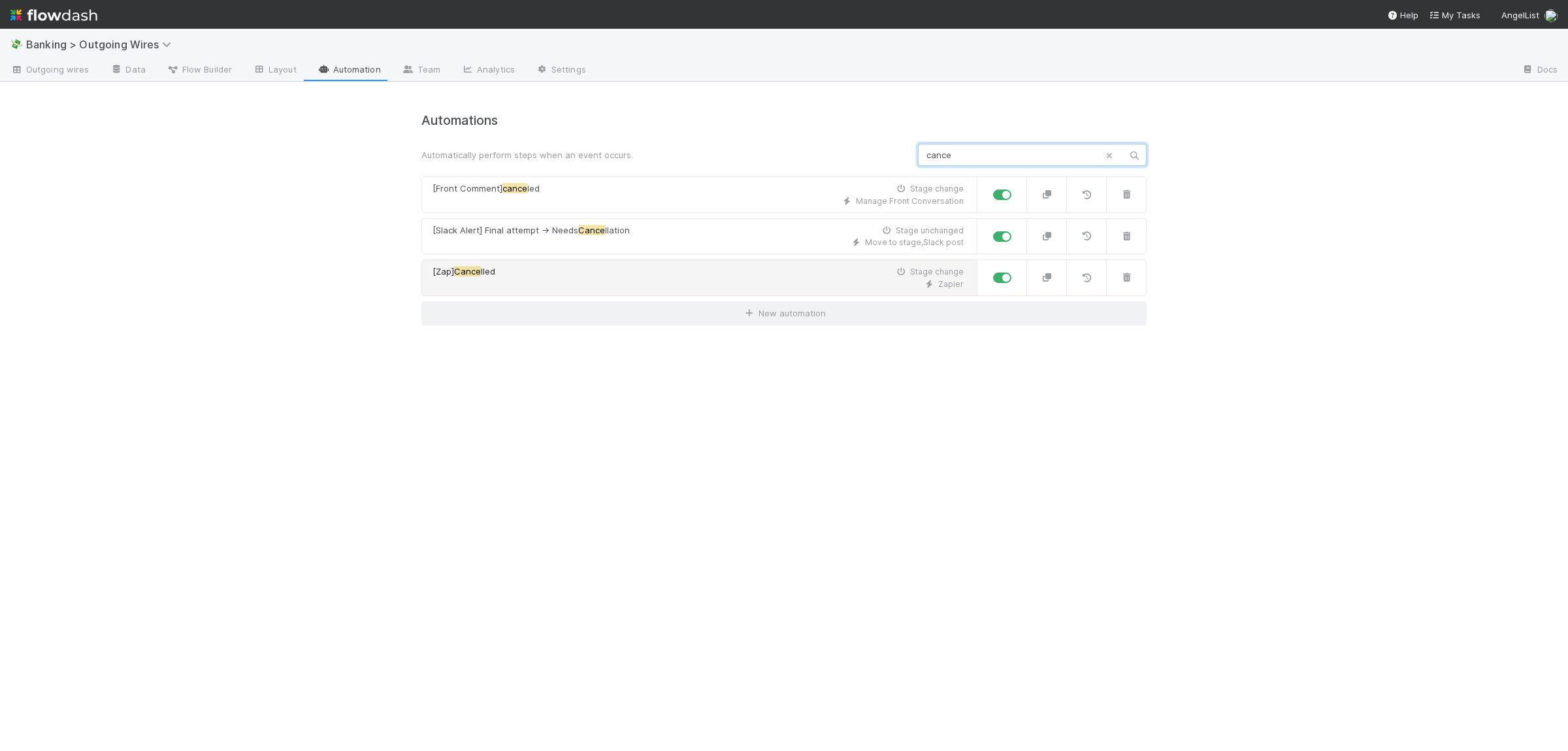 type on "cance" 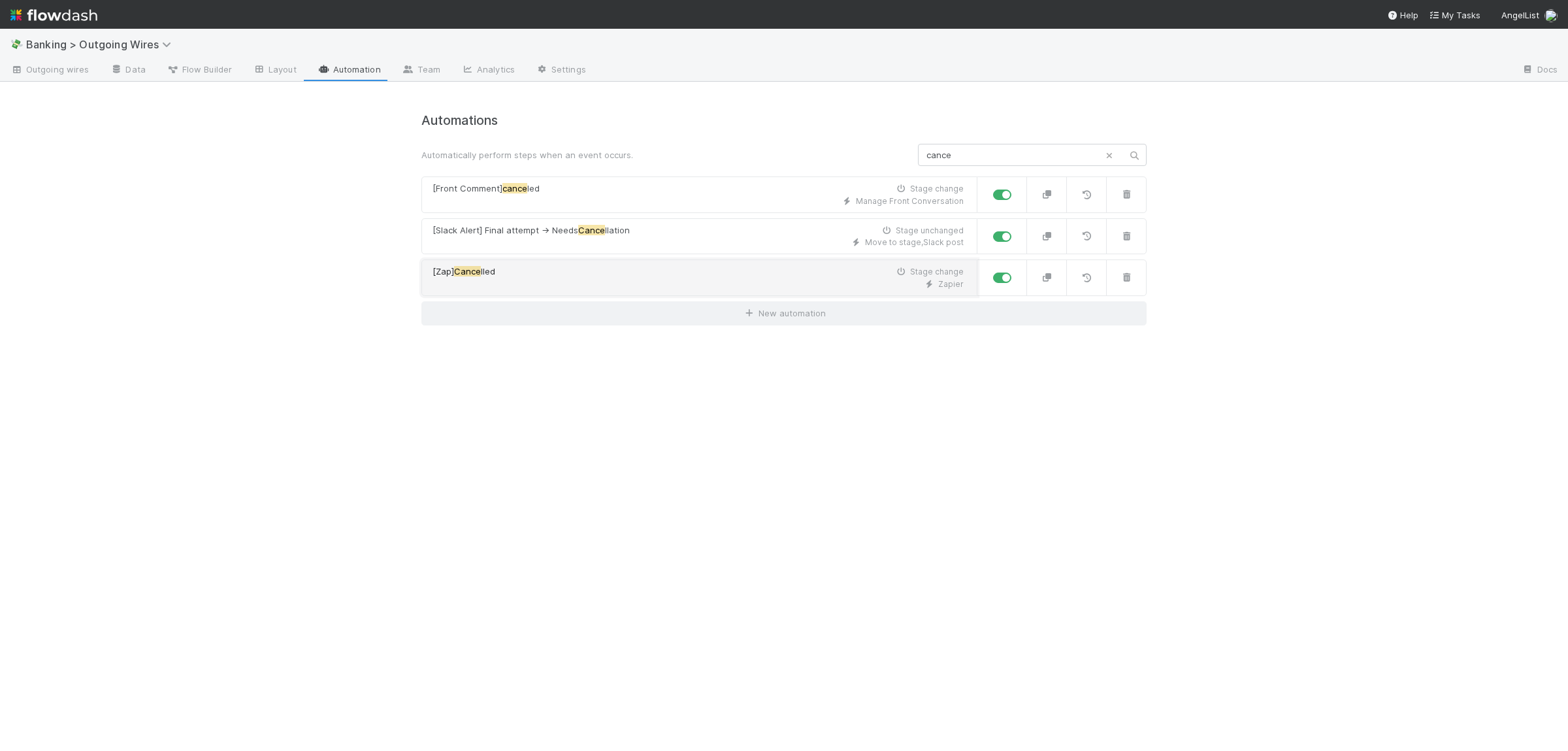 click on "Zapier" at bounding box center (698, 284) 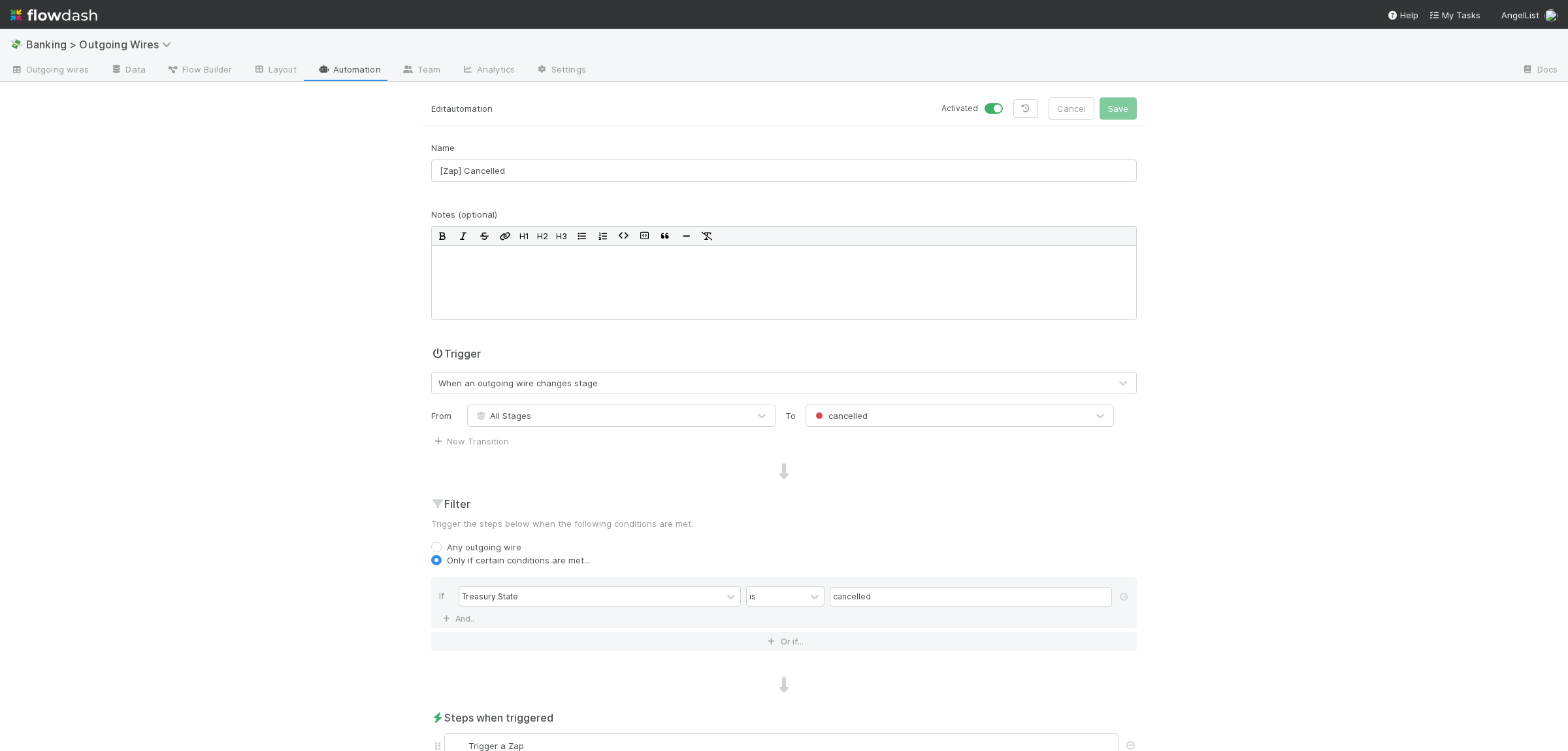 click on "💸 Banking > Outgoing Wires Outgoing wires Data Flow Builder Layout Automation Team Analytics Settings  Docs Edit  automation Activated Cancel Save Name [Zap] Cancelled Notes (optional) H1 H2 H3  Trigger When an outgoing wire changes stage From All Stages To   cancelled New Transition  Filter Trigger the steps below when the following conditions are met. Any outgoing wire Only if certain conditions are met... If Treasury State is cancelled And.. Or if...  Steps when triggered Trigger a Zap New step Activity Log Audit log of all updates made to this automation (currently excludes updates to Steps). 1/28/25, 3:20:32 PM EST Automation activated  by  Thomas Ambrosia 1/23/25, 1:12:30 PM EST Automation deactivated  by  Thomas Ambrosia 1/23/25, 12:50:54 PM EST Automation  updated by  Thibaut LaBarre 5/22/23, 10:19:26 AM EDT Automation  updated by  Thomas Ambrosia 5/19/23, 11:23:13 AM EDT Automation  updated by  Thomas Ambrosia 5/19/23, 11:19:50 AM EDT Automation  updated by  Thomas Ambrosia 5/15/23, 3:02:06 PM EDT" at bounding box center [784, 390] 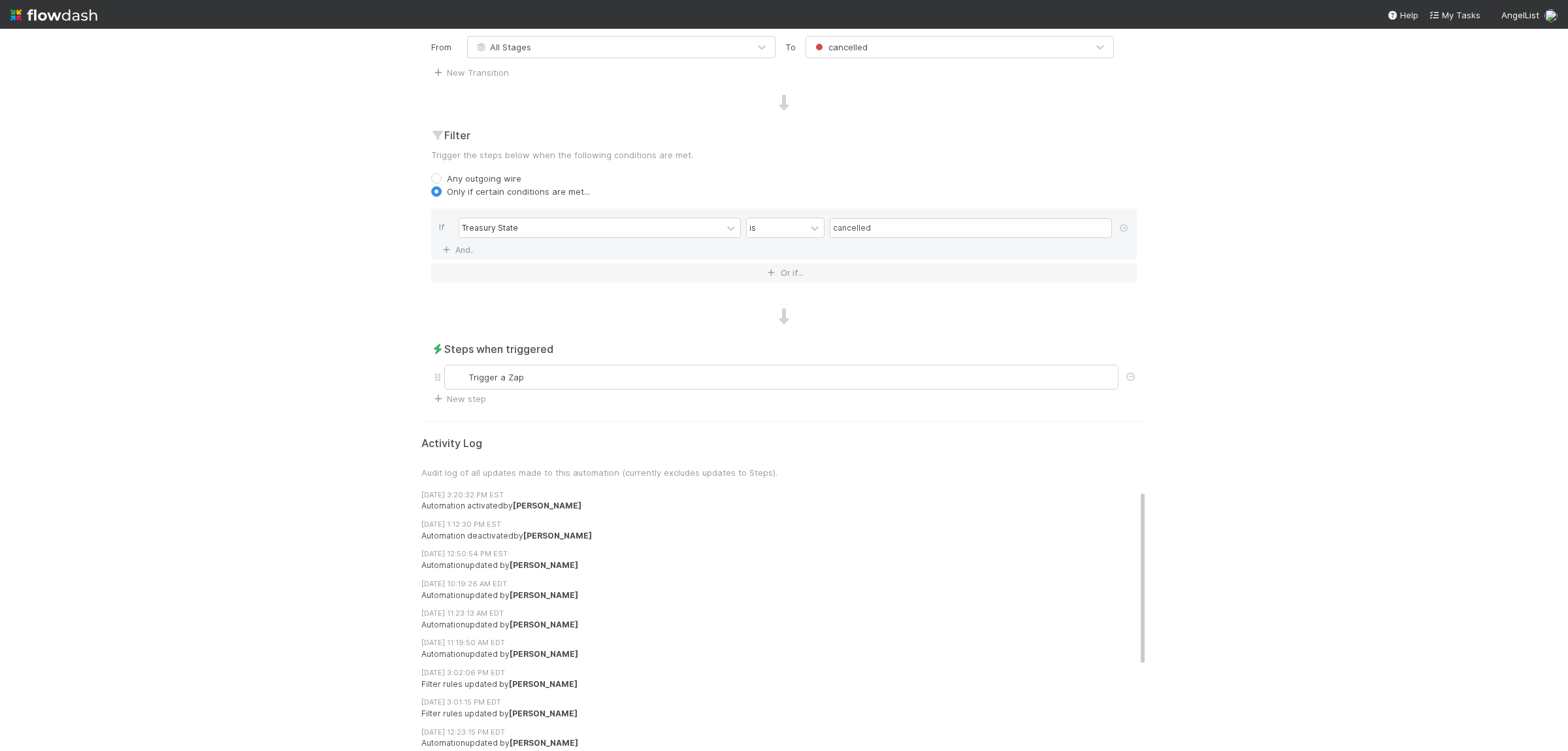 scroll, scrollTop: 371, scrollLeft: 0, axis: vertical 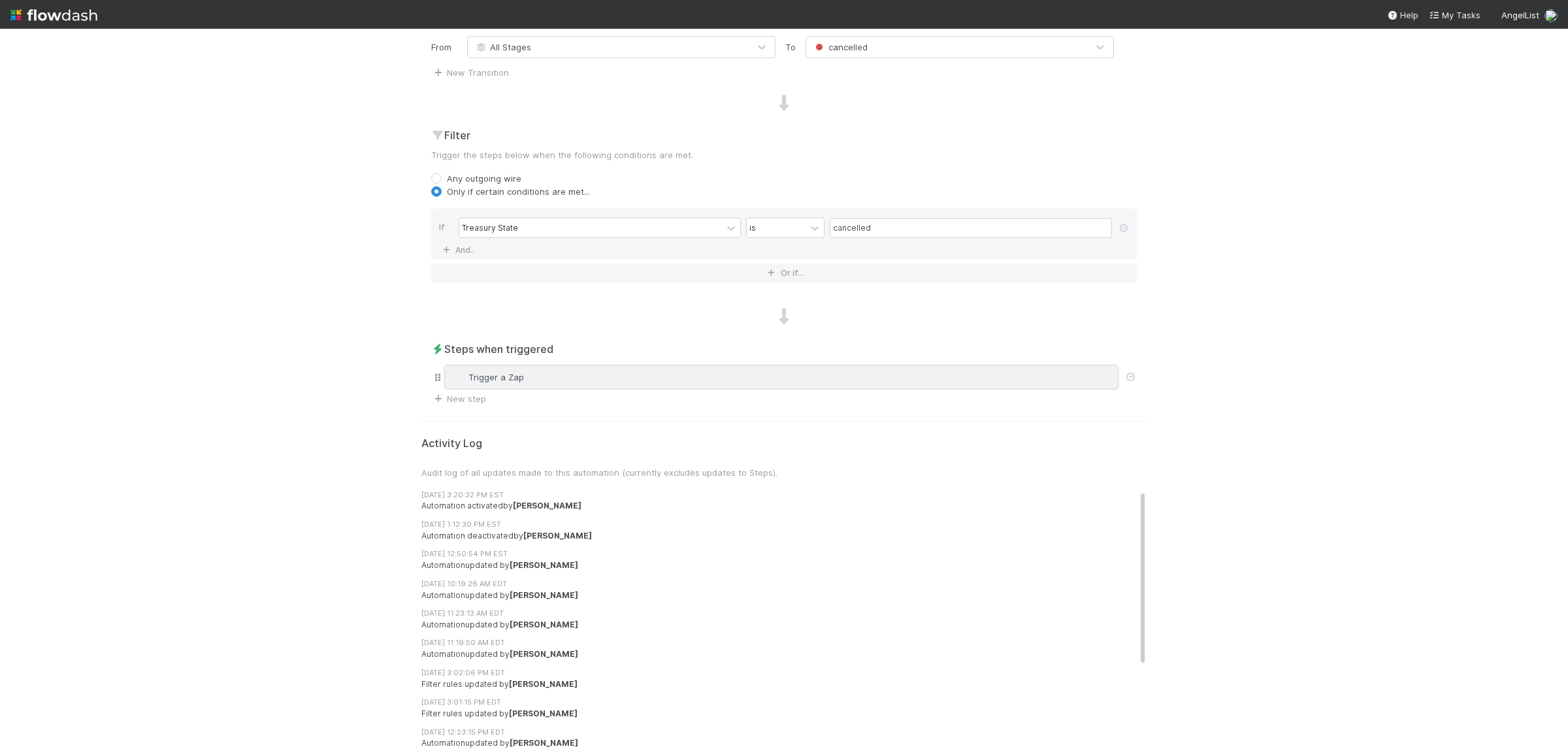 click on "Trigger a Zap" at bounding box center (781, 377) 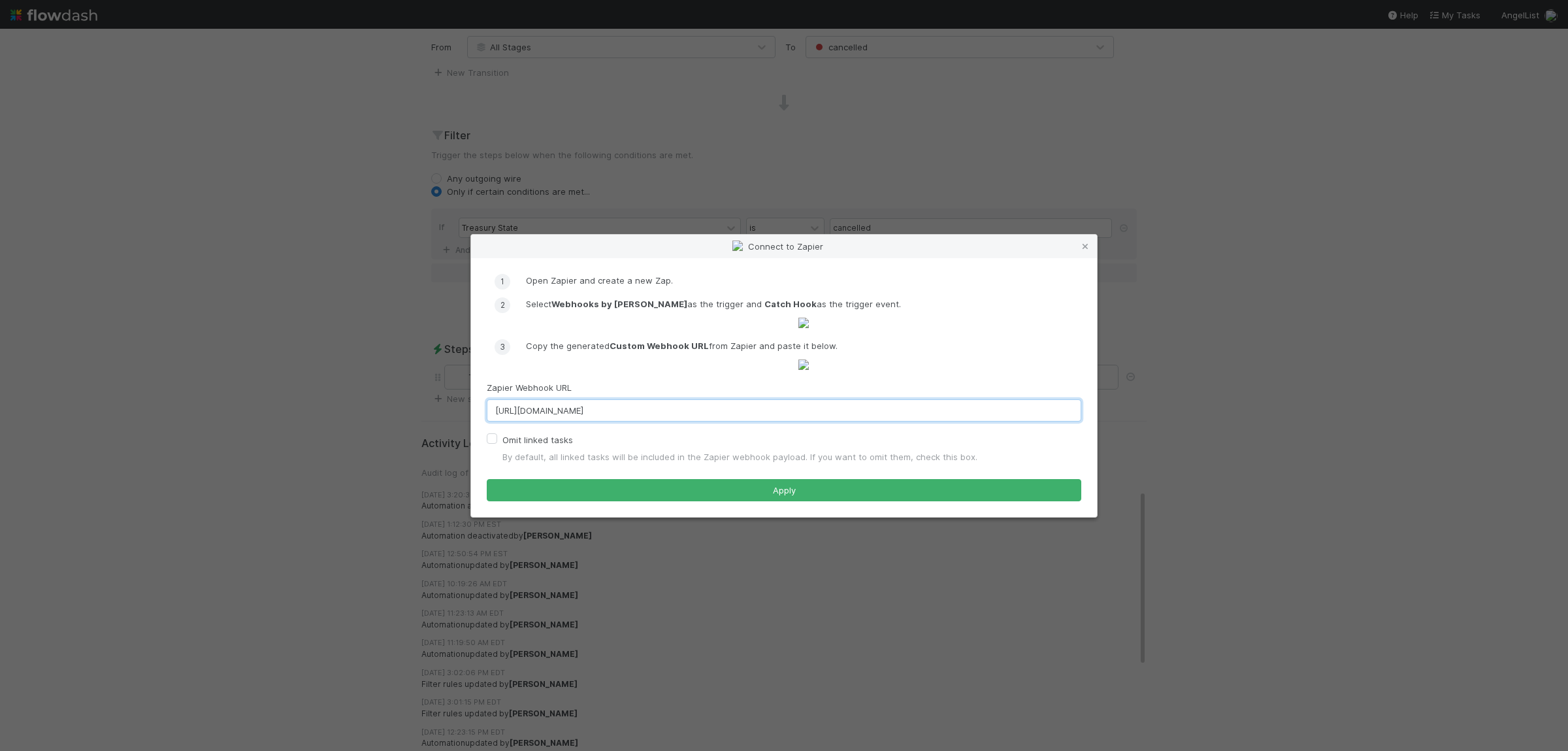 click on "https://hooks.zapier.com/hooks/catch/10363985/33ch314/" at bounding box center (784, 410) 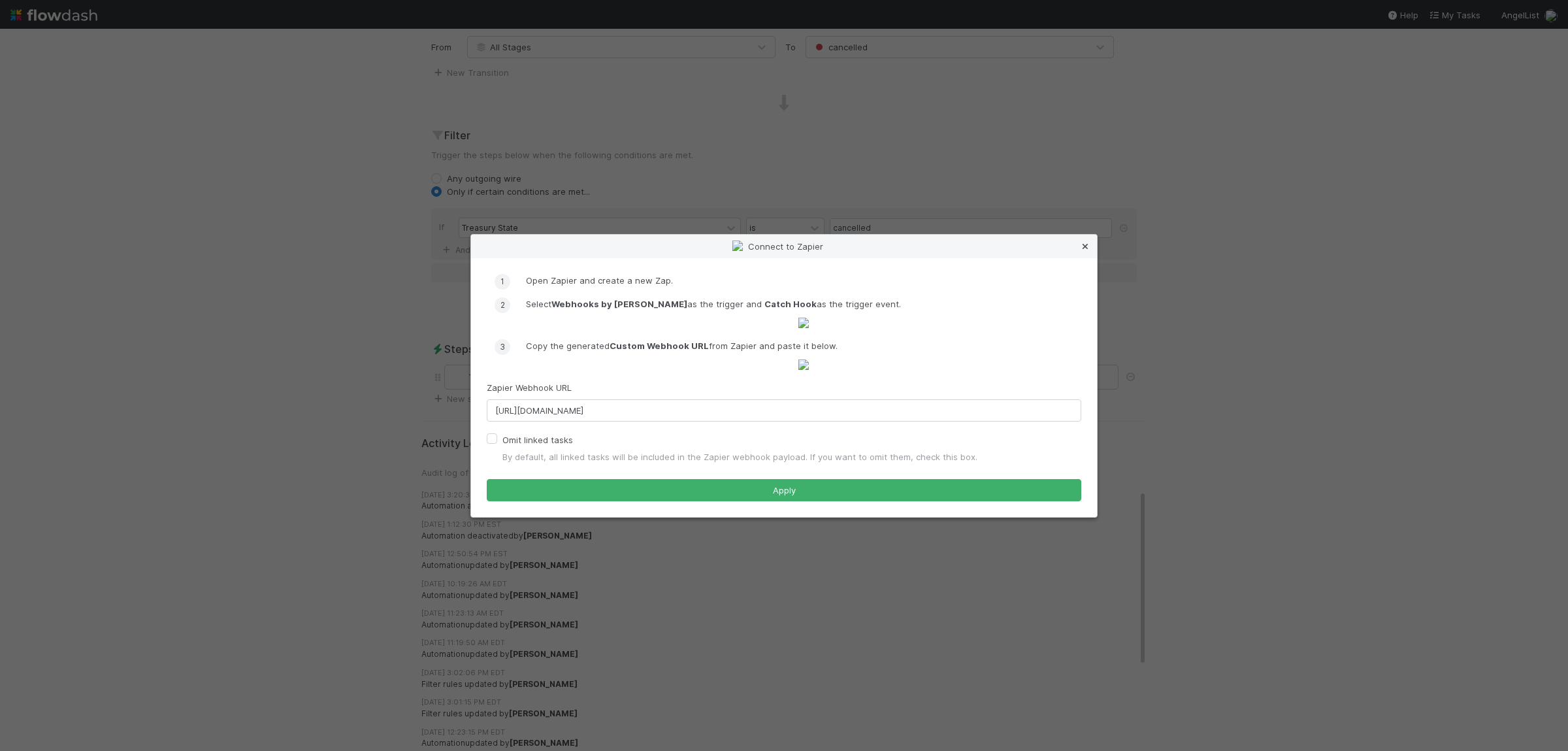 click at bounding box center (1085, 246) 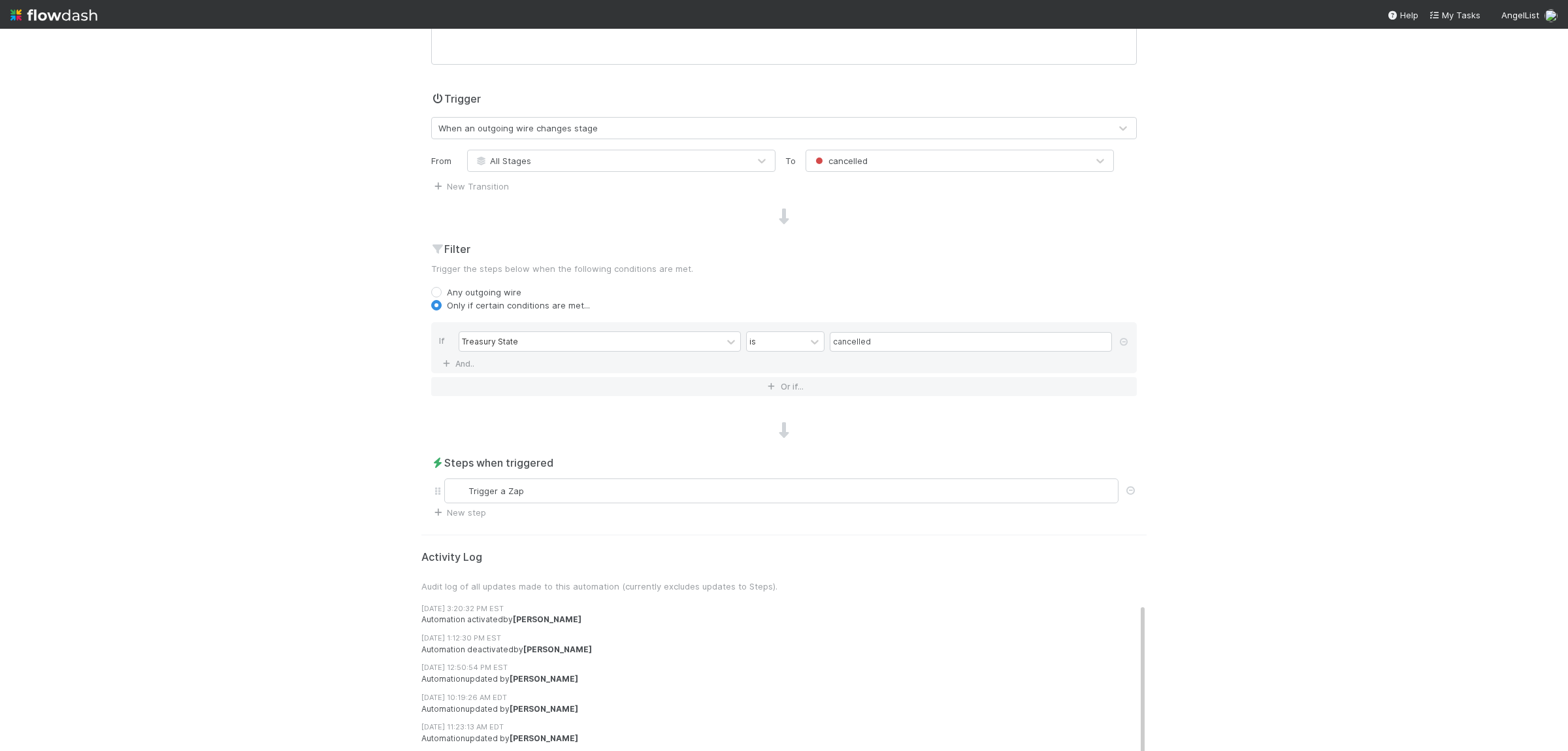 scroll, scrollTop: 0, scrollLeft: 0, axis: both 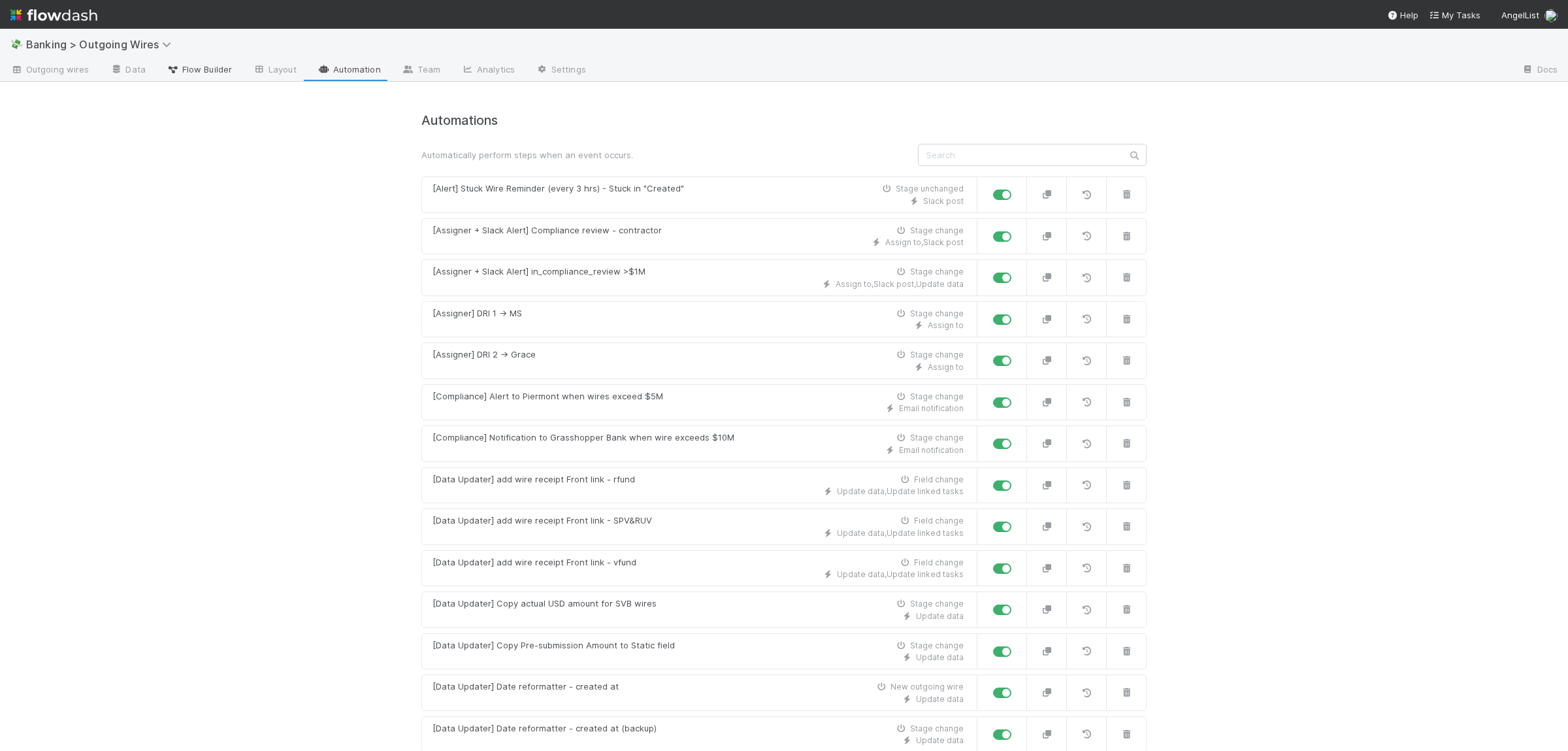 click on "Flow Builder" at bounding box center (199, 69) 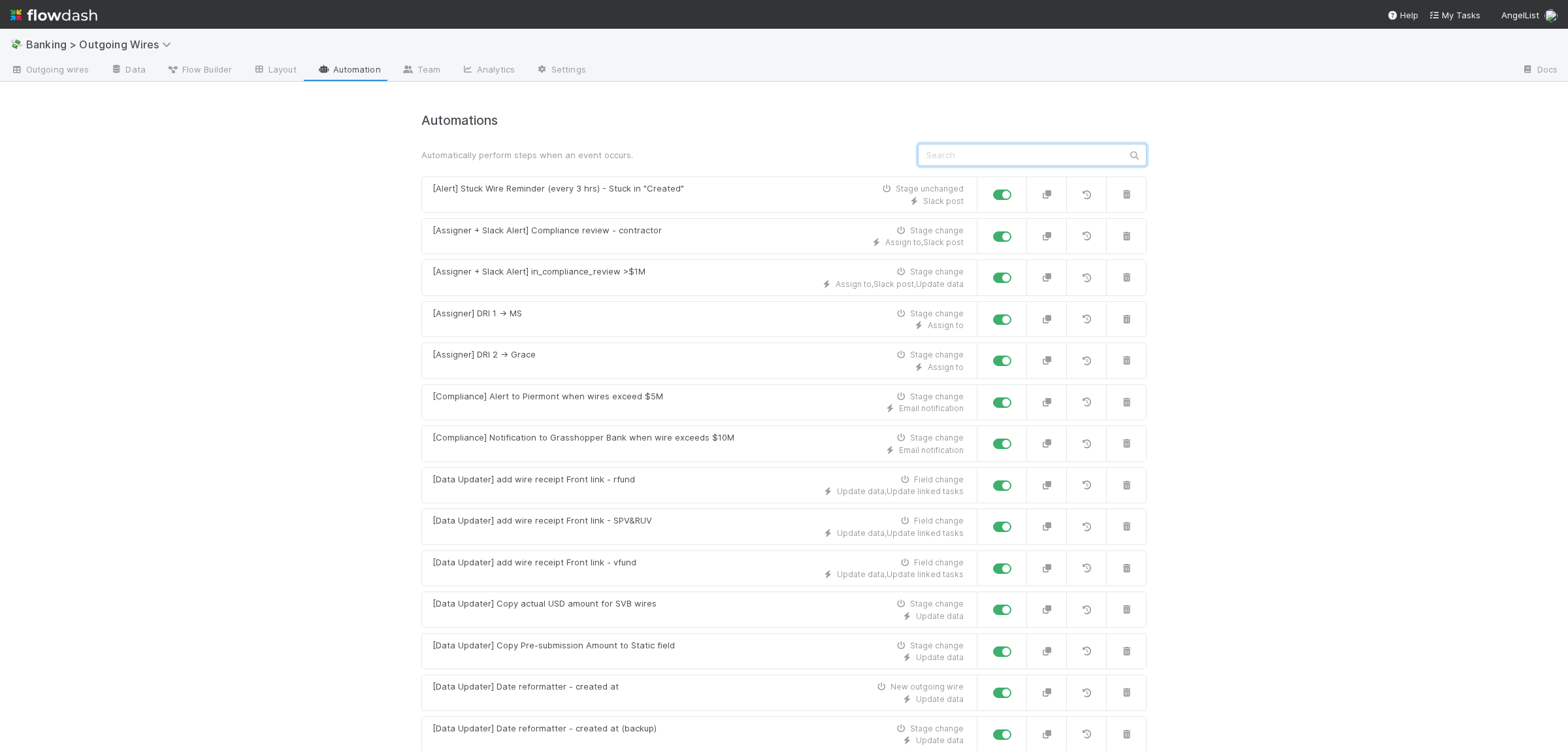 click at bounding box center (1032, 155) 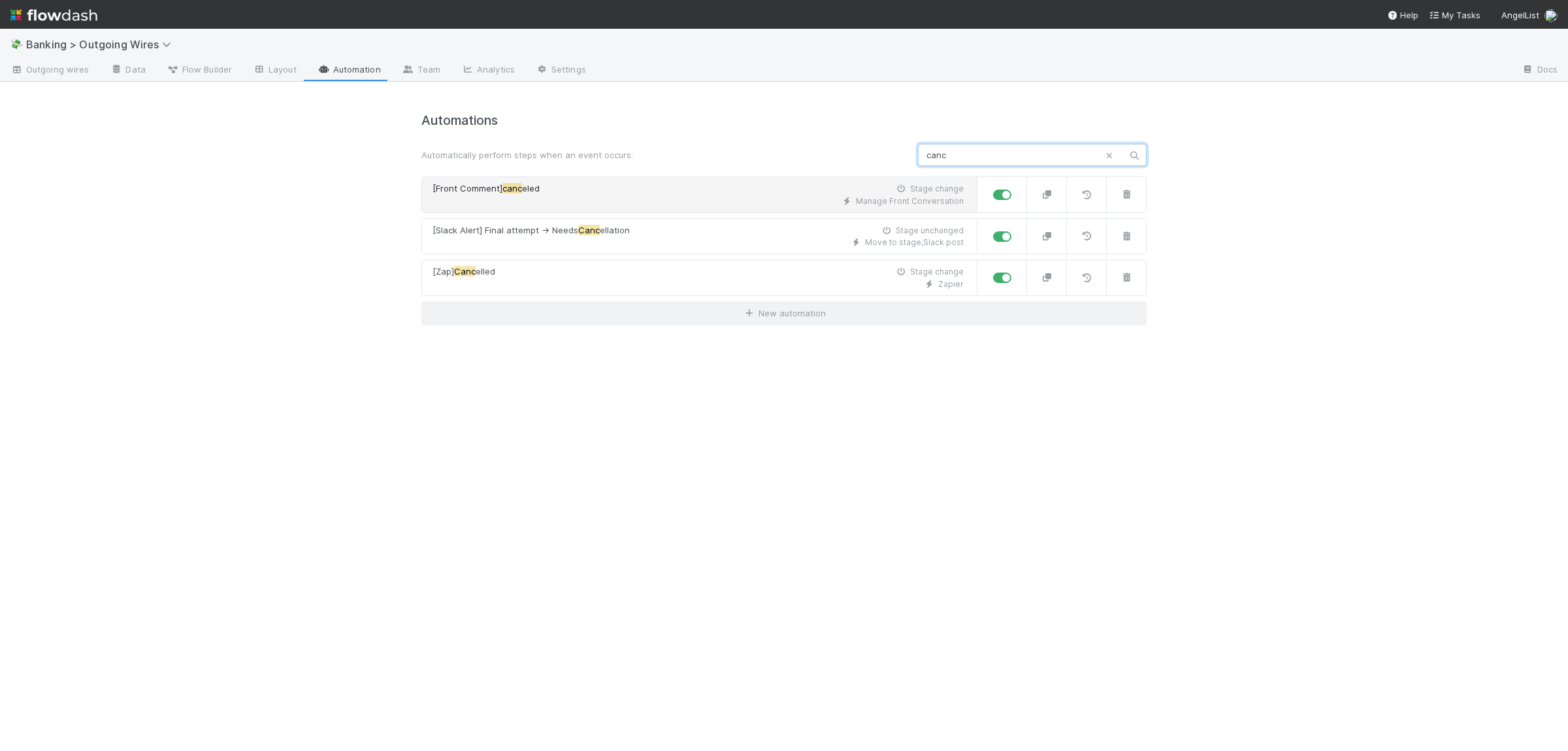 type on "canc" 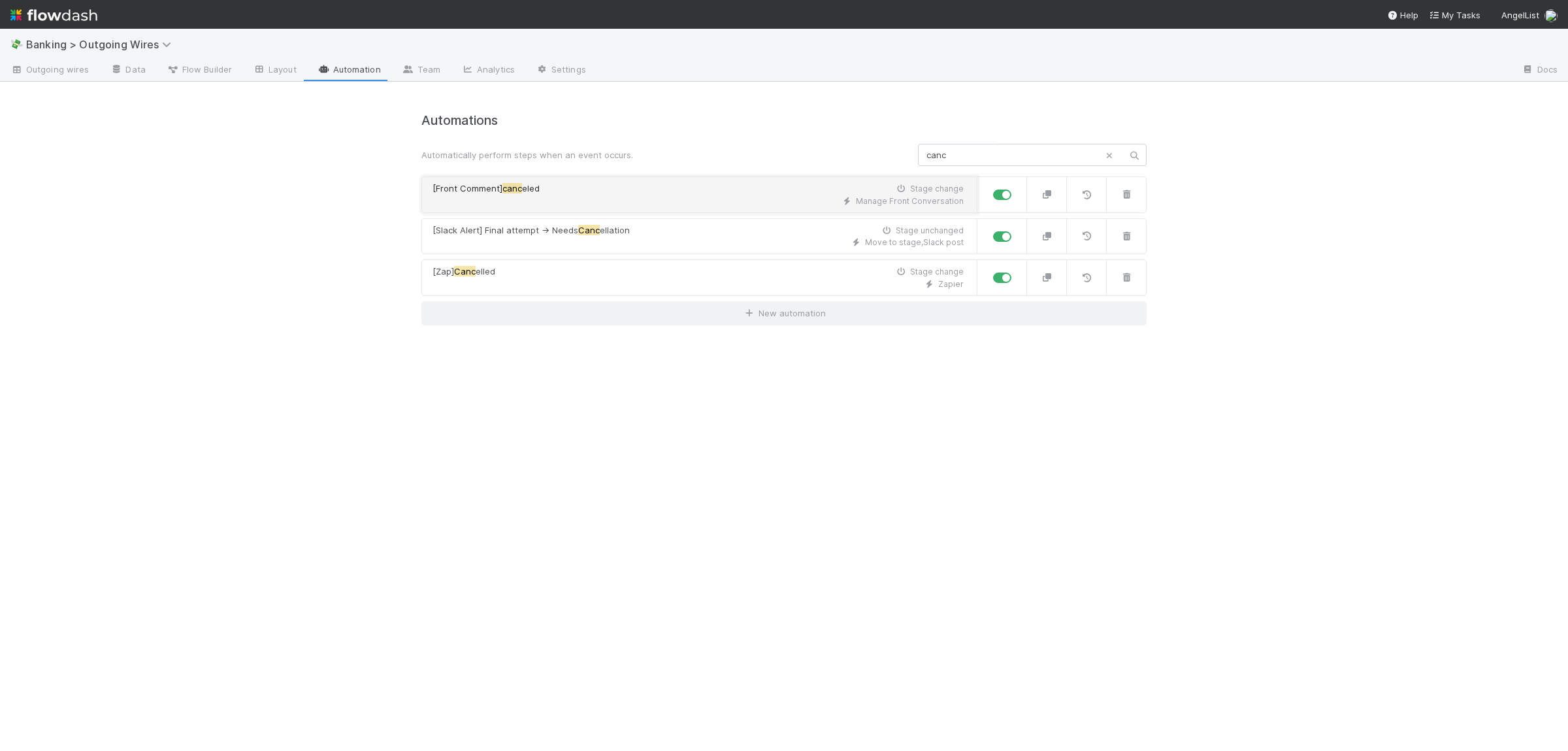 click on "[Front Comment]  canc eled  Stage change" at bounding box center (698, 189) 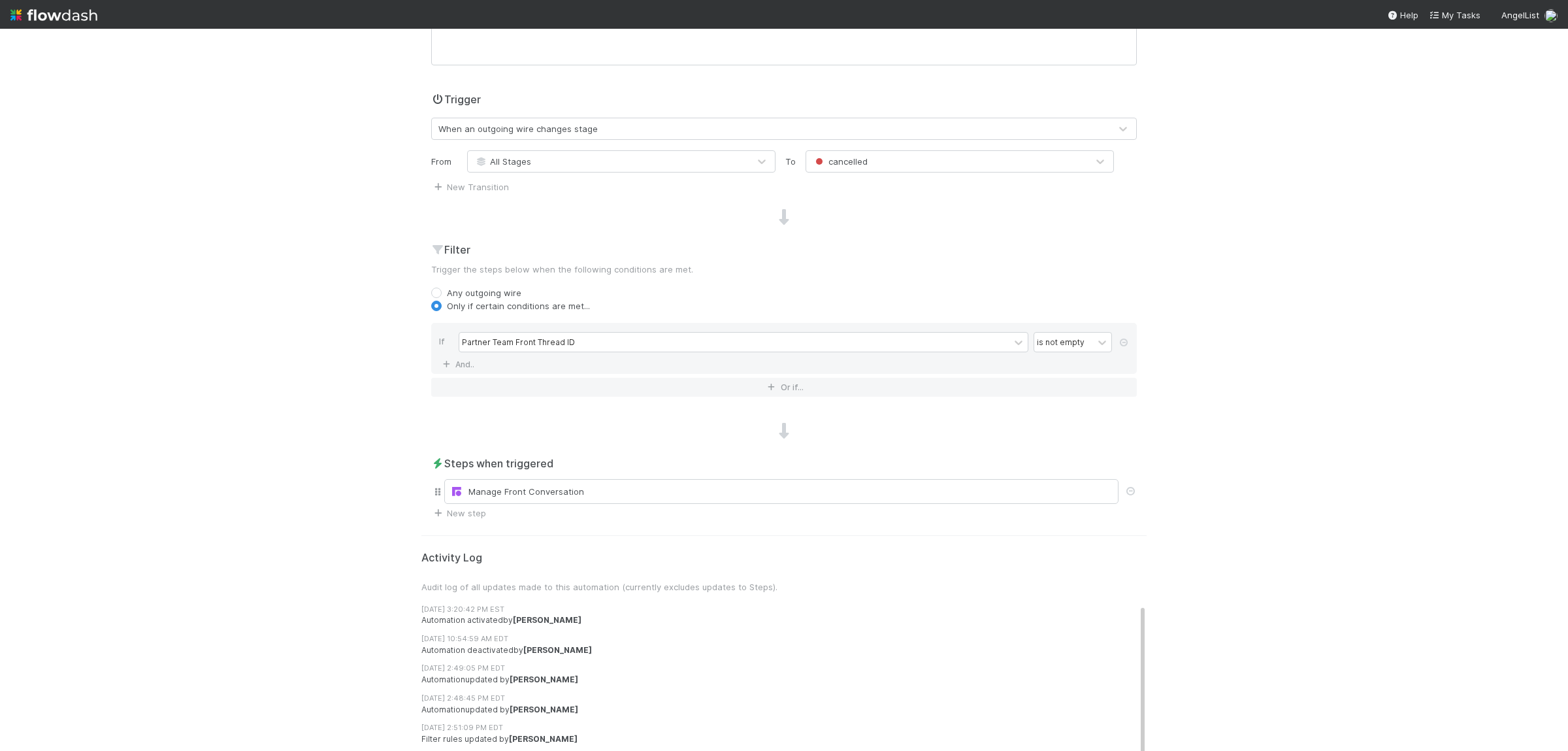 scroll, scrollTop: 255, scrollLeft: 0, axis: vertical 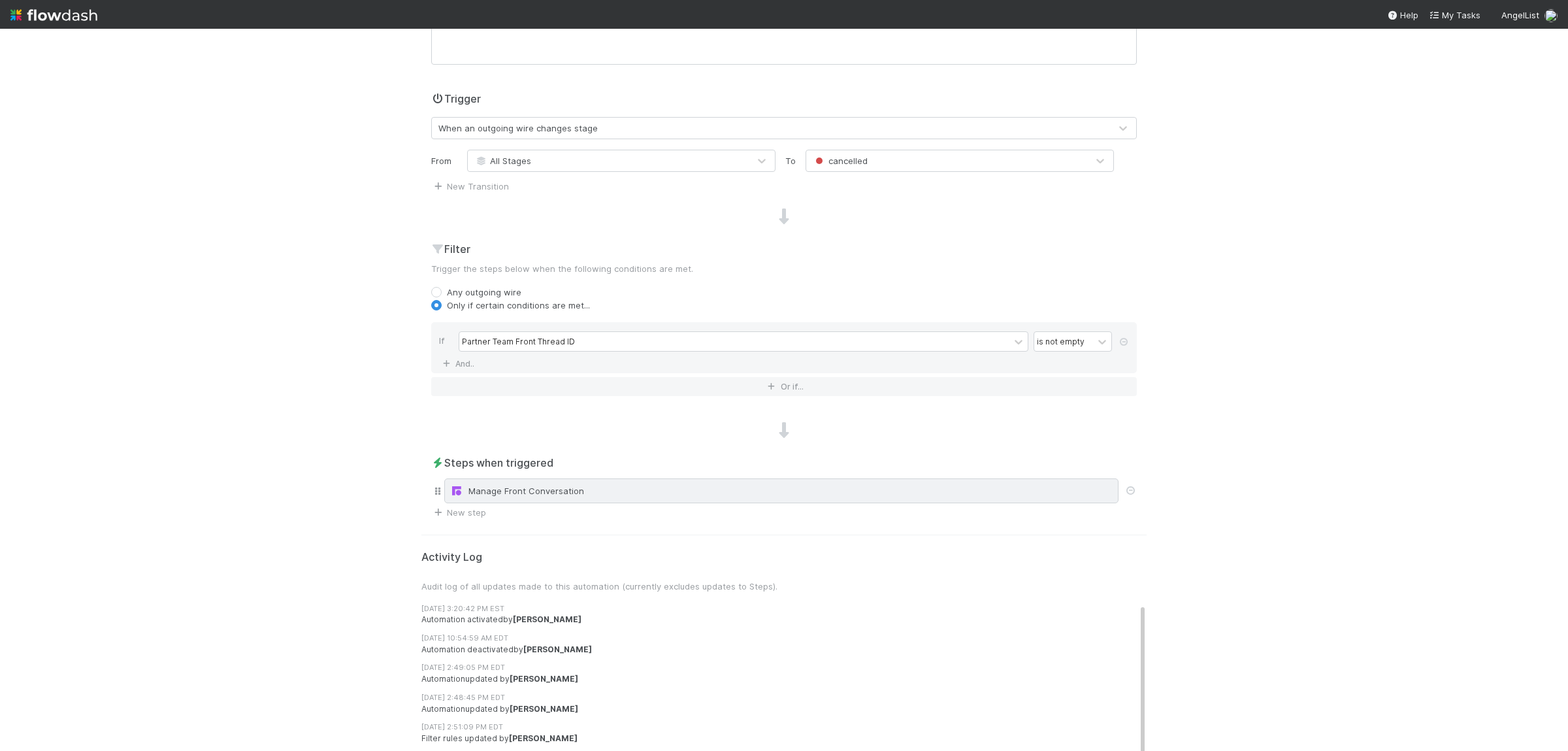 click on "Manage Front Conversation" at bounding box center (781, 491) 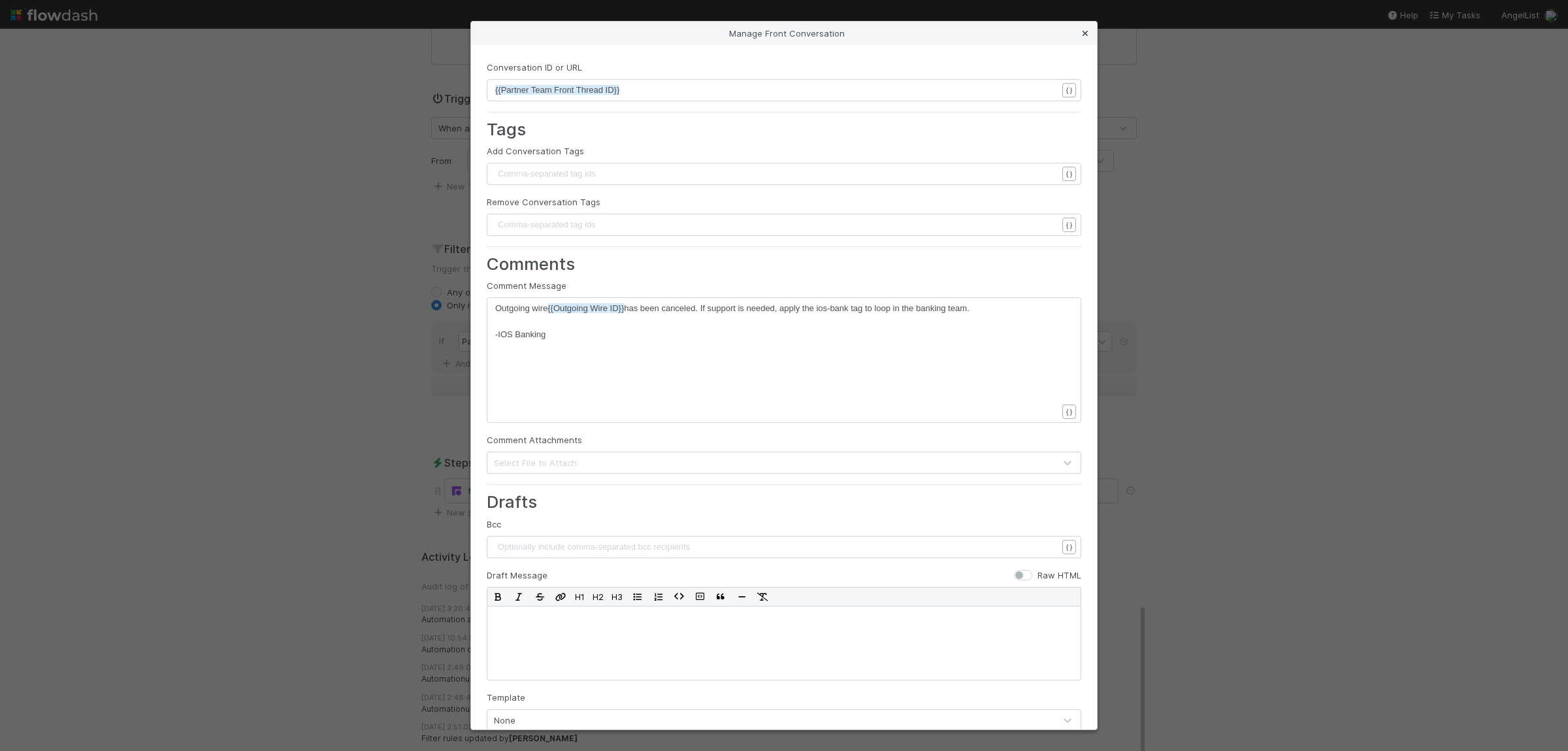 click at bounding box center (1085, 33) 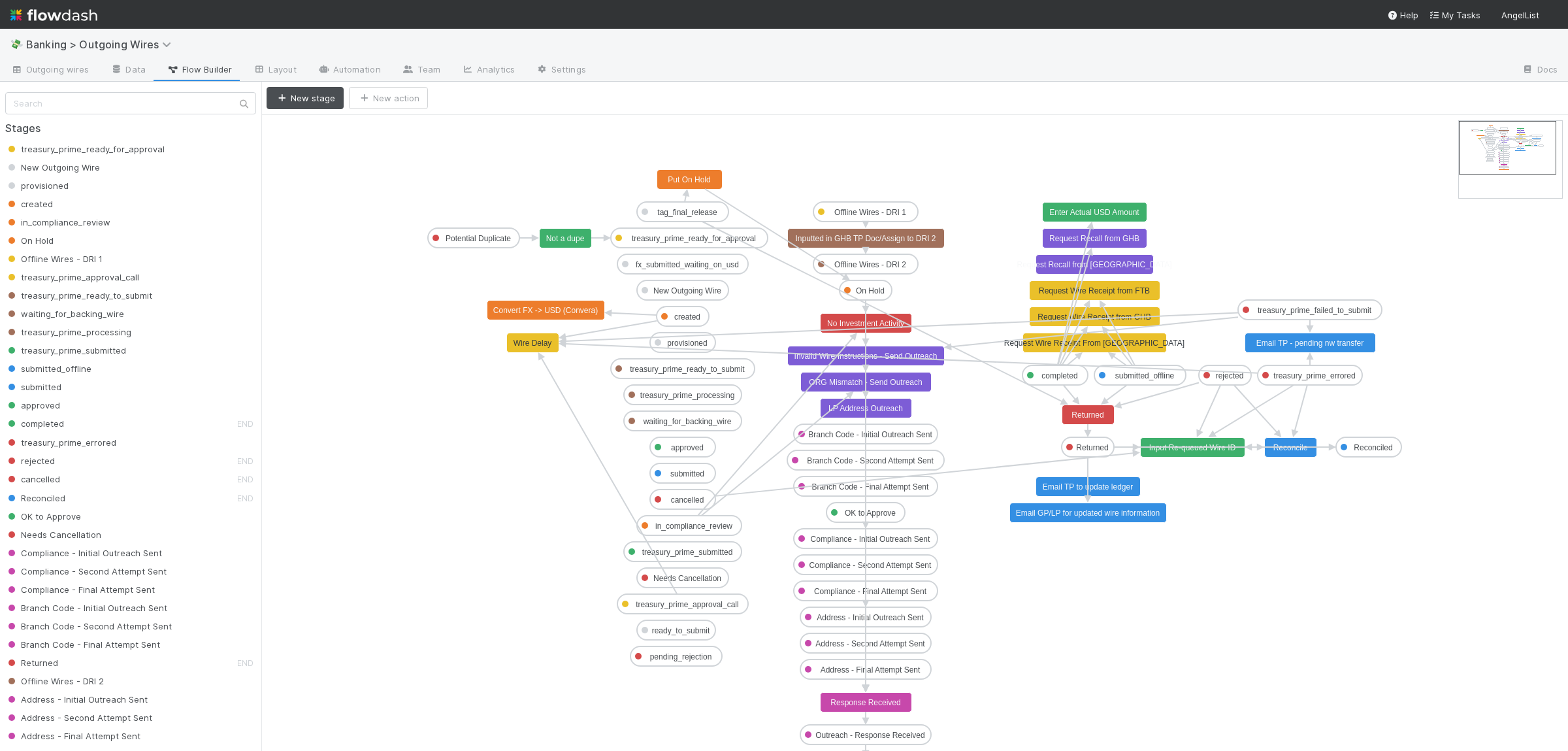 scroll, scrollTop: 0, scrollLeft: 0, axis: both 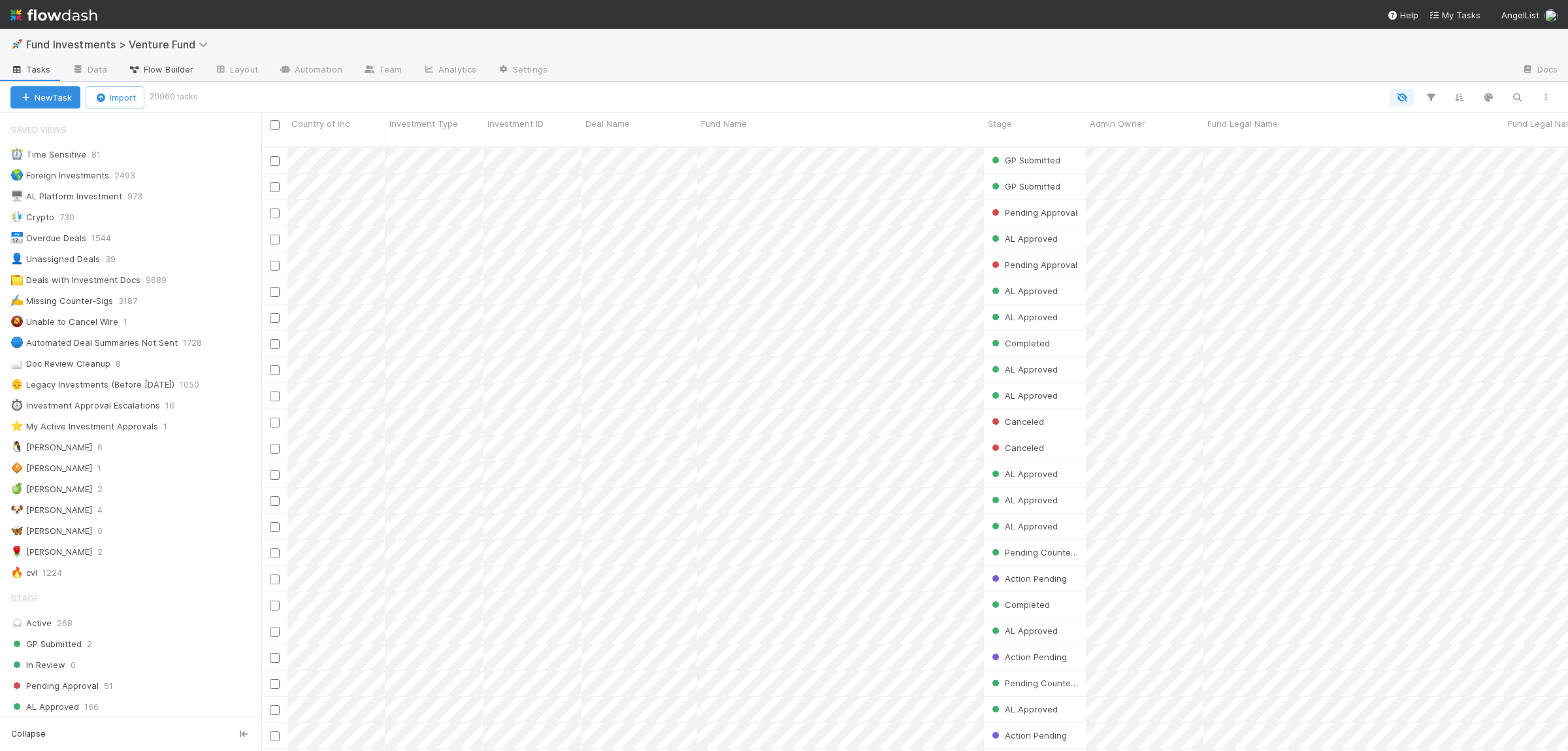 click on "Flow Builder" at bounding box center [161, 69] 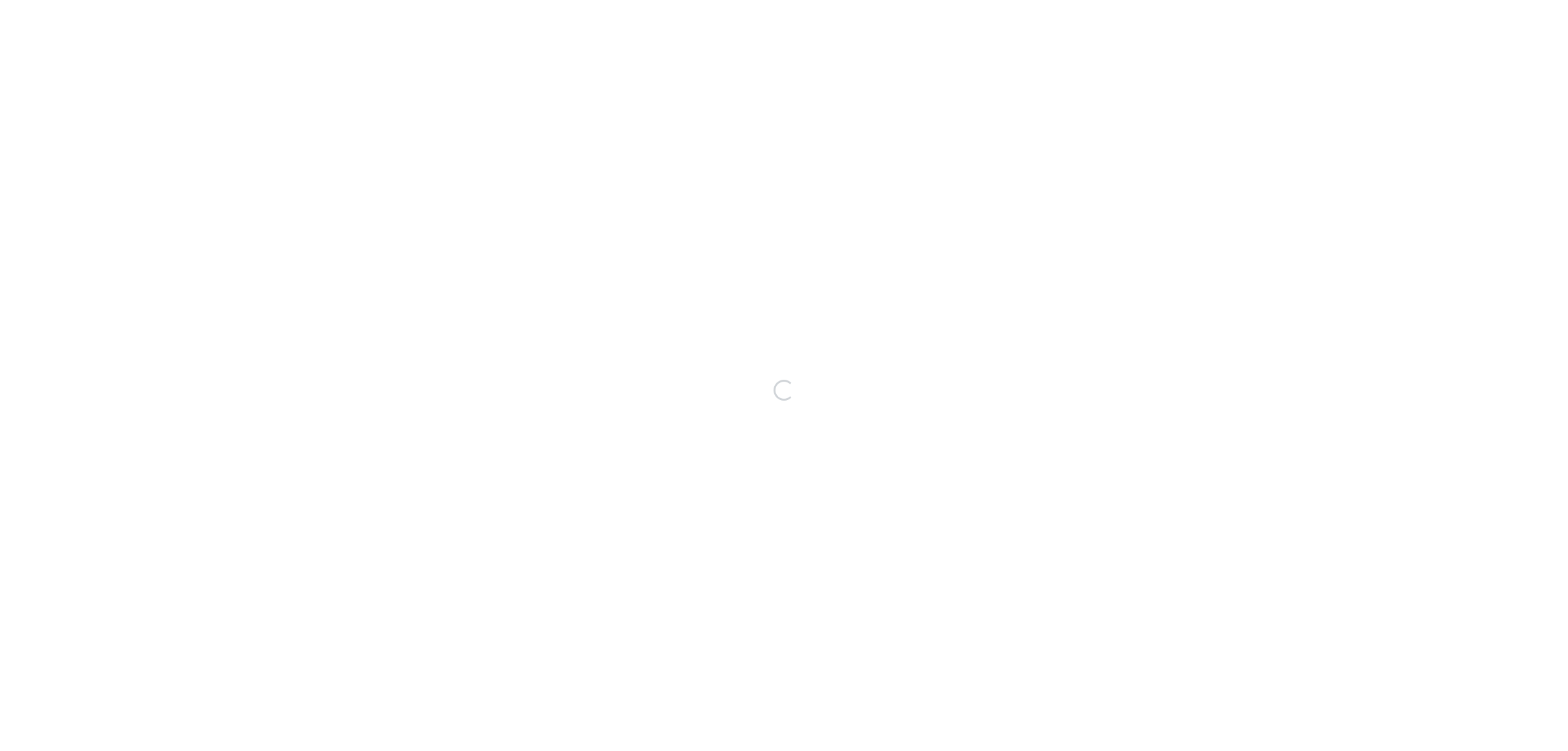scroll, scrollTop: 0, scrollLeft: 0, axis: both 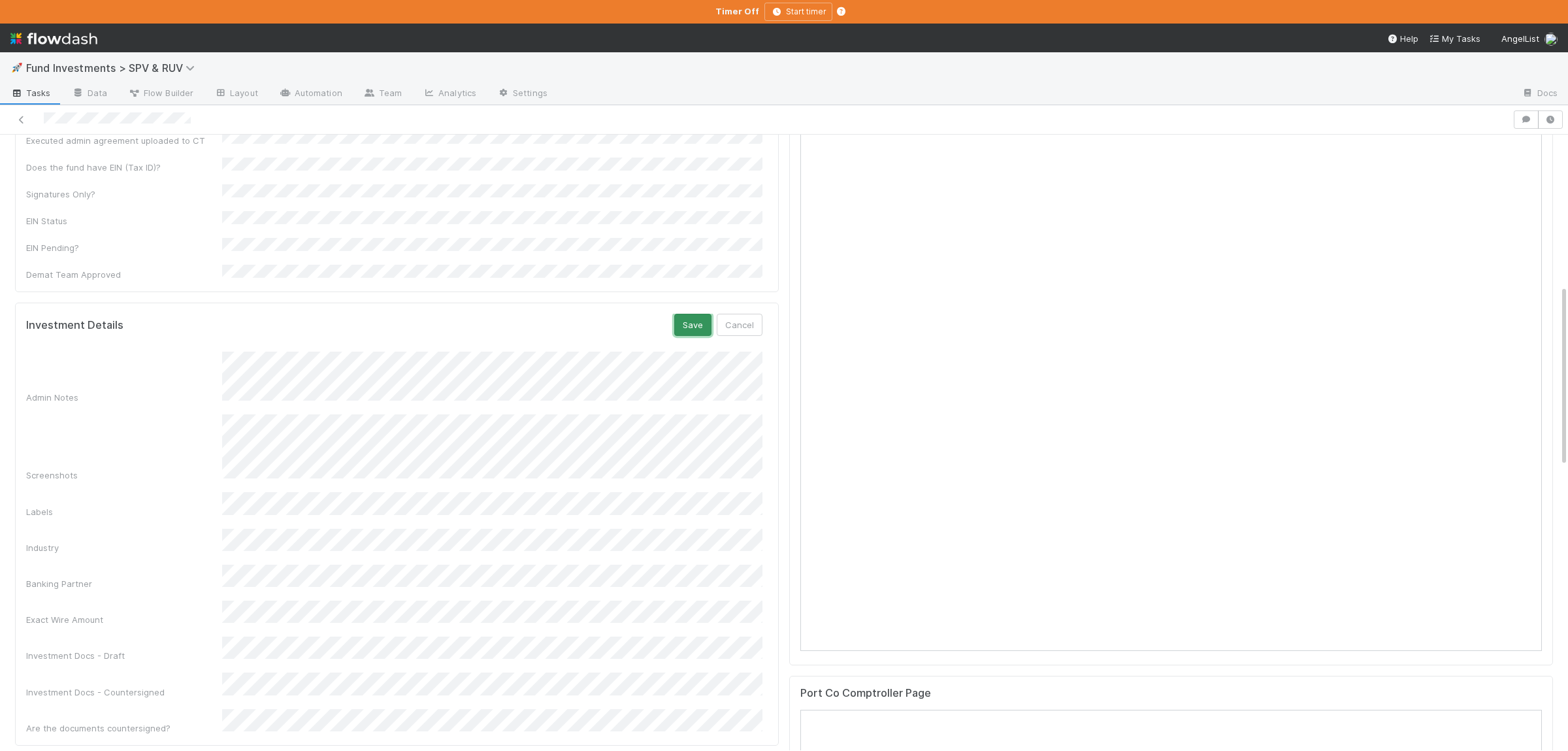 click on "Save" at bounding box center (693, 325) 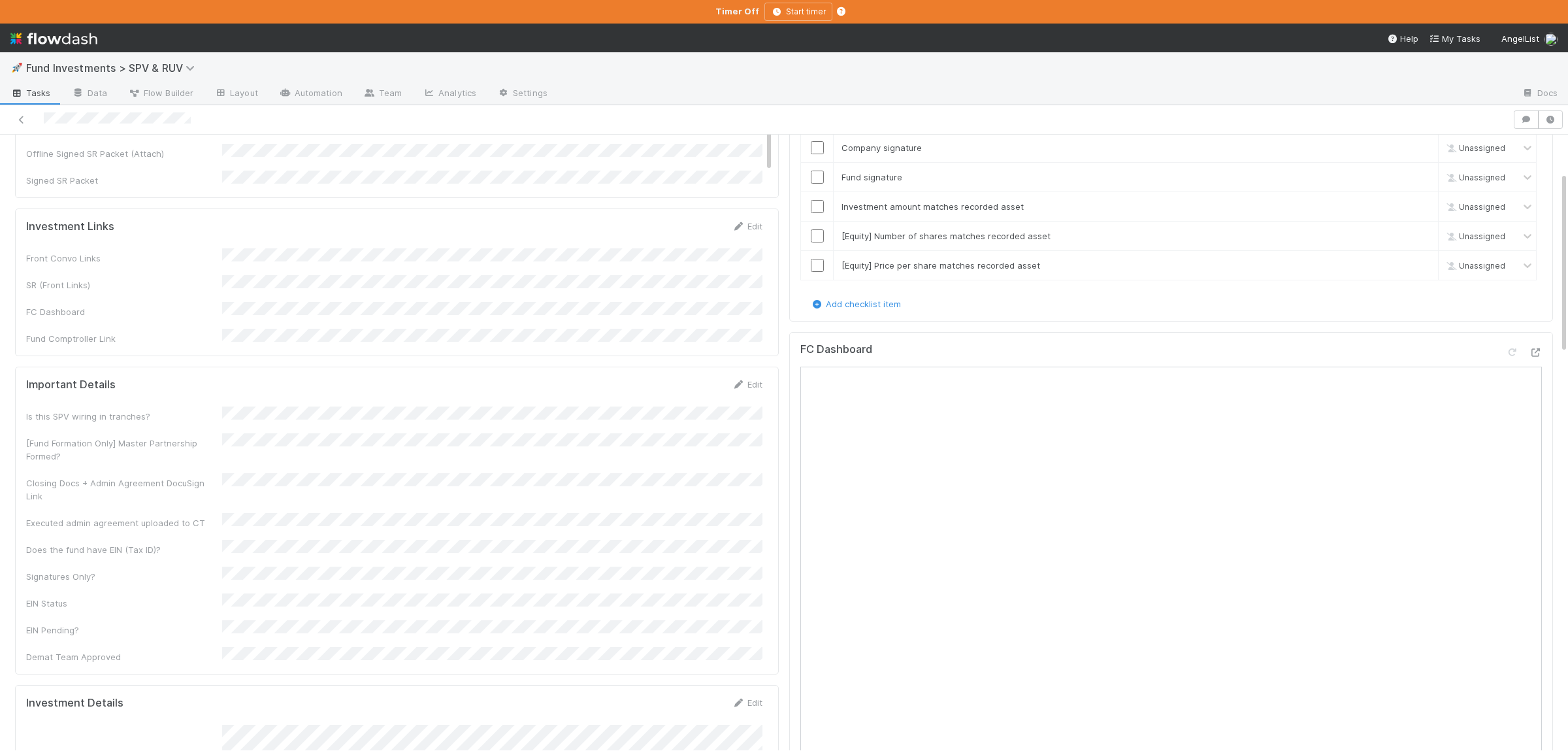 scroll, scrollTop: 0, scrollLeft: 0, axis: both 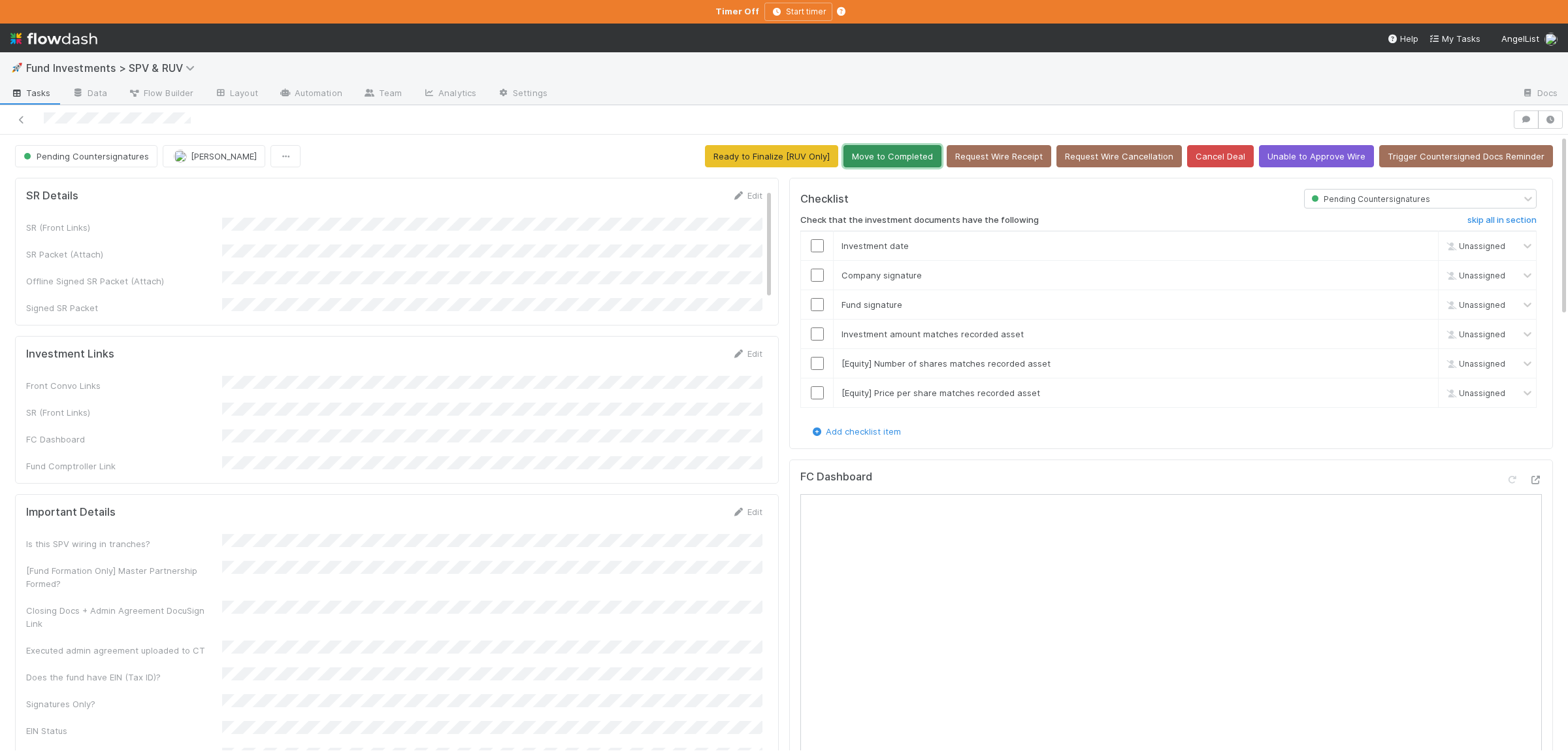 click on "Move to Completed" at bounding box center [892, 156] 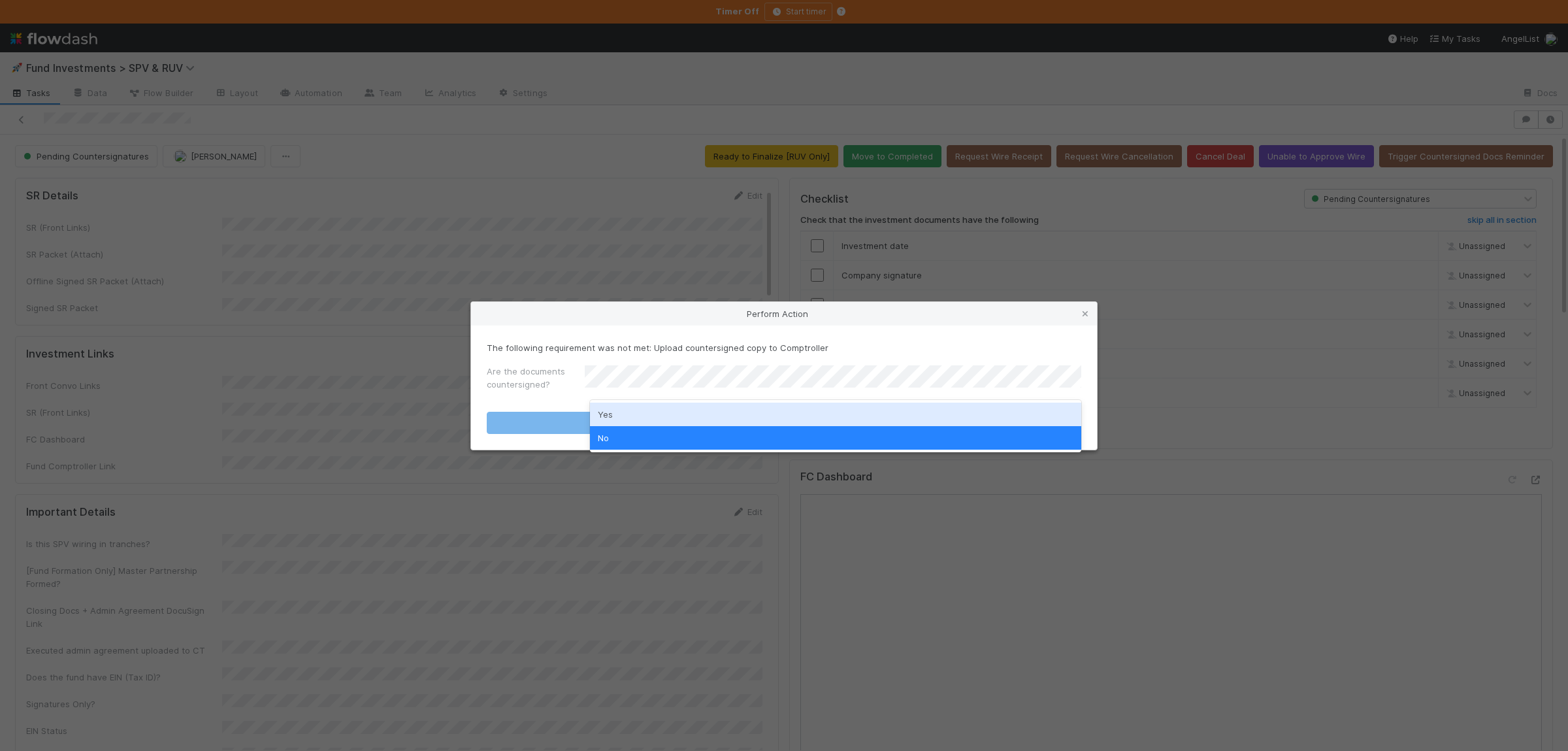 drag, startPoint x: 625, startPoint y: 411, endPoint x: 625, endPoint y: 422, distance: 11 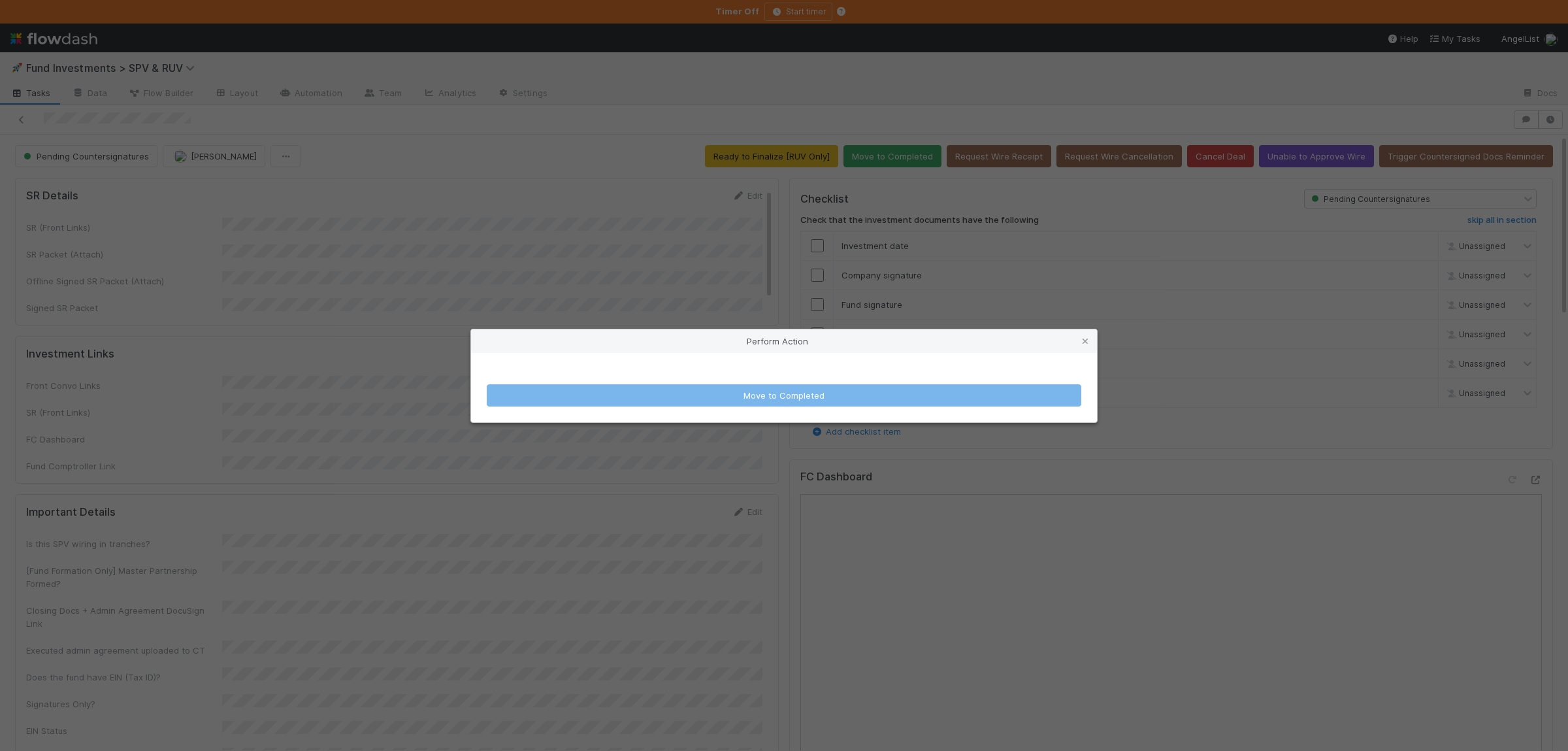 click on "Move to Completed" at bounding box center [784, 388] 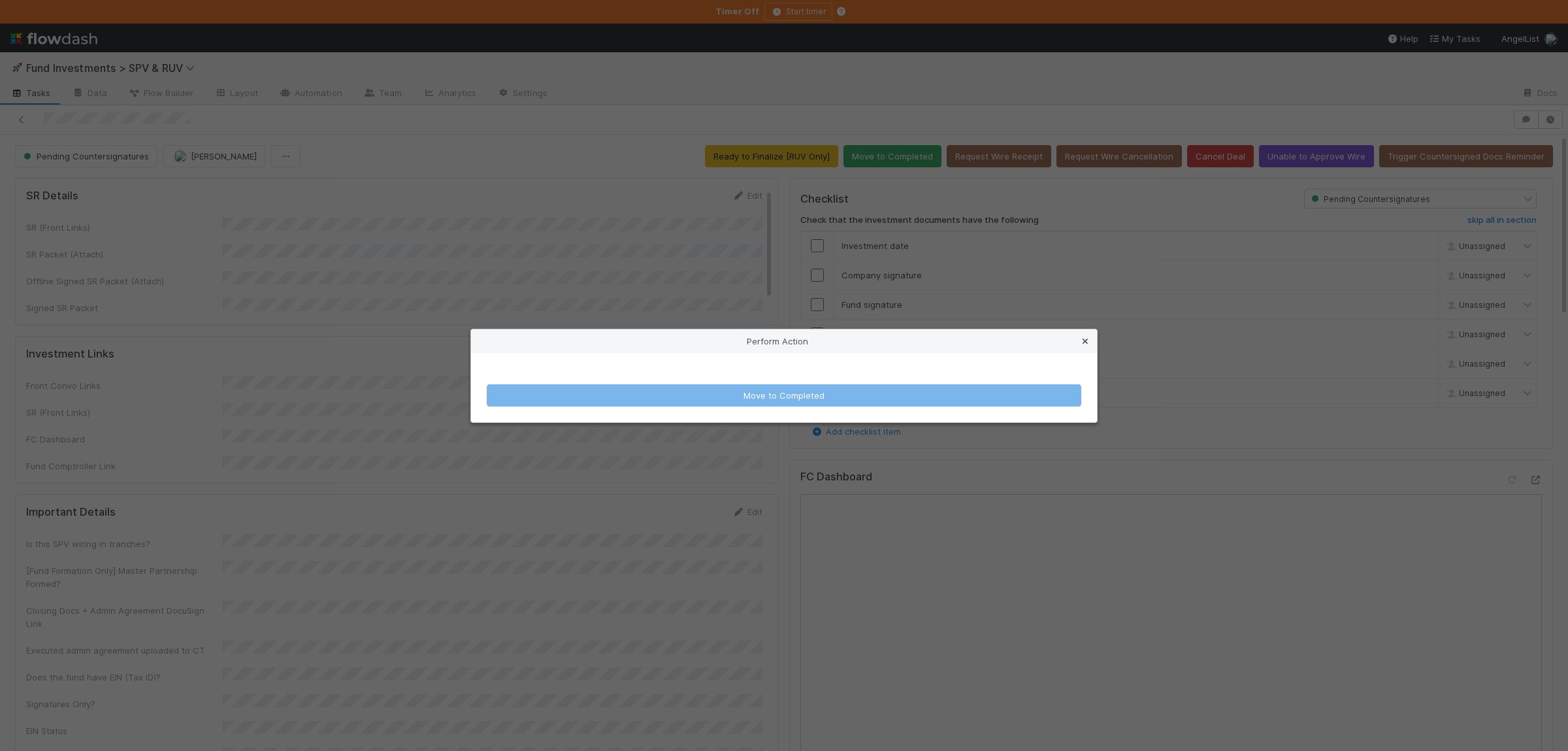 click at bounding box center [1085, 341] 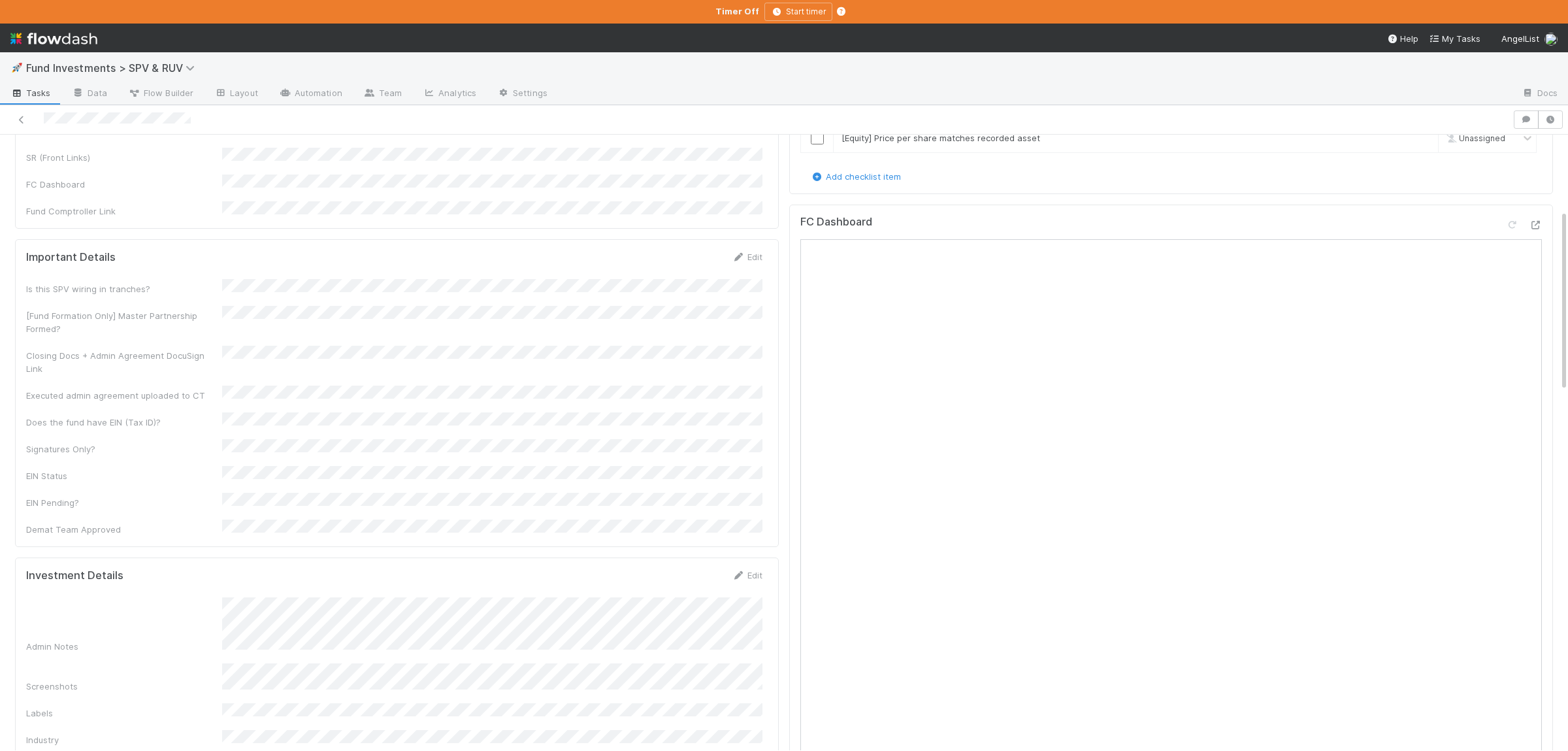 scroll, scrollTop: 0, scrollLeft: 0, axis: both 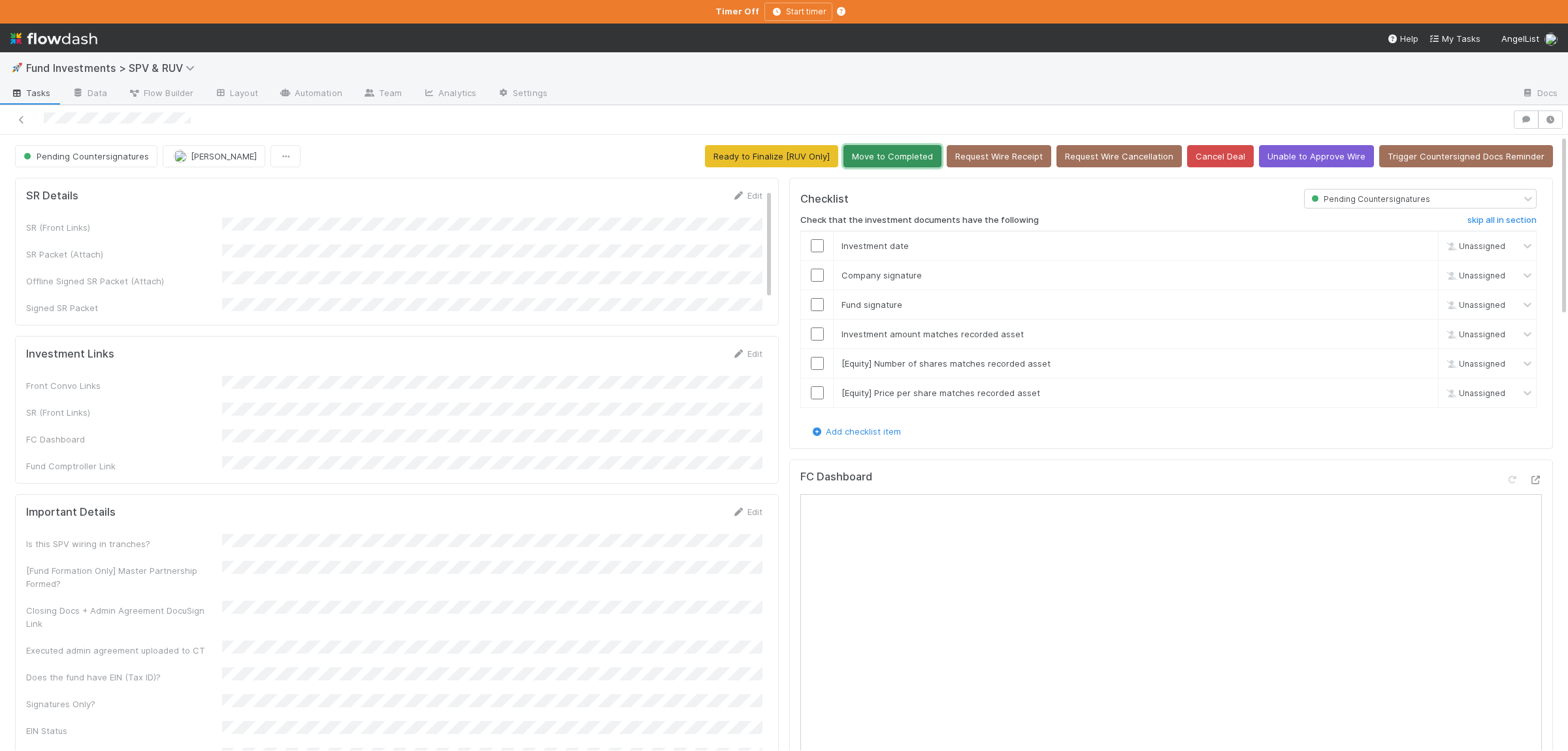 click on "Move to Completed" at bounding box center (892, 156) 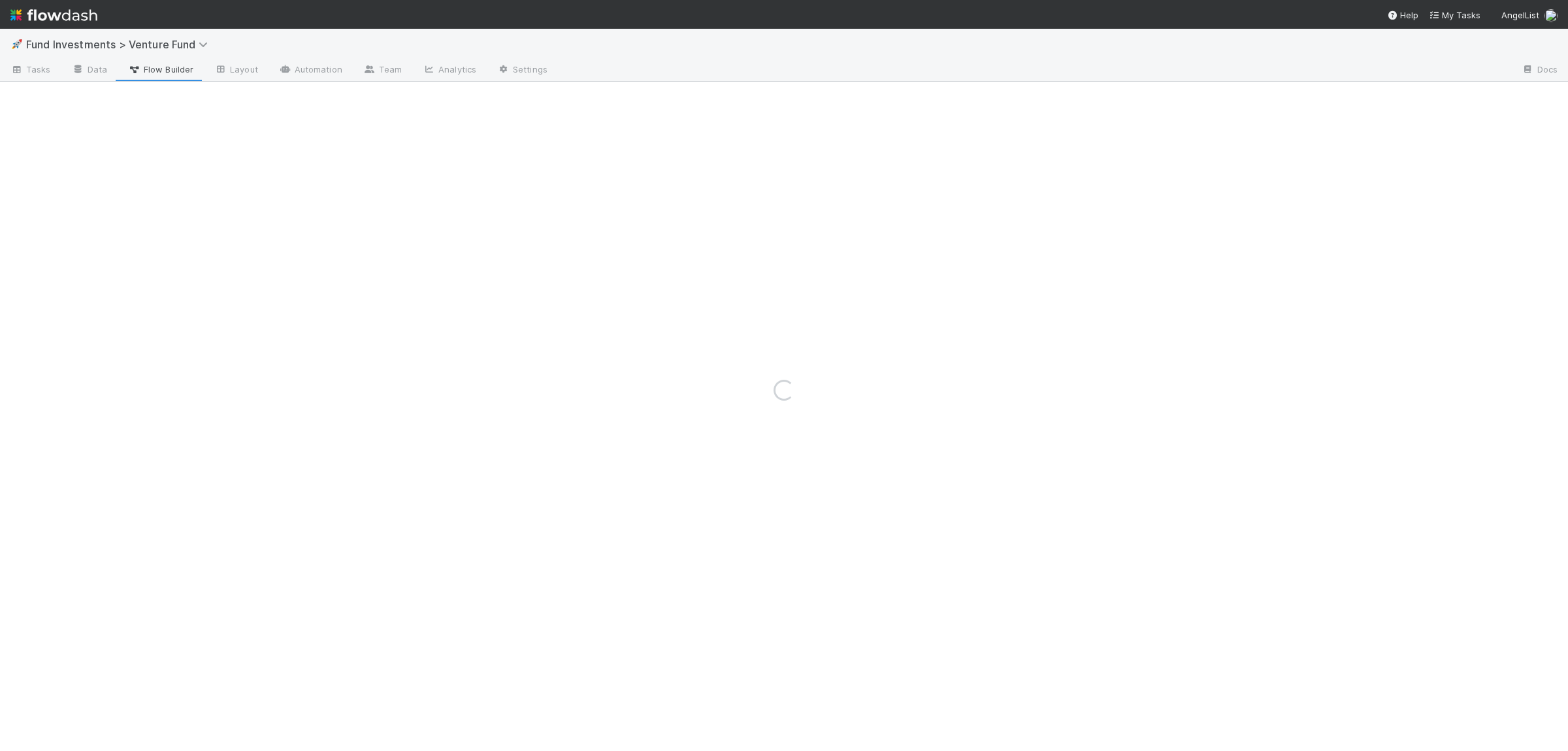 scroll, scrollTop: 0, scrollLeft: 0, axis: both 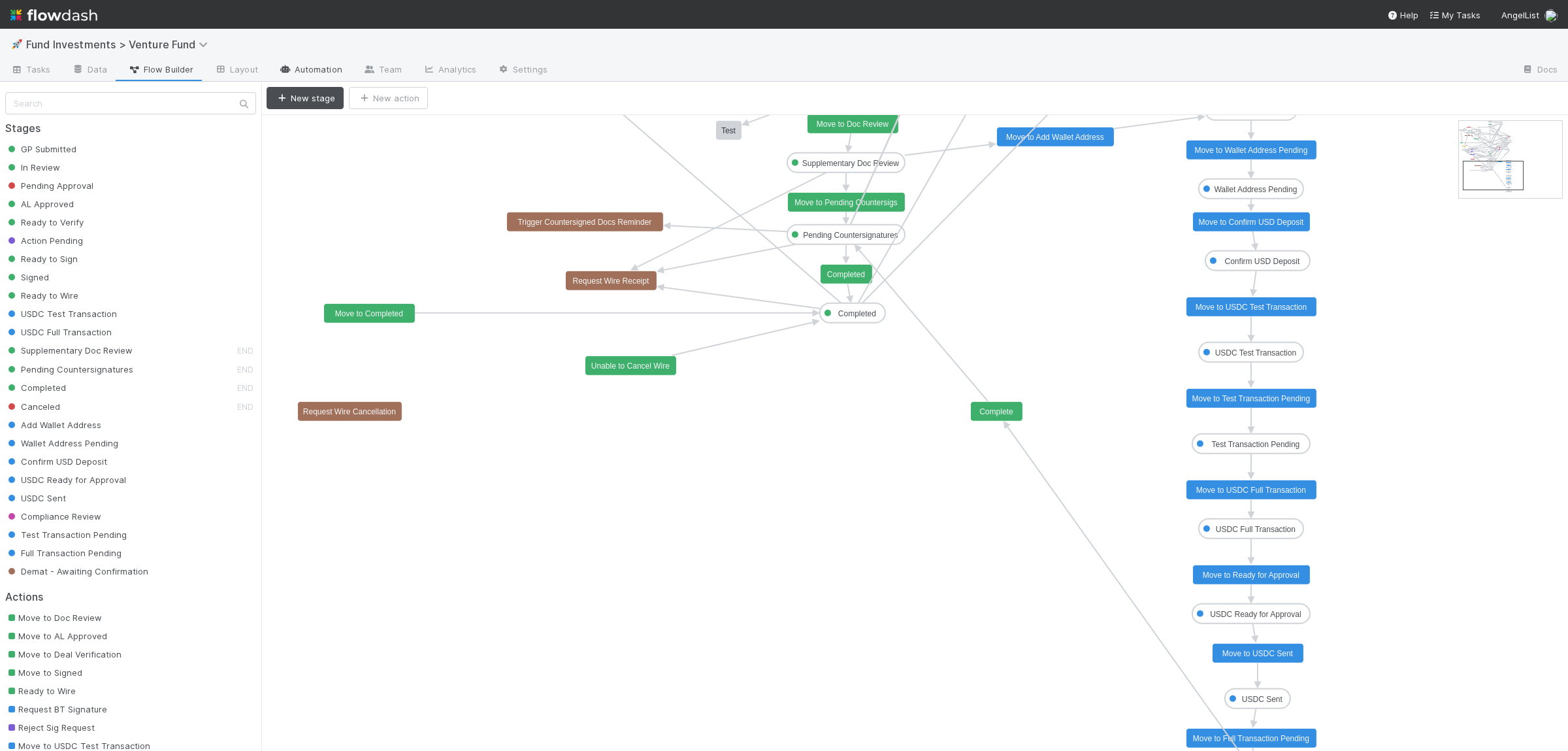 click on "Automation" at bounding box center (310, 71) 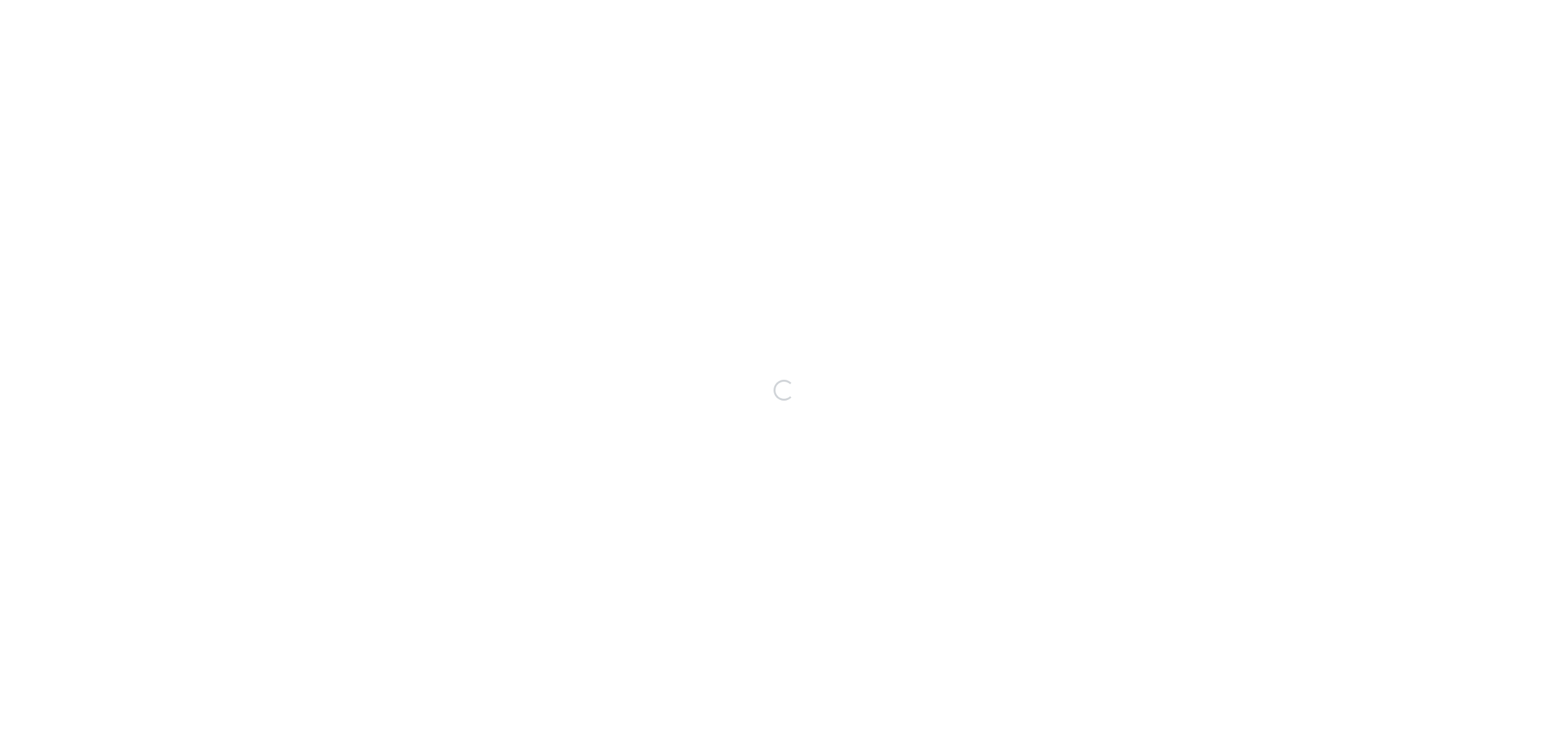 scroll, scrollTop: 0, scrollLeft: 0, axis: both 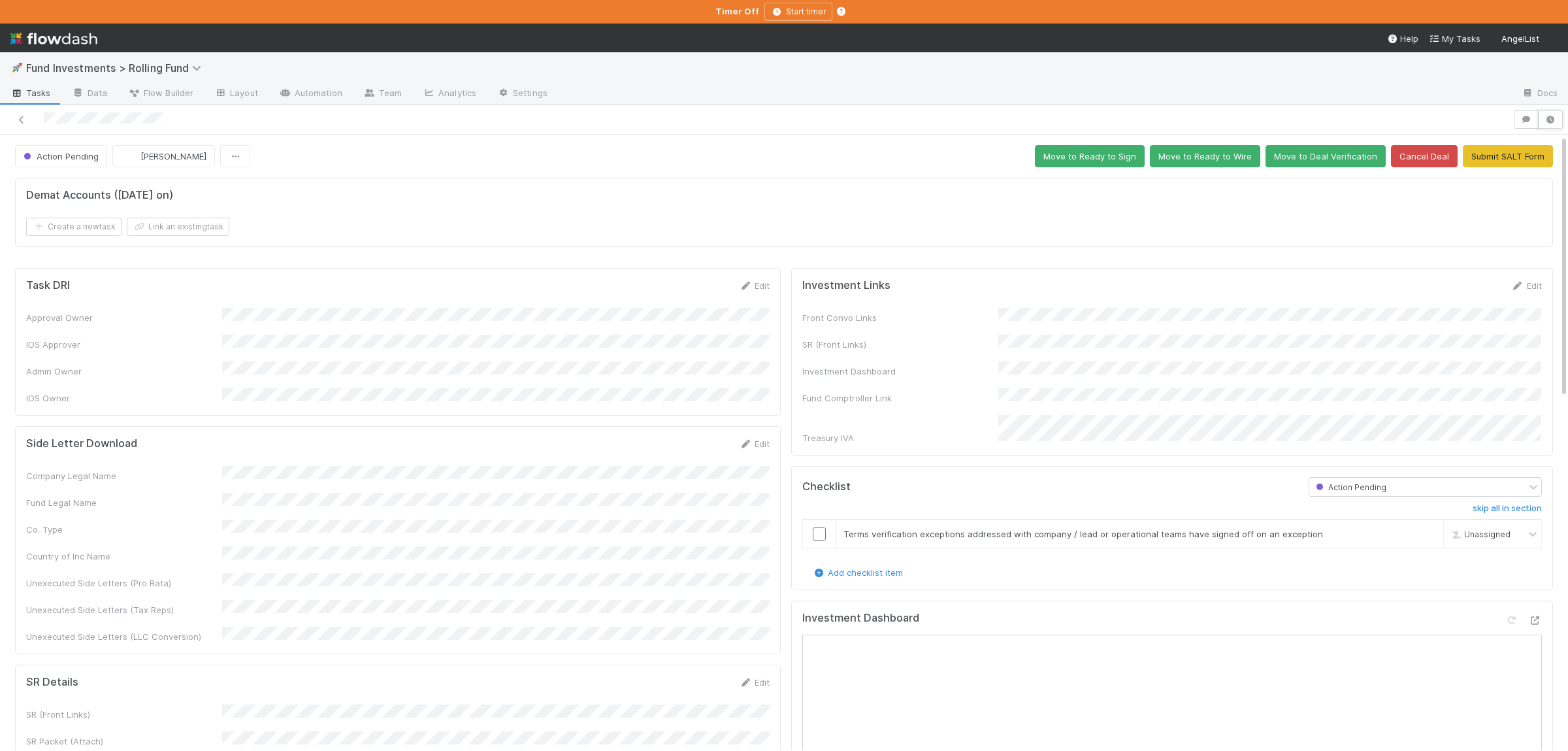 drag, startPoint x: 1546, startPoint y: 122, endPoint x: 1558, endPoint y: 166, distance: 45.60702 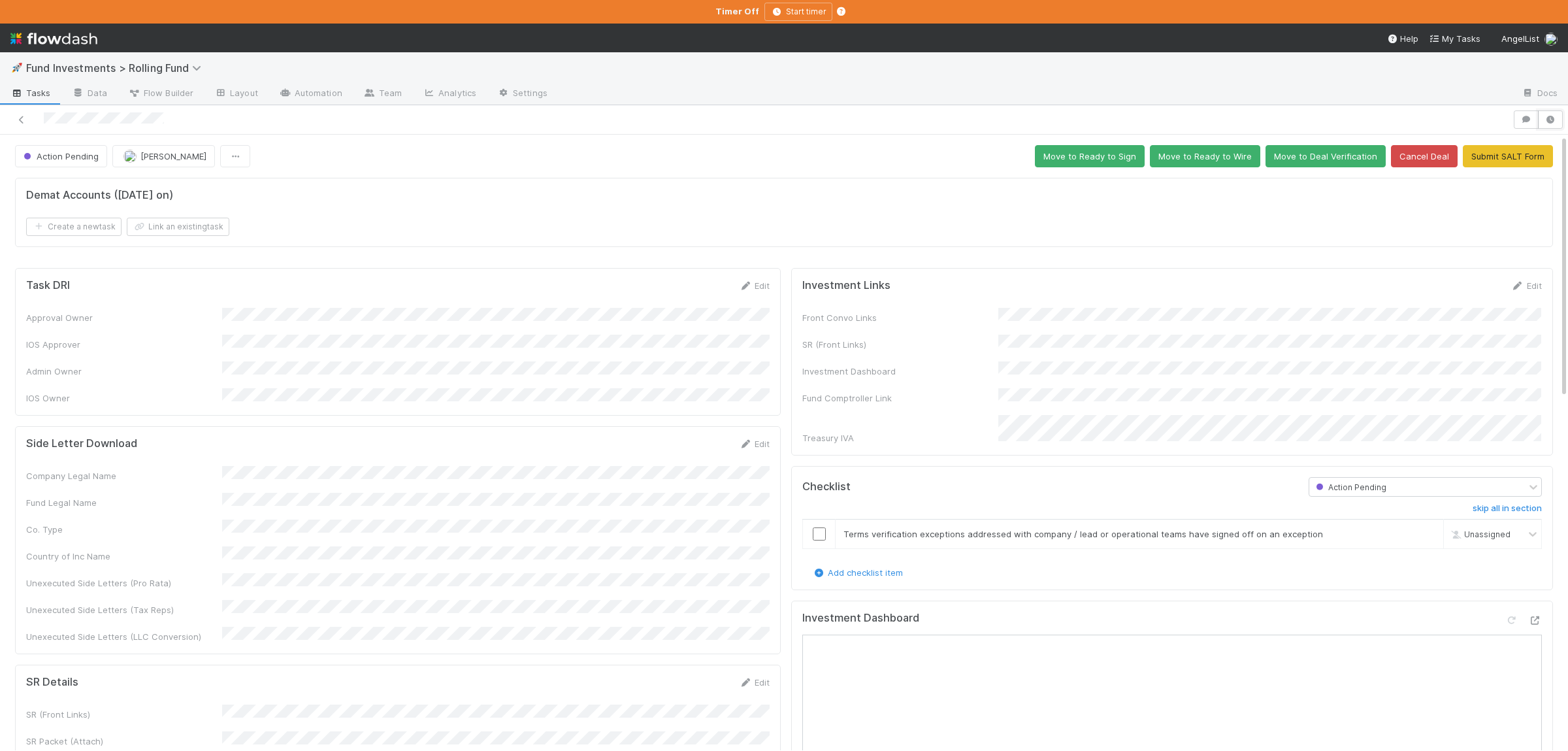 click at bounding box center [1550, 120] 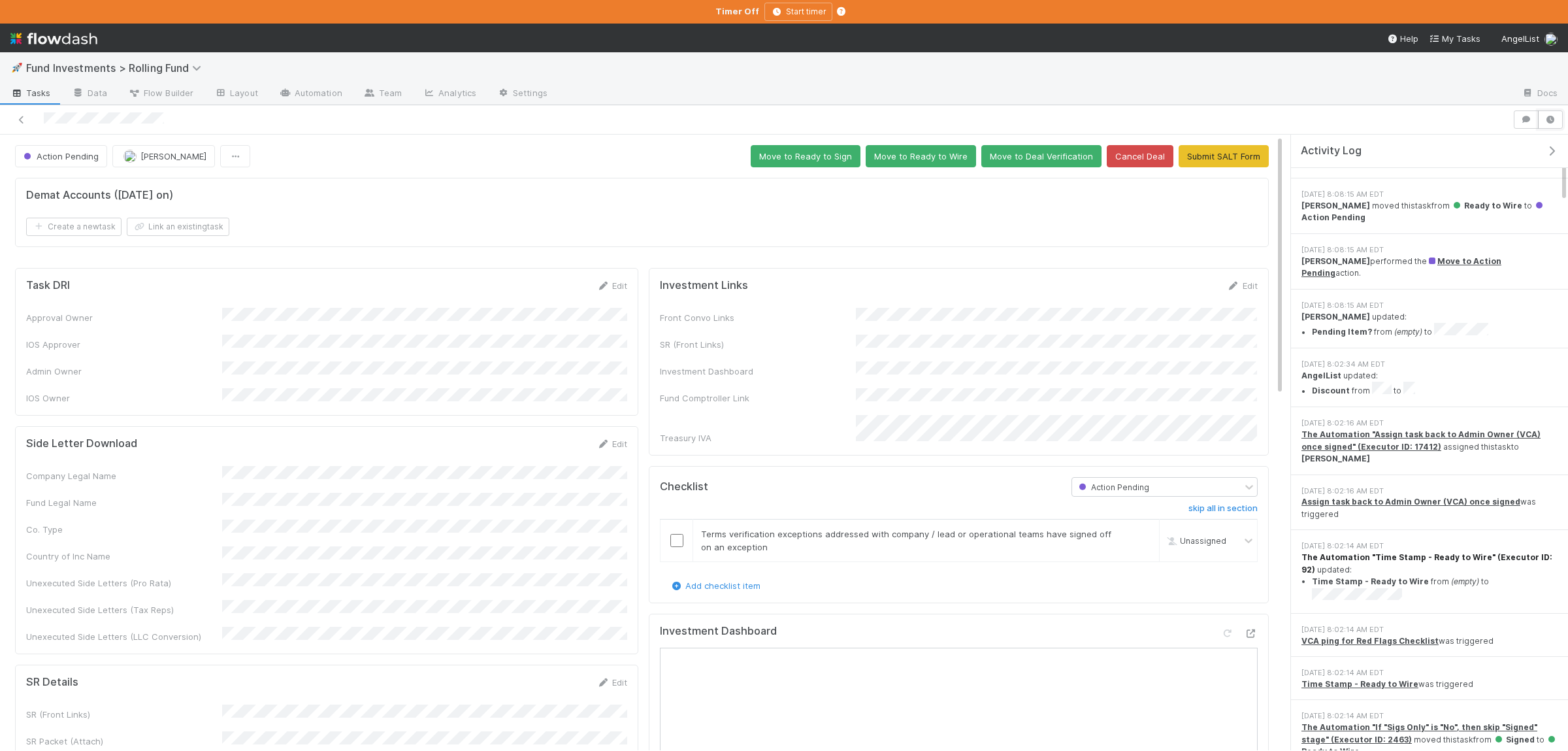 scroll, scrollTop: 192, scrollLeft: 0, axis: vertical 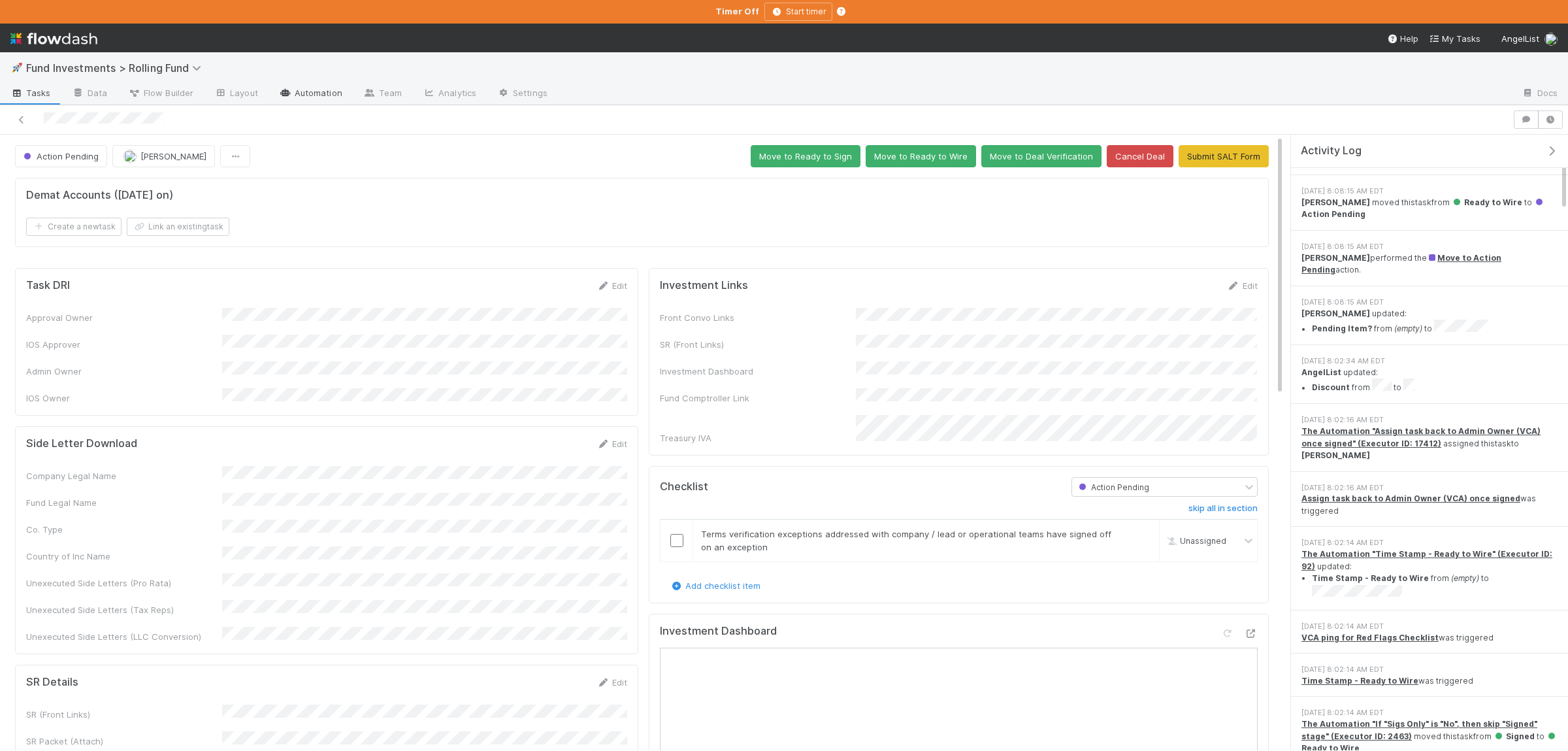 click on "Automation" at bounding box center (310, 94) 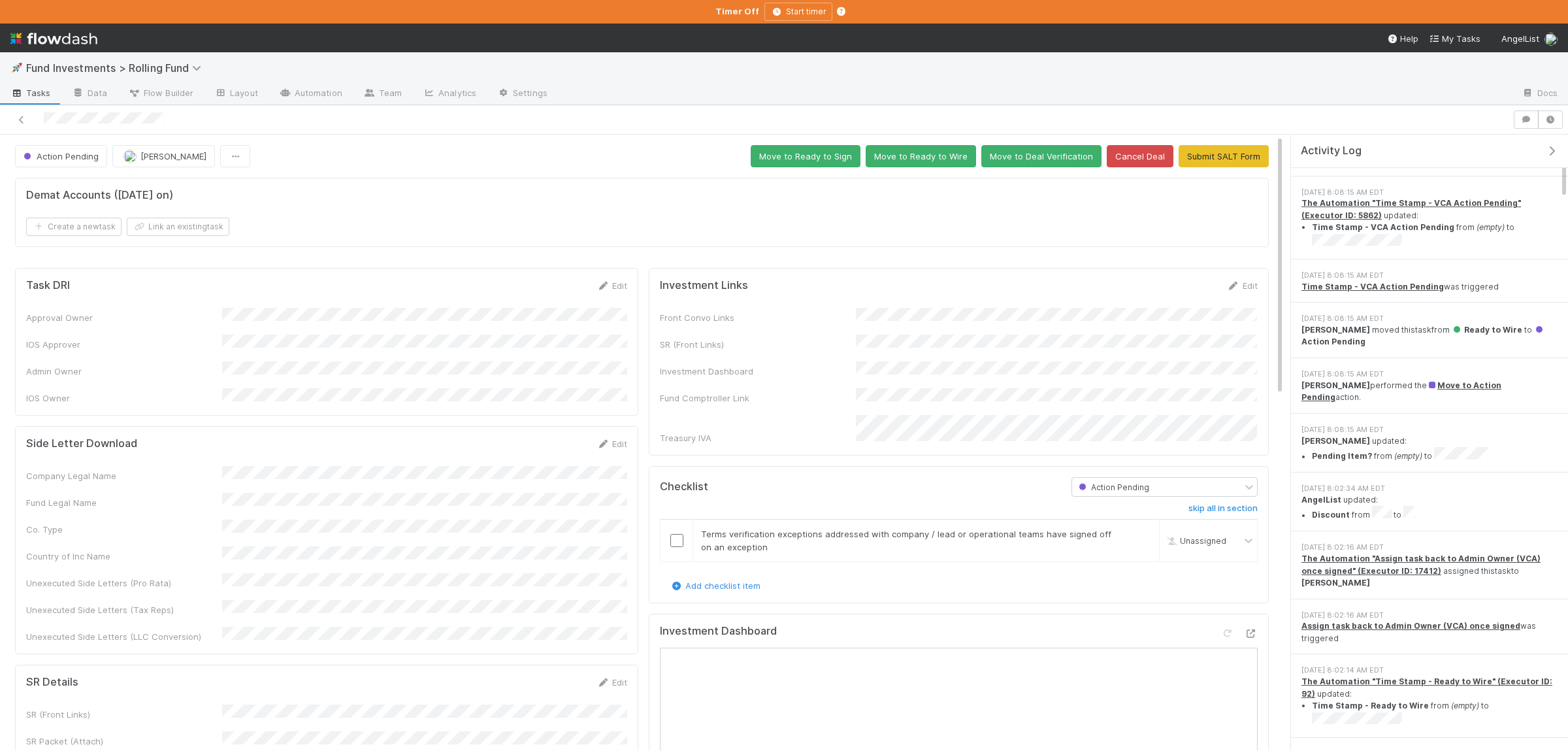 scroll, scrollTop: 0, scrollLeft: 0, axis: both 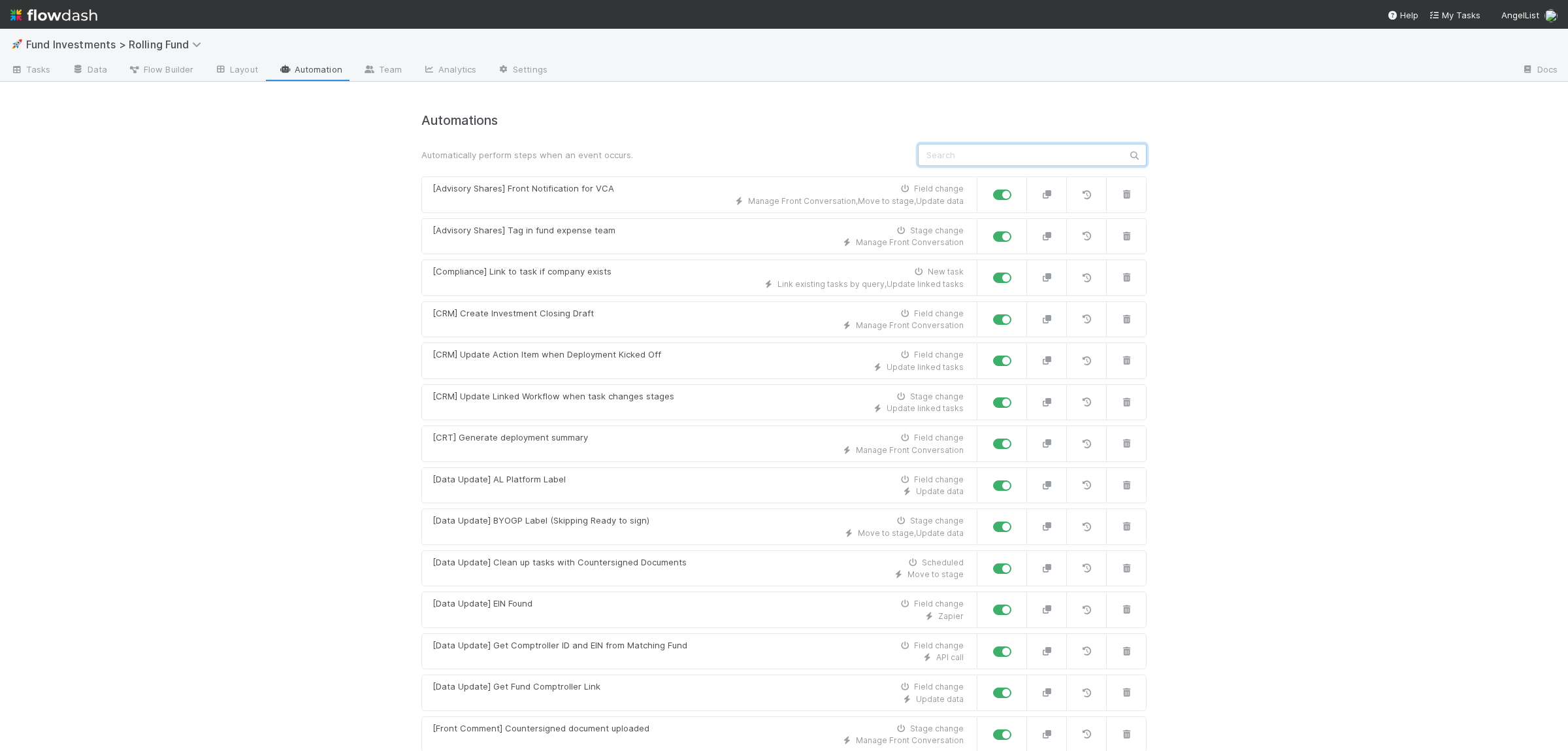 click at bounding box center (1032, 155) 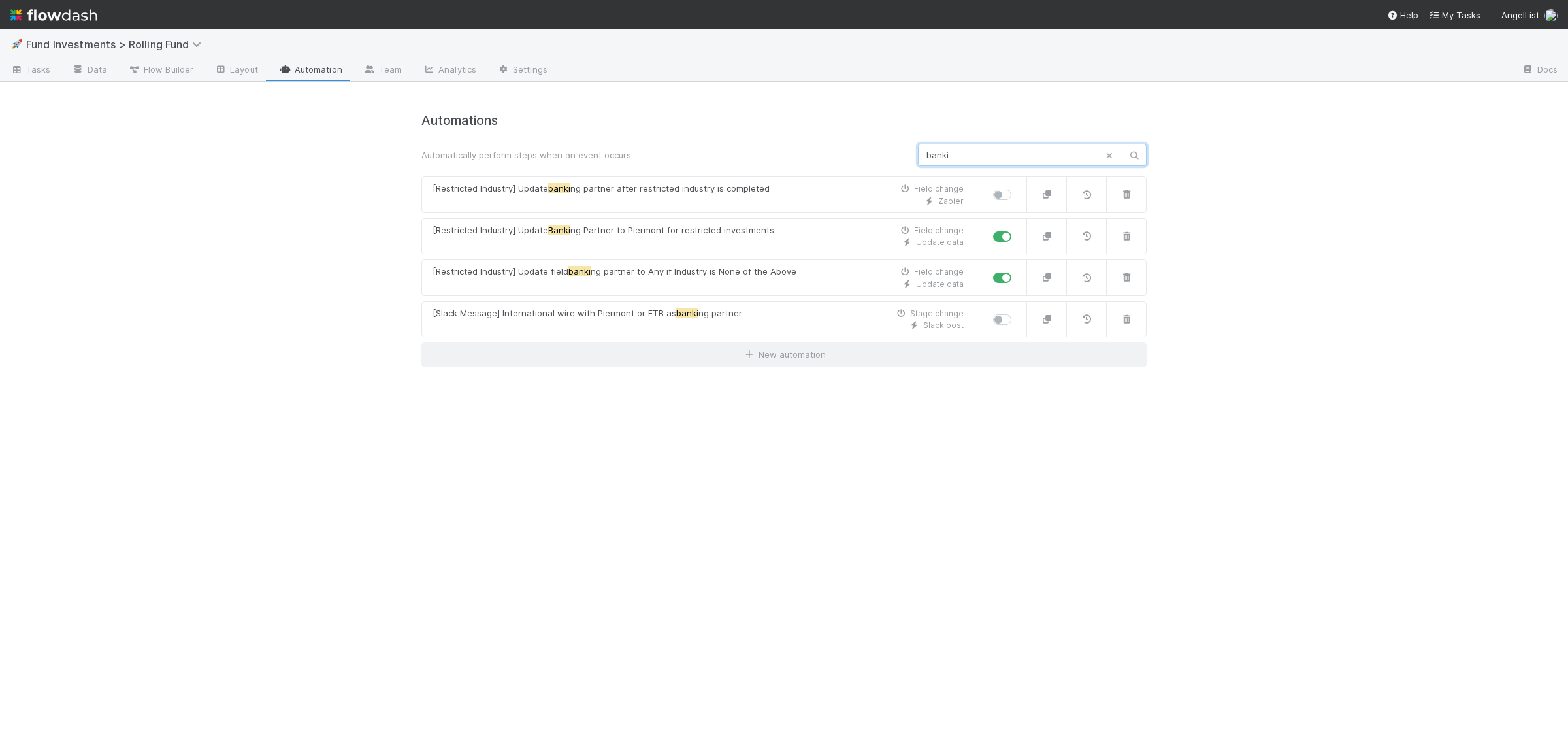 drag, startPoint x: 814, startPoint y: 157, endPoint x: 793, endPoint y: 167, distance: 23.25941 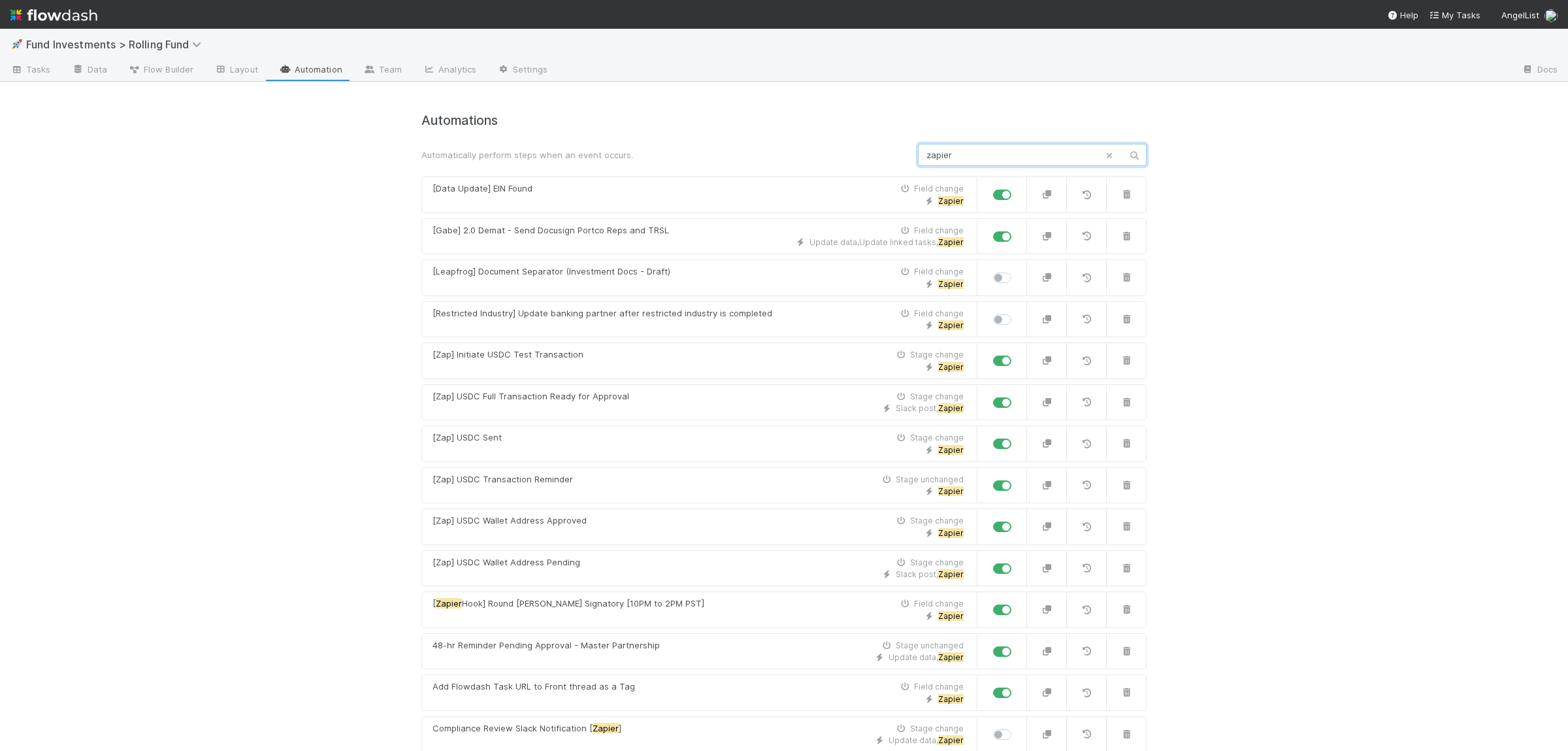 type on "zapier" 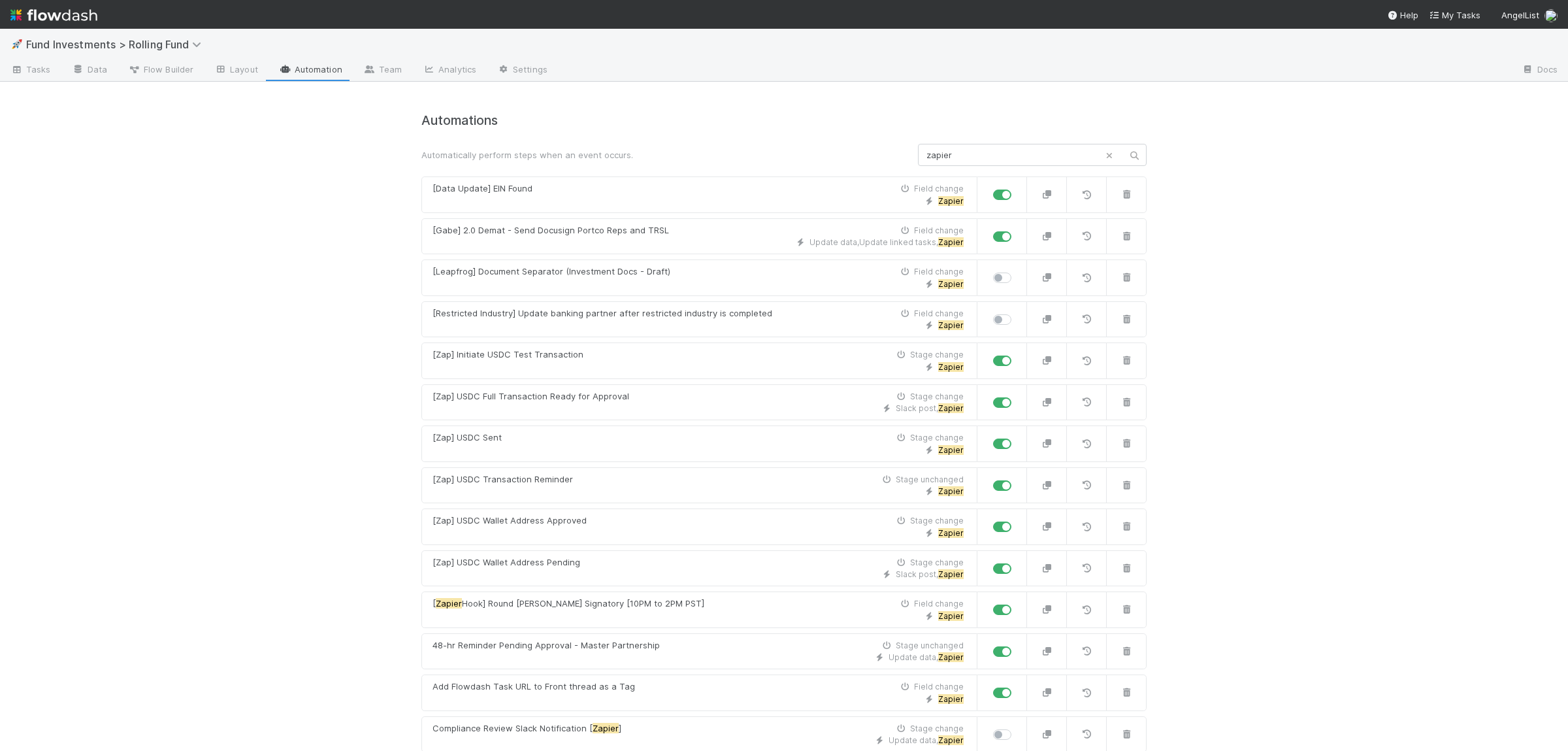 click on "🚀 Fund Investments > Rolling Fund Tasks Data Flow Builder Layout Automation Team Analytics Settings  Docs Automations Automatically perform steps when an event occurs. zapier [Data Update] EIN Found Field change Zapier [Gabe] 2.0 Demat - Send Docusign Portco Reps and TRSL Field change Update data ,  Update linked tasks ,  Zapier [Leapfrog] Document Separator (Investment Docs - Draft) Field change Zapier [Restricted Industry] Update banking partner after restricted industry is completed Field change Zapier [Zap] Initiate USDC Test Transaction Stage change Zapier [Zap] USDC Full Transaction Ready for Approval Stage change Slack post ,  Zapier [Zap] USDC Sent Stage change Zapier [Zap] USDC Transaction Reminder Stage unchanged Zapier [Zap] USDC Wallet Address Approved Stage change Zapier [Zap] USDC Wallet Address Pending Stage change Slack post ,  Zapier [ Zapier  Hook] Round Robin Signatory [10PM to 2PM PST] Field change Zapier 48-hr Reminder Pending Approval - Master Partnership Stage unchanged Update data" at bounding box center (784, 390) 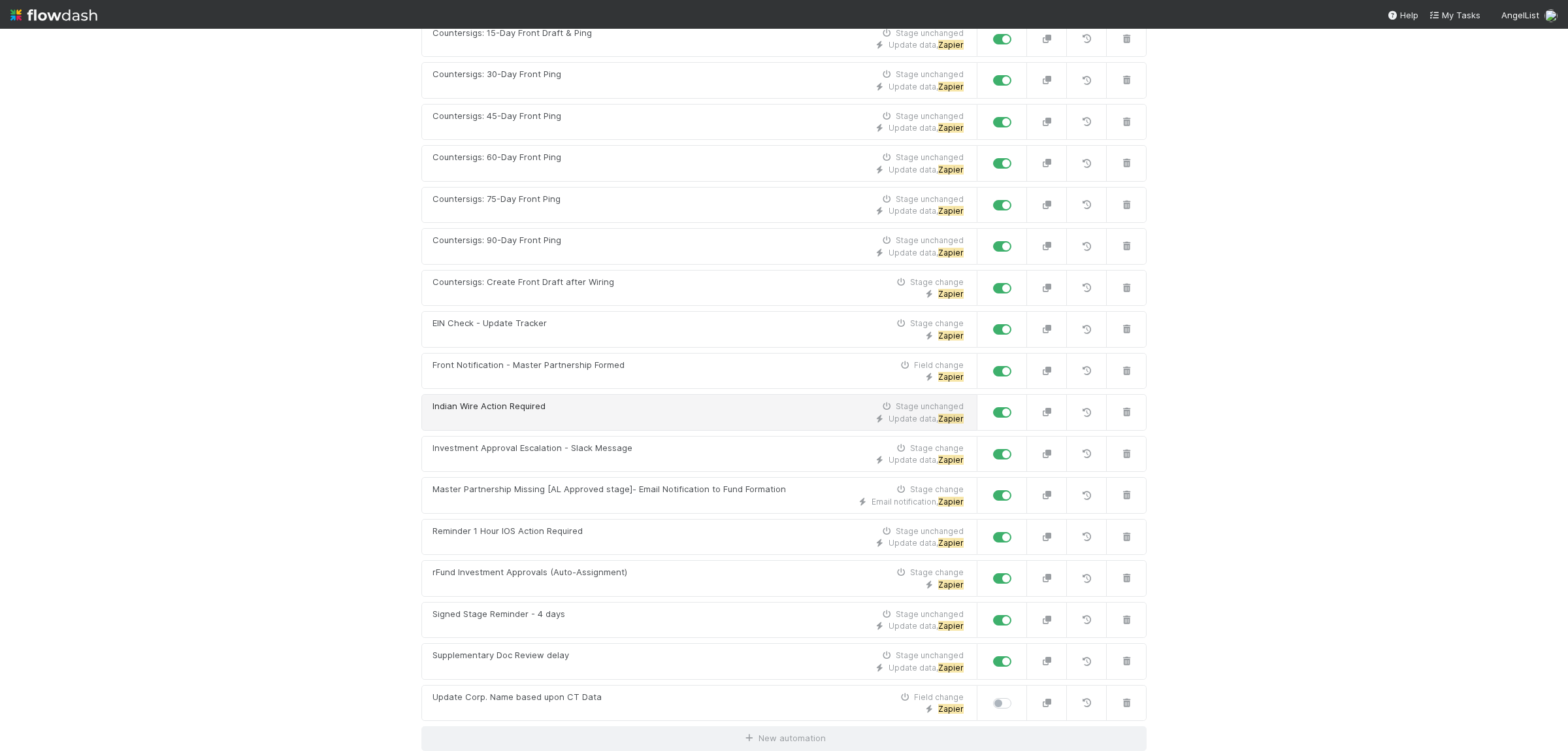 scroll, scrollTop: 790, scrollLeft: 0, axis: vertical 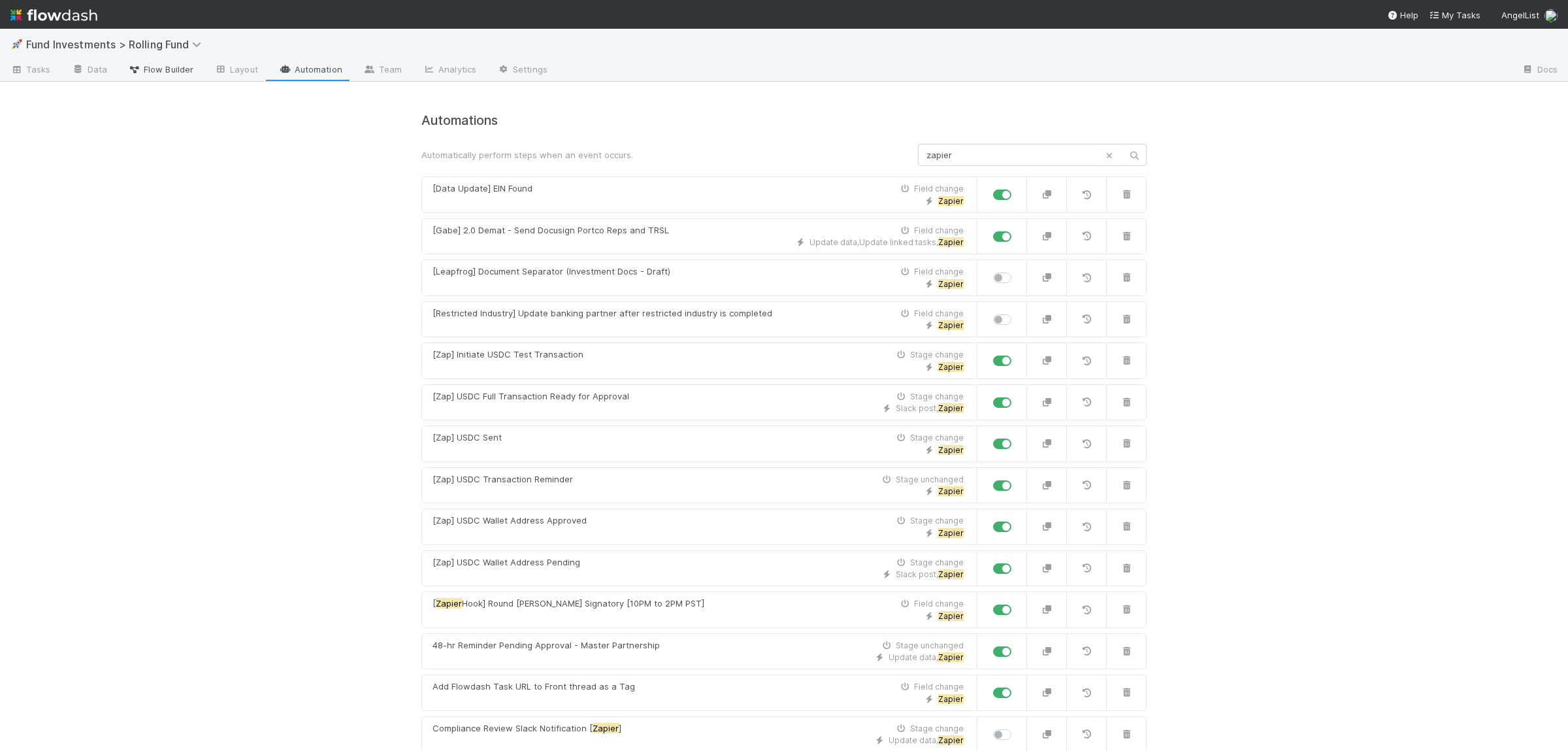 click on "Flow Builder" at bounding box center (161, 69) 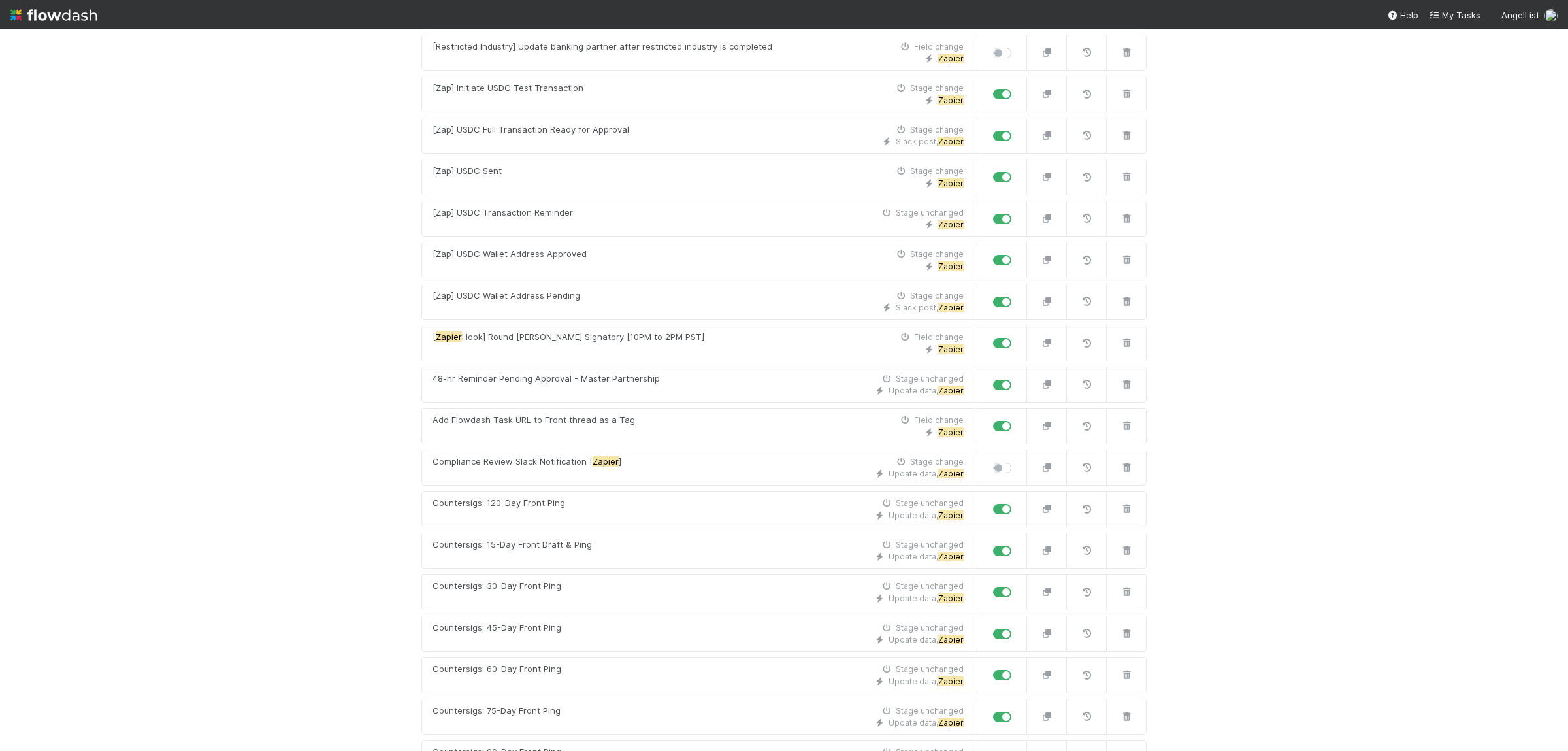 scroll, scrollTop: 255, scrollLeft: 0, axis: vertical 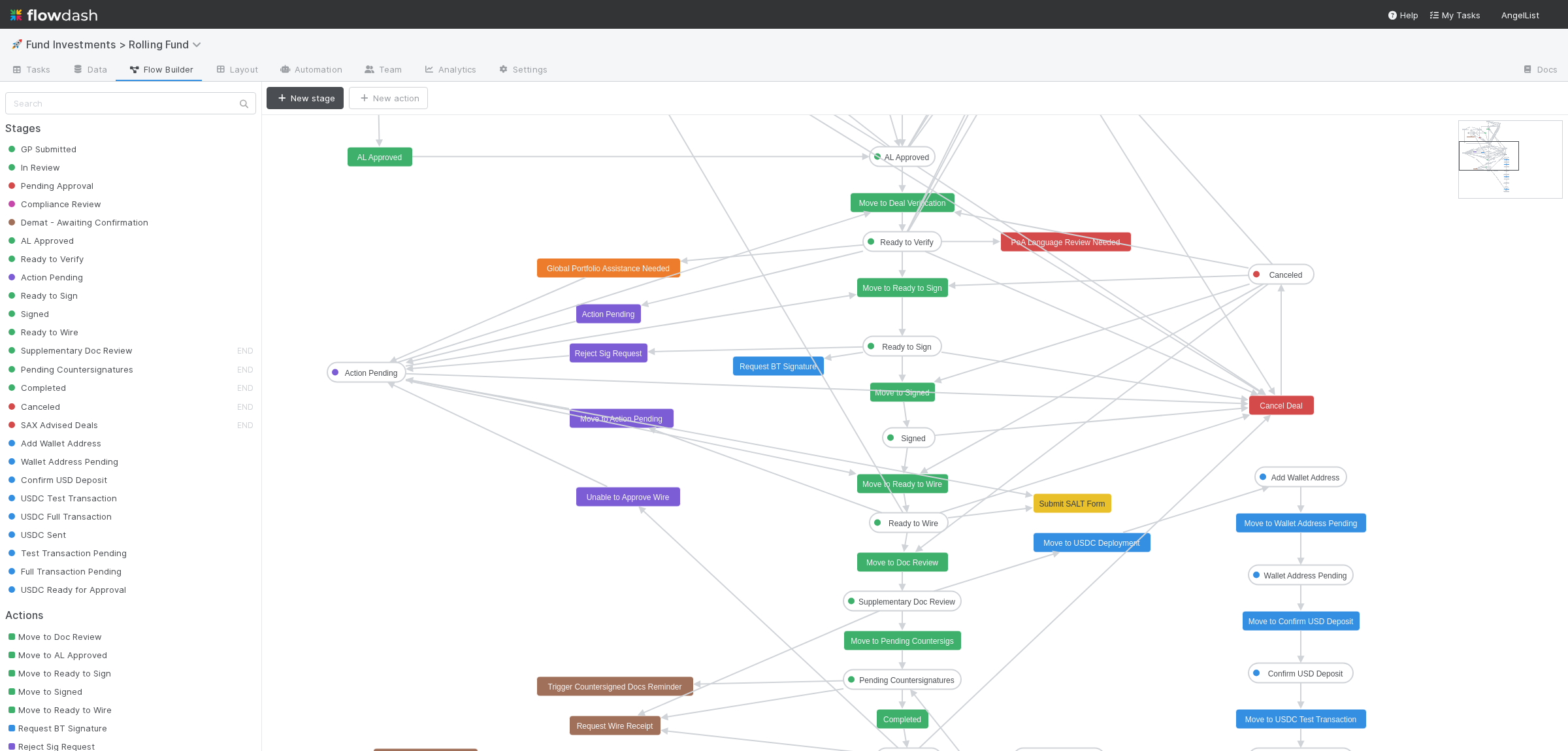 click on "Move to Ready to Wire" 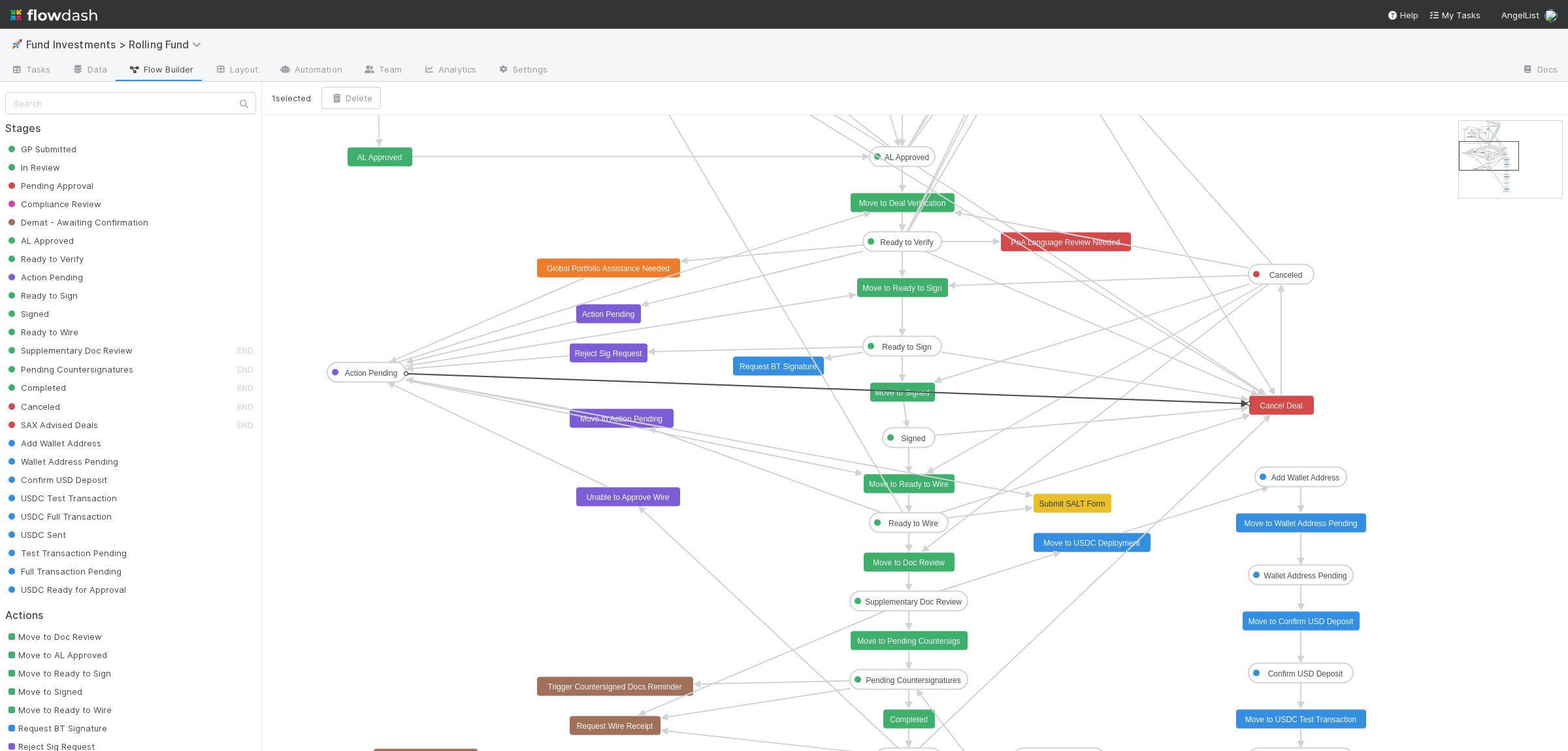 click 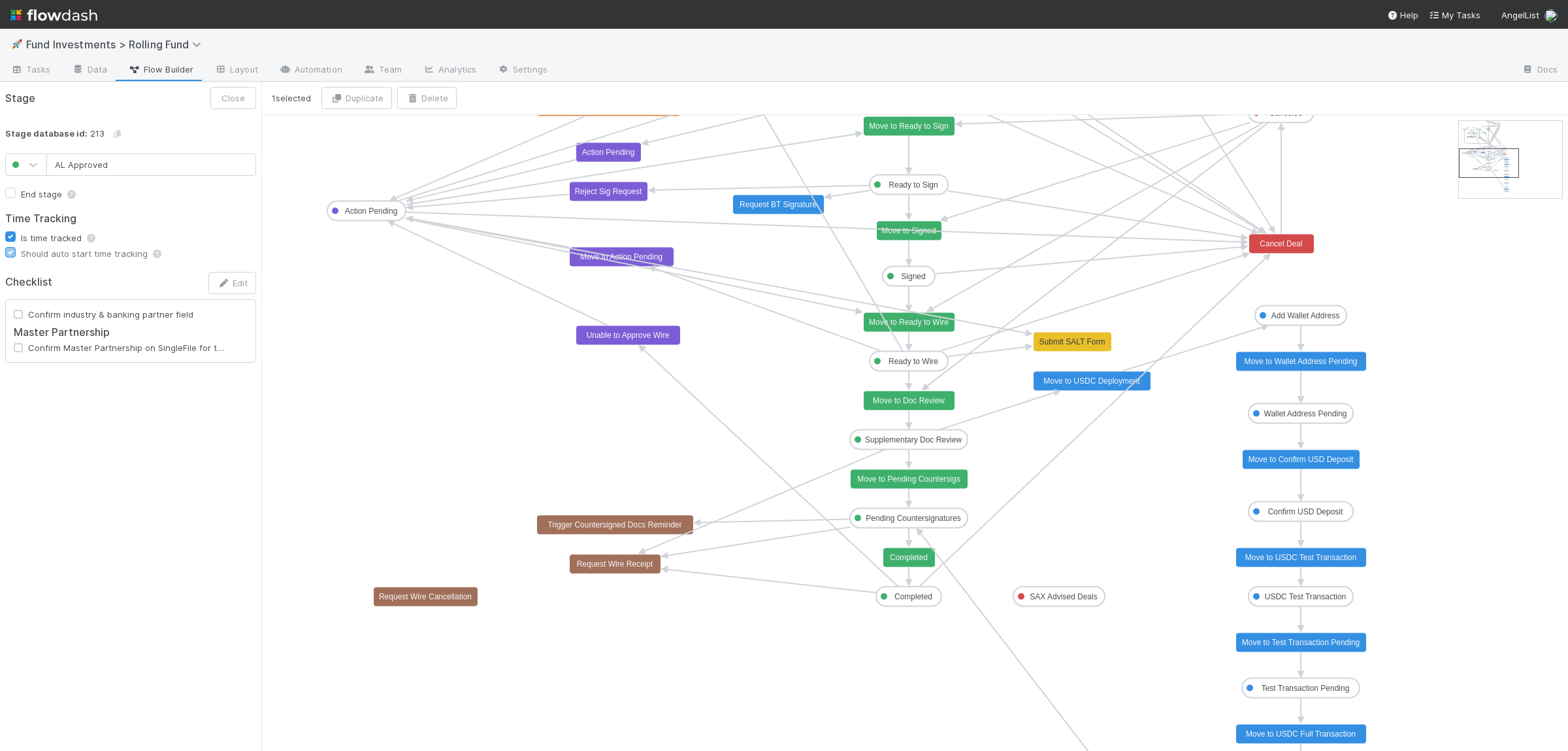 type on "Ready to Wire" 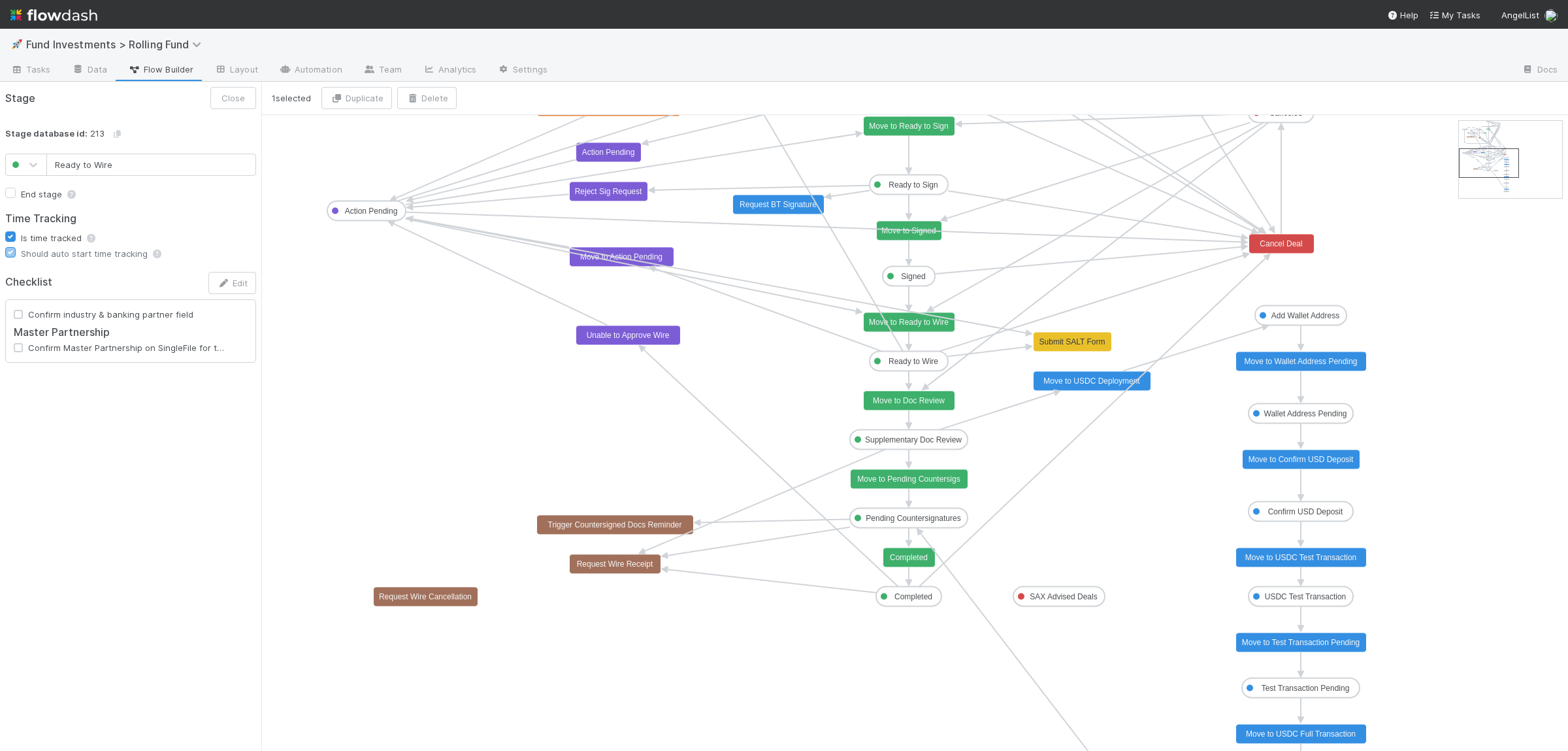 click 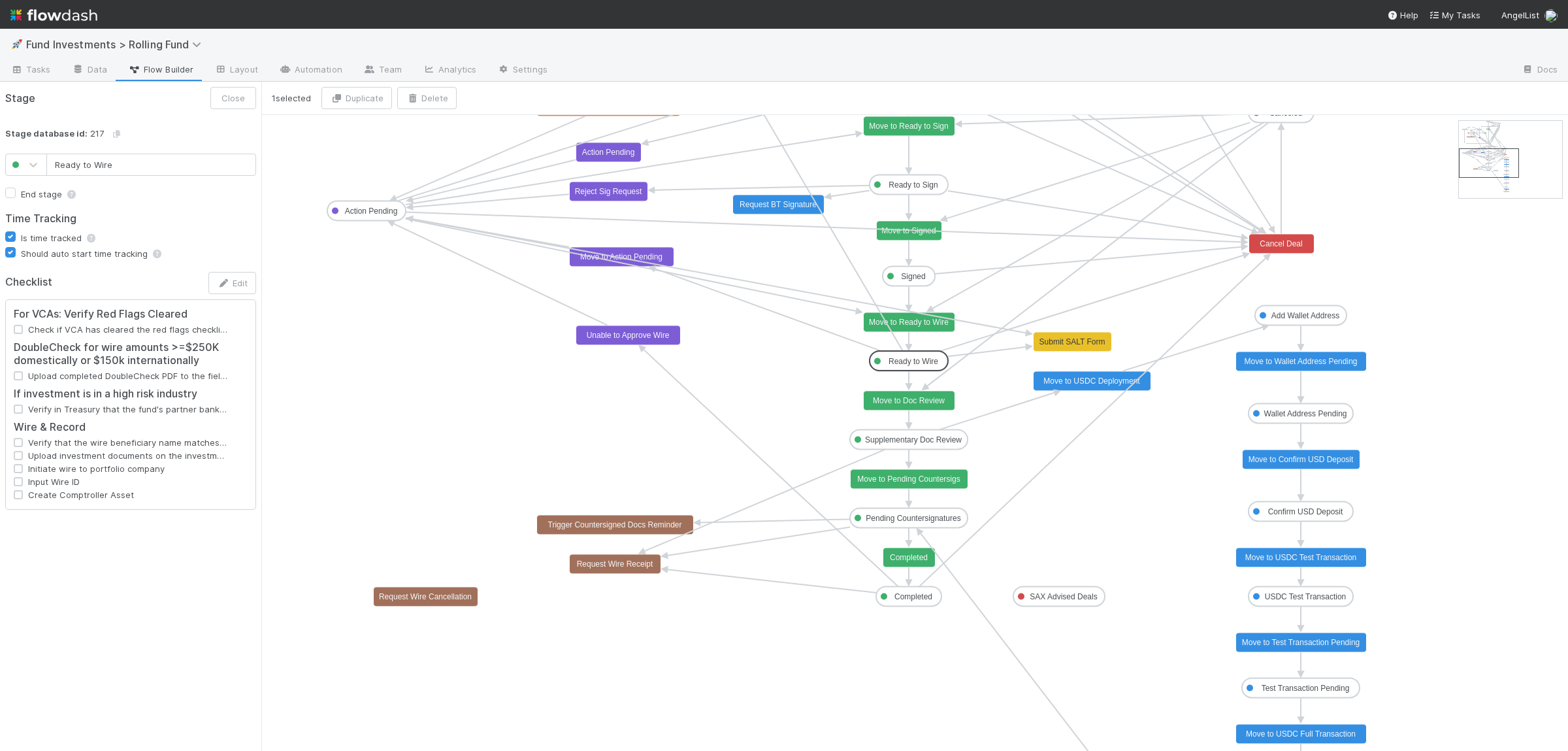 click 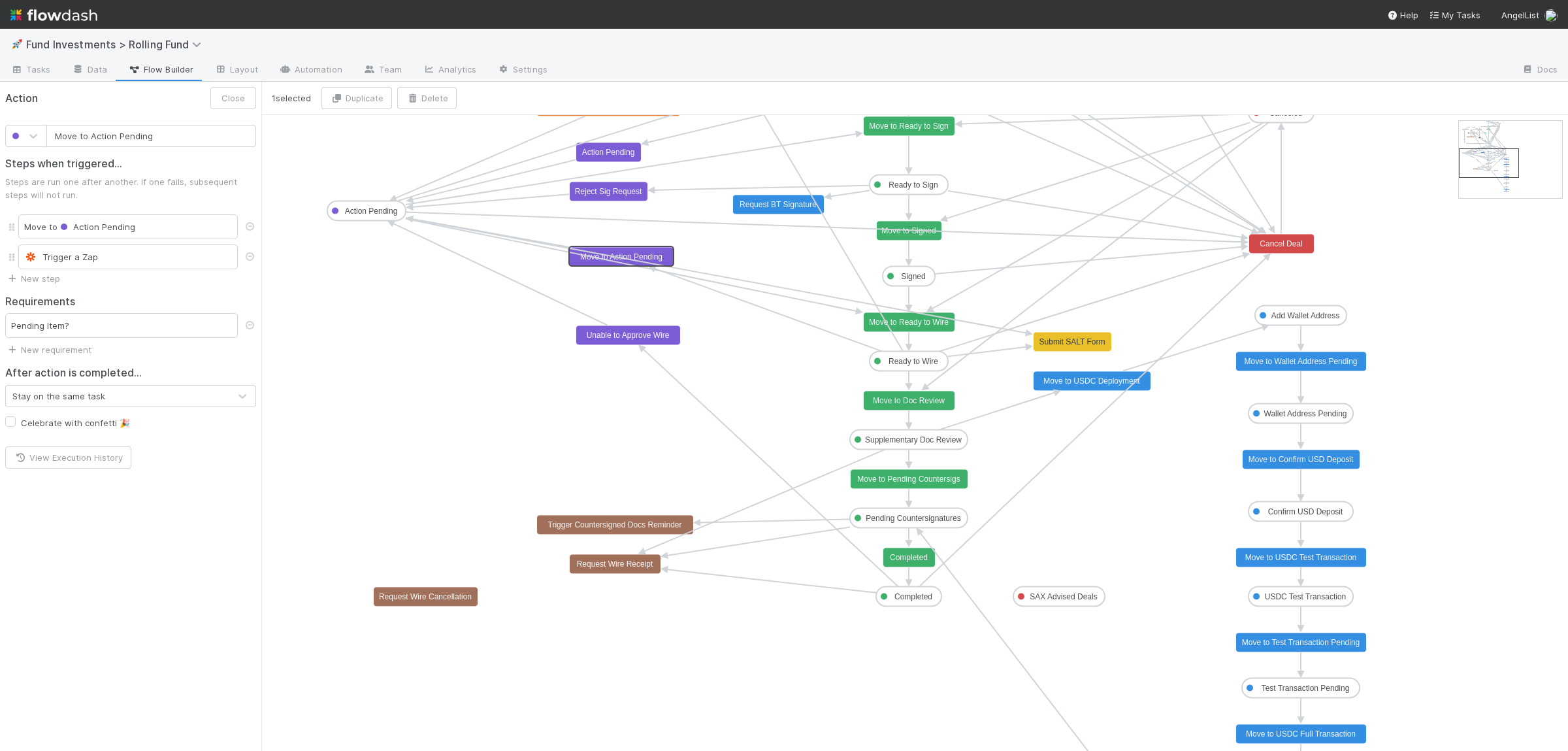 click 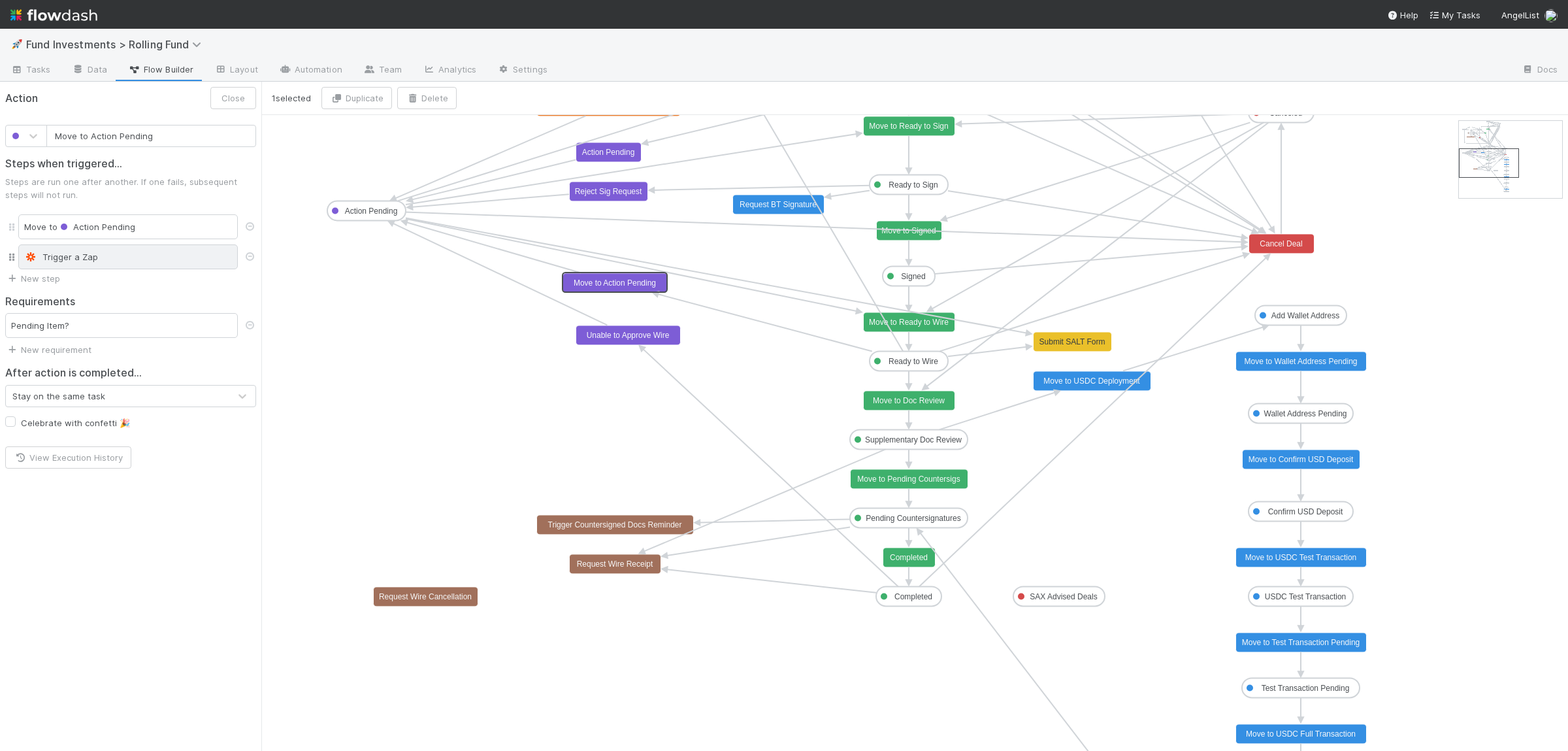 click on "Trigger a Zap" at bounding box center (128, 257) 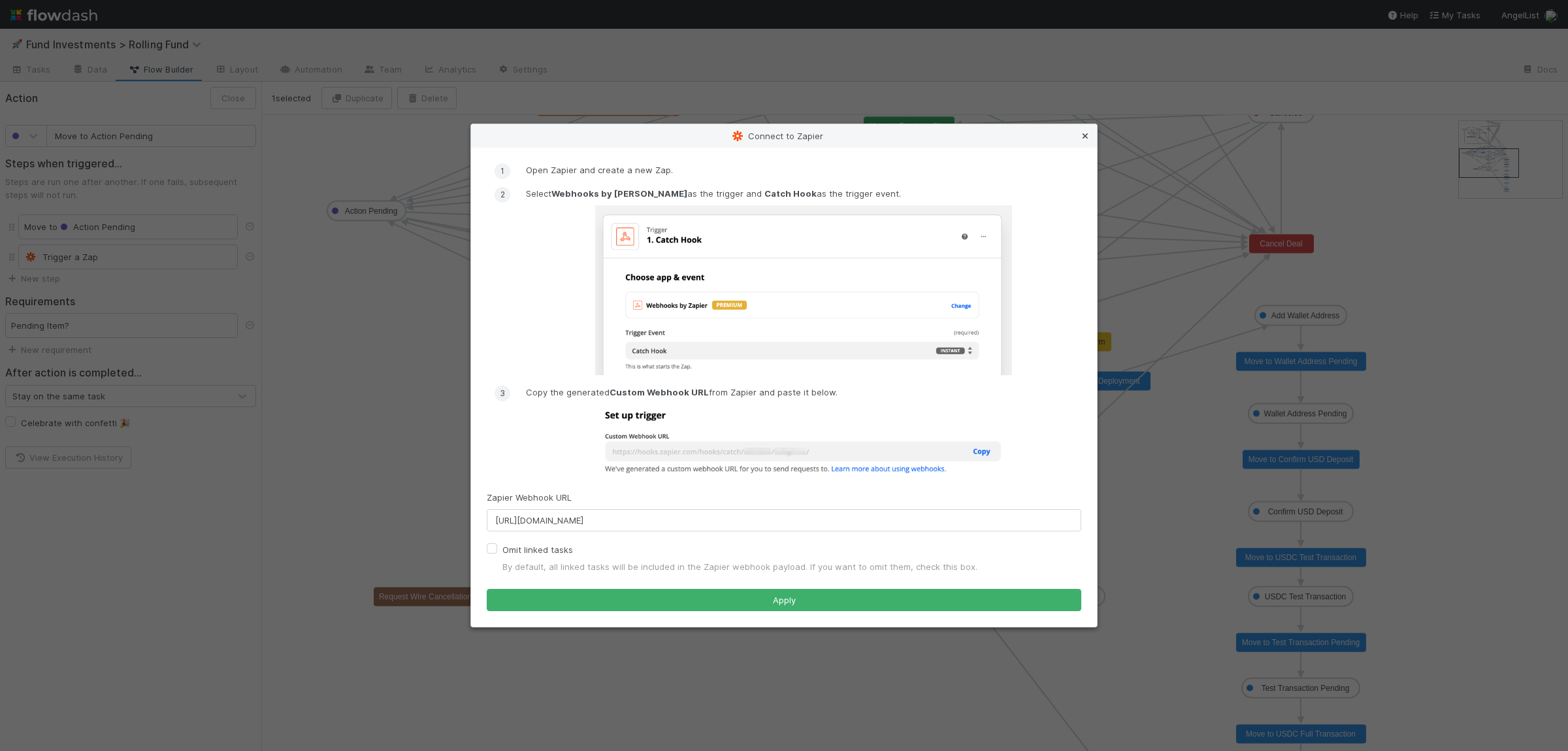 click at bounding box center [1085, 136] 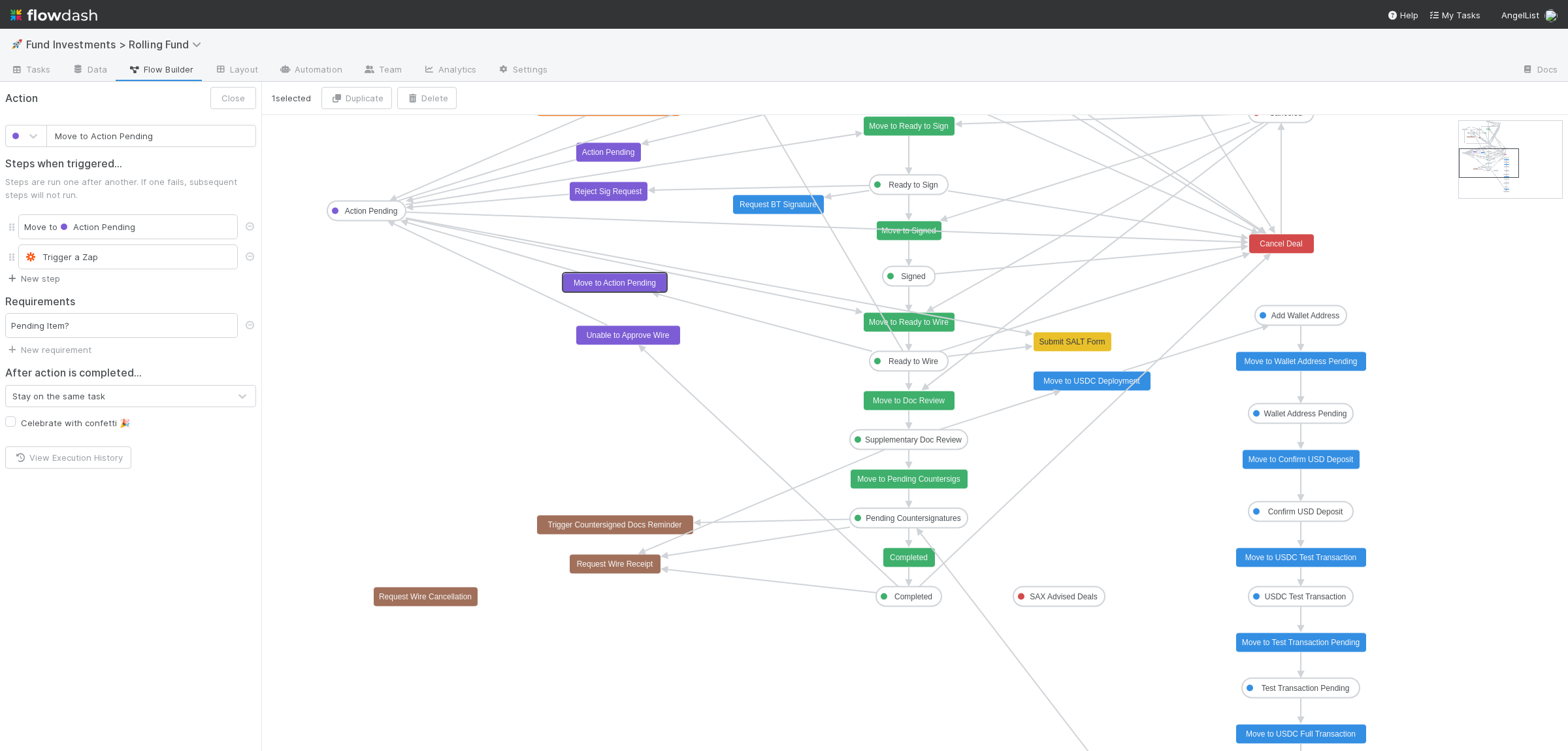 click on "New step" at bounding box center (33, 278) 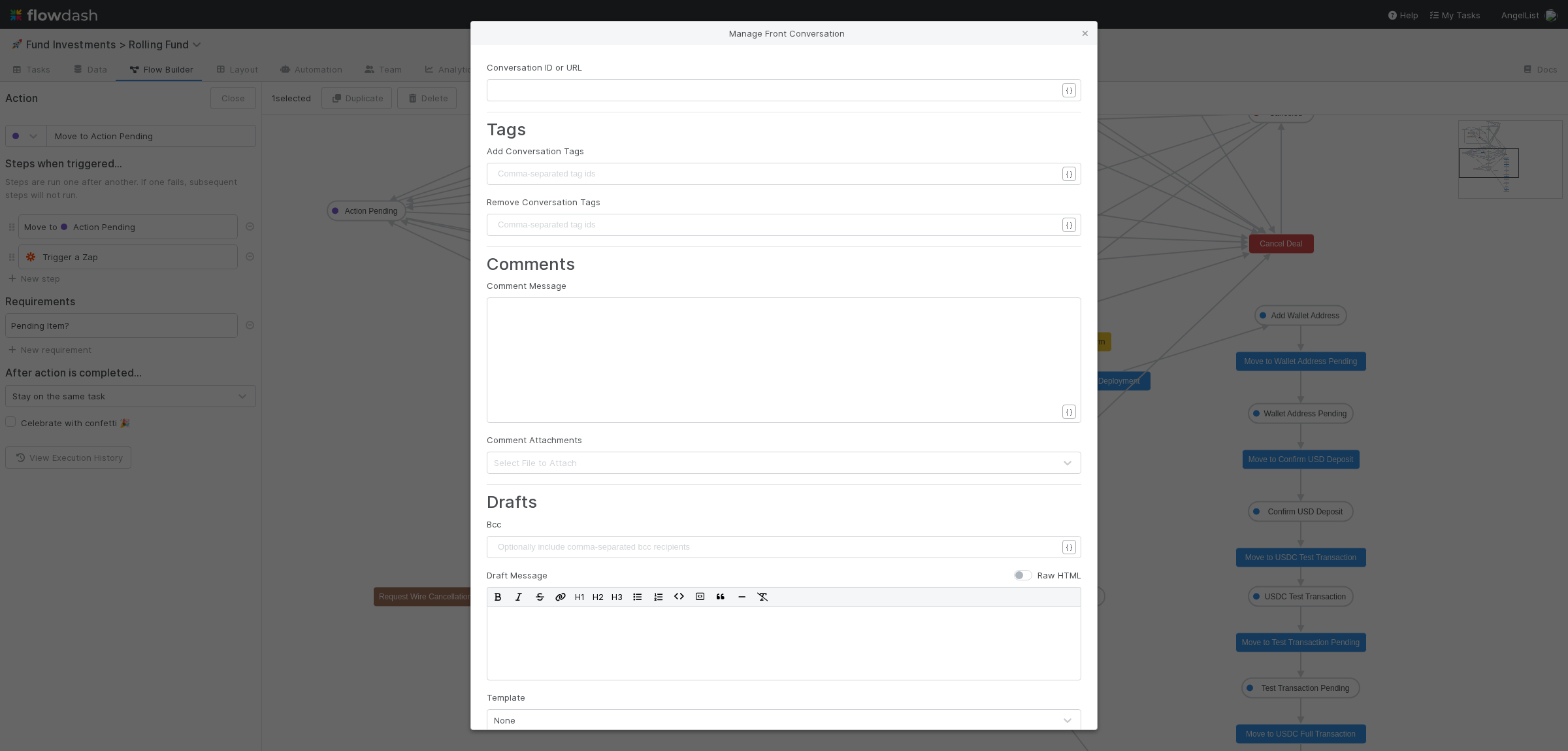 click on "​" at bounding box center (776, 90) 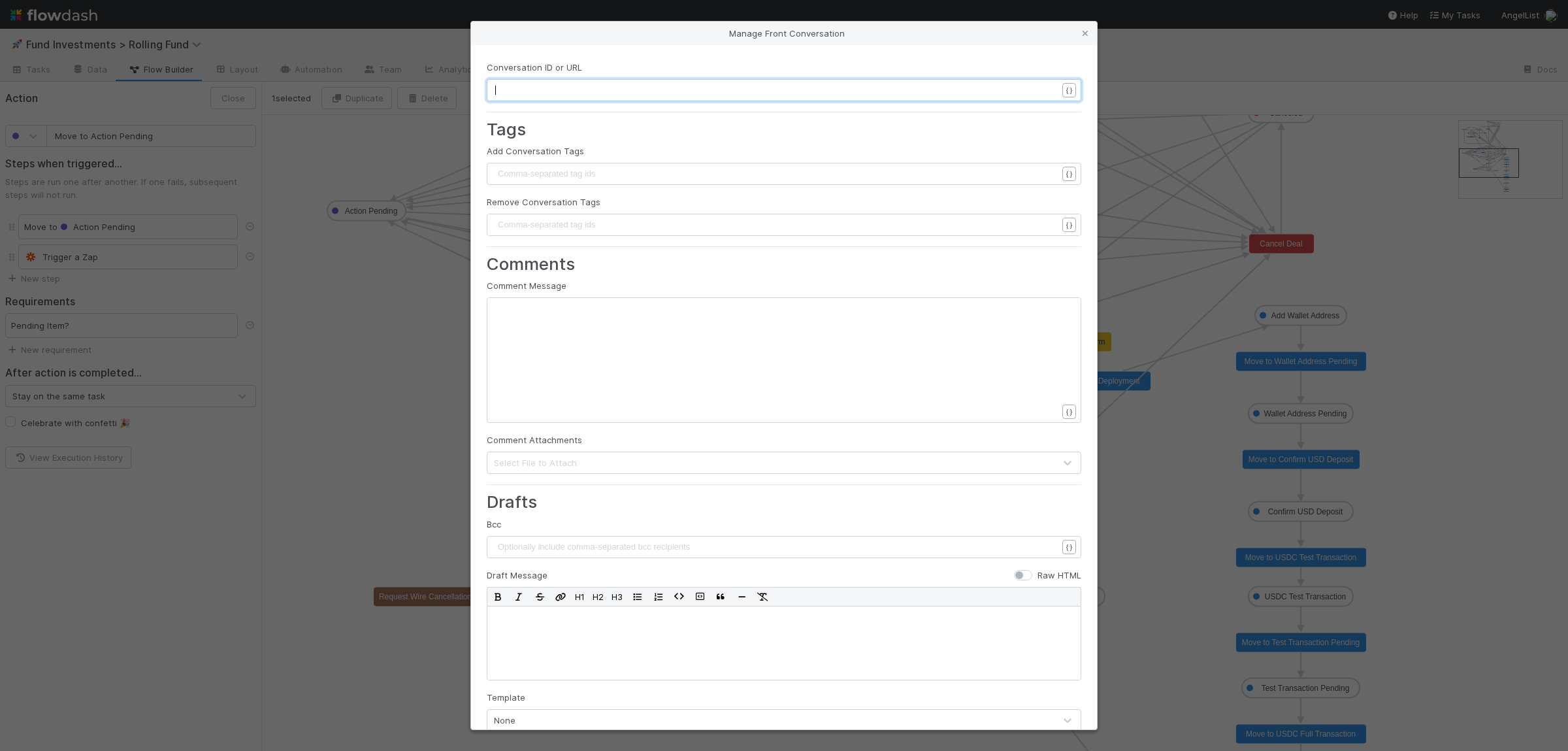scroll, scrollTop: 4, scrollLeft: 0, axis: vertical 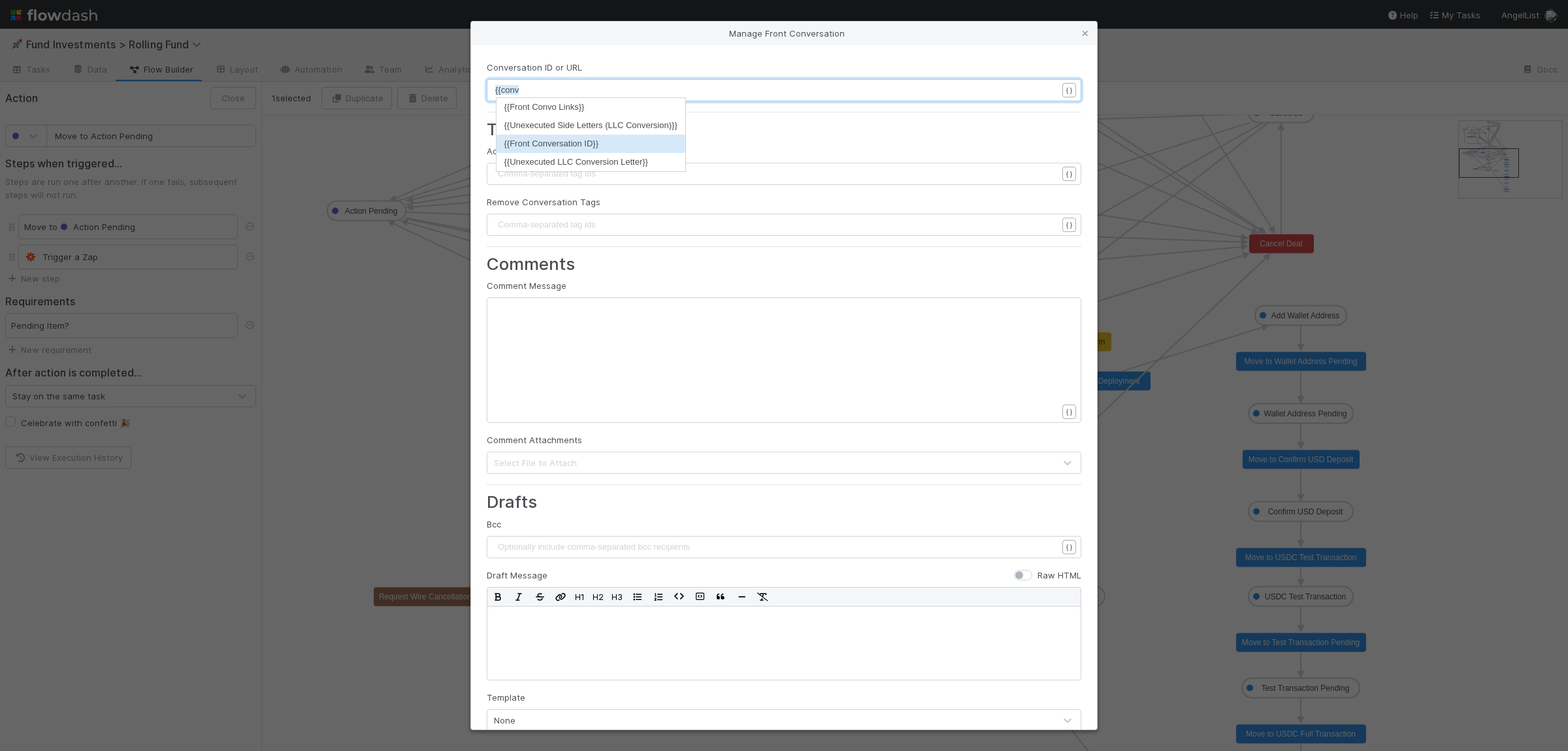 type on "{{conv" 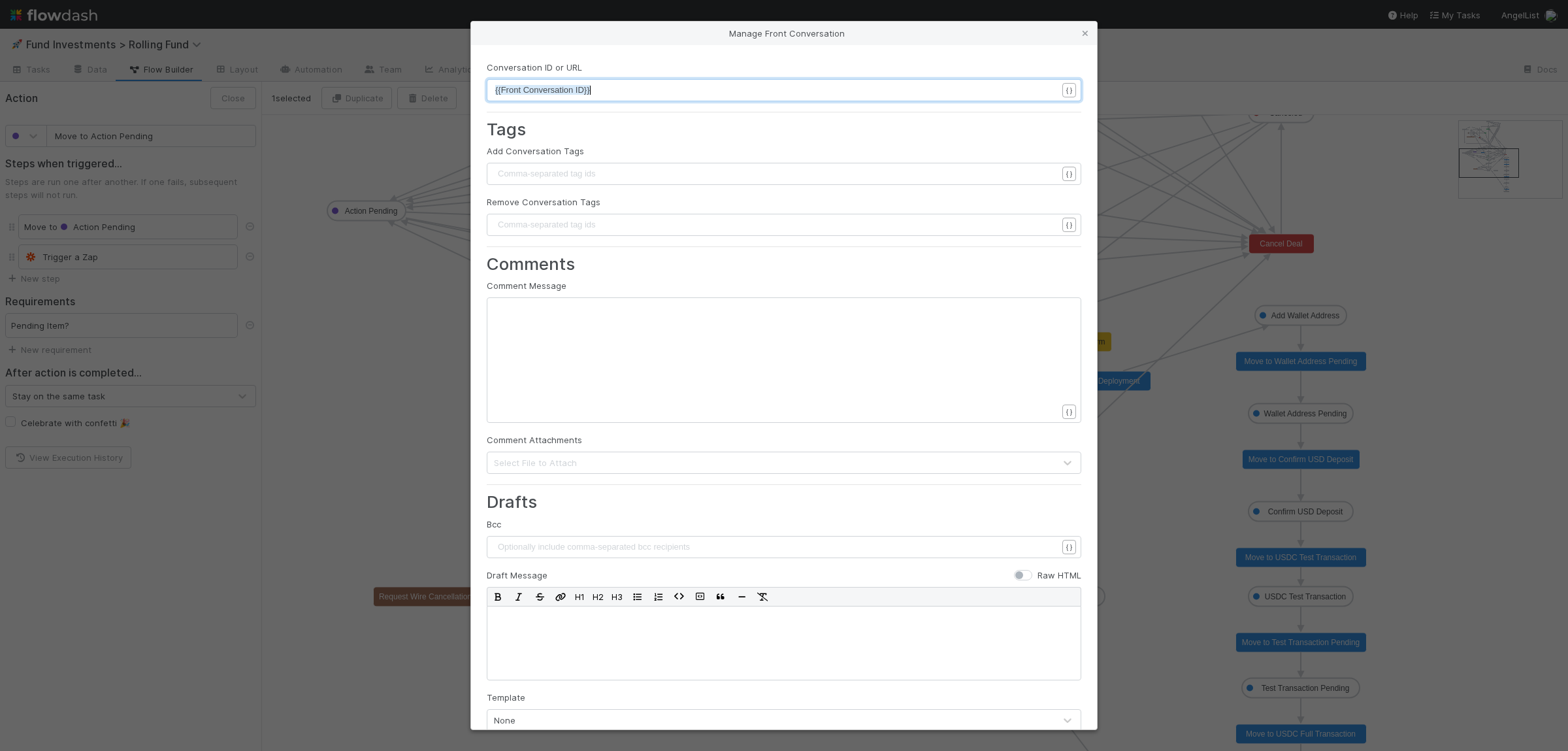 scroll, scrollTop: 0, scrollLeft: 0, axis: both 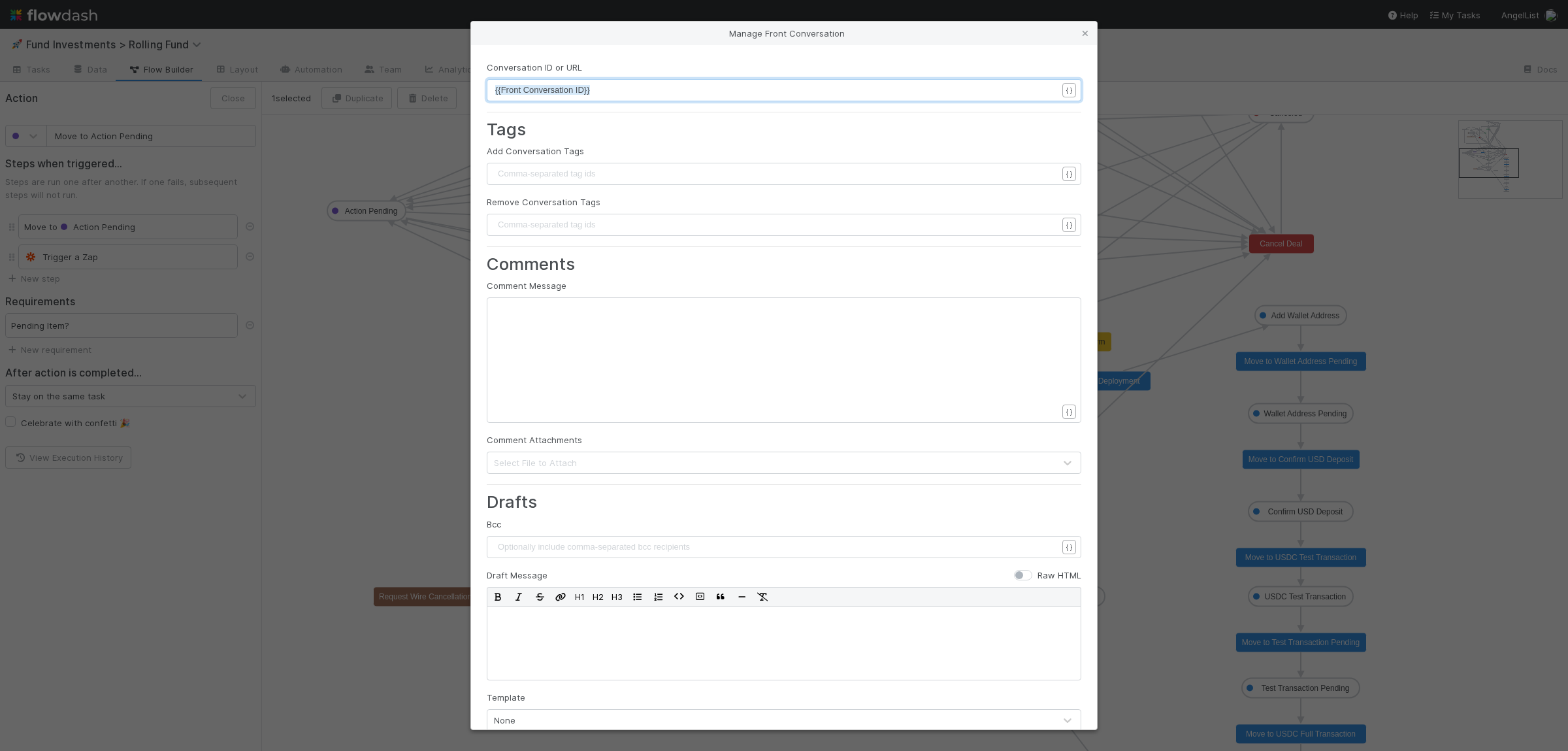 click on "​" at bounding box center (776, 309) 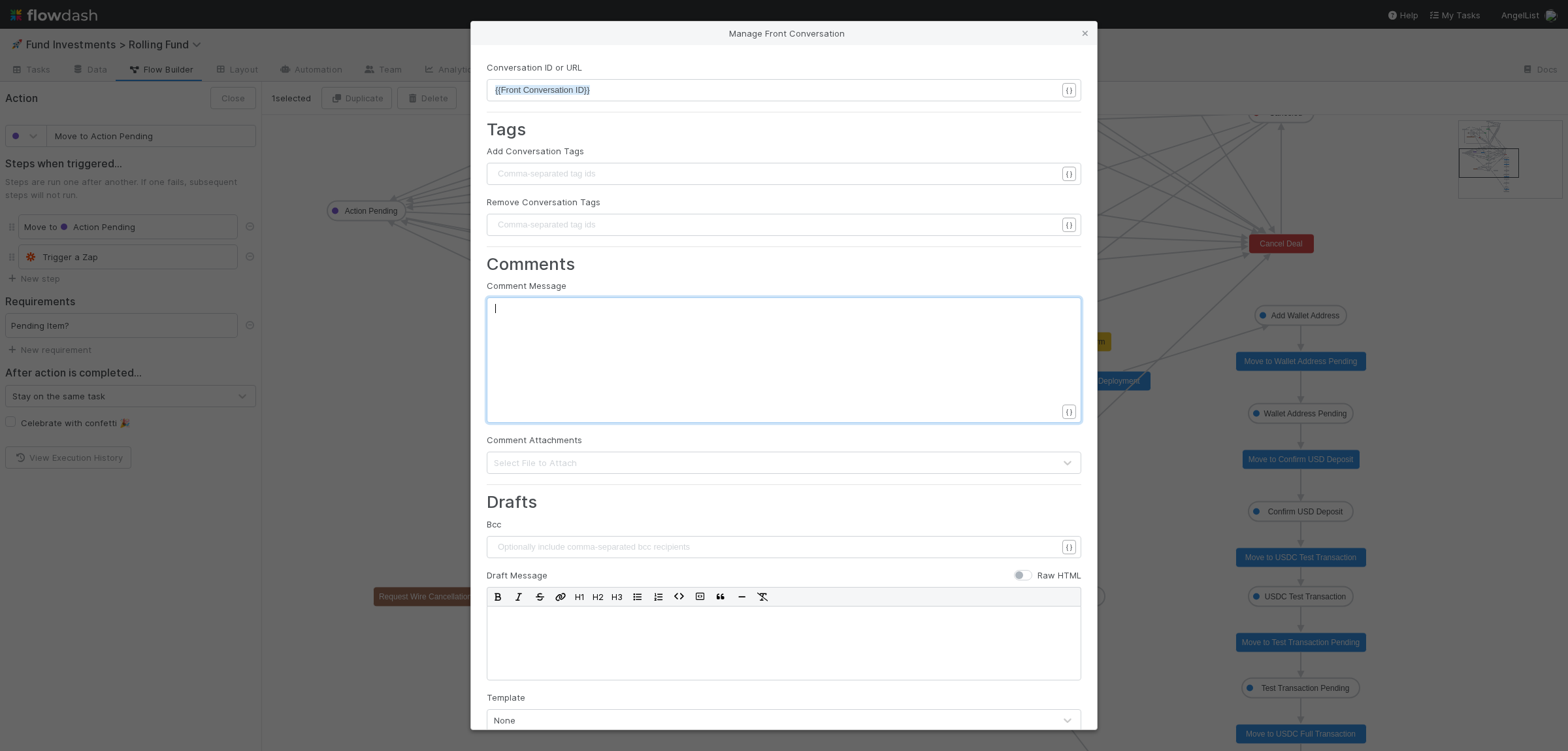 scroll, scrollTop: 4, scrollLeft: 0, axis: vertical 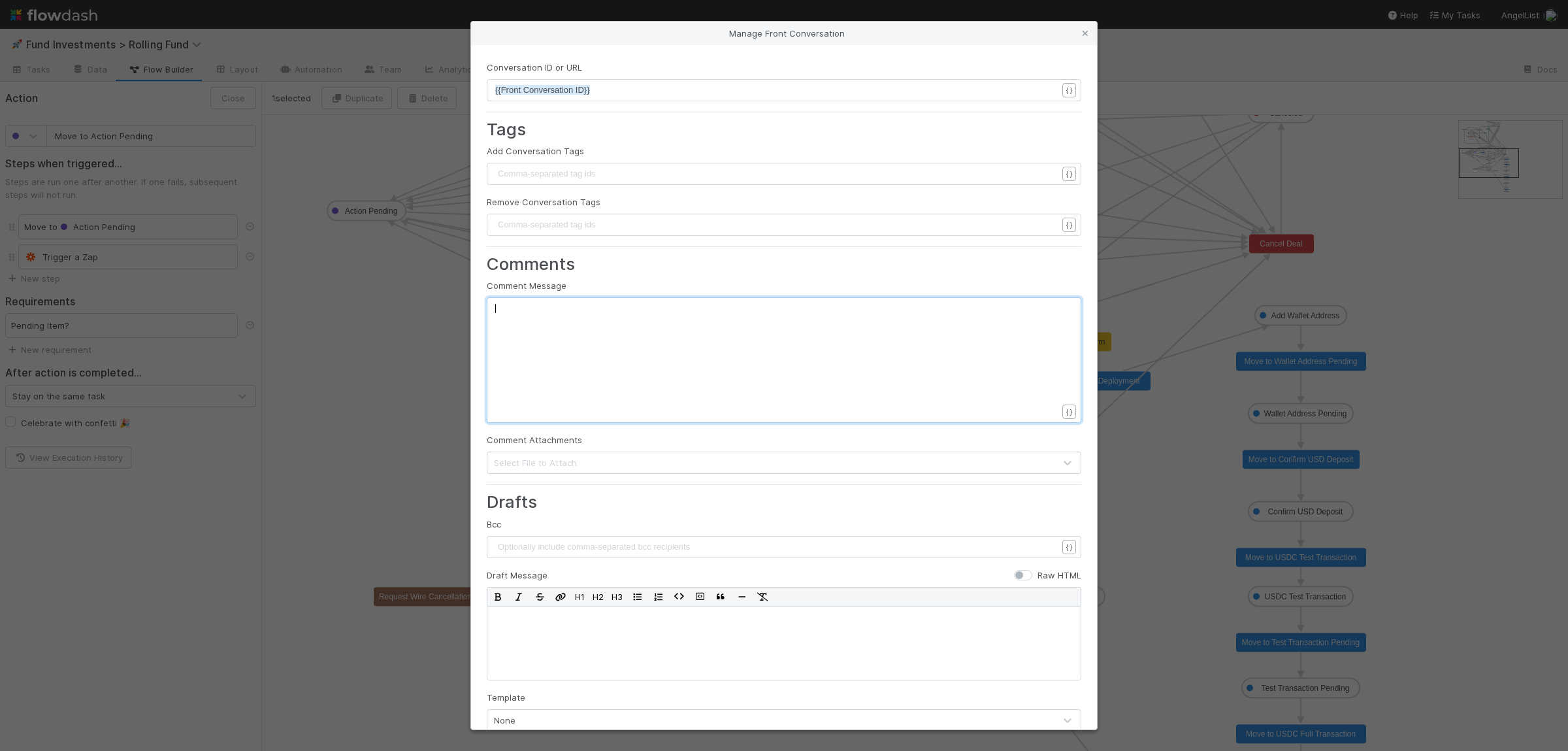 click on "xxxxxxxxxx   ​" at bounding box center [792, 376] 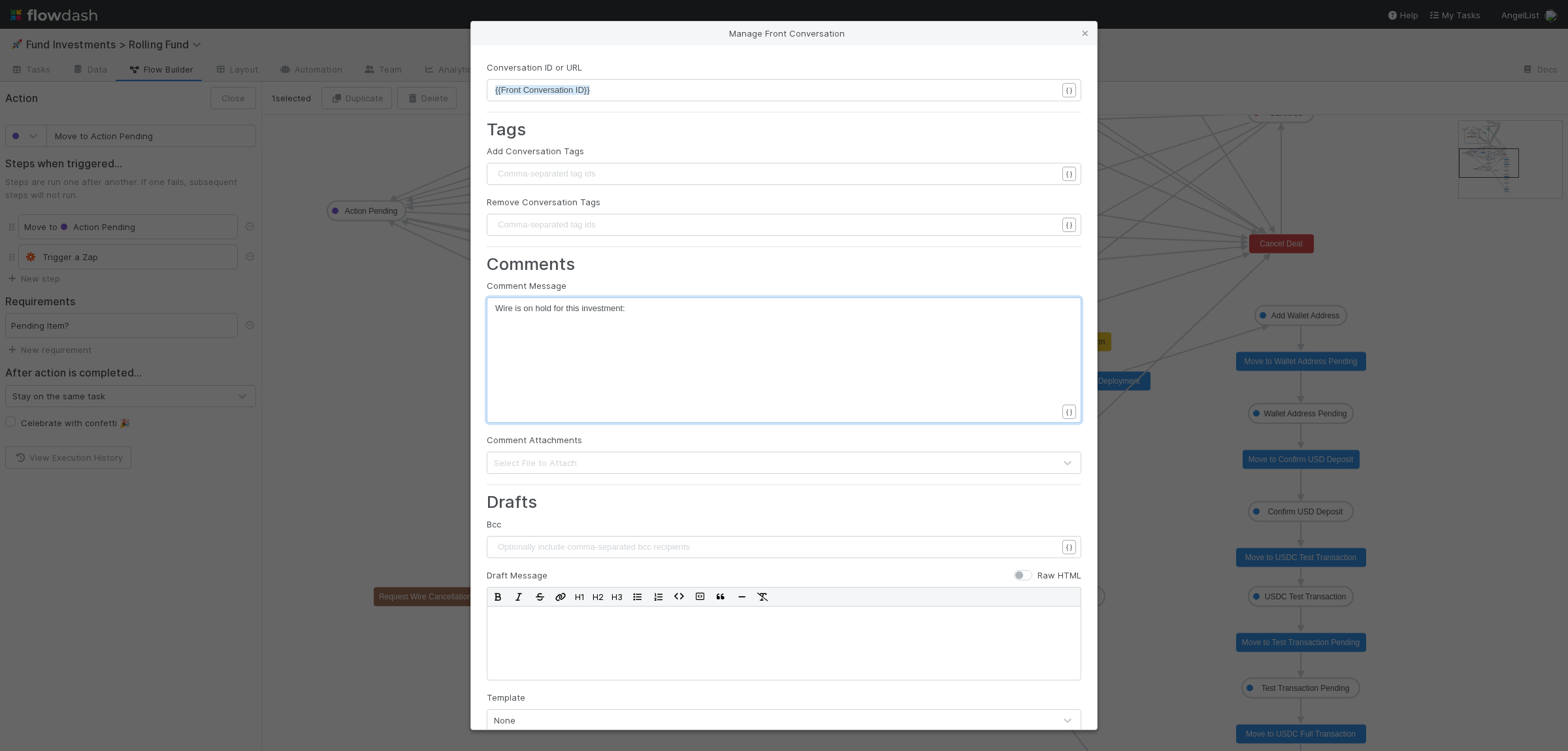 type on "[" 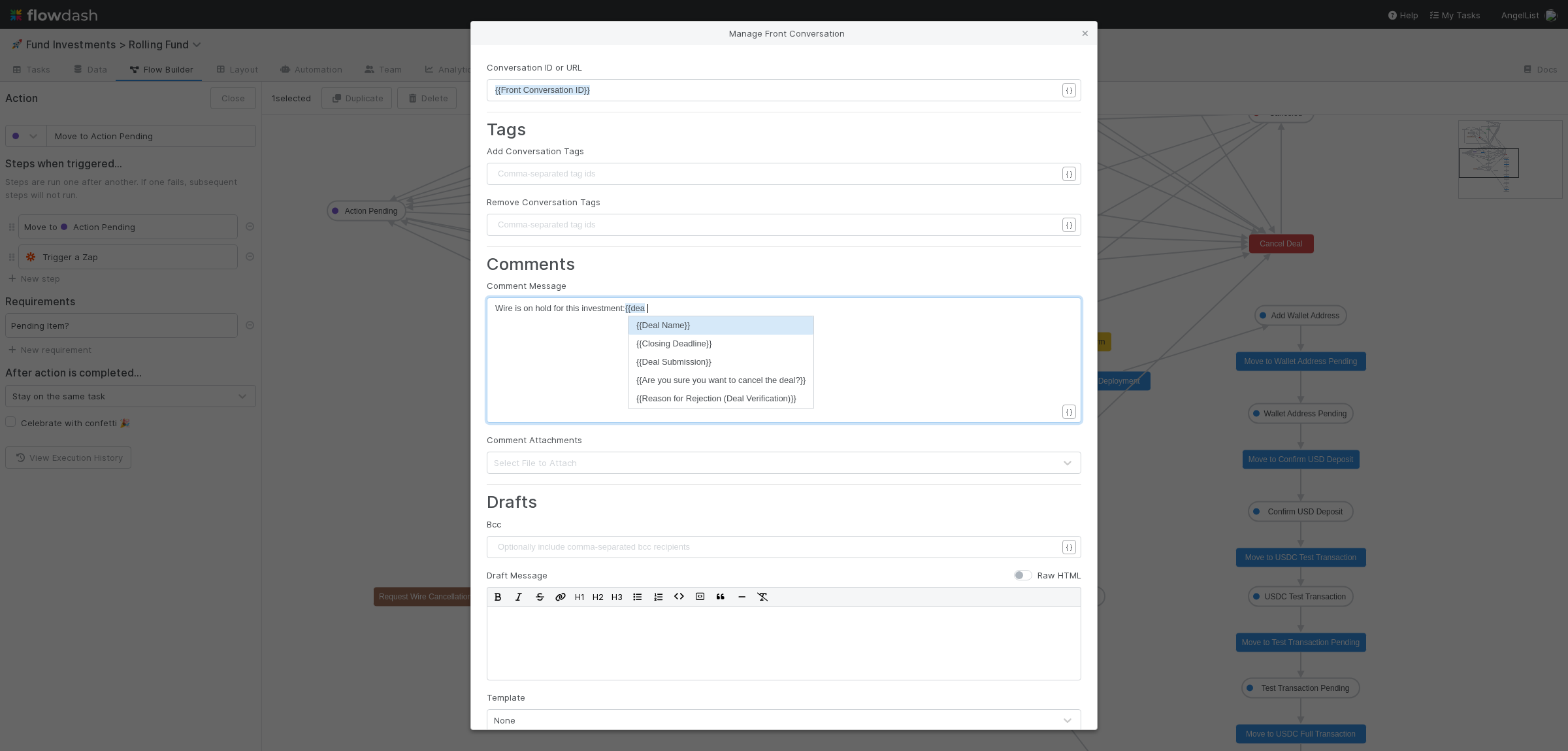 scroll, scrollTop: 2, scrollLeft: 22, axis: both 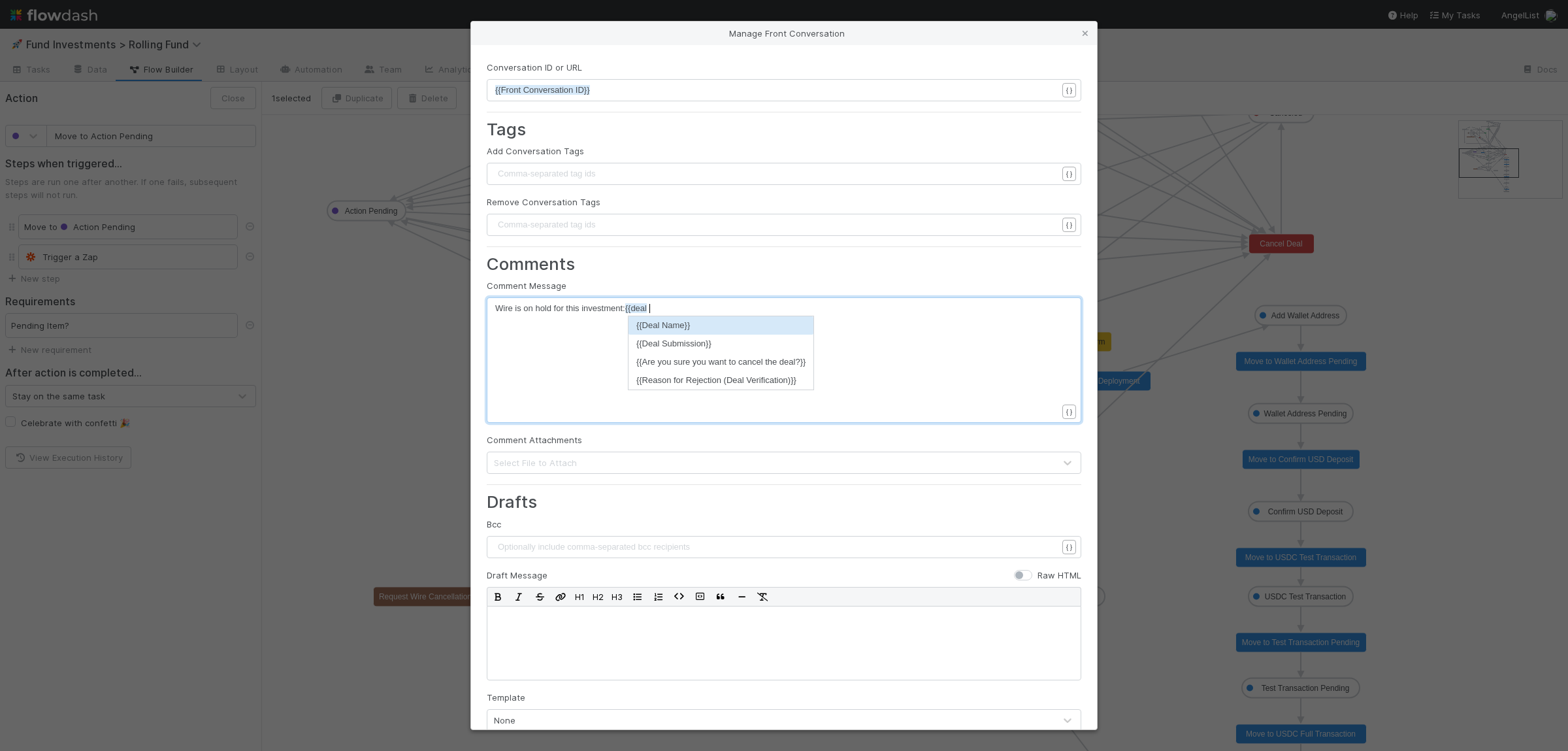 type on "{{deal" 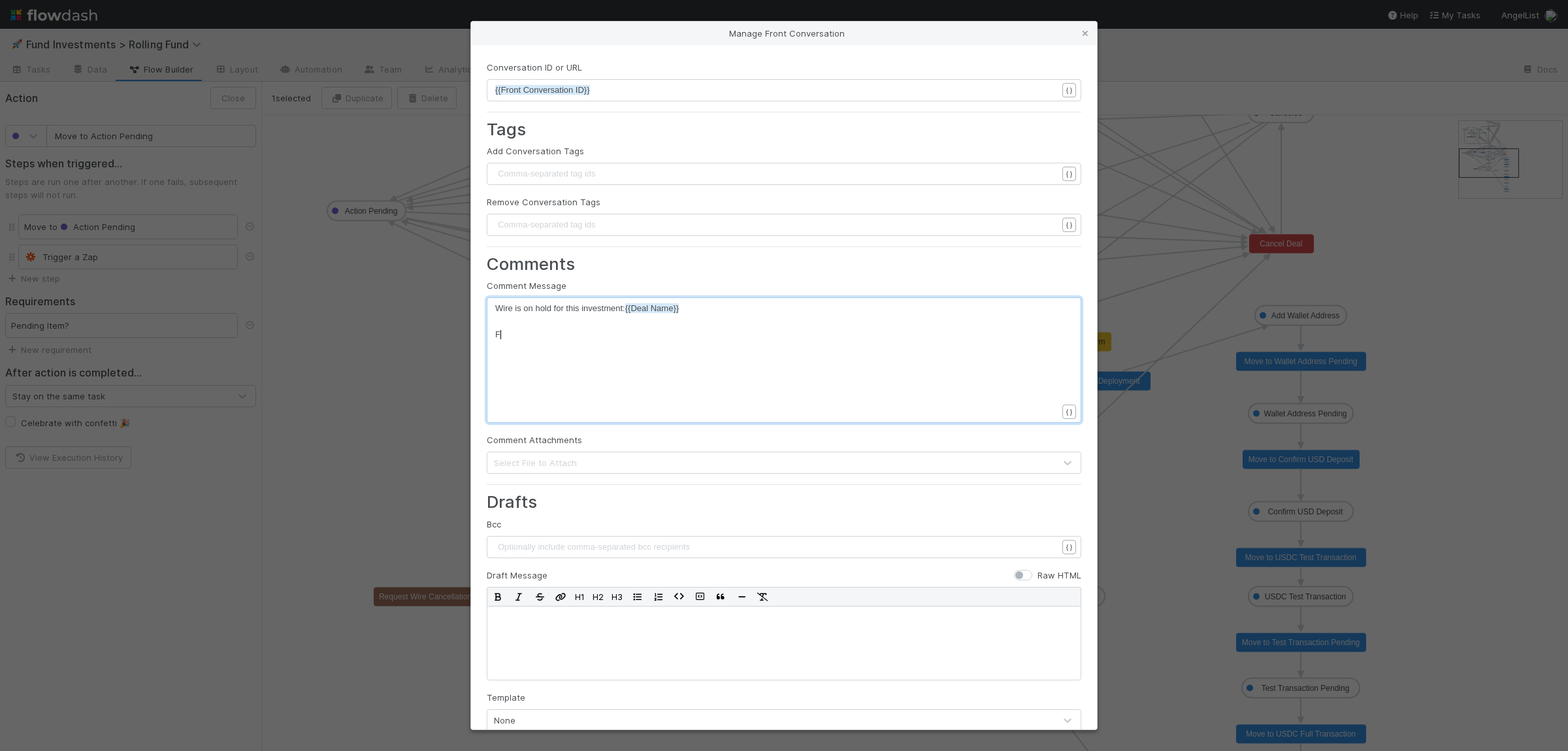 scroll, scrollTop: 0, scrollLeft: 5, axis: horizontal 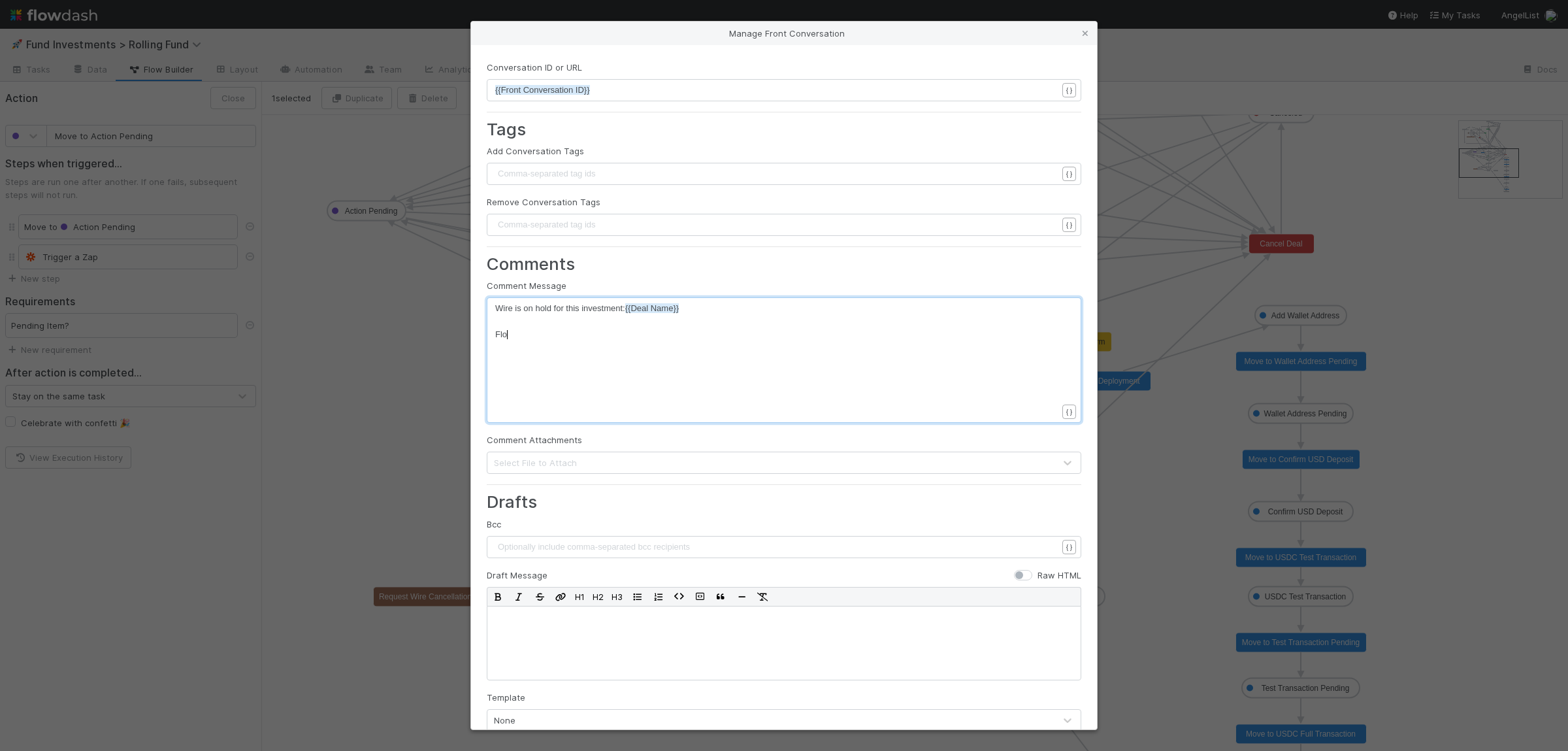 type on "Flor" 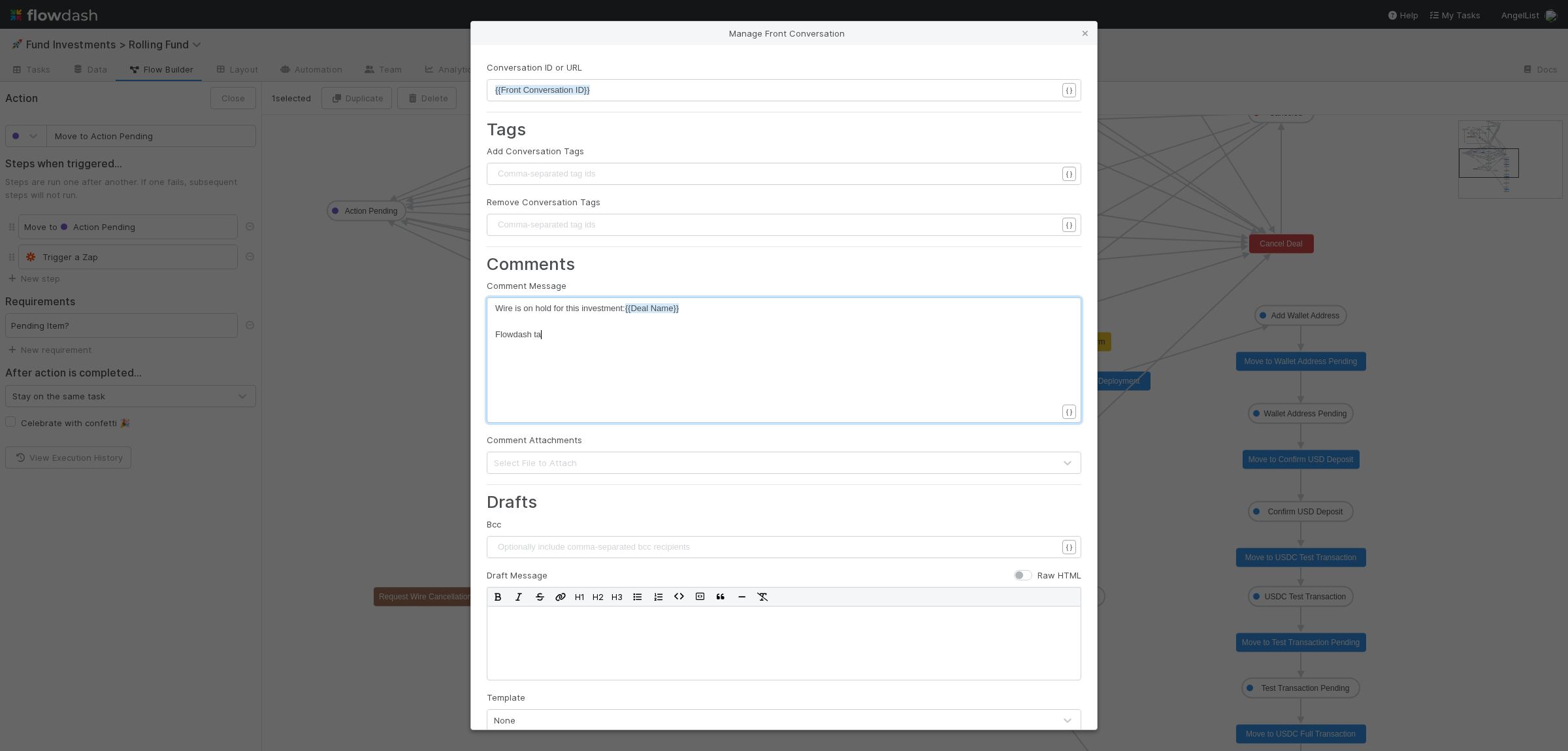 type on "wdash tast" 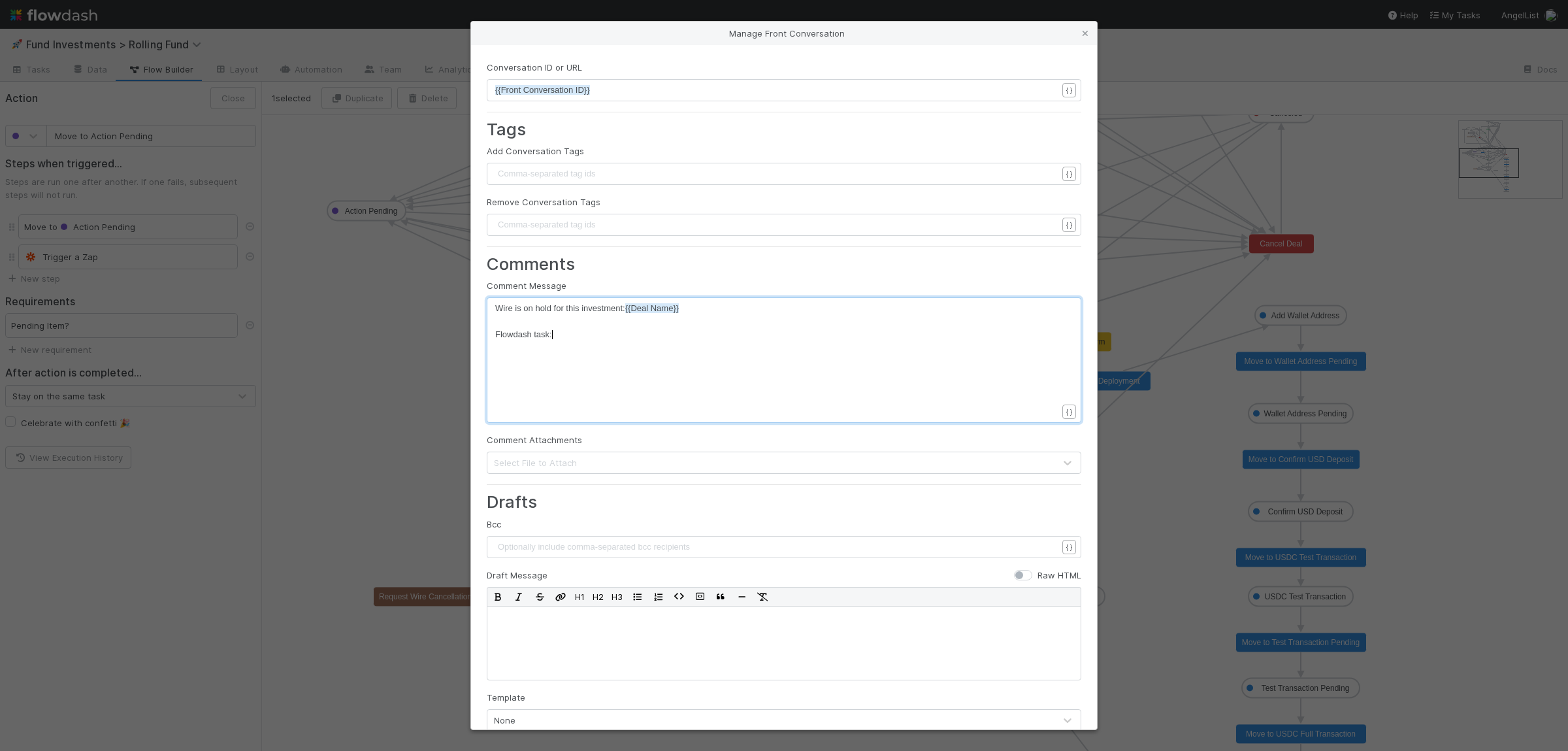 scroll, scrollTop: 2, scrollLeft: 9, axis: both 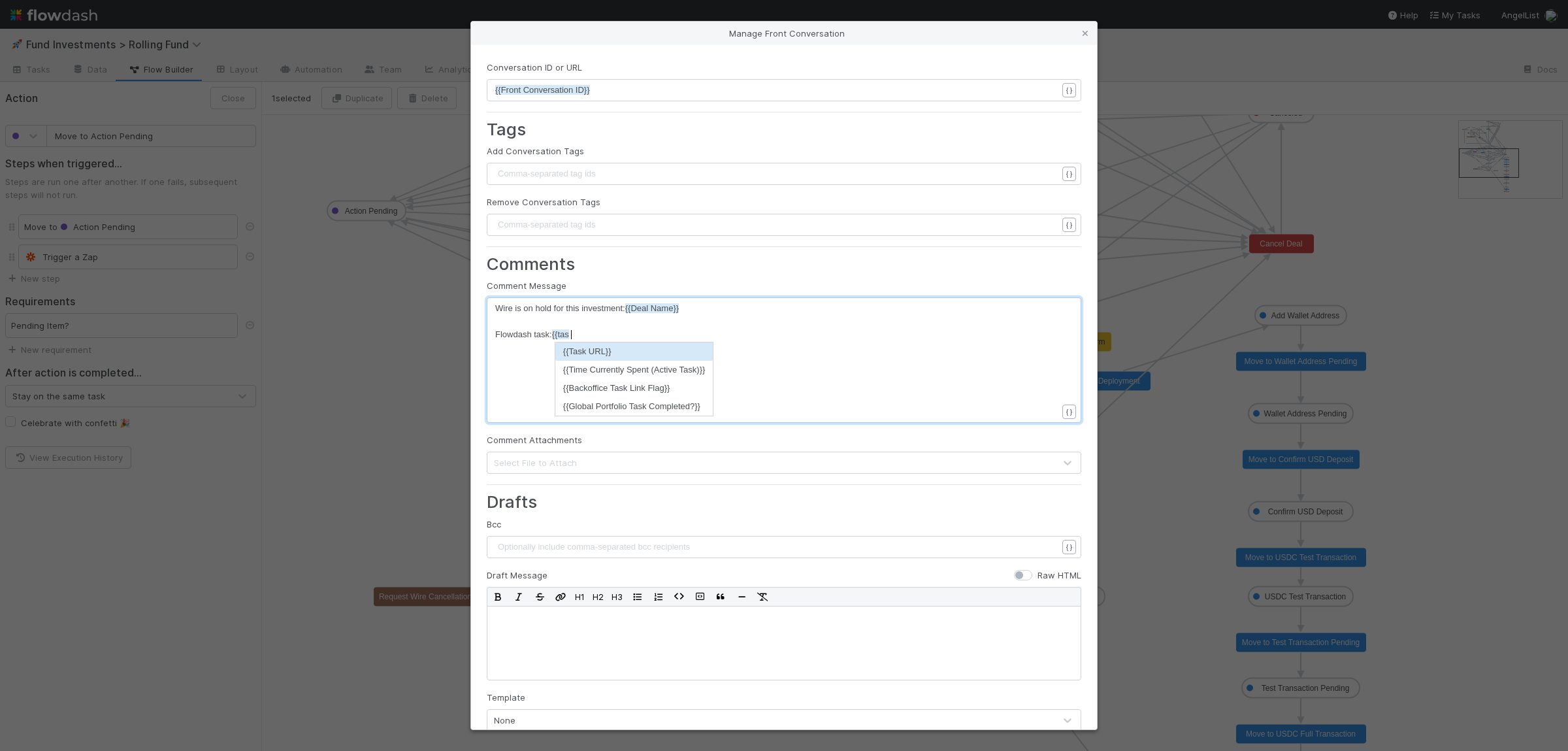 type on "k: {{tast" 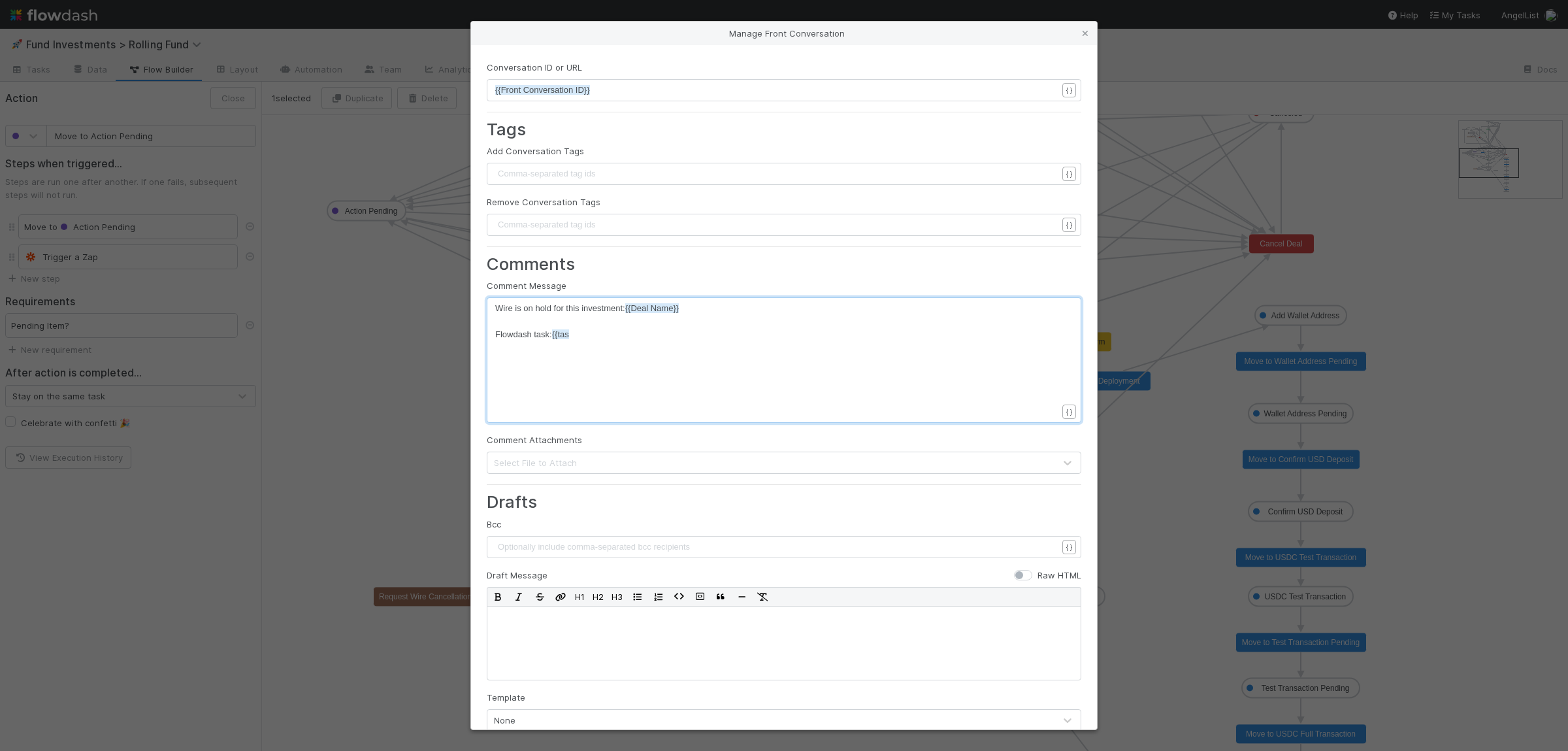 scroll, scrollTop: 0, scrollLeft: 4, axis: horizontal 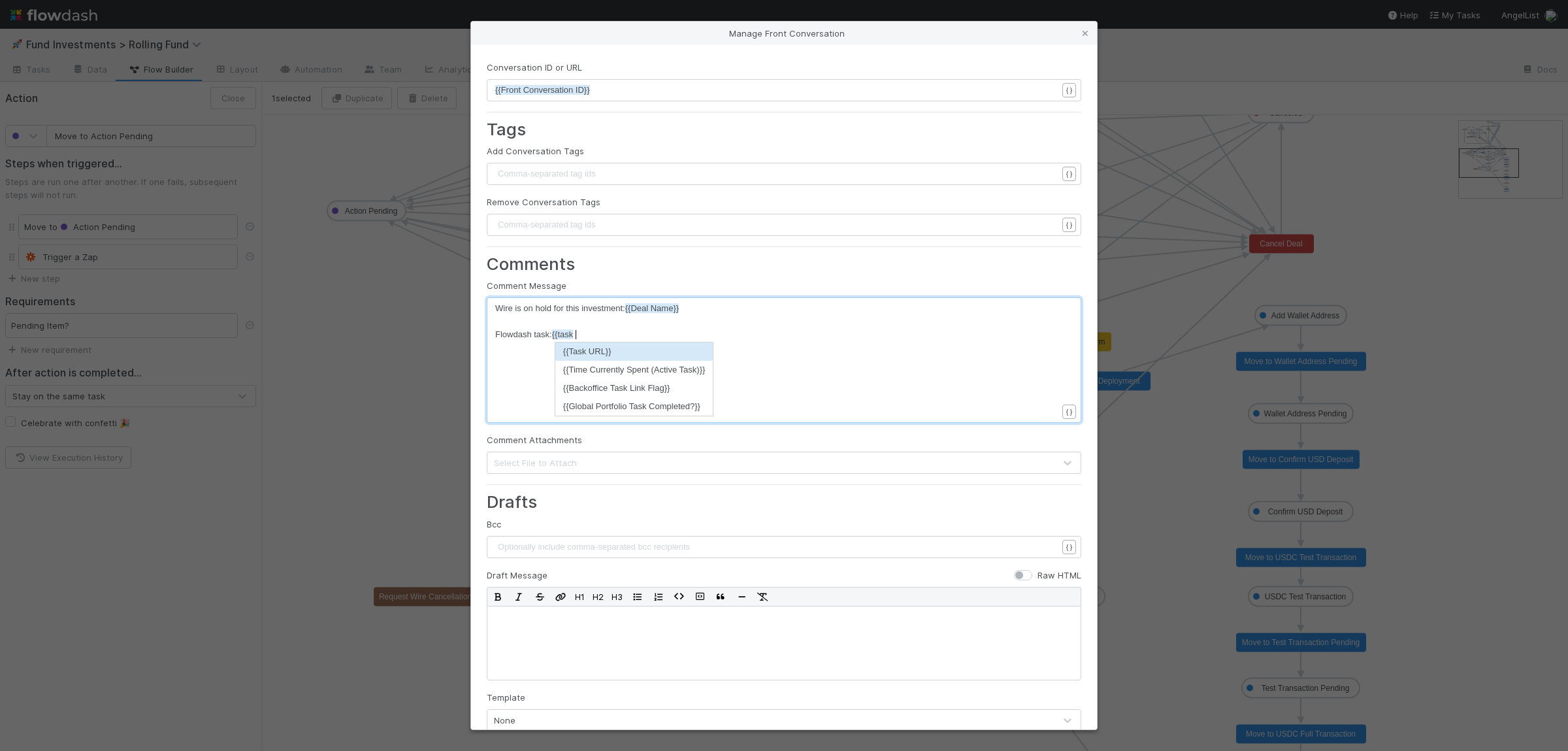 type on "k" 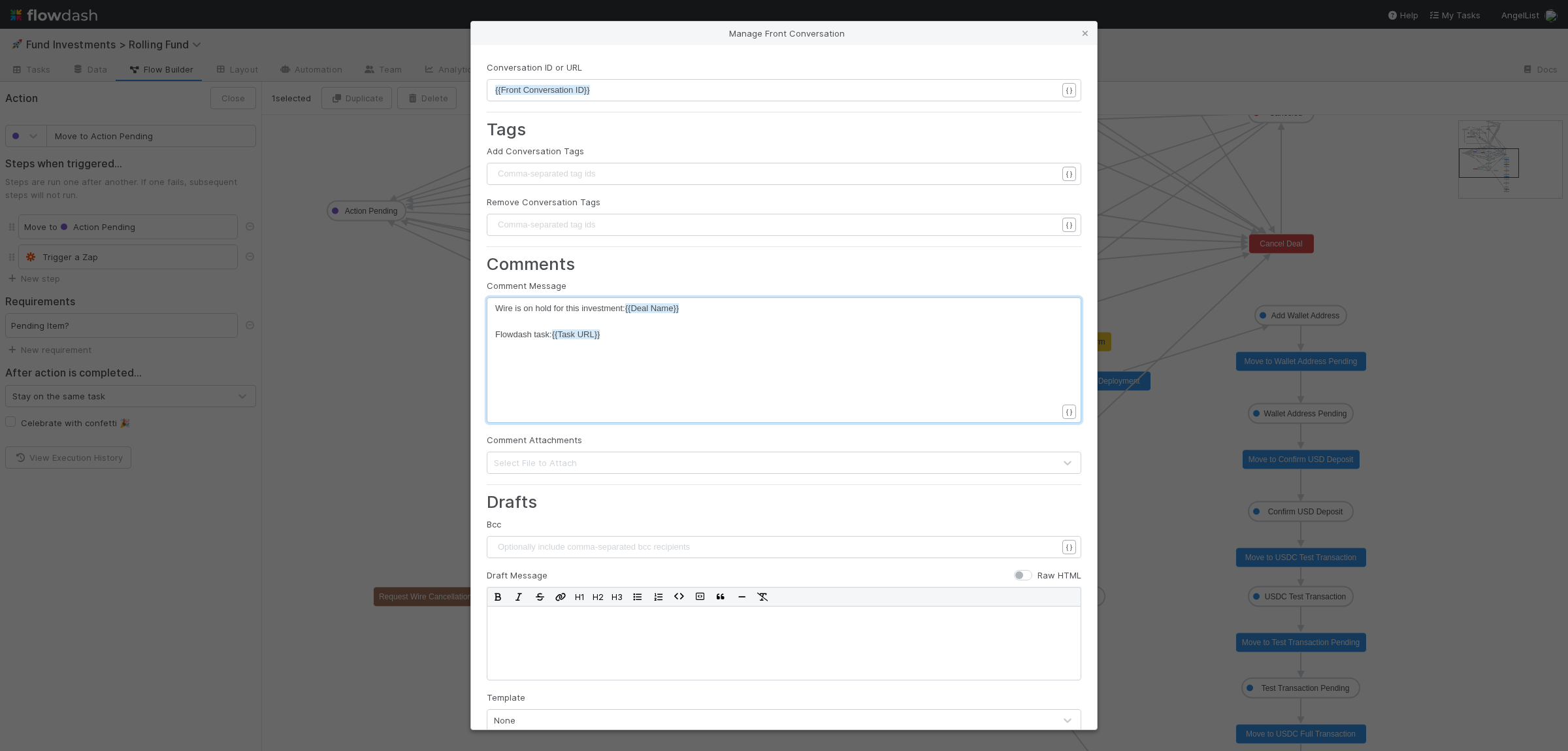 click on "Drafts" at bounding box center [784, 501] 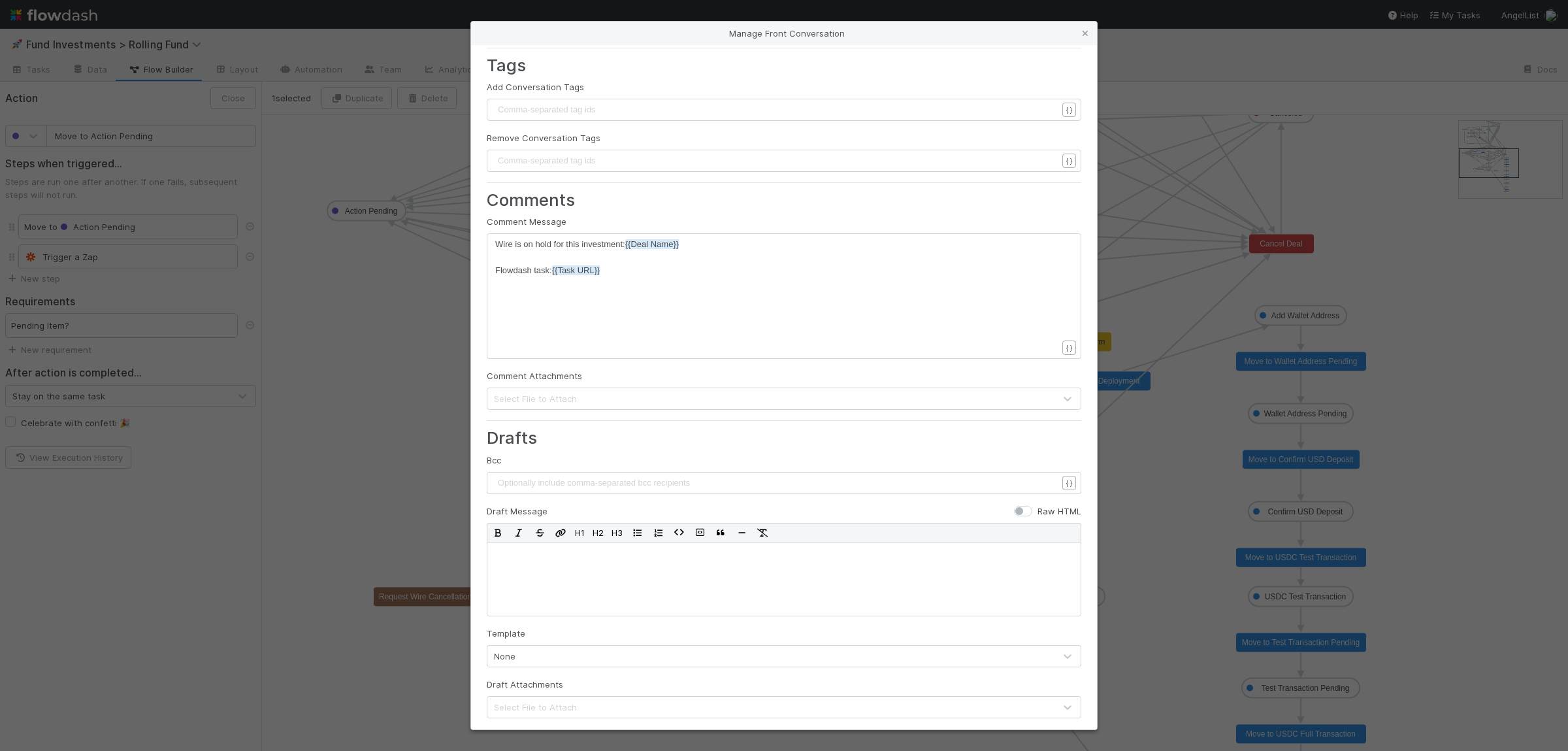scroll, scrollTop: 108, scrollLeft: 0, axis: vertical 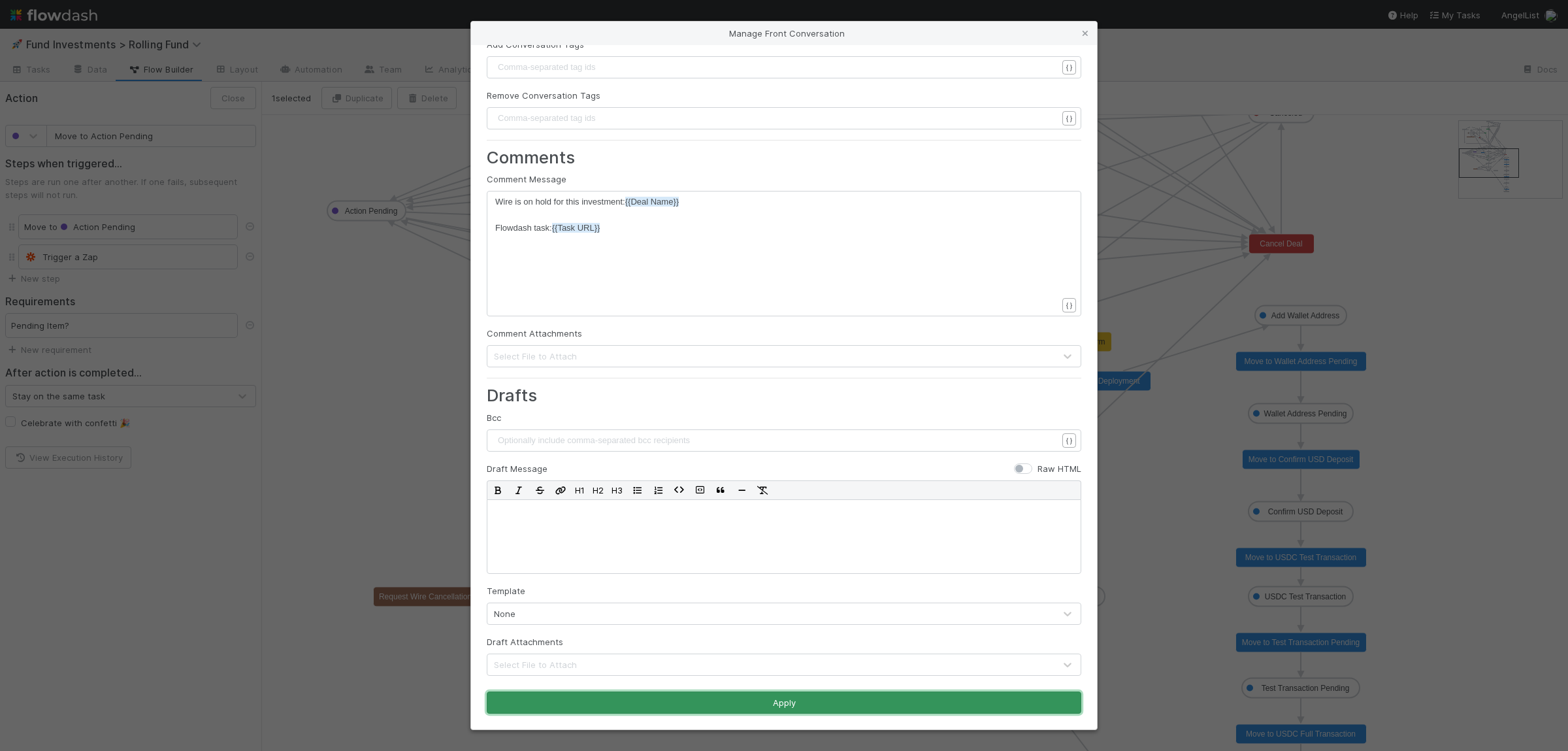 click on "Apply" at bounding box center (784, 703) 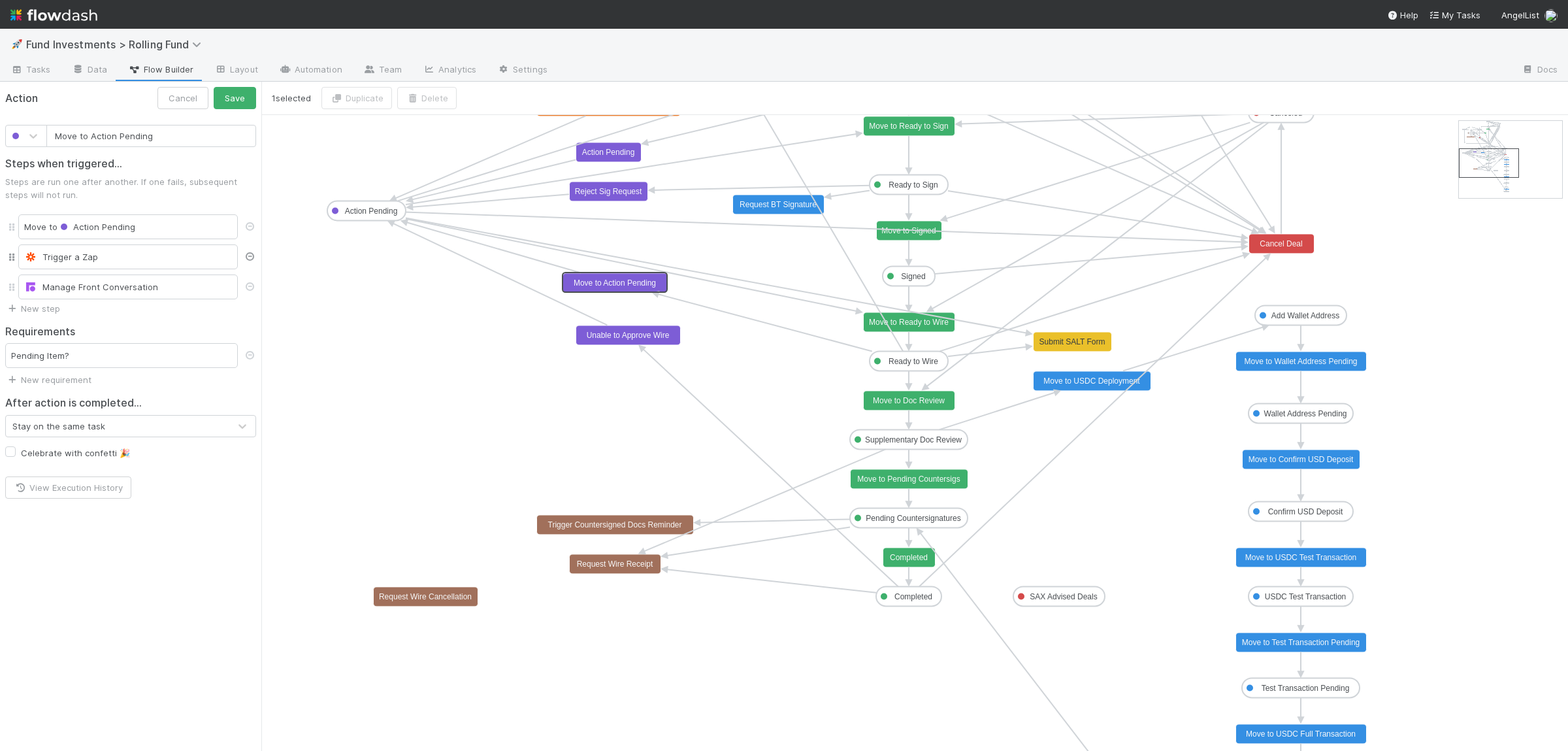 click at bounding box center [250, 256] 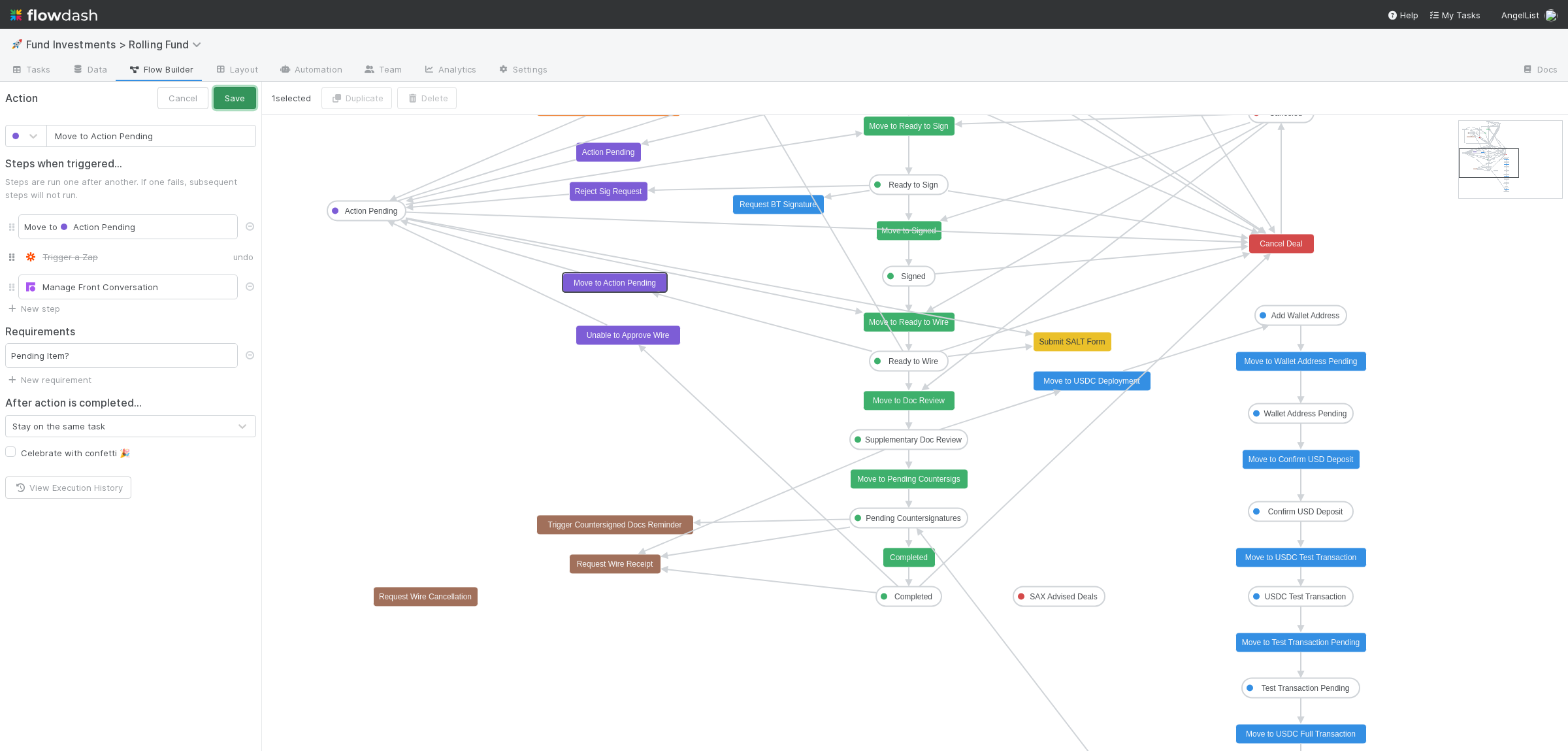 click on "Save" at bounding box center [235, 98] 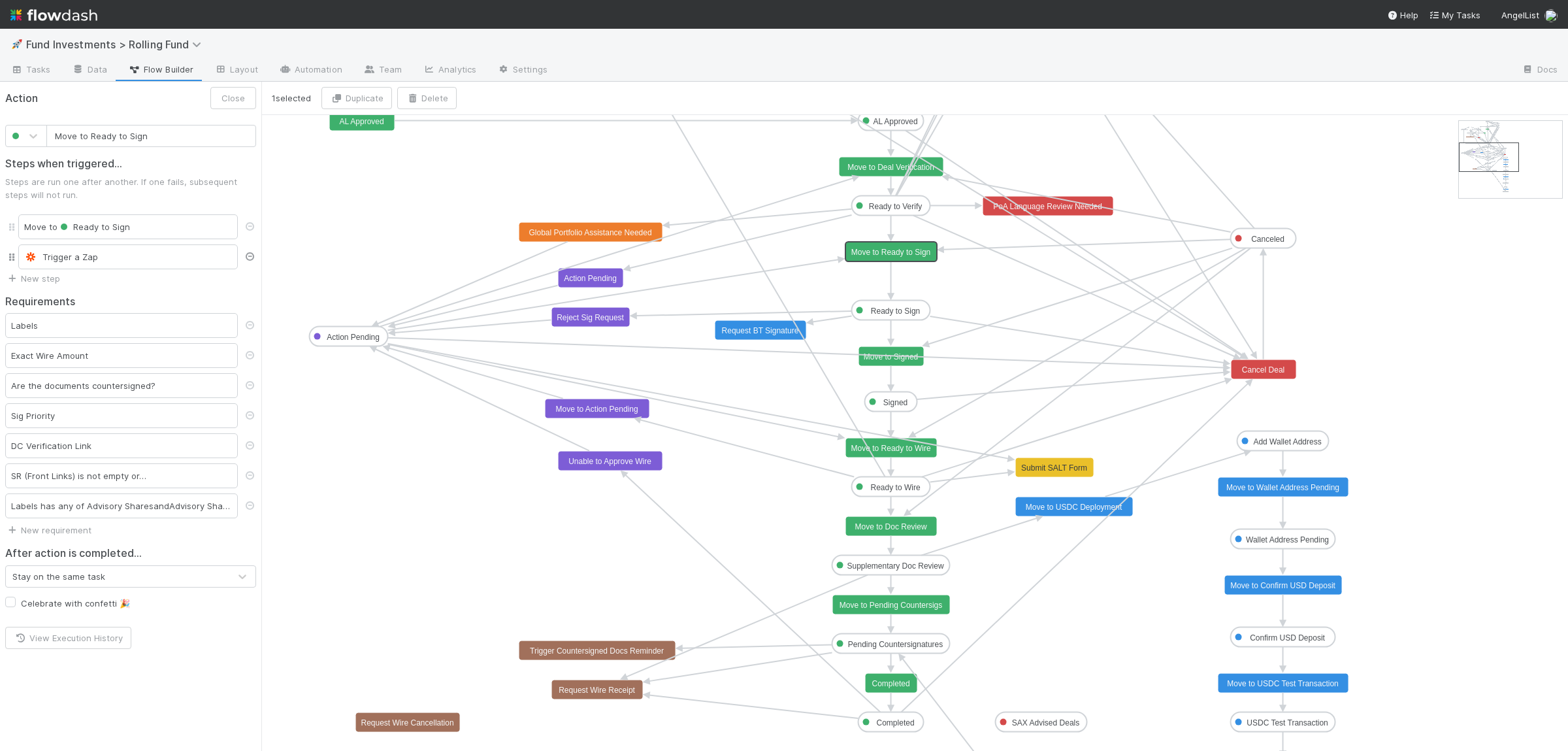 click on "Move to Ready to Sign" 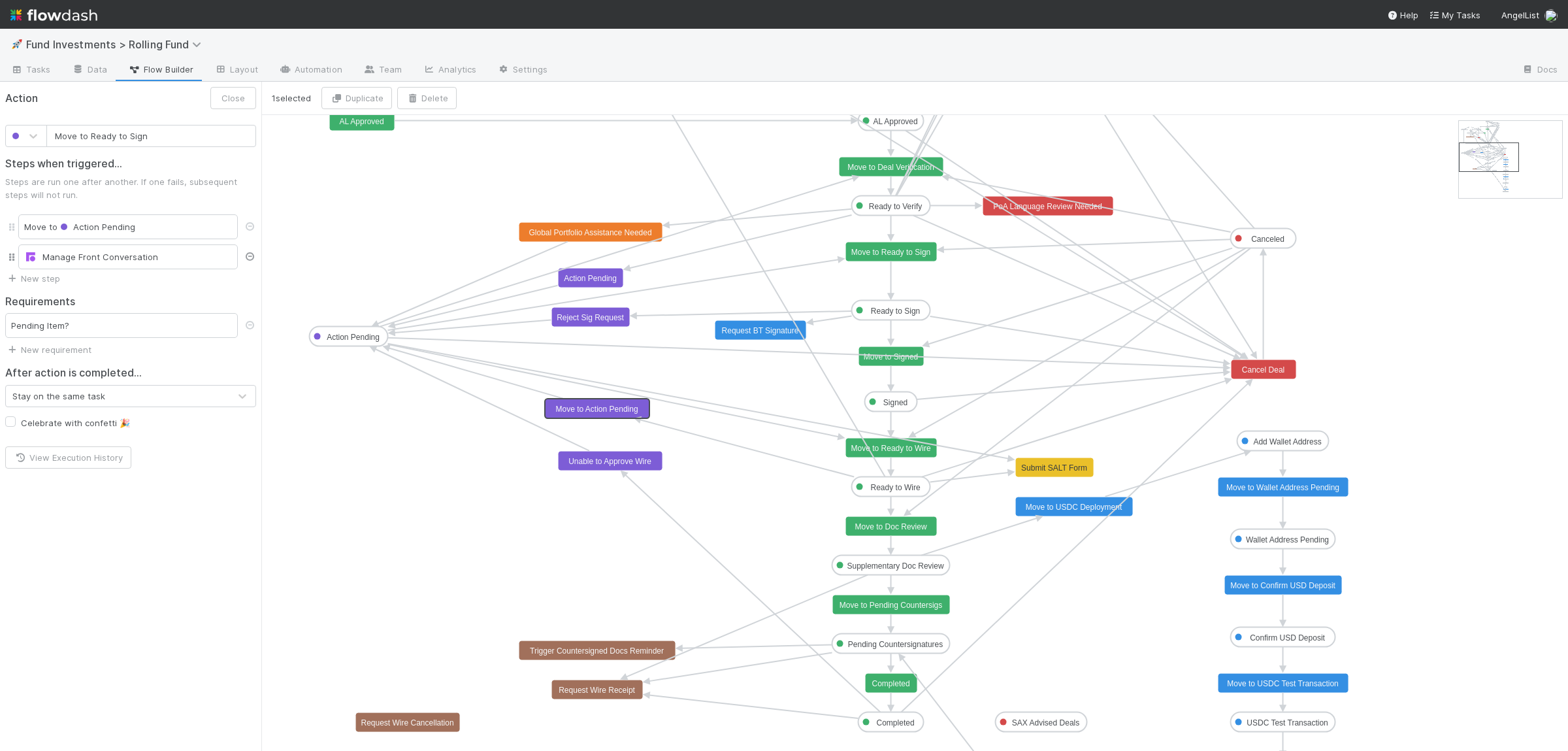type on "Move to Action Pending" 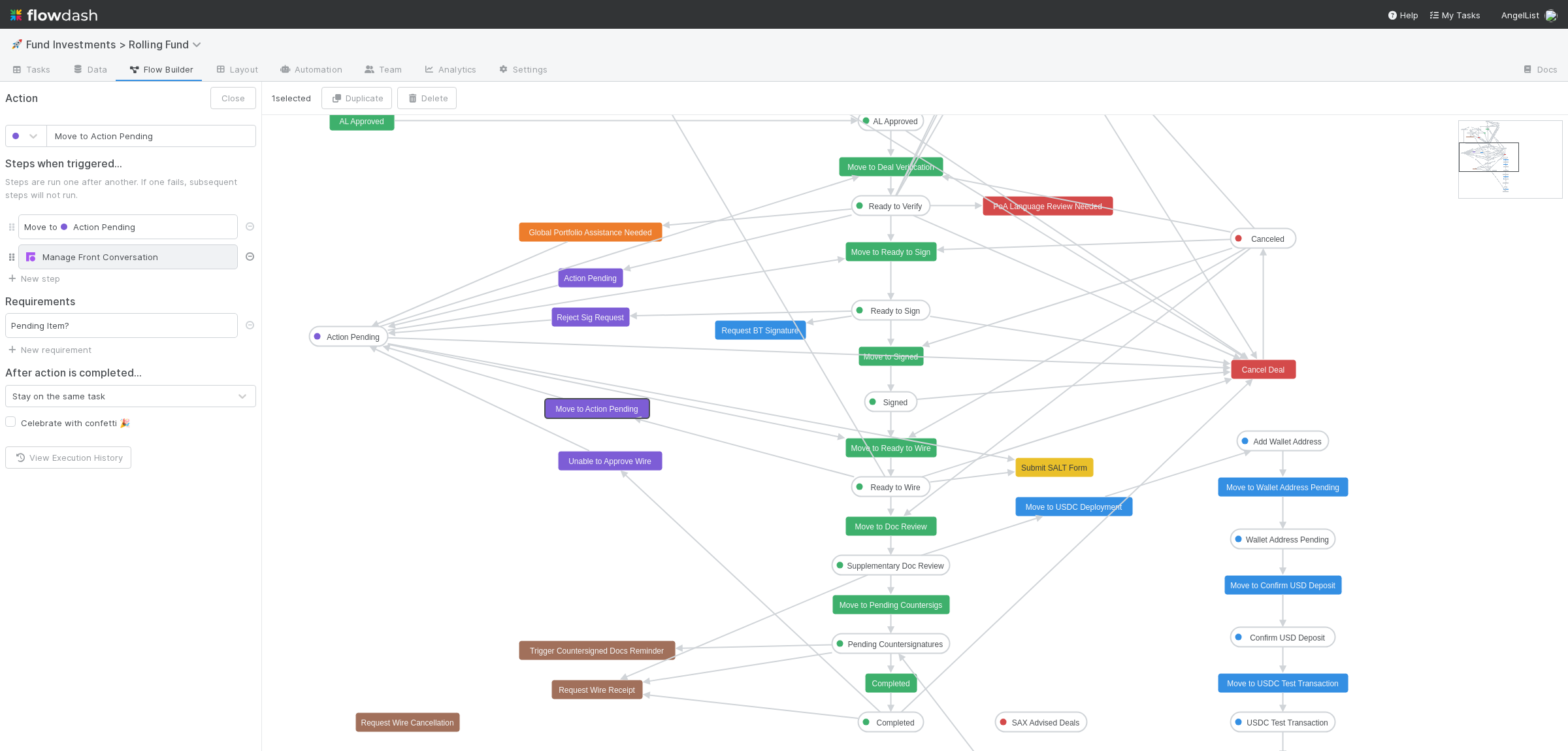 click on "Manage Front Conversation" at bounding box center (128, 257) 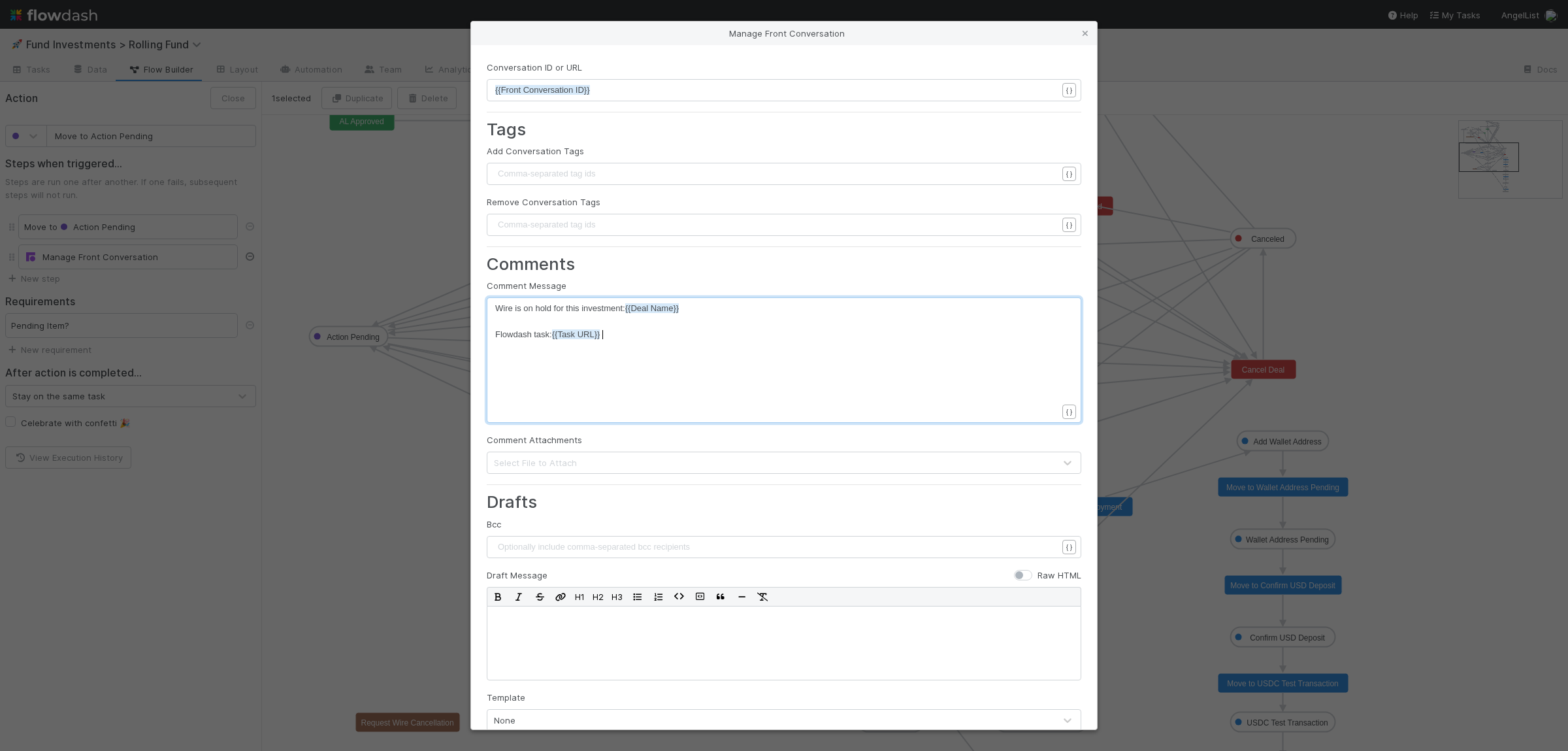click on "xxxxxxxxxx   Wire is on hold for this investment:  {{Deal Name}} ​ Flowdash task:  {{Task URL}}" at bounding box center (792, 376) 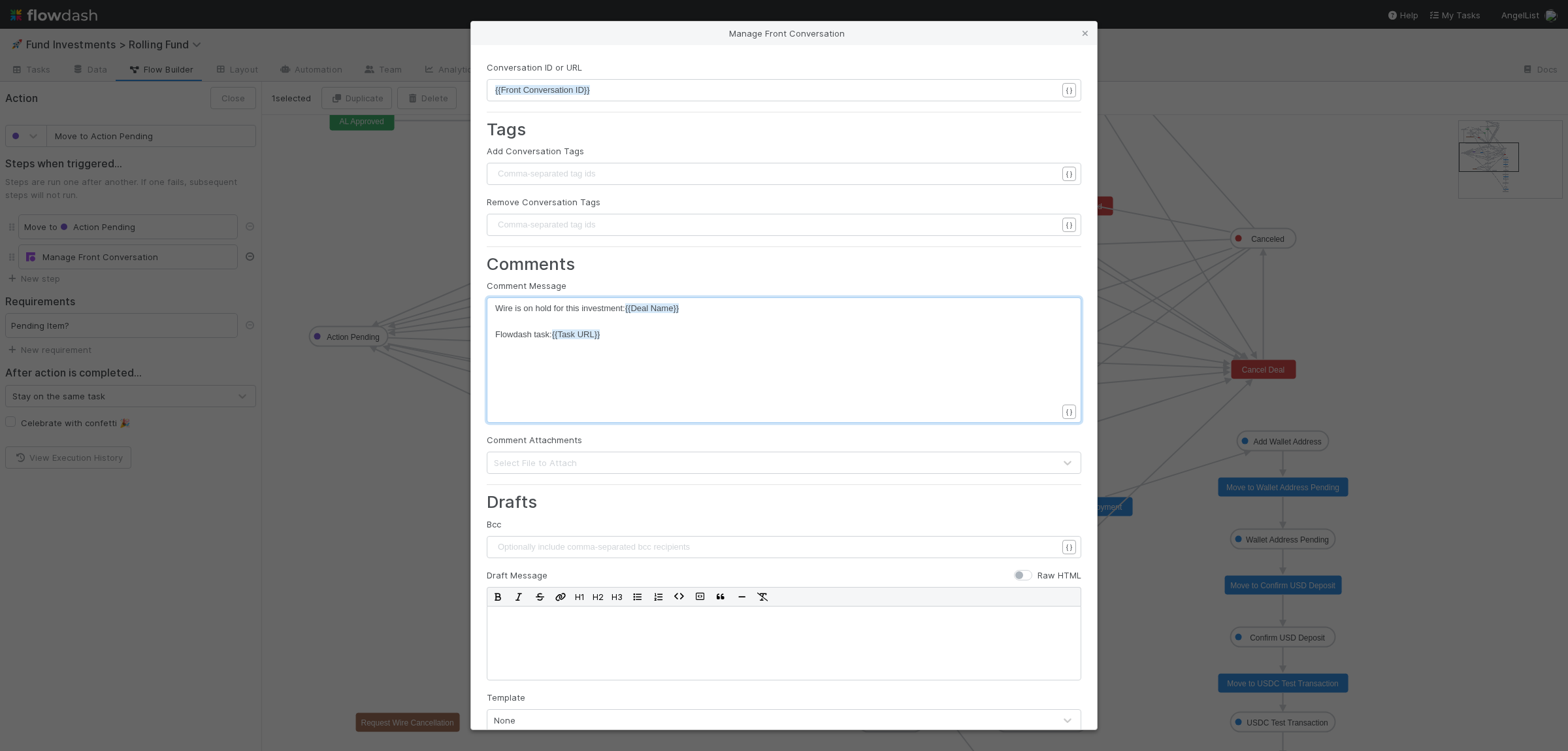 click on "xxxxxxxxxx   Wire is on hold for this investment:  {{Deal Name}} ​ Flowdash task:  {{Task URL}}" at bounding box center [792, 376] 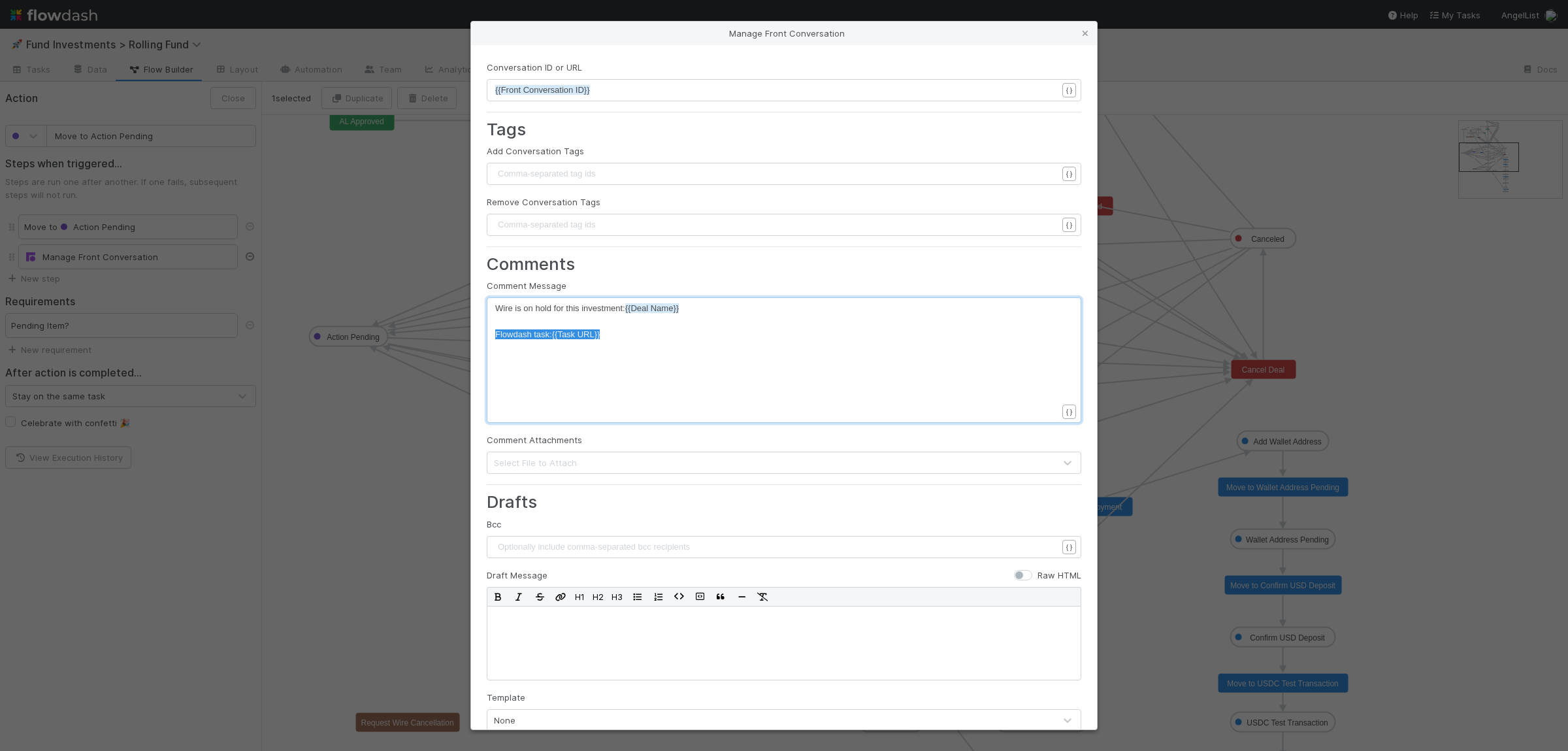 click on "x Wire is on hold for this investment:  {{Deal Name}} ​ Flowdash task:  {{Task URL}}" at bounding box center (792, 376) 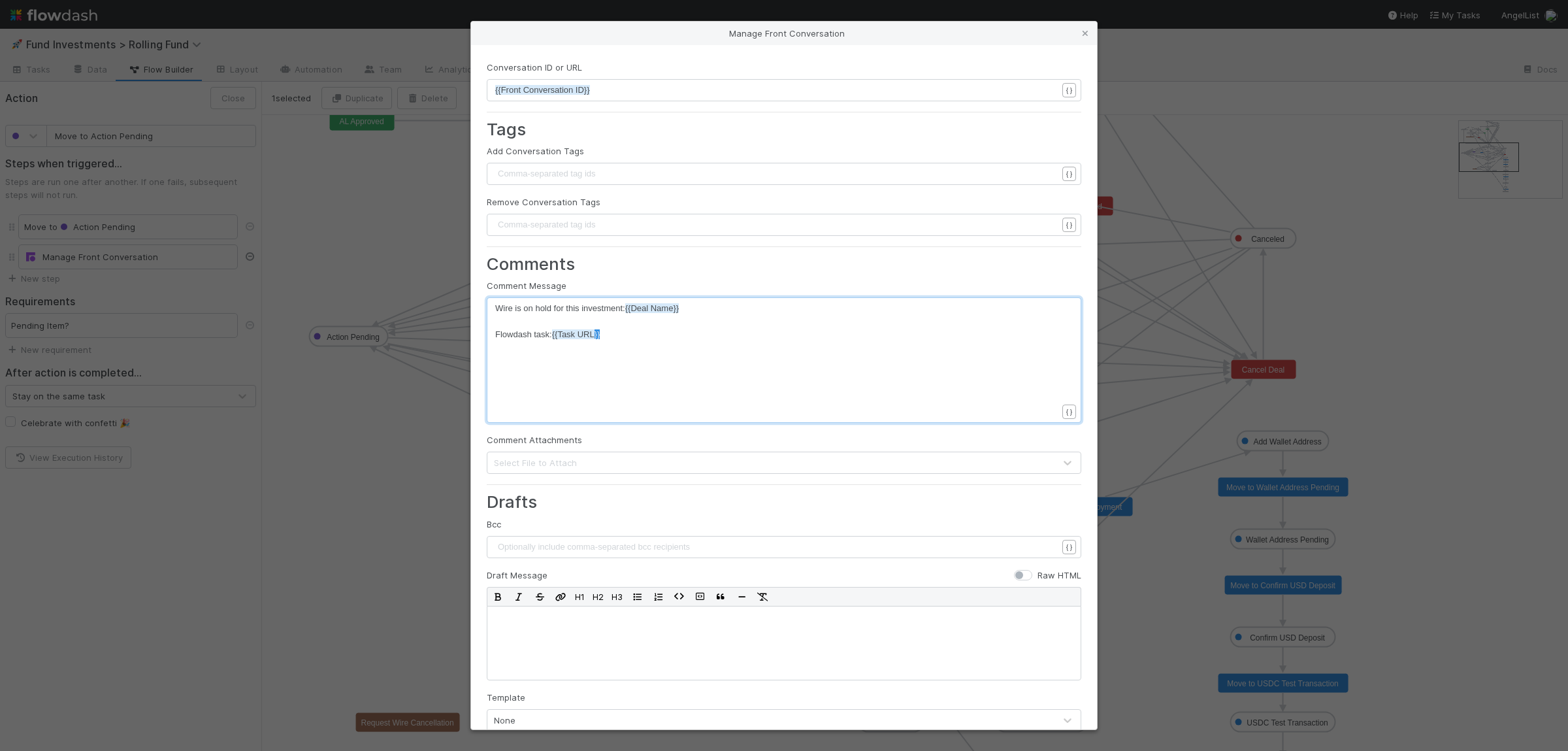 type on "Flowdash task: {{Task URL}}" 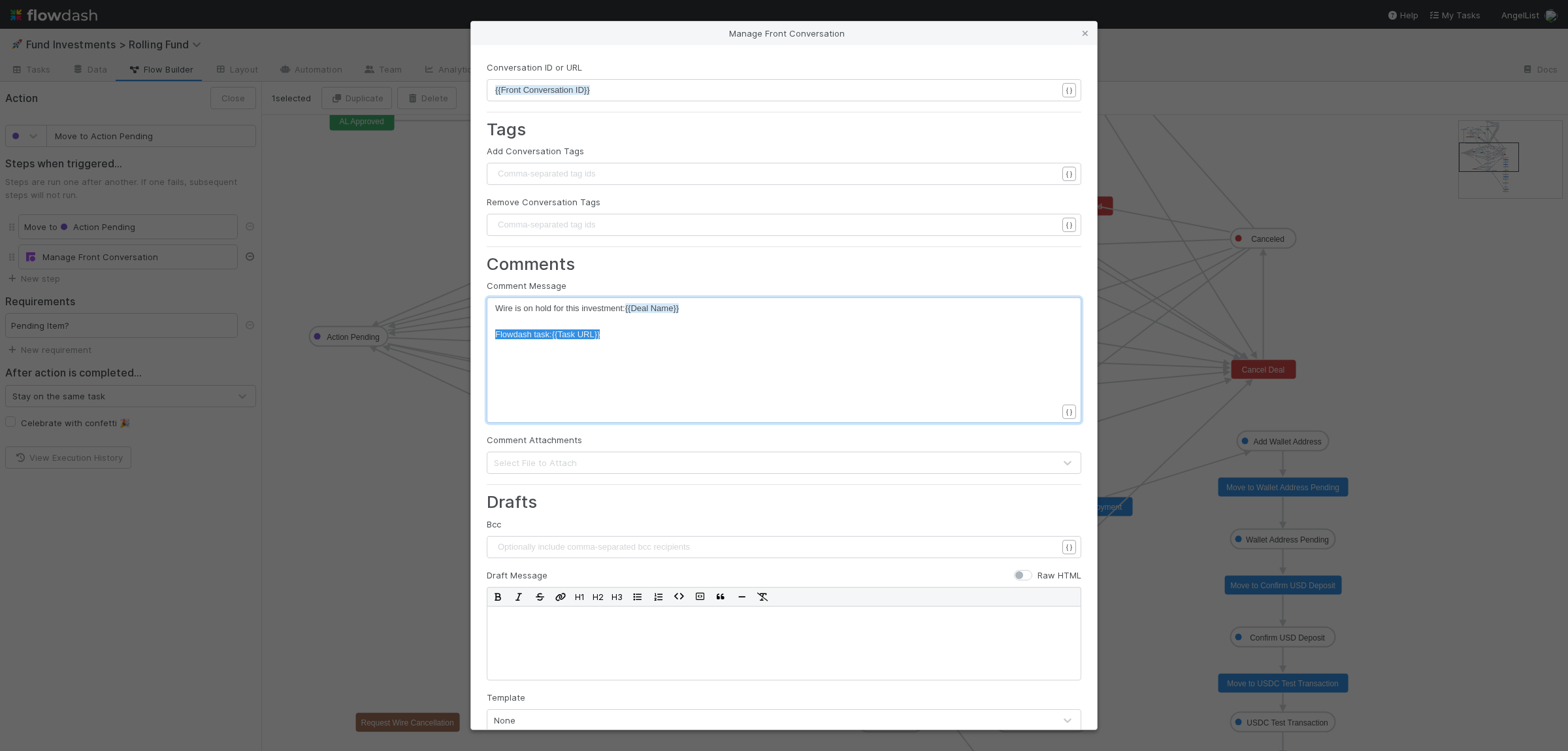 click on "x Wire is on hold for this investment:  {{Deal Name}} ​ Flowdash task:  {{Task URL}}" at bounding box center [792, 376] 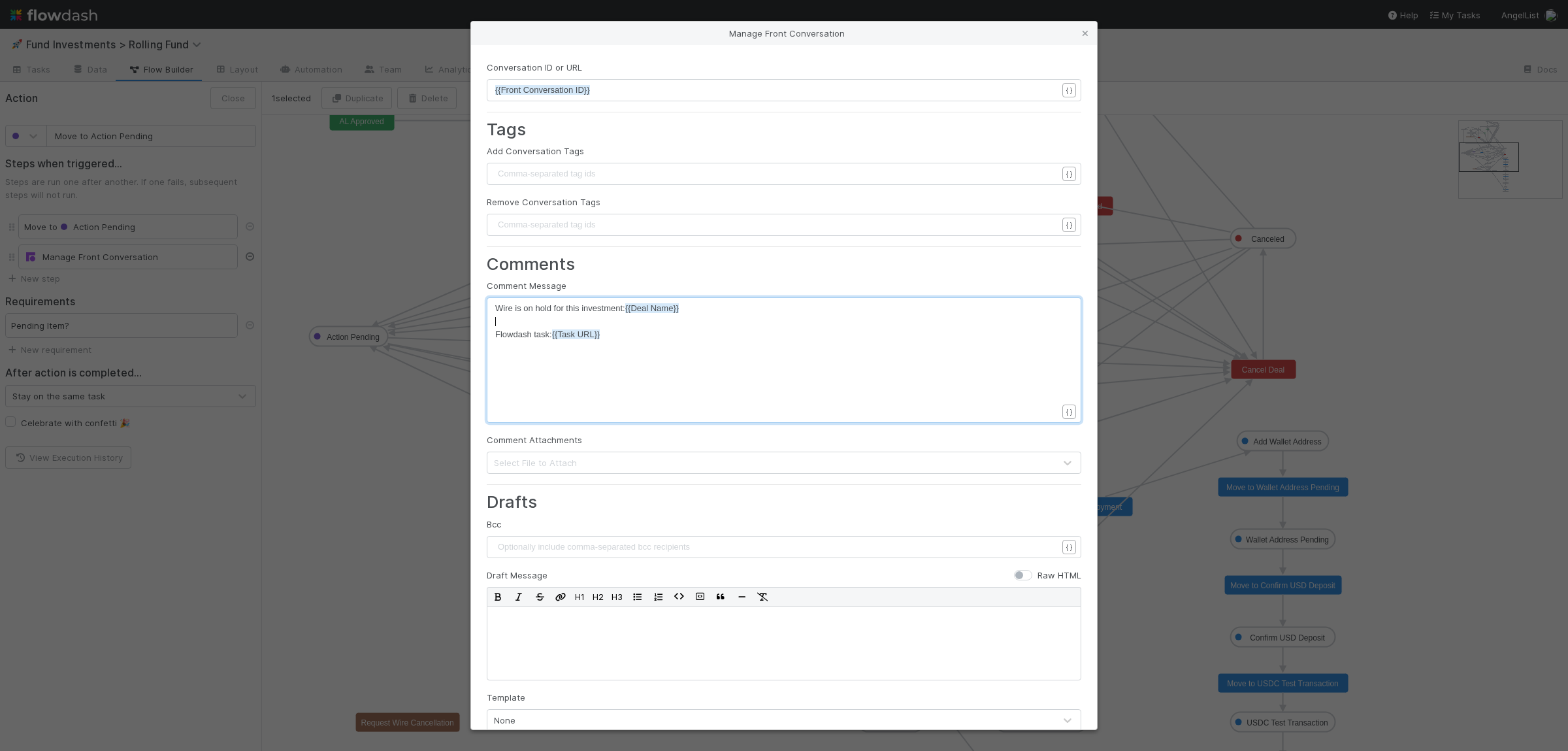 scroll, scrollTop: 0, scrollLeft: 0, axis: both 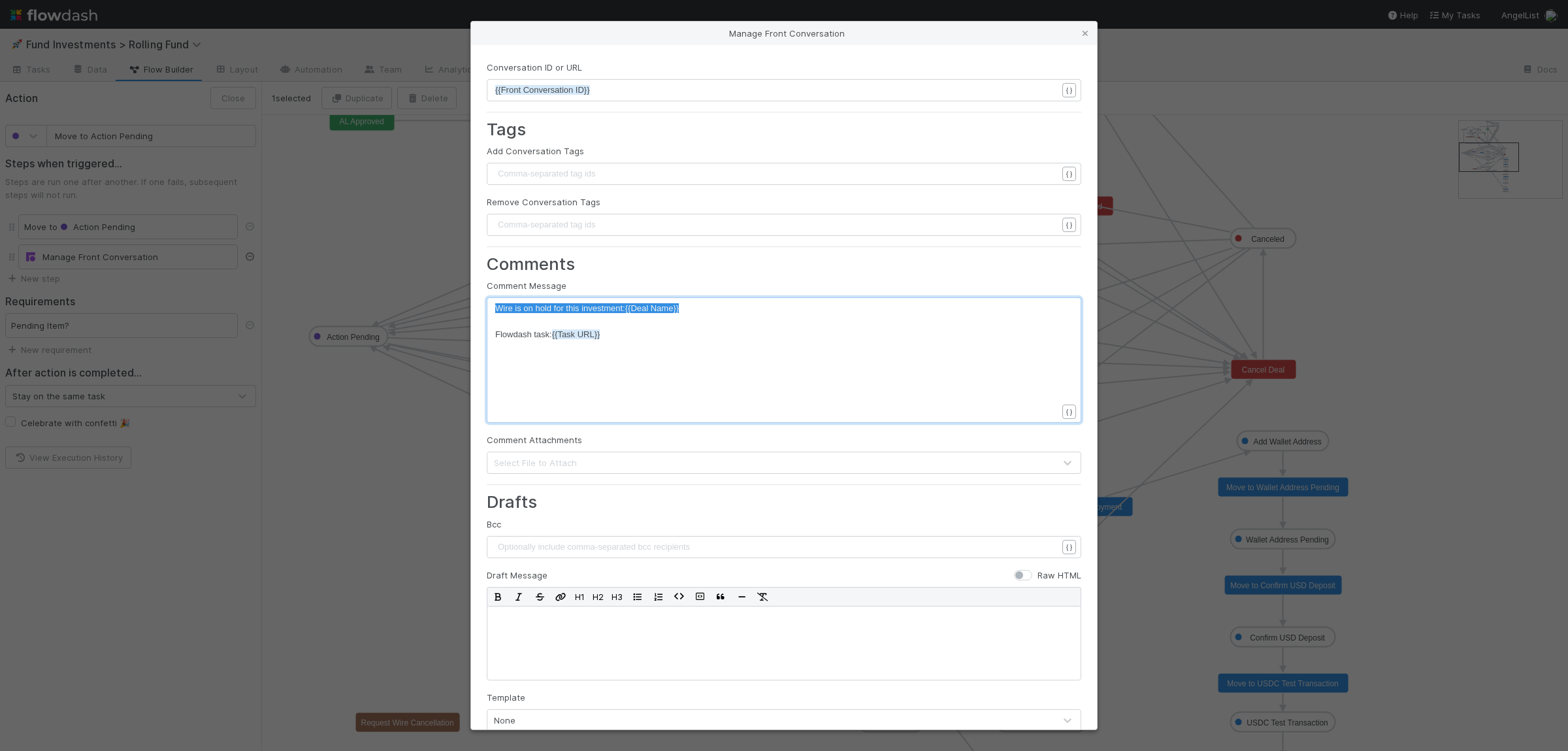 type on "Wire is on hold for this investment: {{Deal Name}}
Flowdash task: {{Task URL}}" 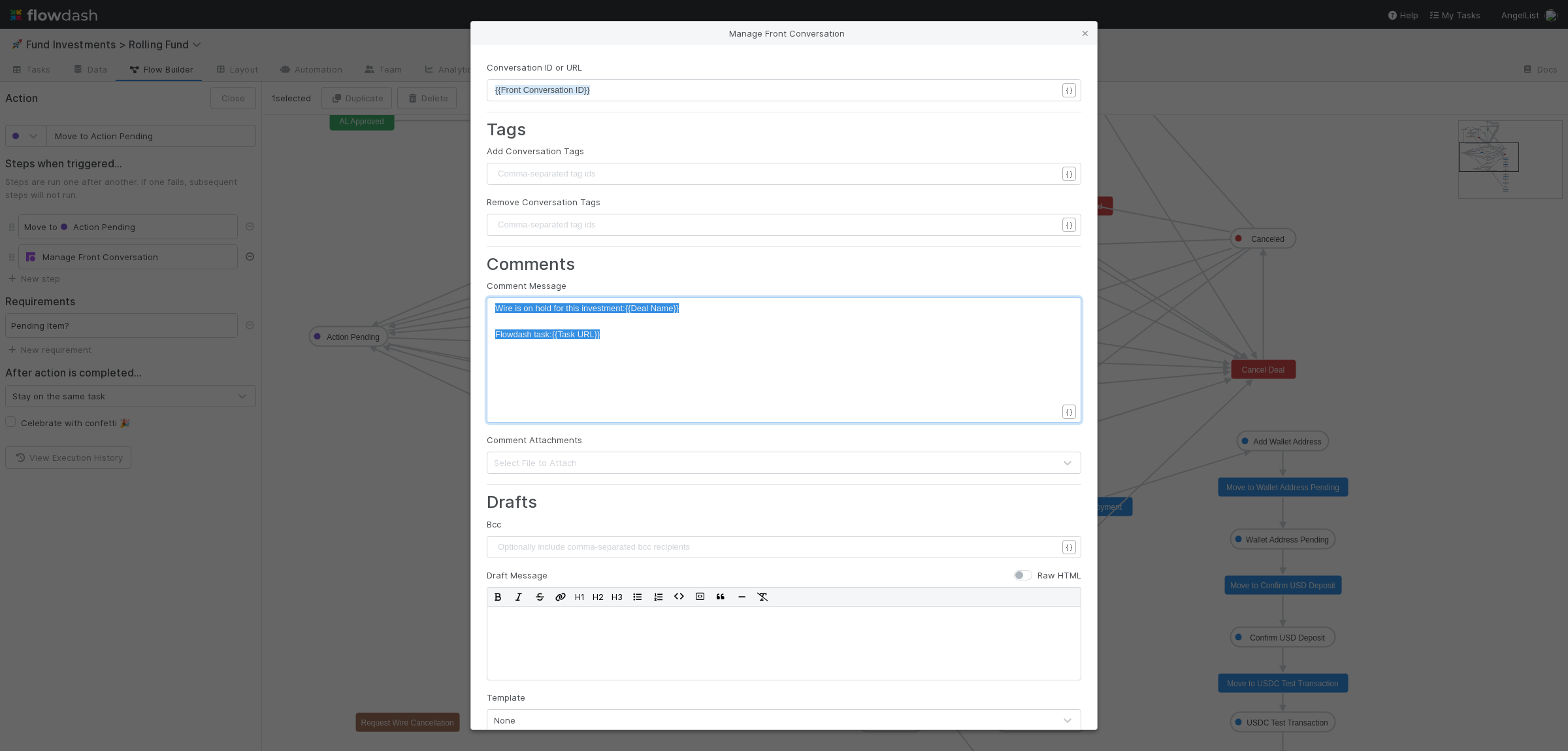 drag, startPoint x: 507, startPoint y: 309, endPoint x: 781, endPoint y: 367, distance: 280.07142 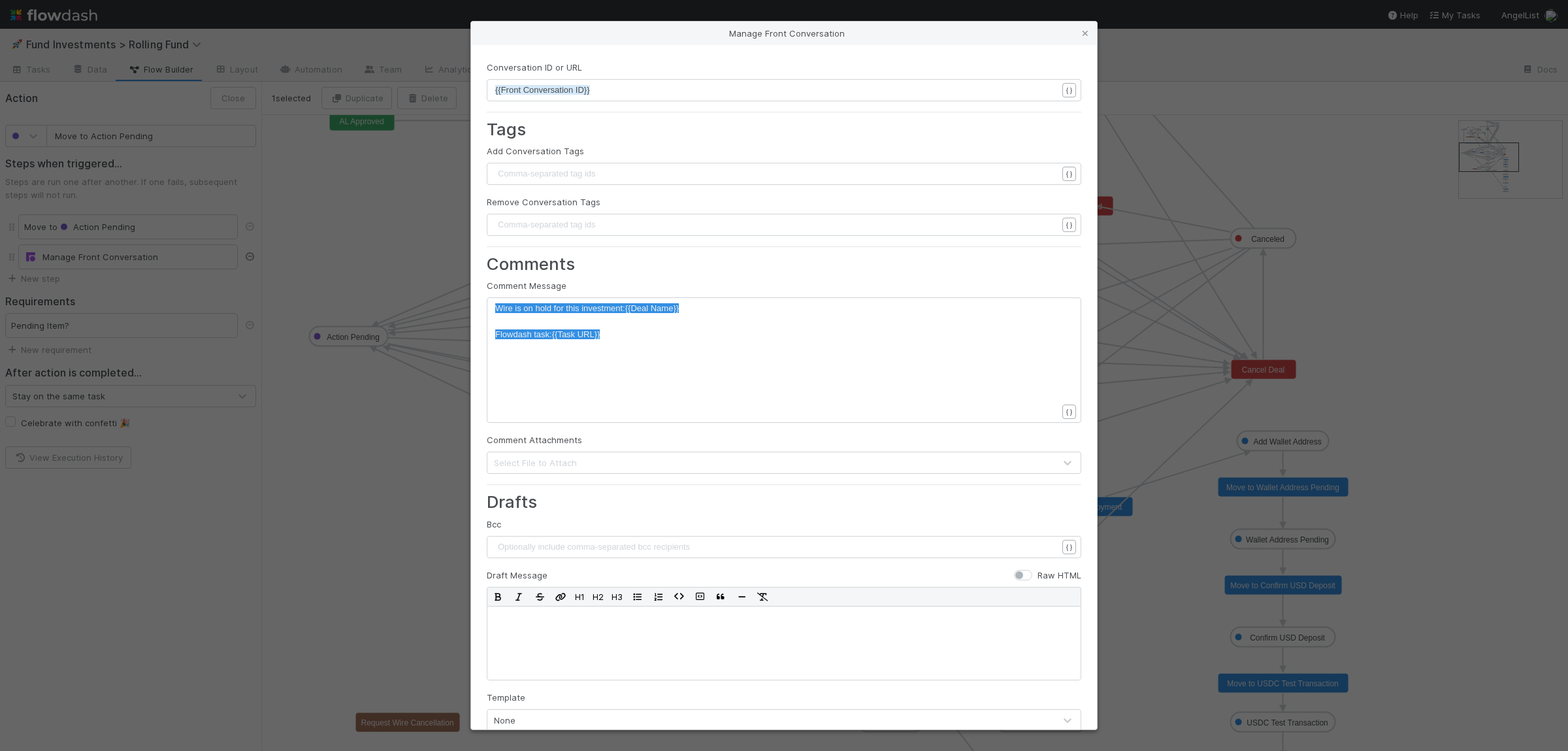 click on "Manage Front Conversation Conversation ID or URL xxxxxxxxxx   {{Front Conversation ID}} { } Tags Add Conversation Tags Comma-separated tag ids   ​ { } Remove Conversation Tags Comma-separated tag ids   ​ { } Comments Comment Message Wire is on hold for this investment: {{Deal Name}}
Flowdash task: {{Task URL}} x Wire is on hold for this investment:  {{Deal Name}} ​ Flowdash task:  {{Task URL}} { } Comment Attachments Select File to Attach Drafts Bcc Optionally include comma-separated bcc recipients   ​ { } Draft Message Raw HTML H1 H2 H3 Template None Draft Attachments Select File to Attach Apply" at bounding box center [784, 375] 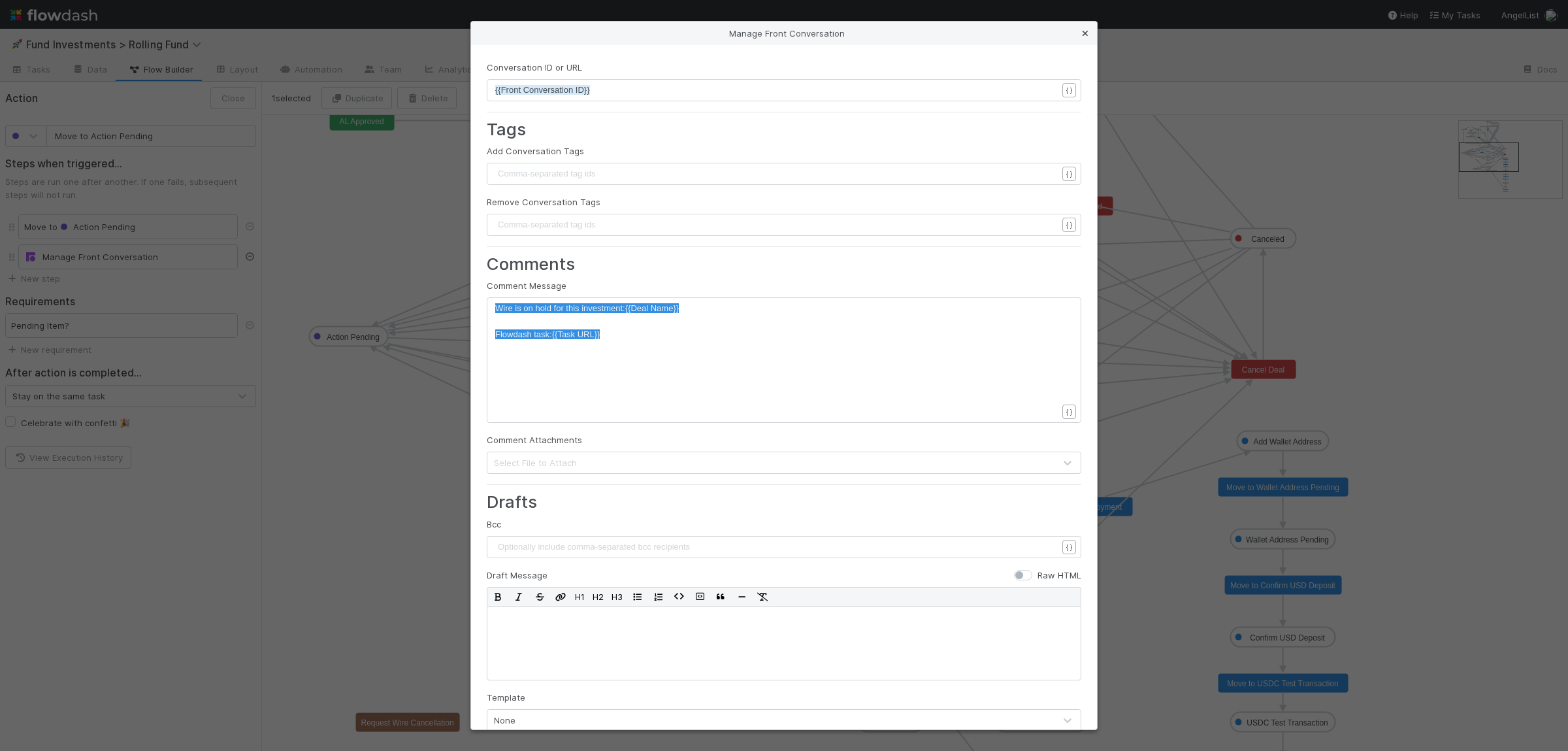click at bounding box center [1085, 33] 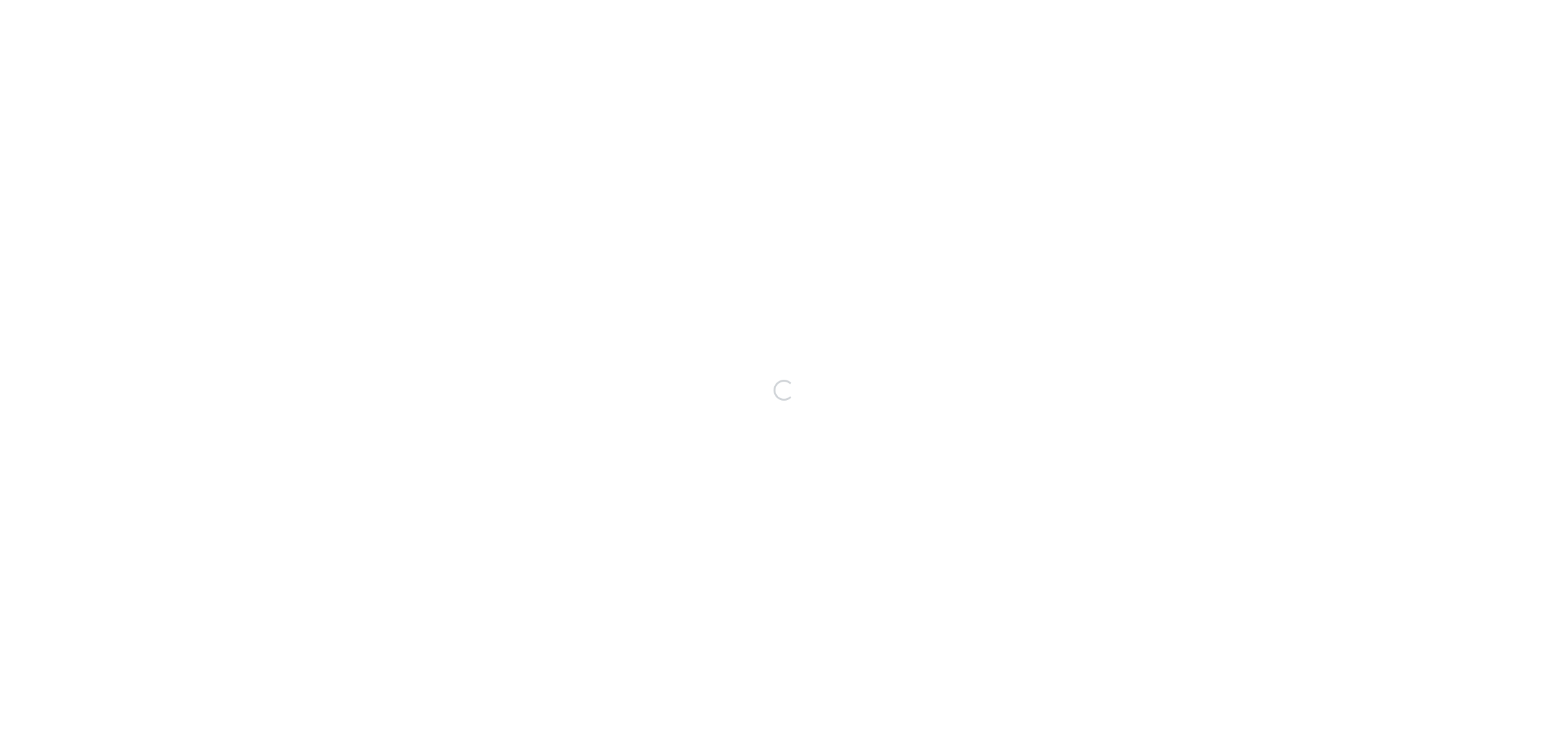 scroll, scrollTop: 0, scrollLeft: 0, axis: both 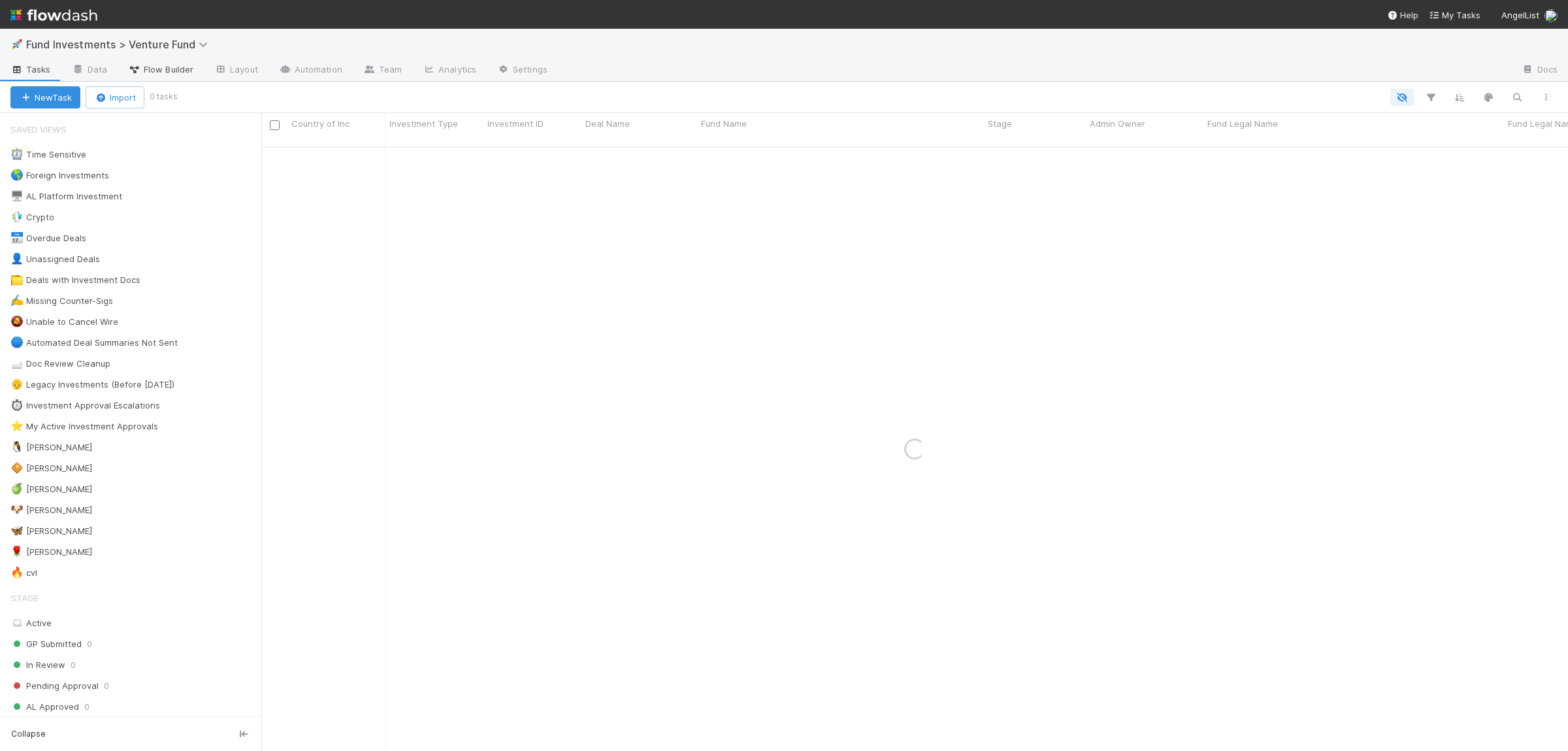 click on "Flow Builder" at bounding box center [161, 69] 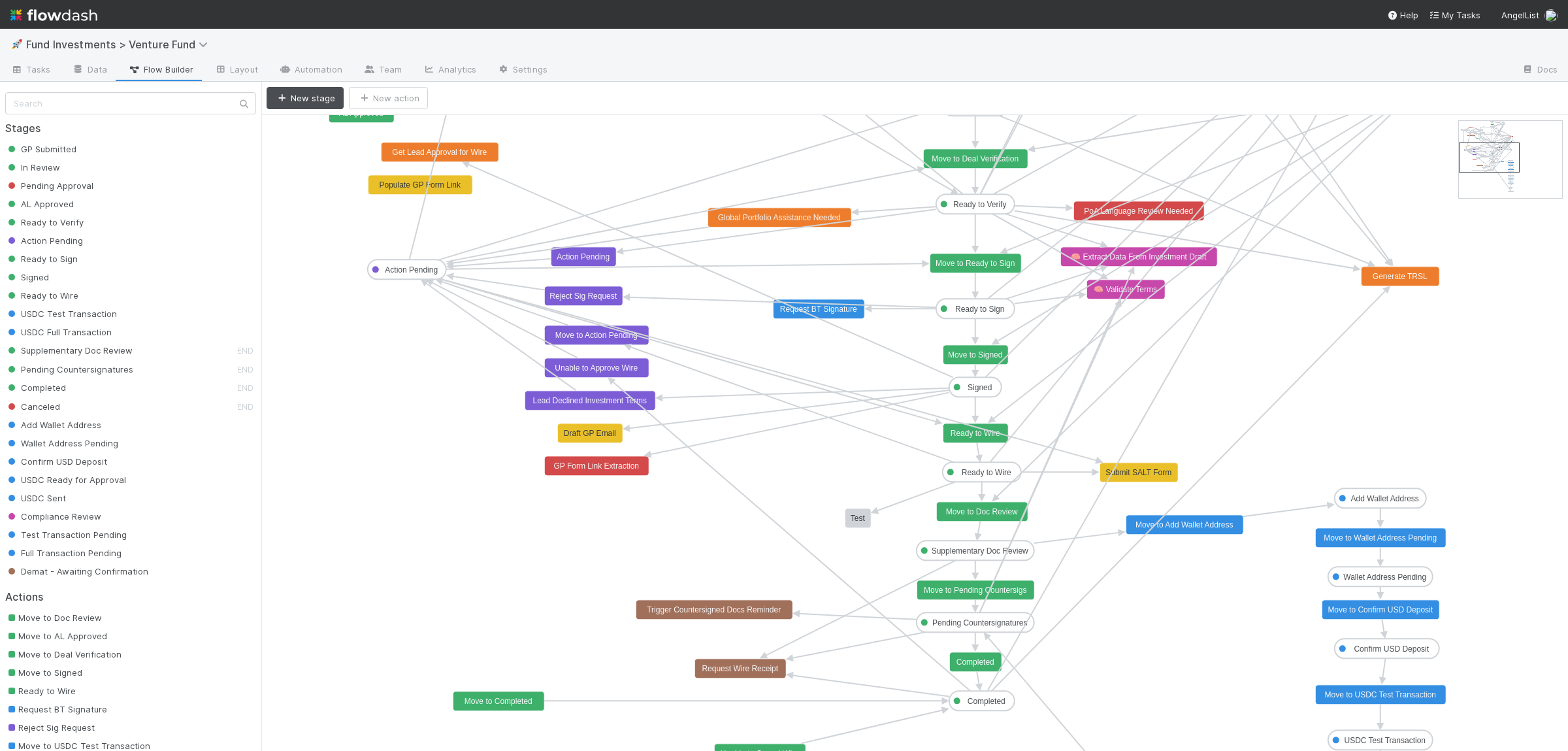 click on "Ready to Wire" 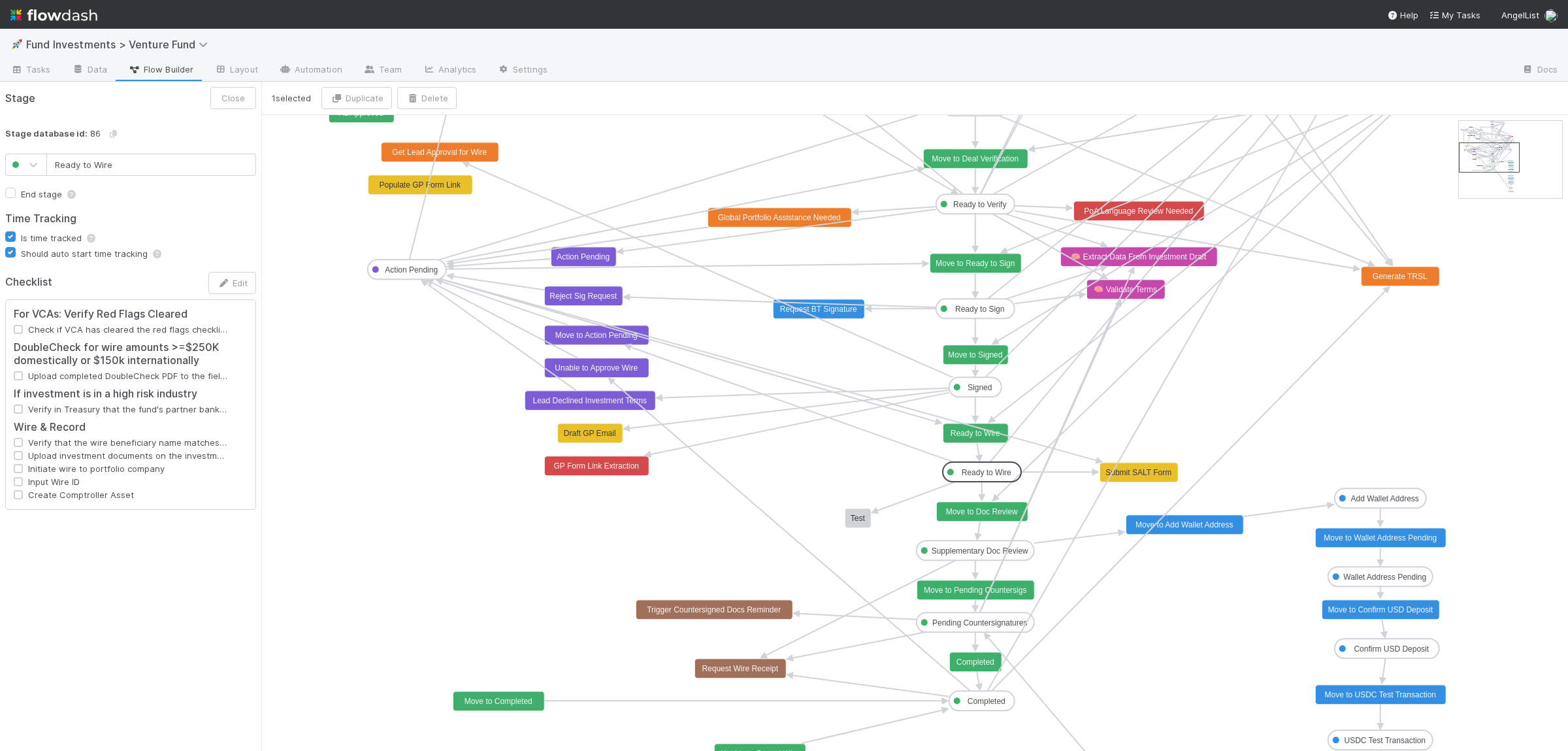 click on "Move to Action Pending" 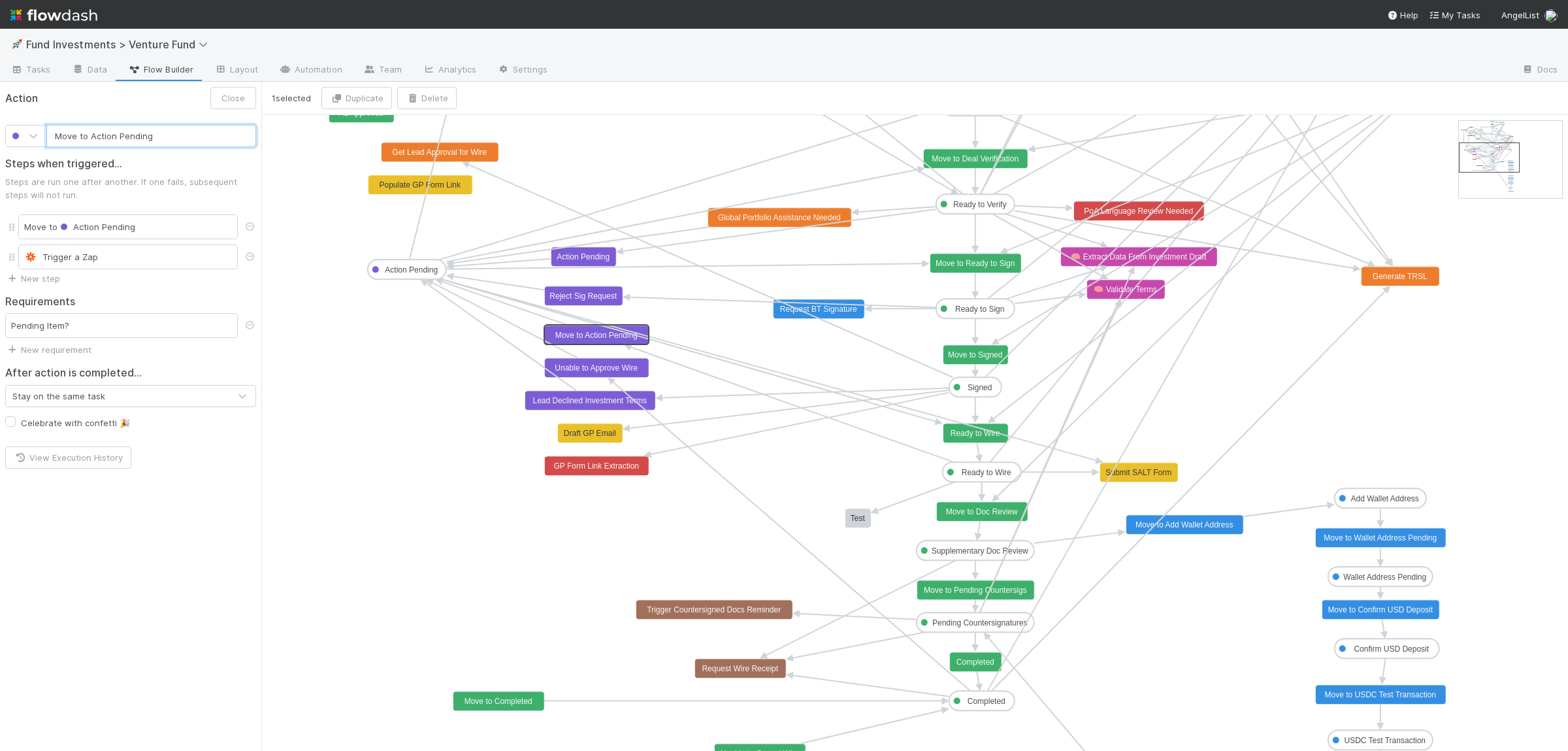click on "Move to Action Pending" 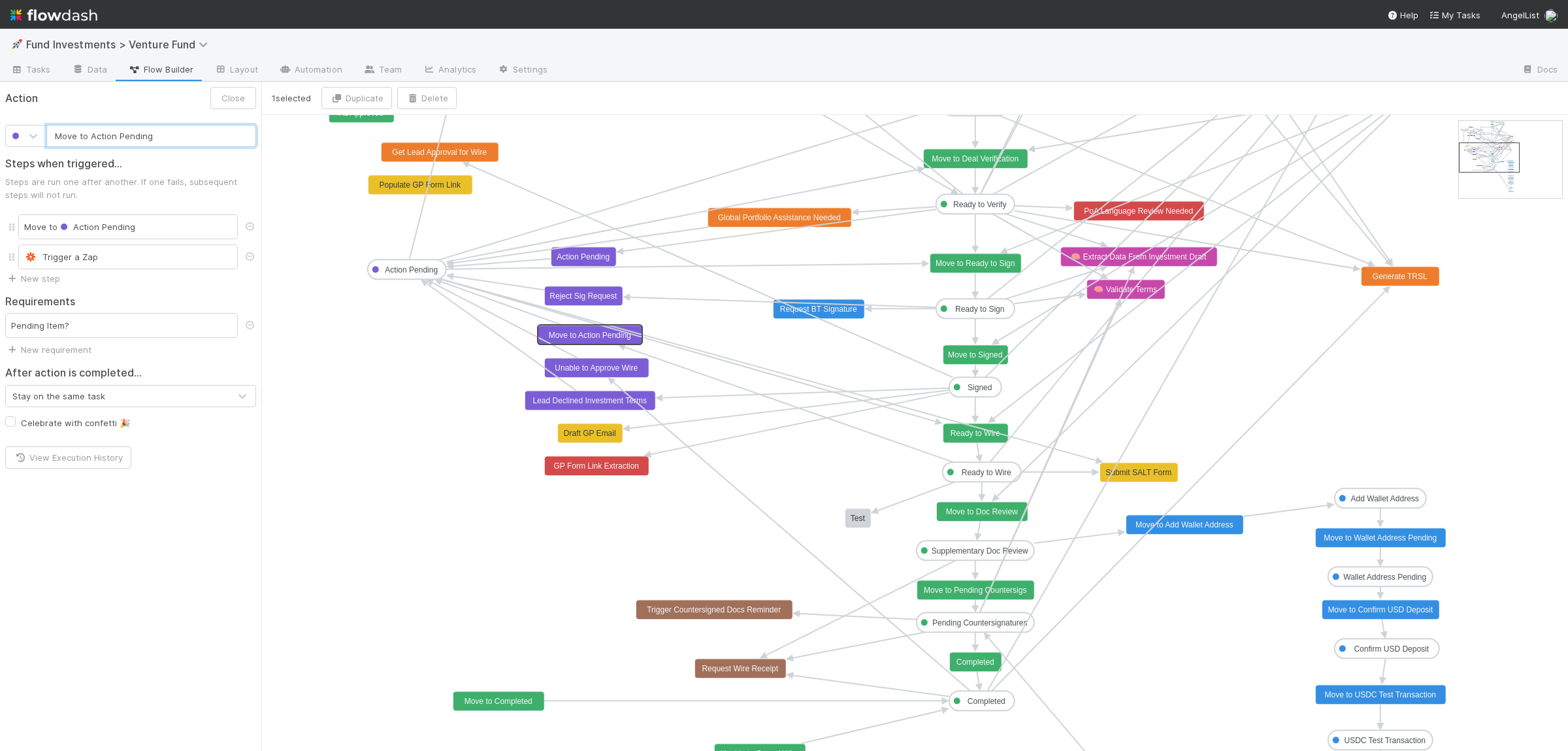 click on "Move to Action Pending" 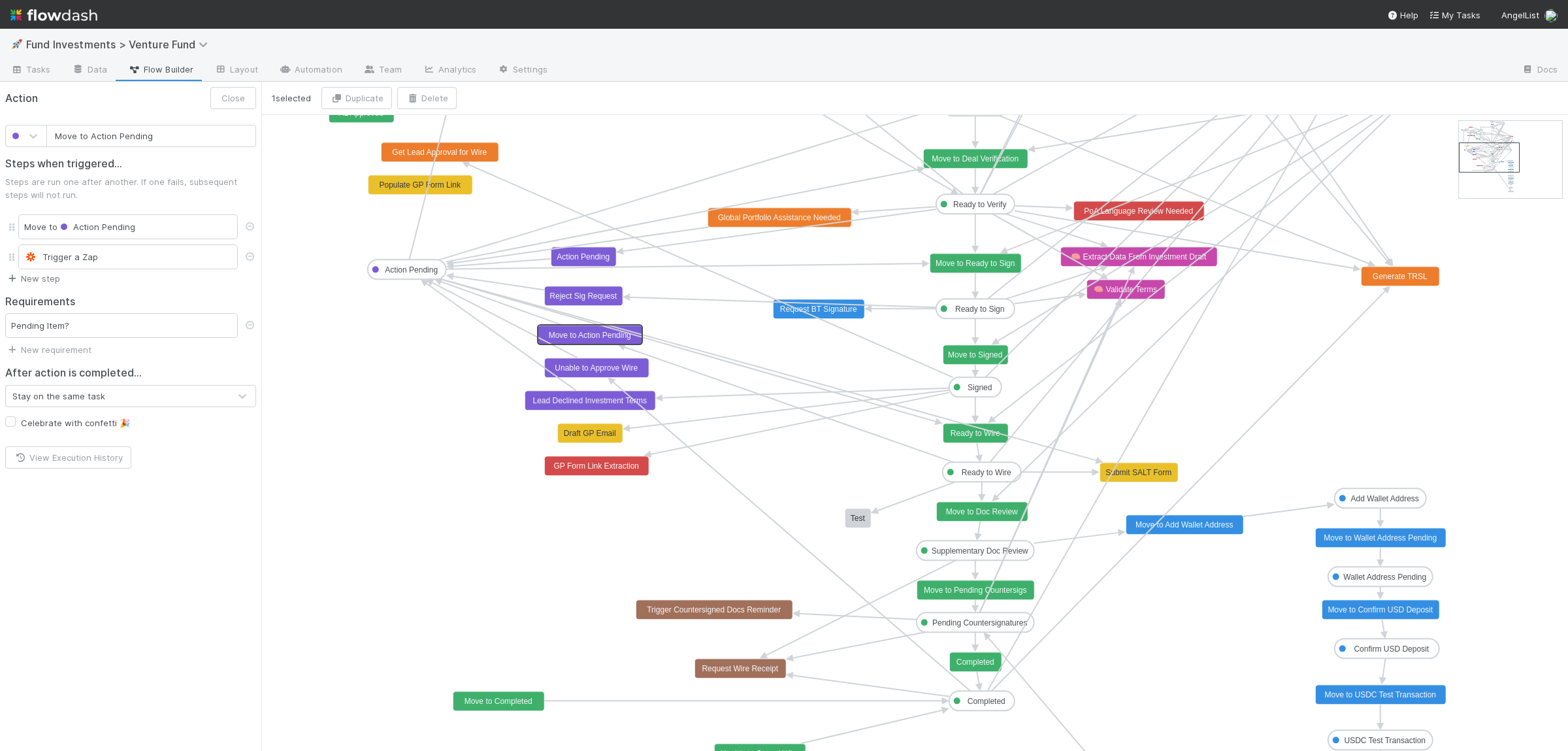 click on "New step" at bounding box center [33, 278] 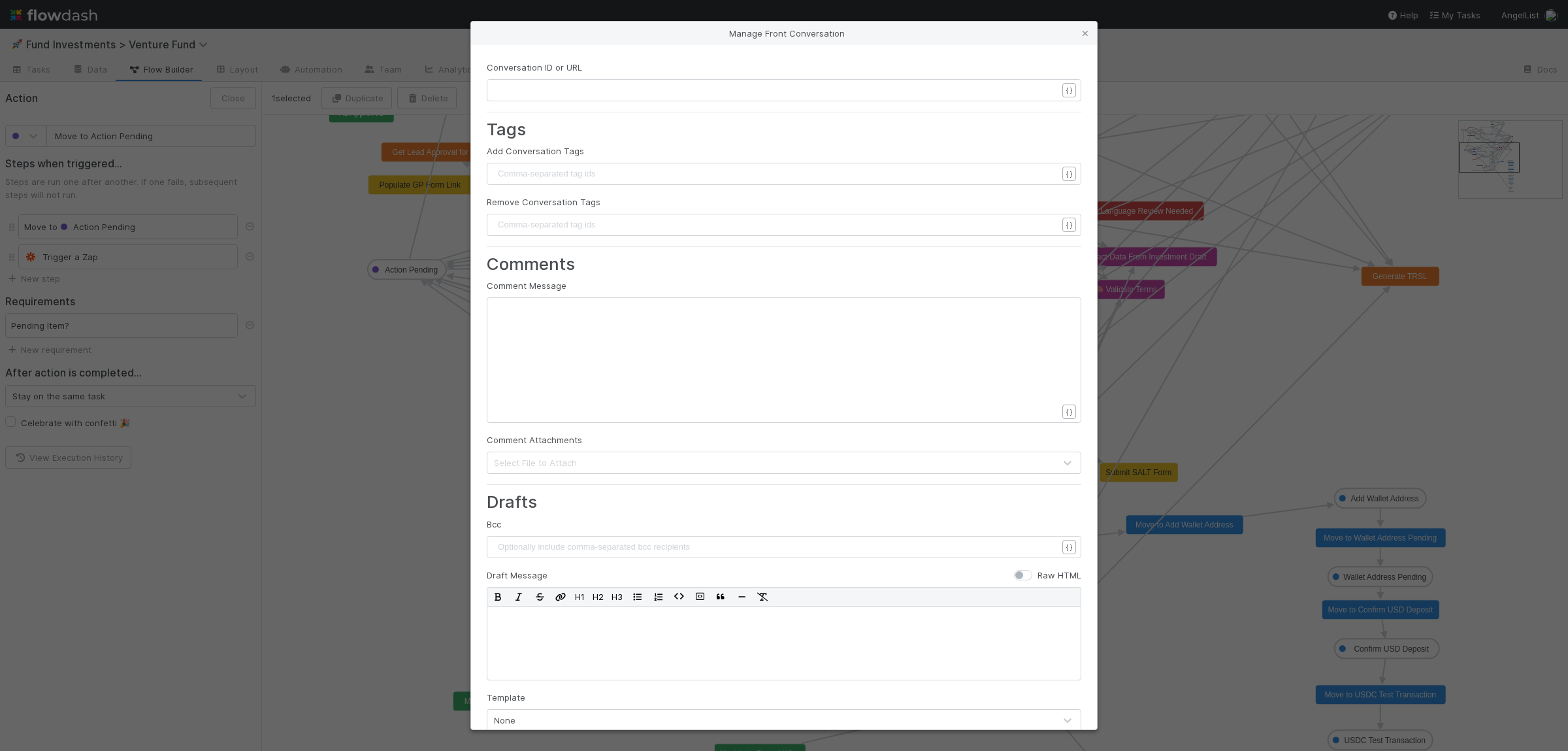 click on "​ x   ​" at bounding box center (784, 90) 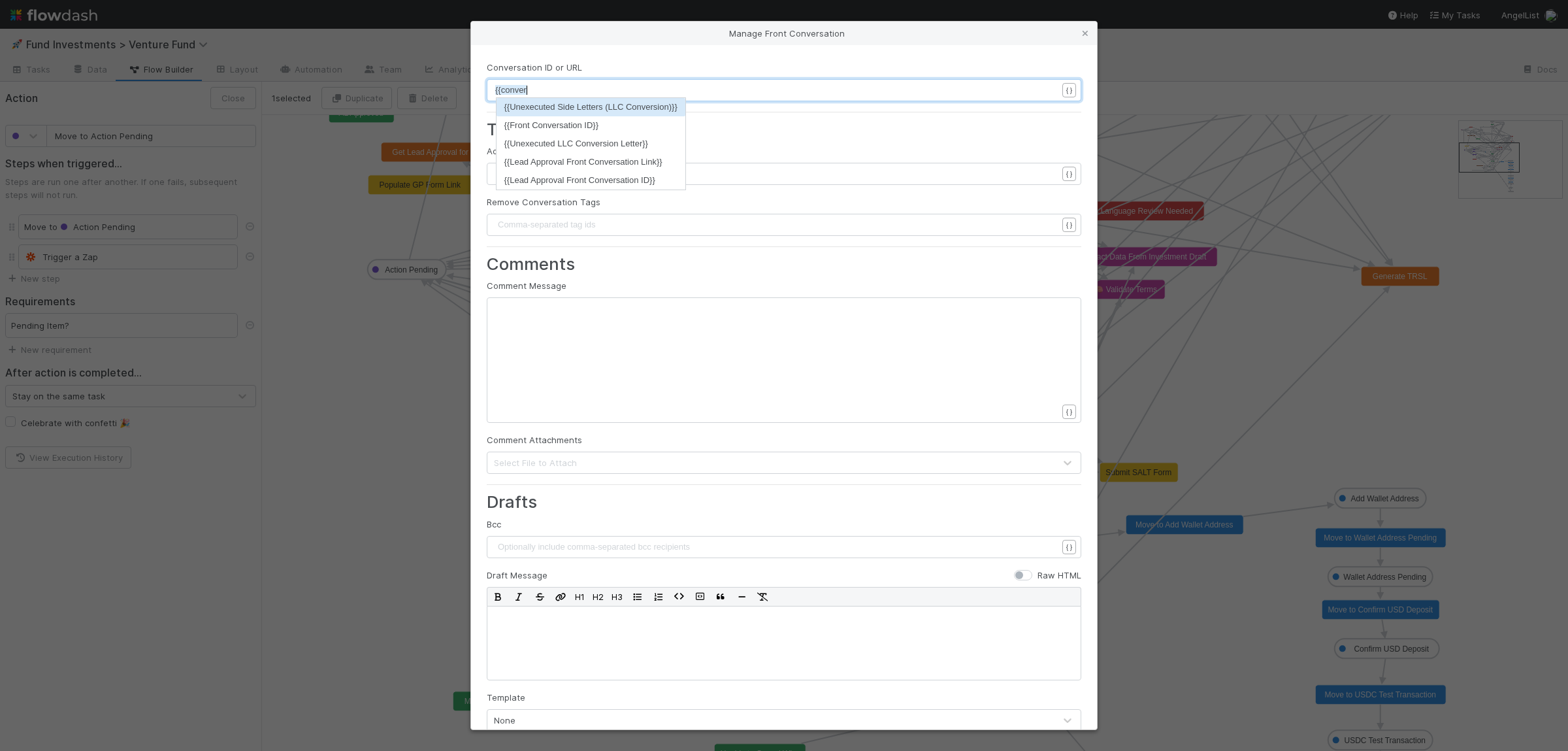 type on "{{conversa" 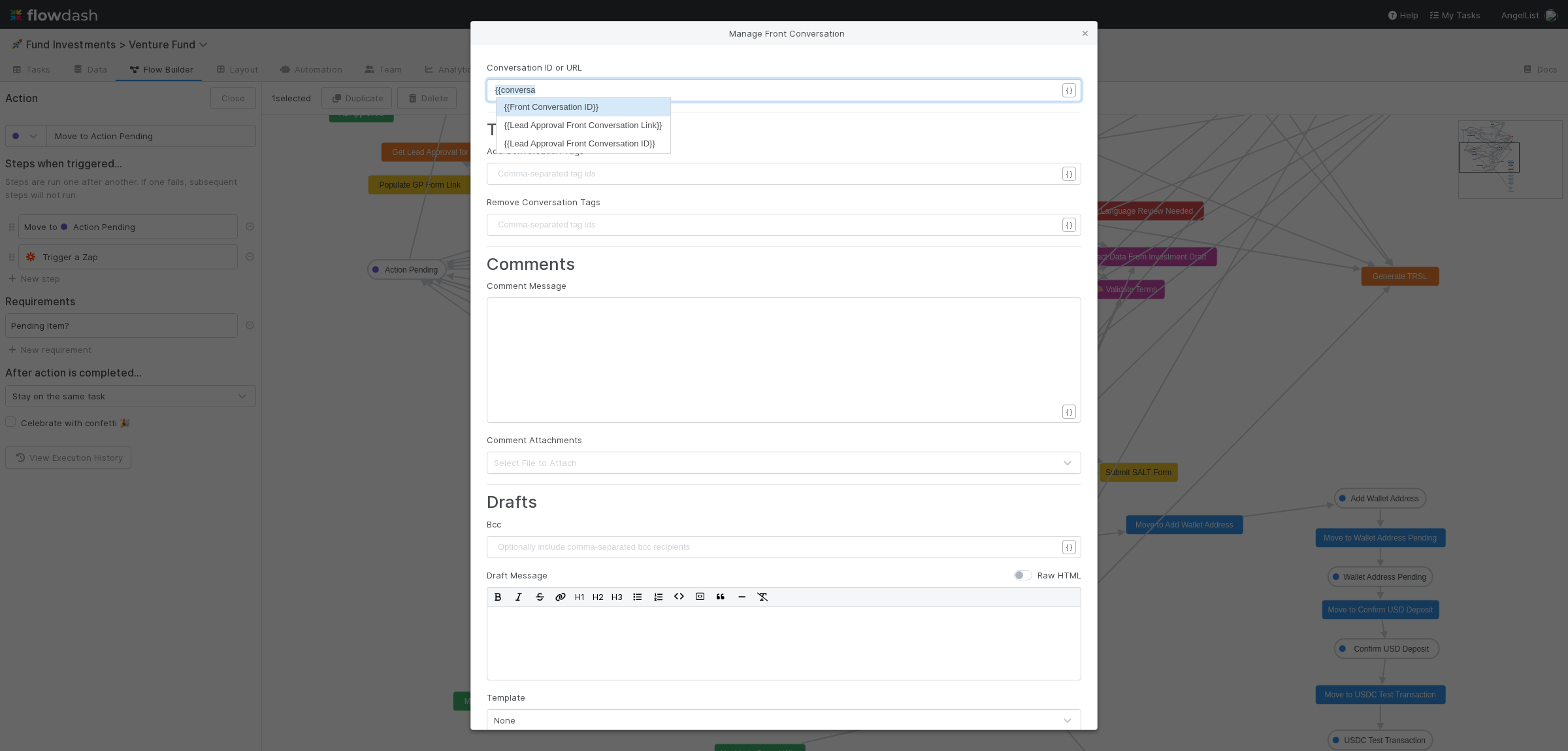 type 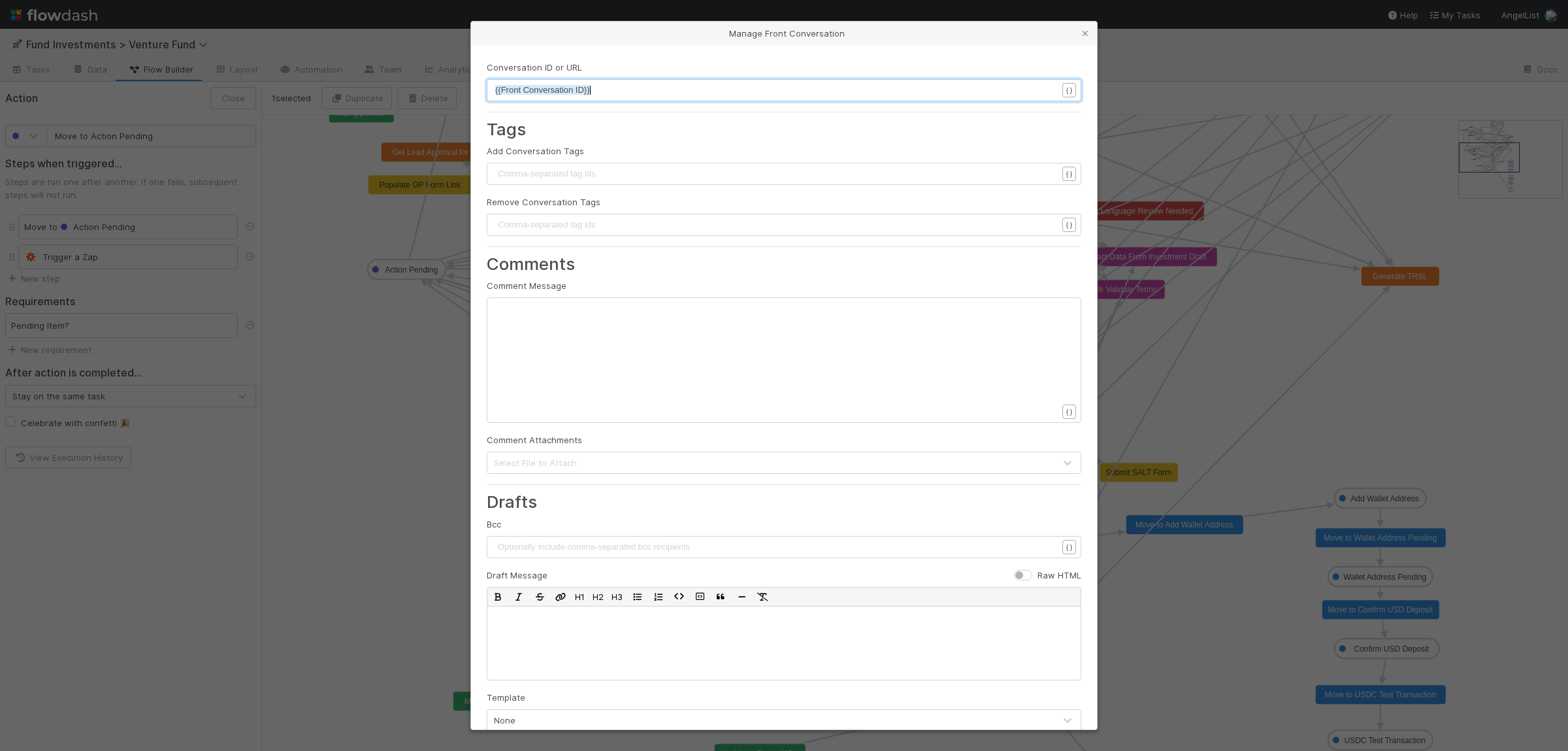 scroll, scrollTop: 0, scrollLeft: 0, axis: both 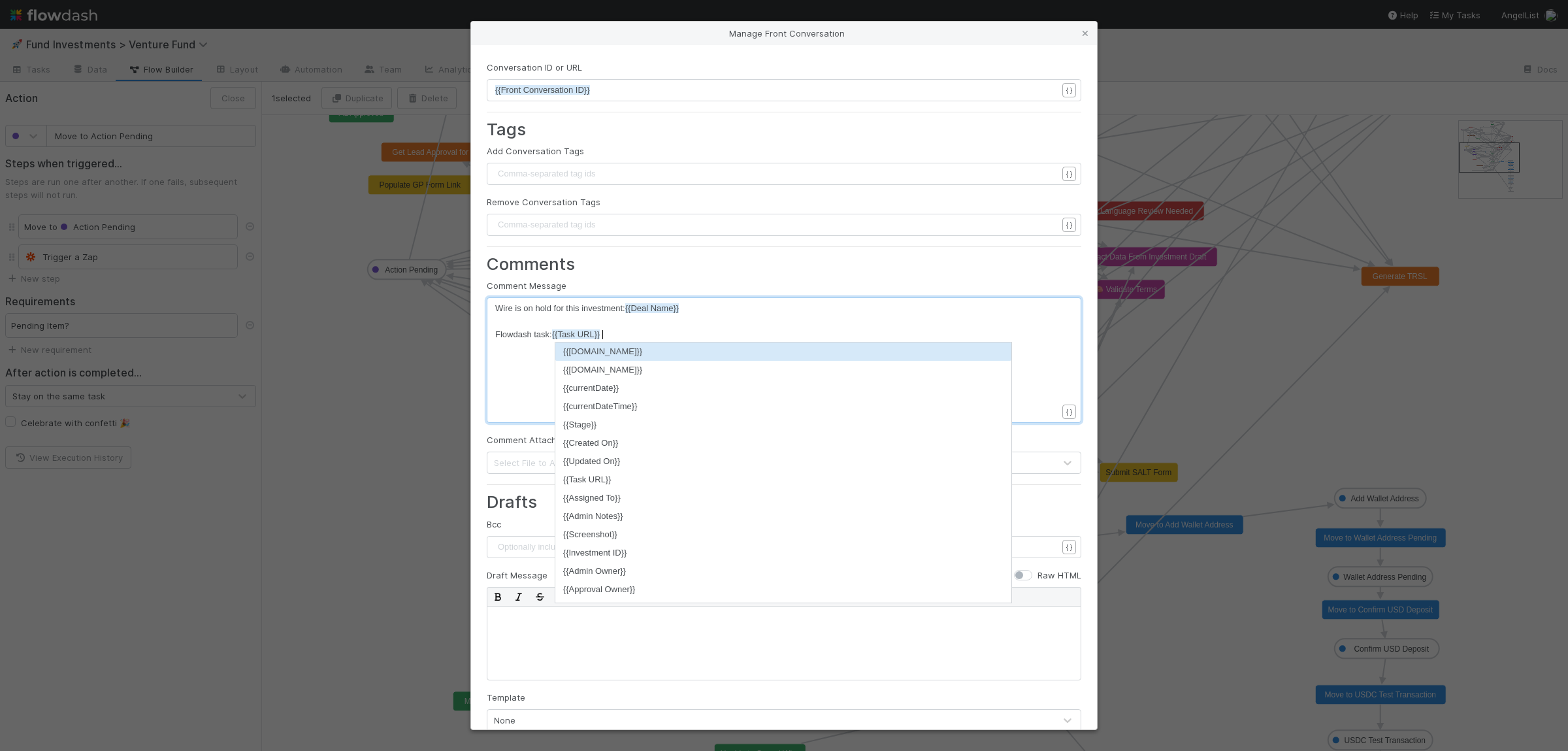 click on "xxxxxxxxxx   Wire is on hold for this investment:  {{Deal Name}} ​ Flowdash task:  {{Task URL}}" at bounding box center (784, 360) 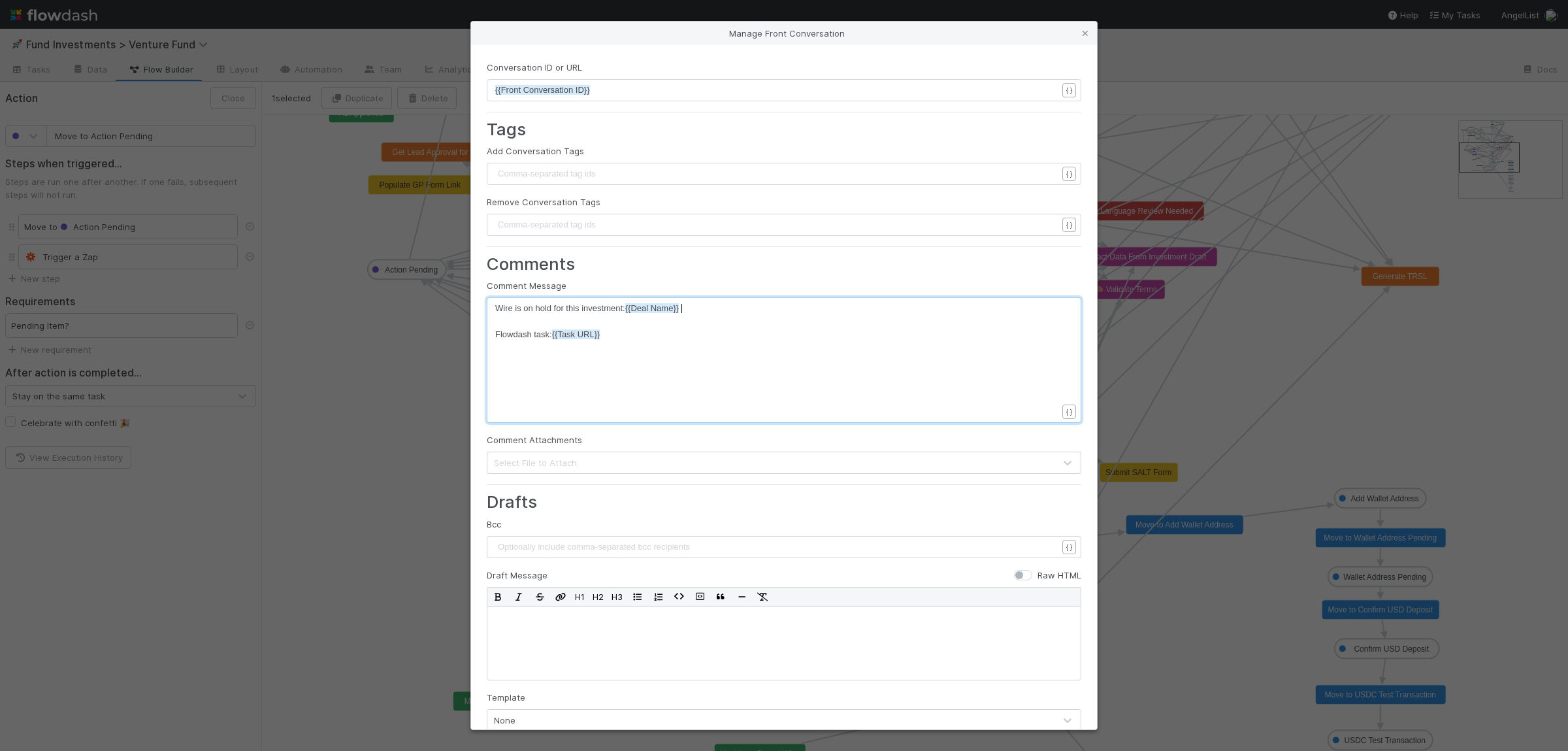 click on "Wire is on hold for this investment:  {{Deal Name}}" at bounding box center [776, 309] 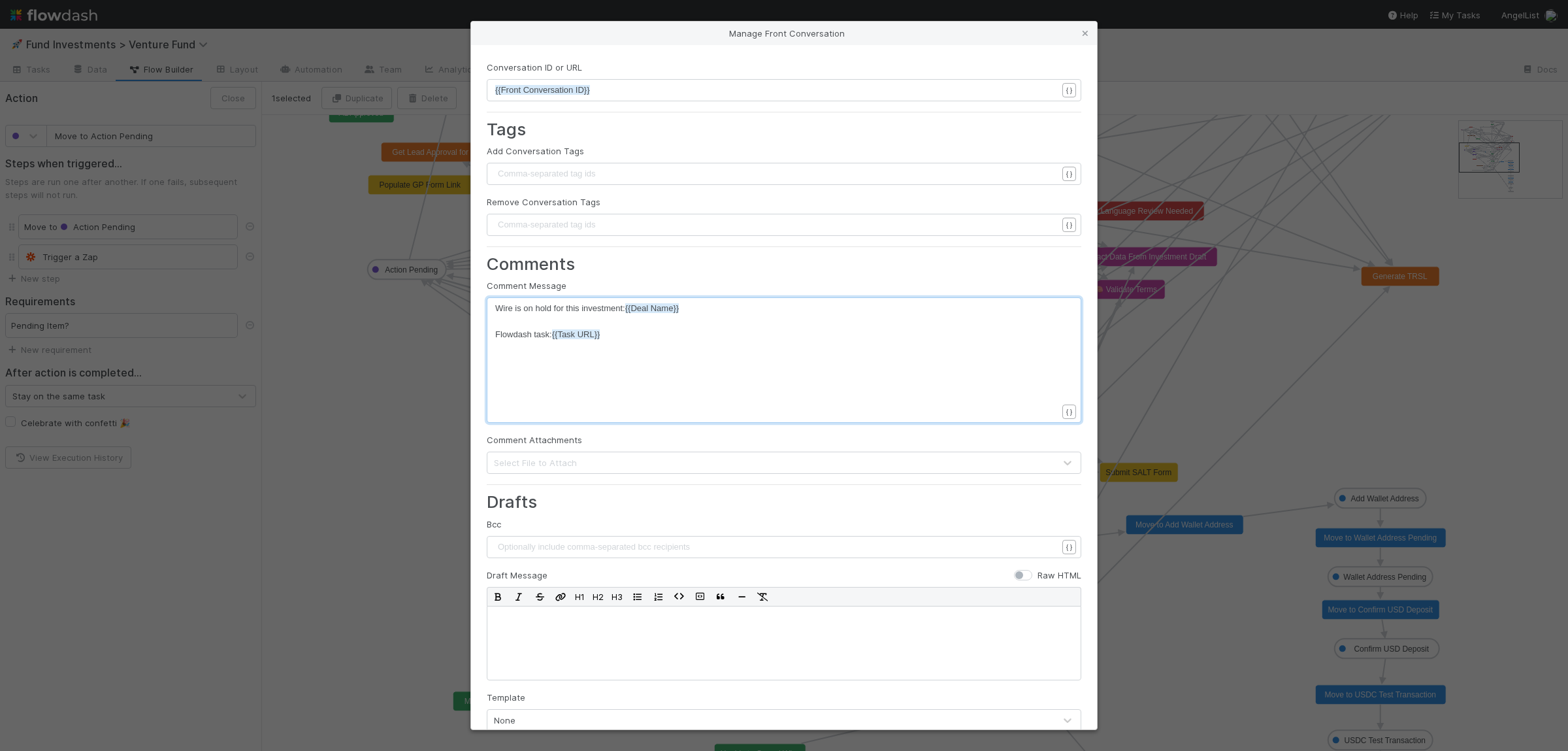 click on "{{Deal Name}}" at bounding box center [652, 308] 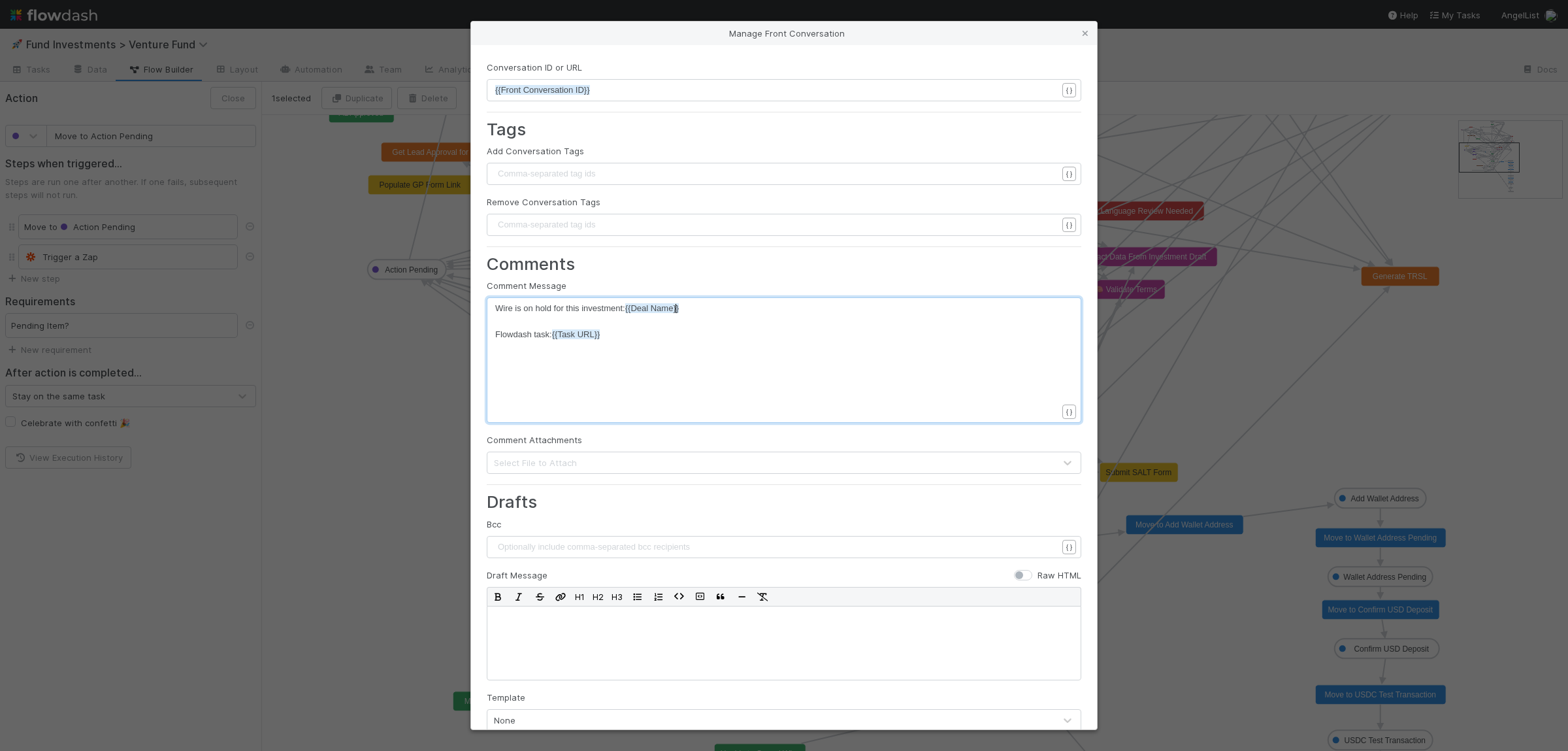 click on "Wire is on hold for this investment:  {{Deal Name}}" at bounding box center [776, 309] 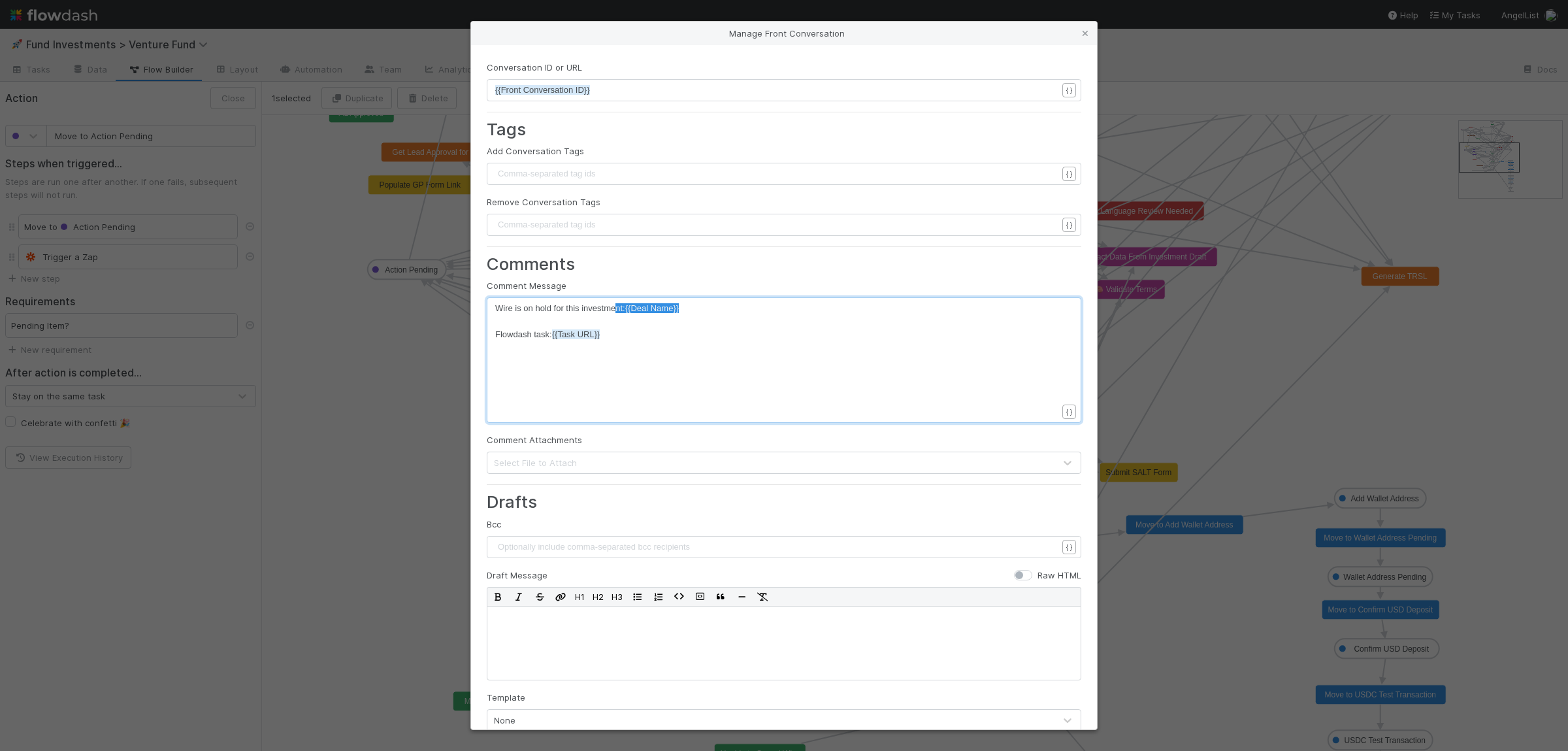 type on "{Deal Name}}" 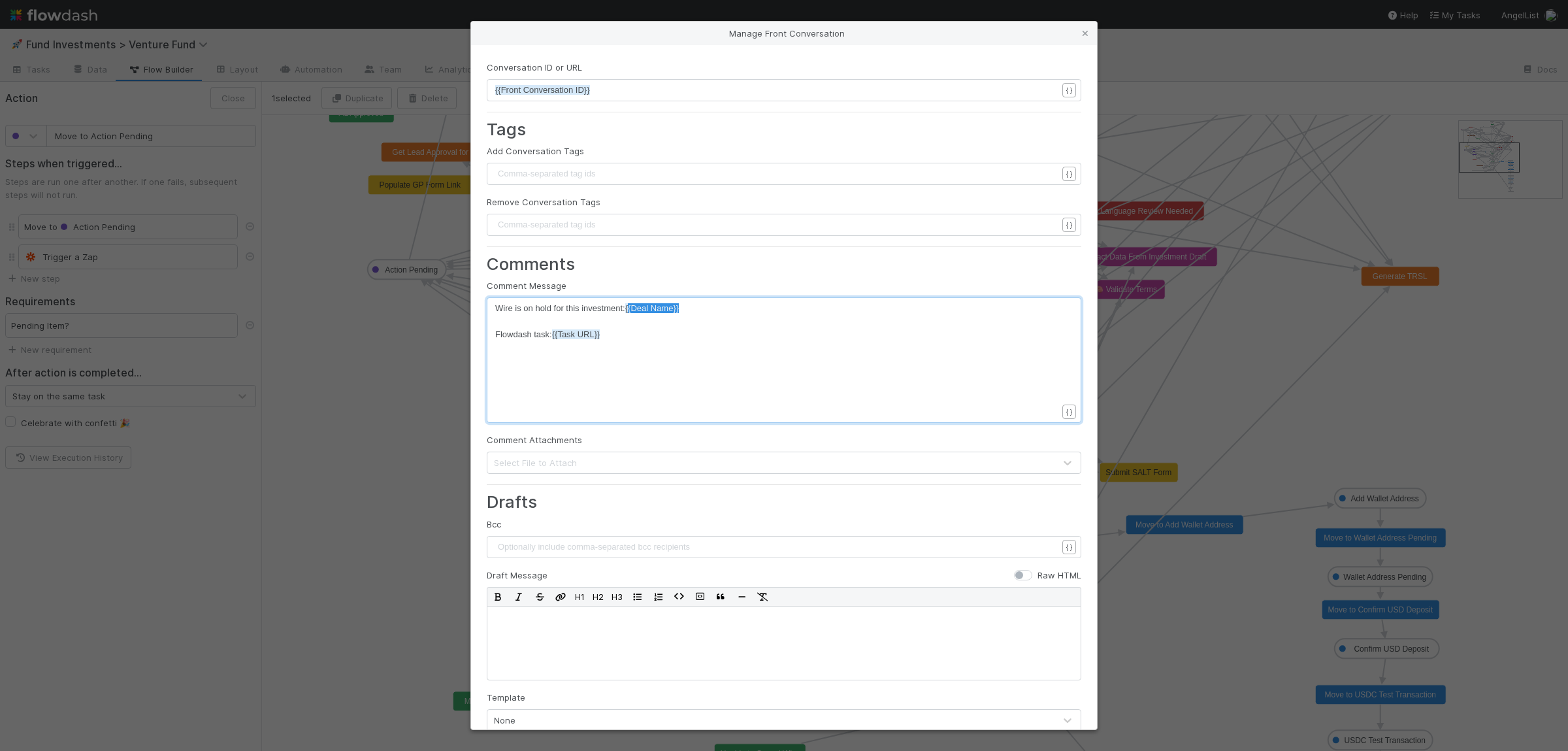 drag, startPoint x: 695, startPoint y: 311, endPoint x: 625, endPoint y: 314, distance: 70.06426 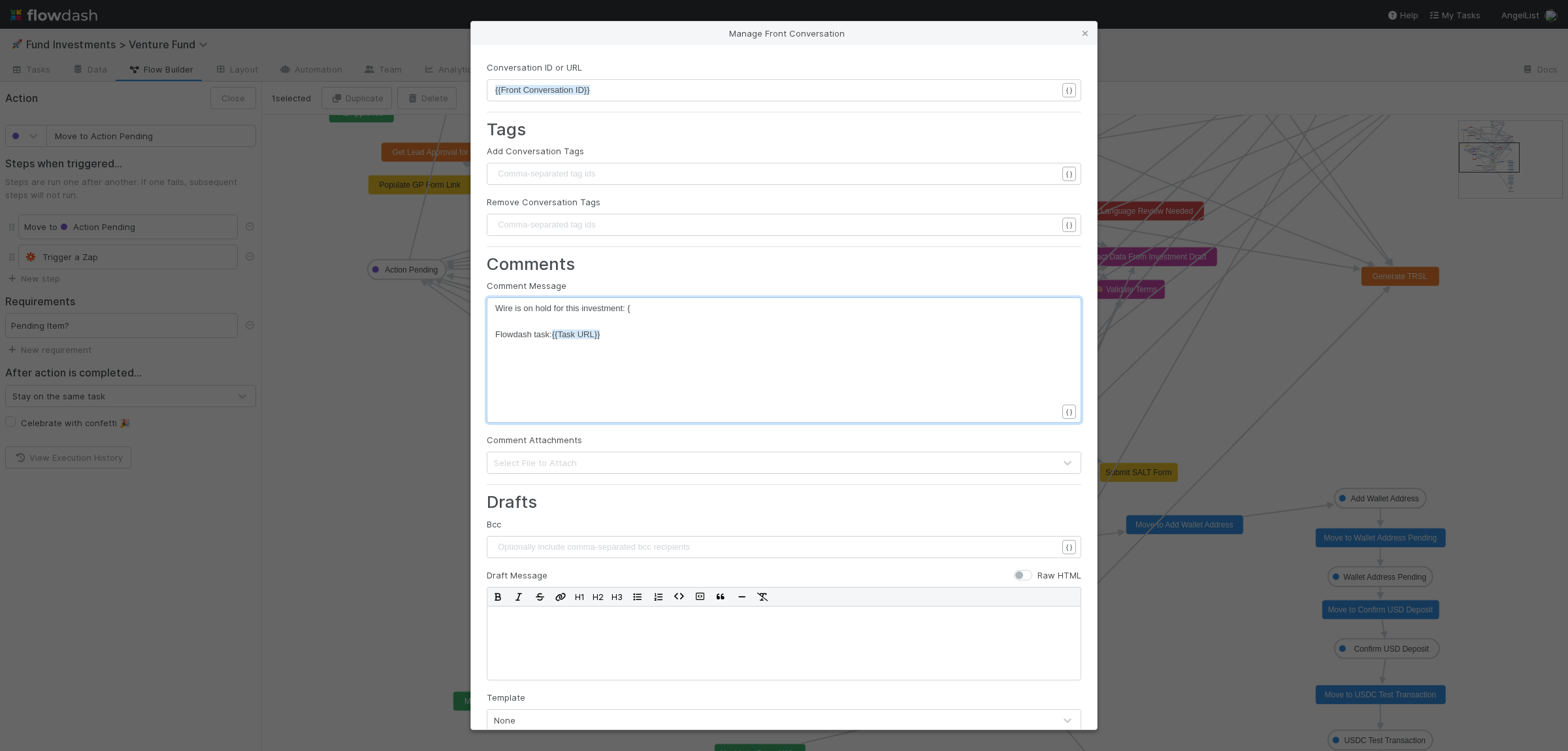 type on "!" 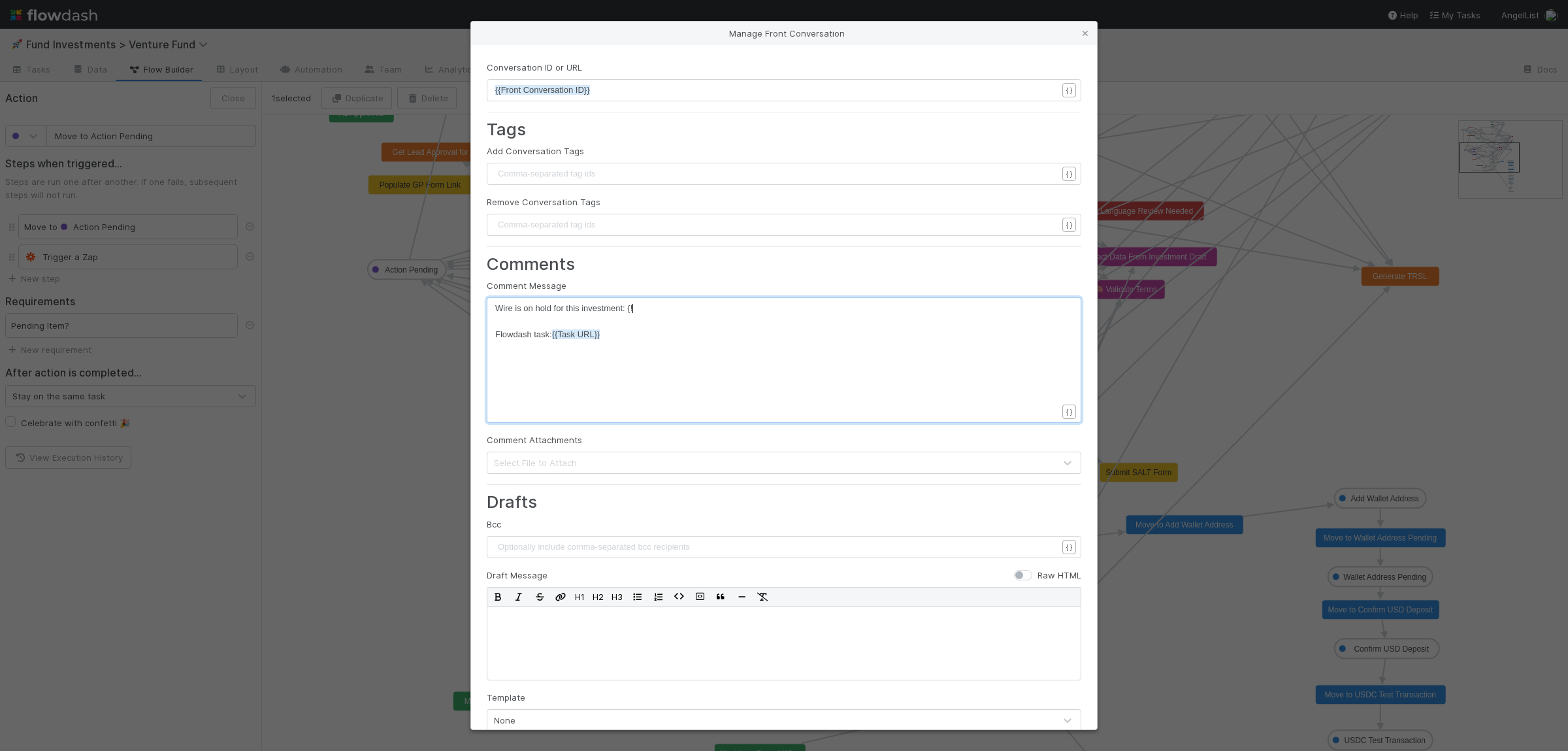 scroll, scrollTop: 2, scrollLeft: 3, axis: both 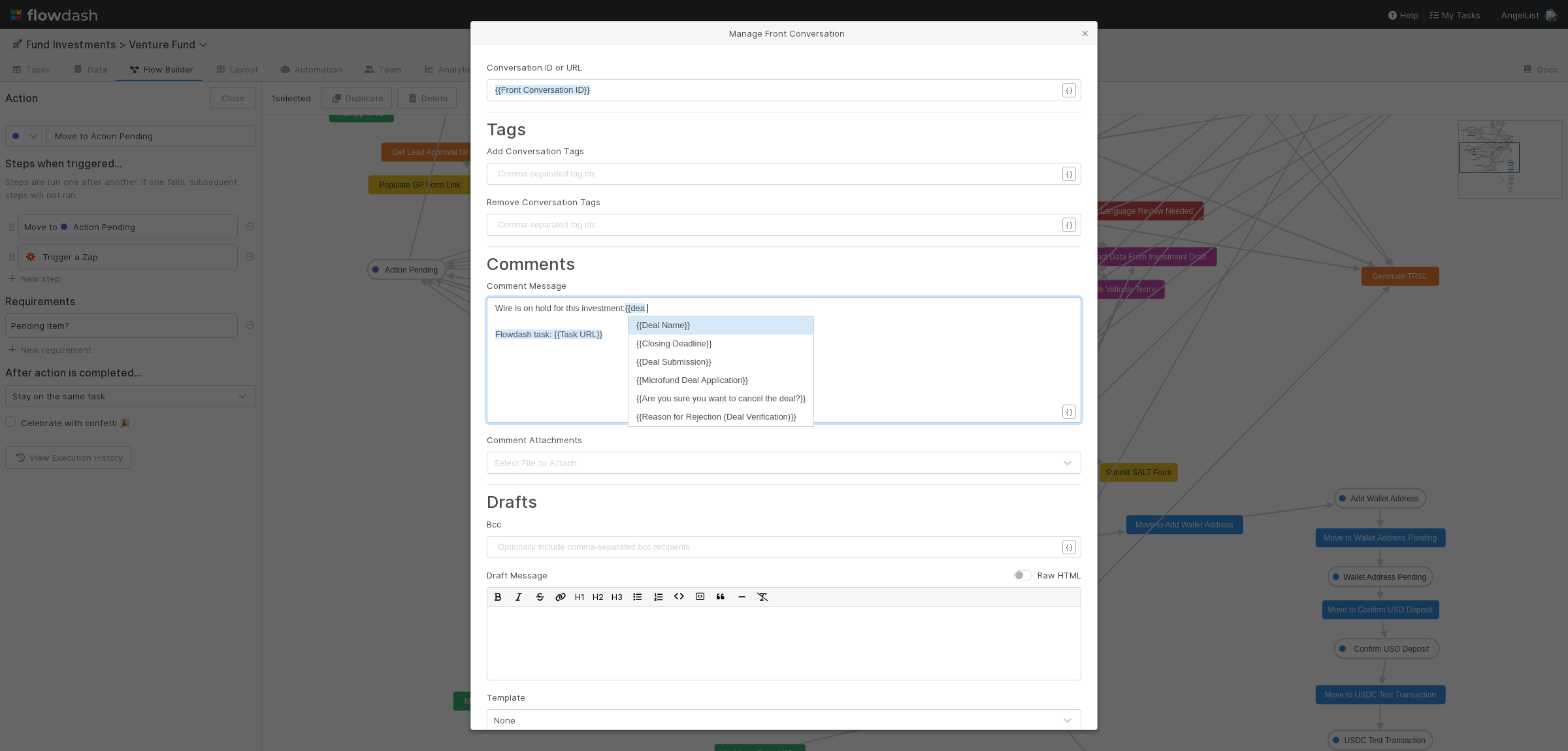 type on "{deal" 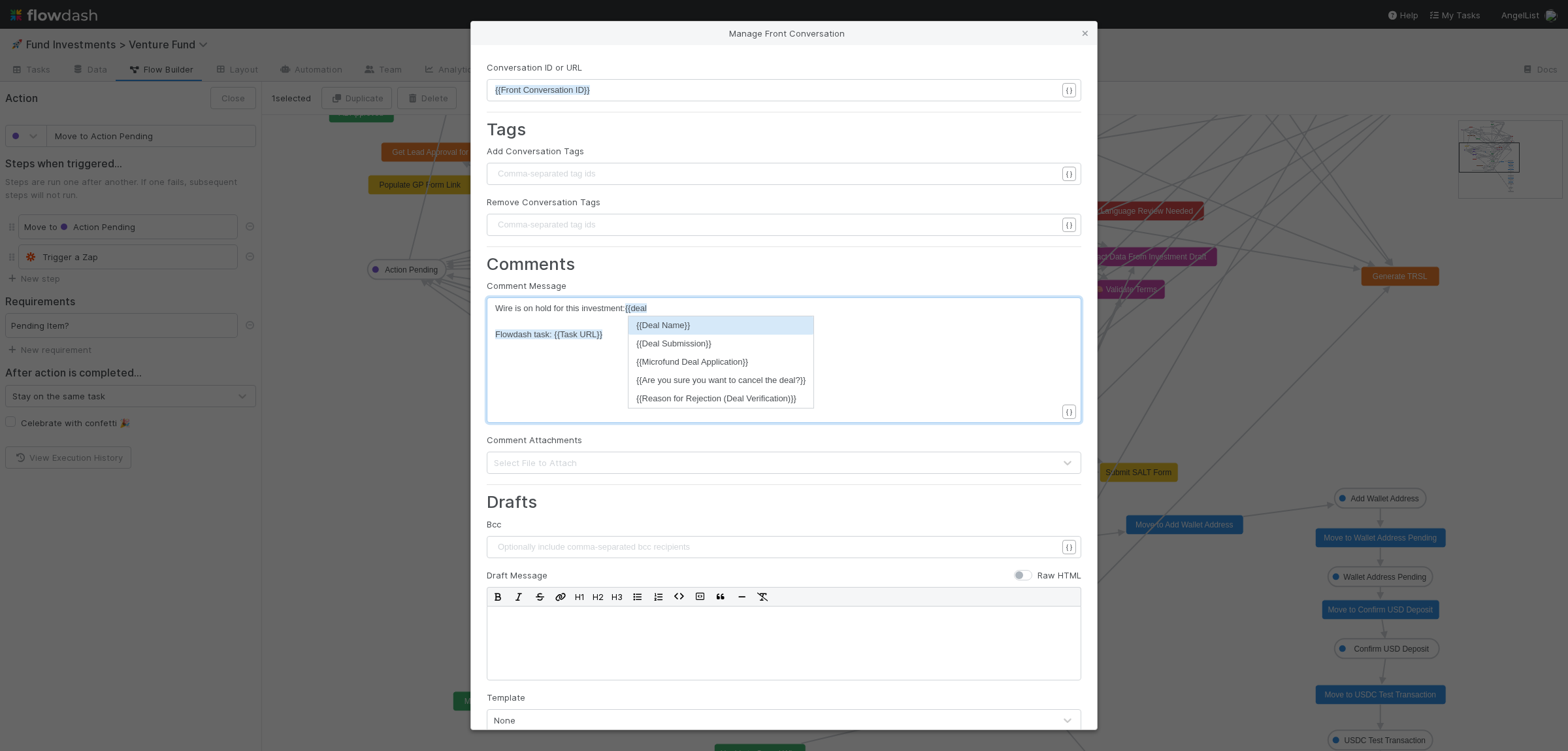 type 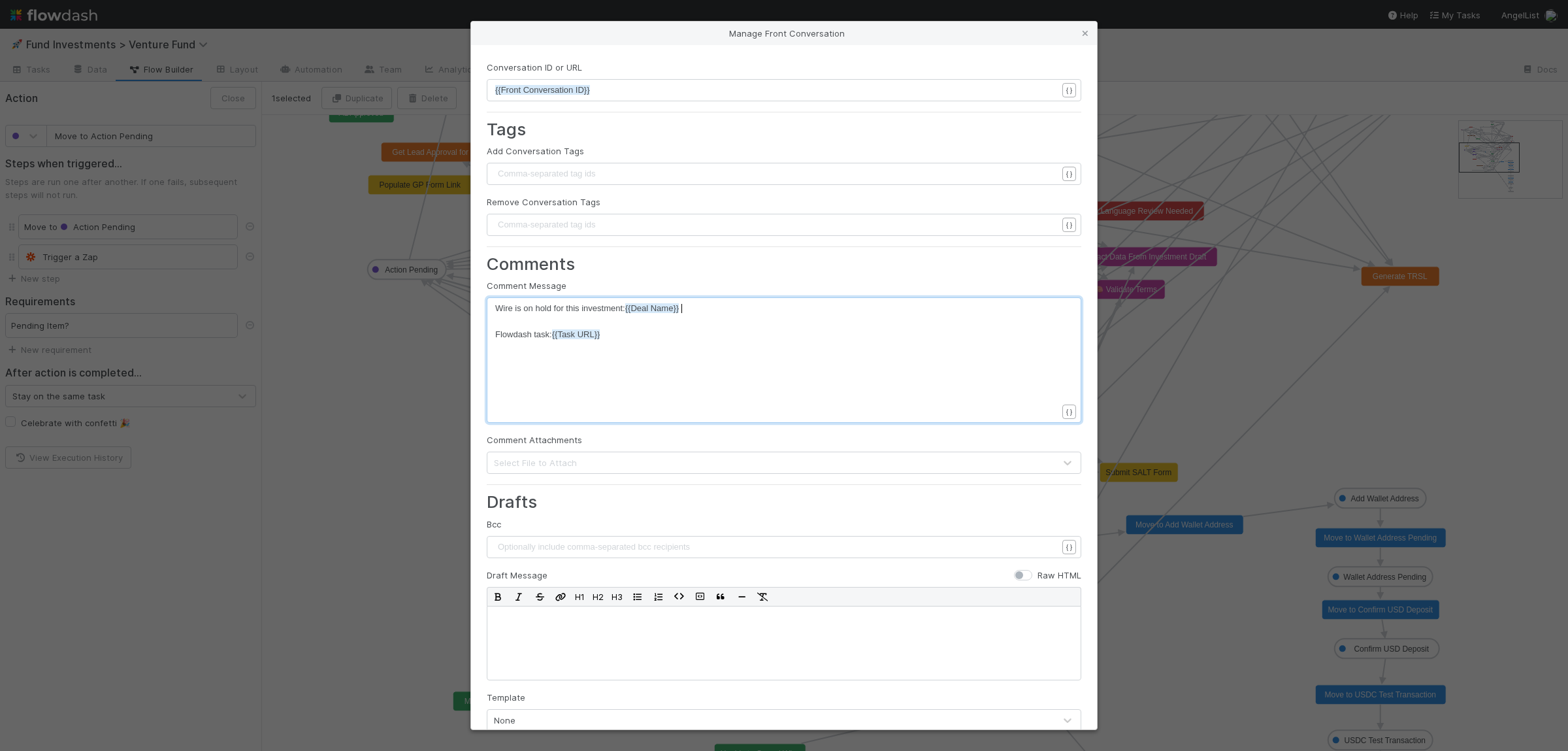 click on "Conversation ID or URL xxxxxxxxxx   {{Front Conversation ID}} { } Tags Add Conversation Tags Comma-separated tag ids   ​ { } Remove Conversation Tags Comma-separated tag ids   ​ { } Comments Comment Message x   Wire is on hold for this investment:  {{Deal Name}} ​ Flowdash task:  {{Task URL}} { } Comment Attachments Select File to Attach Drafts Bcc Optionally include comma-separated bcc recipients   ​ { } Draft Message Raw HTML H1 H2 H3 Template None Draft Attachments Select File to Attach Apply" at bounding box center (784, 441) 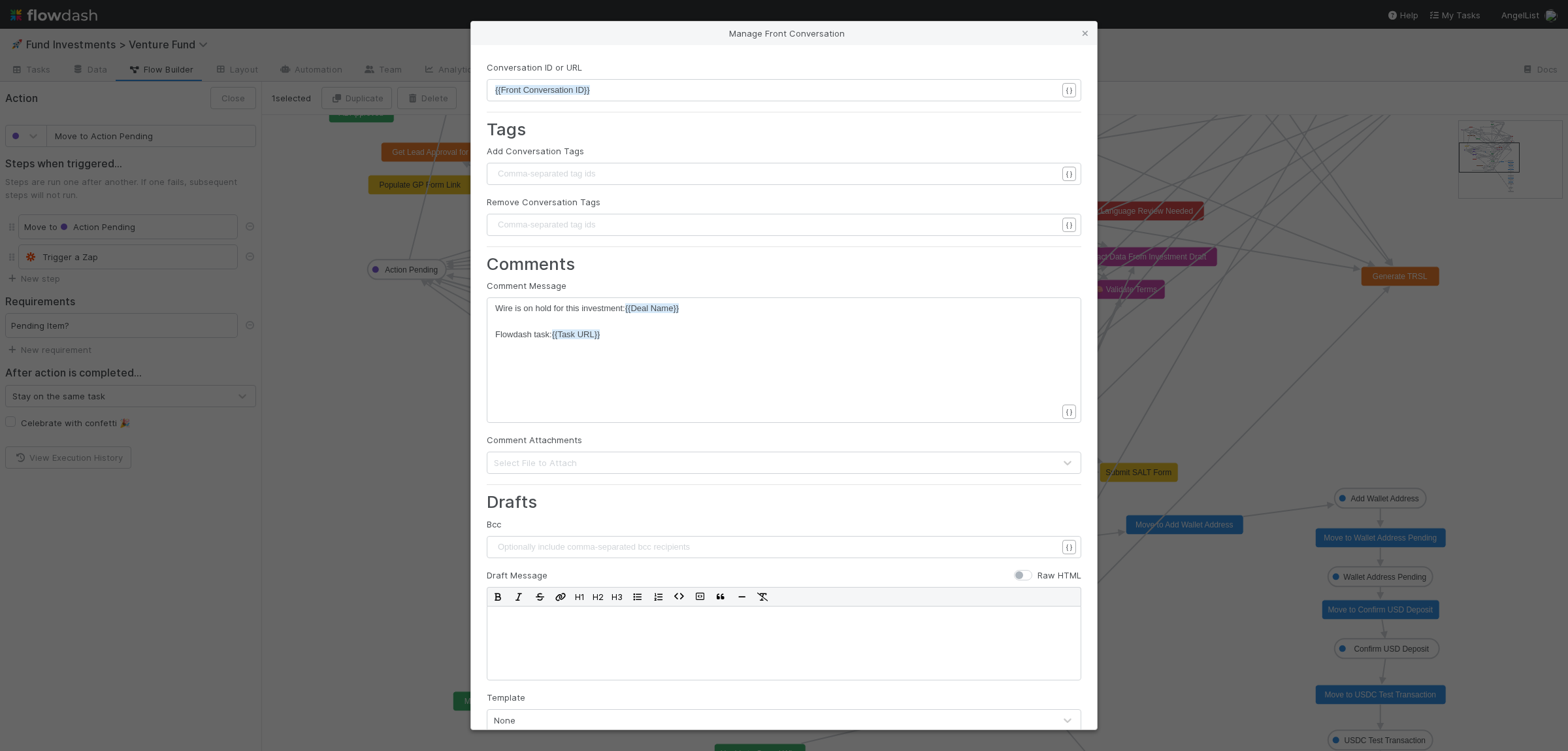 scroll, scrollTop: 108, scrollLeft: 0, axis: vertical 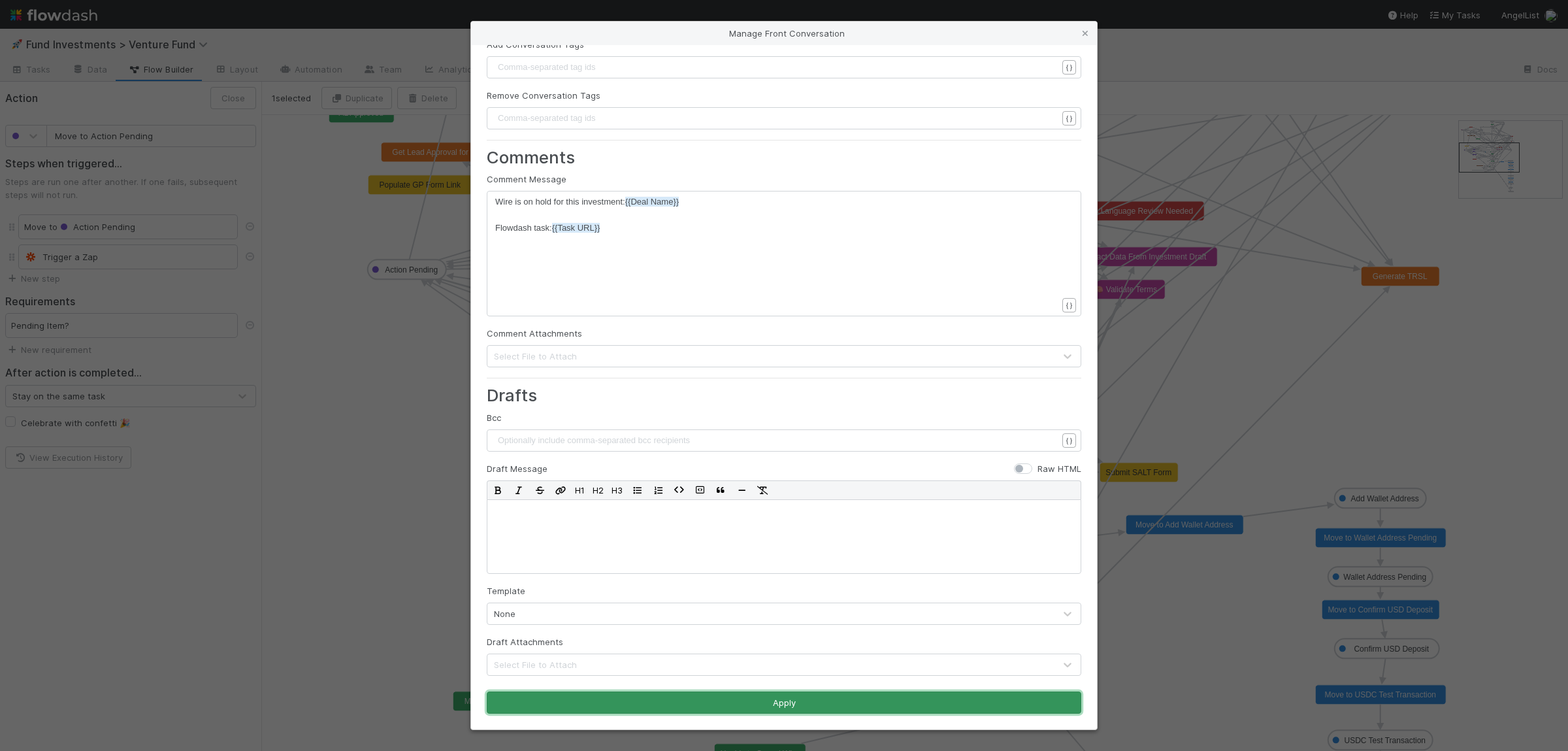 click on "Apply" at bounding box center (784, 703) 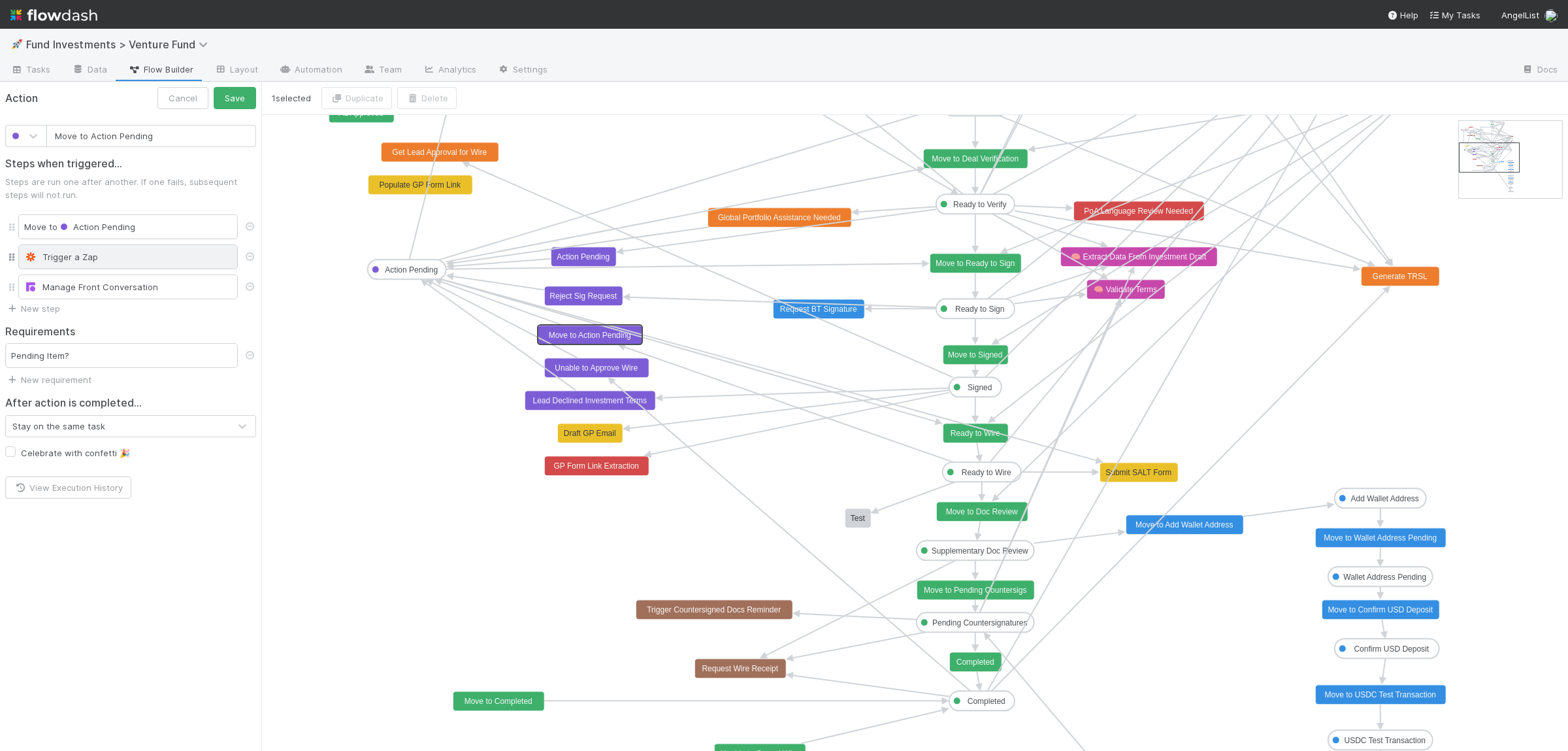 click on "Trigger a Zap" at bounding box center [128, 257] 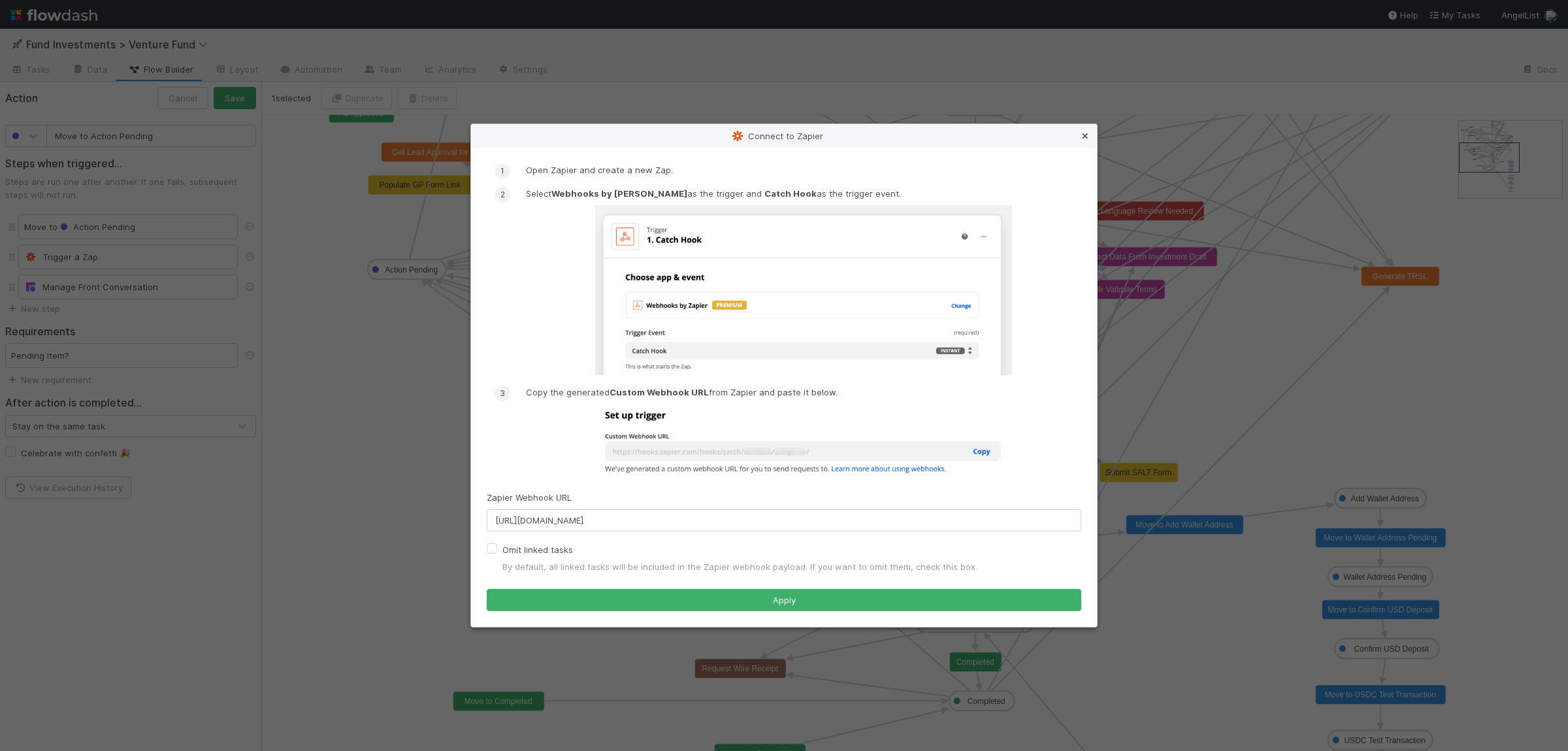 click at bounding box center (1085, 136) 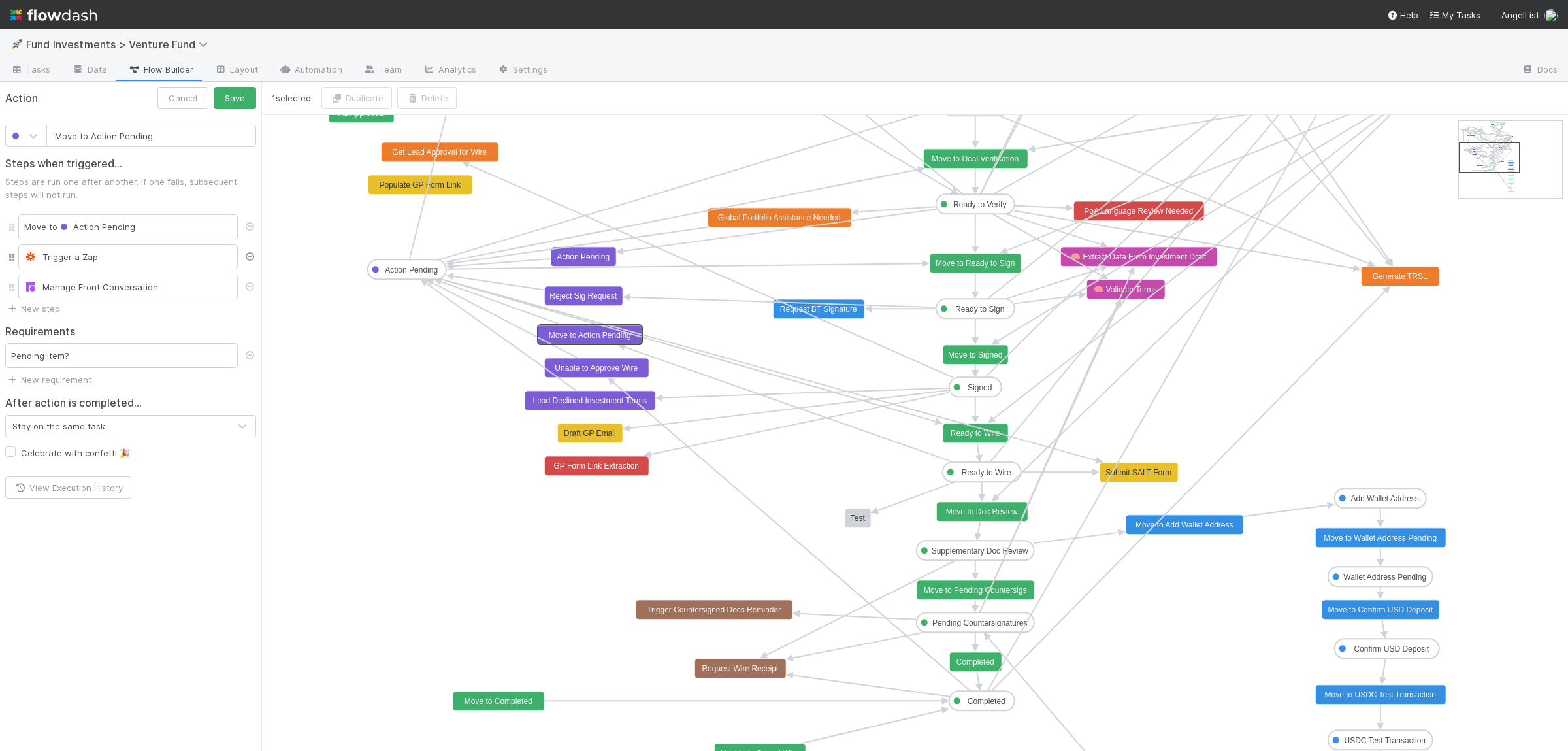 click at bounding box center [250, 256] 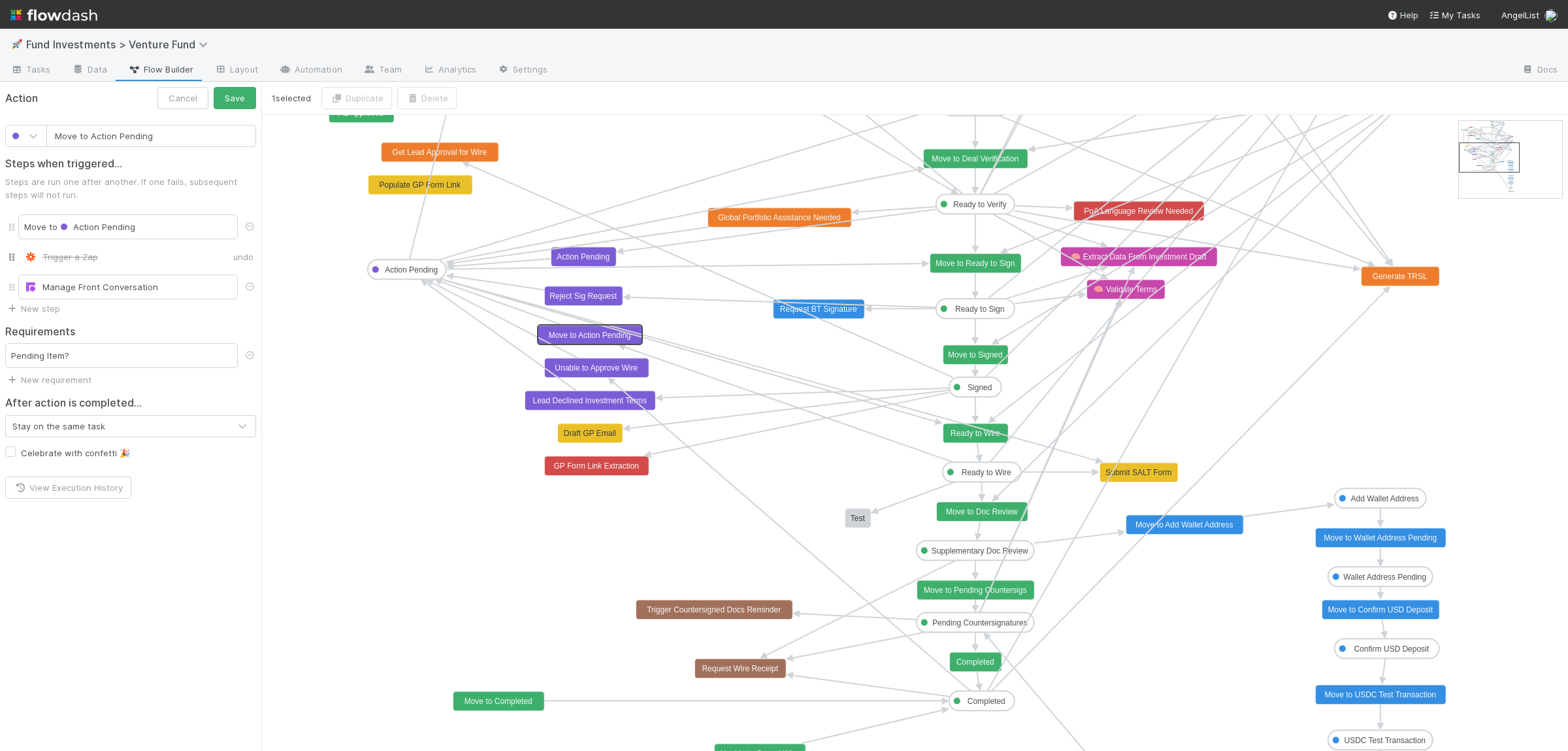 click on "Action Cancel Save" at bounding box center [131, 98] 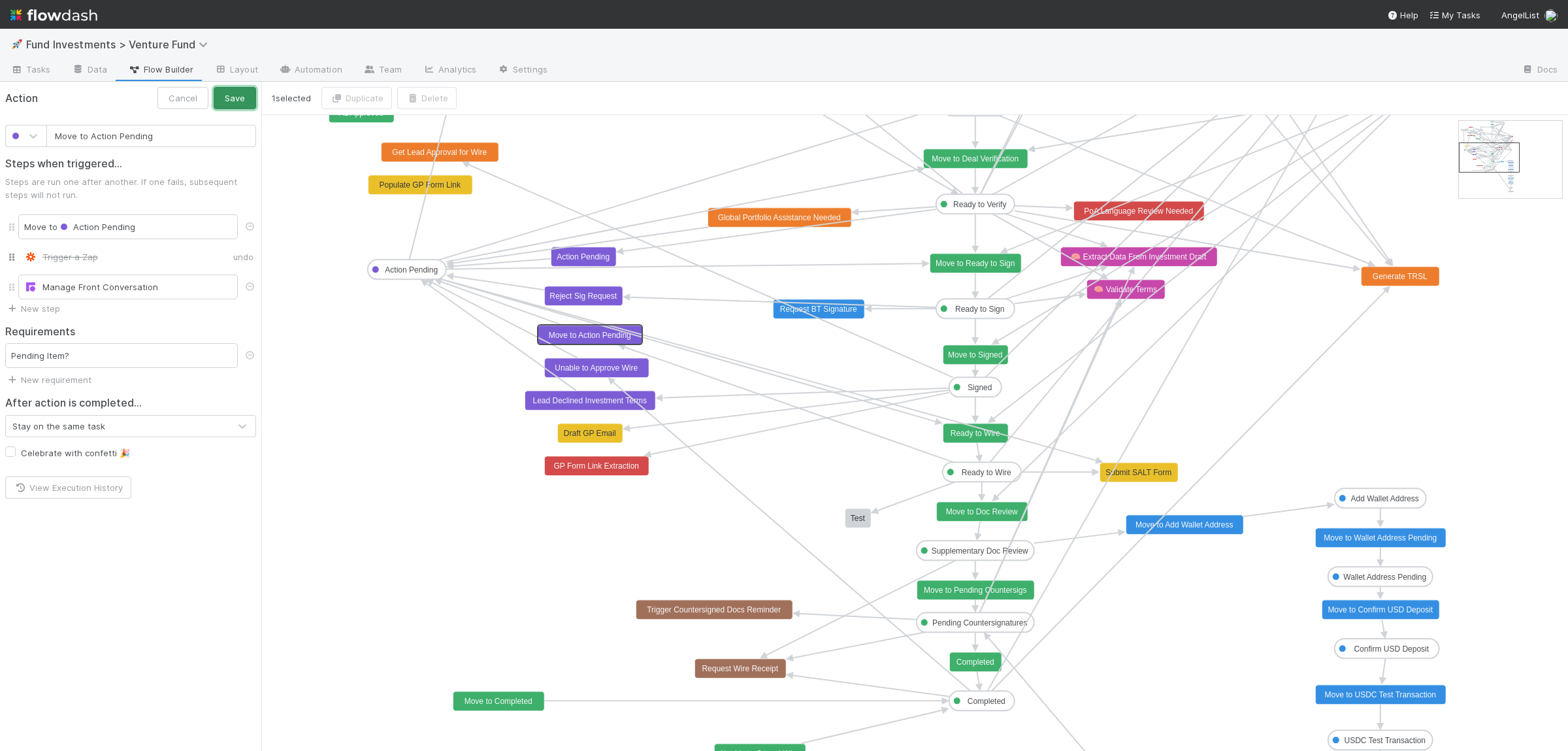 click on "Save" at bounding box center [235, 98] 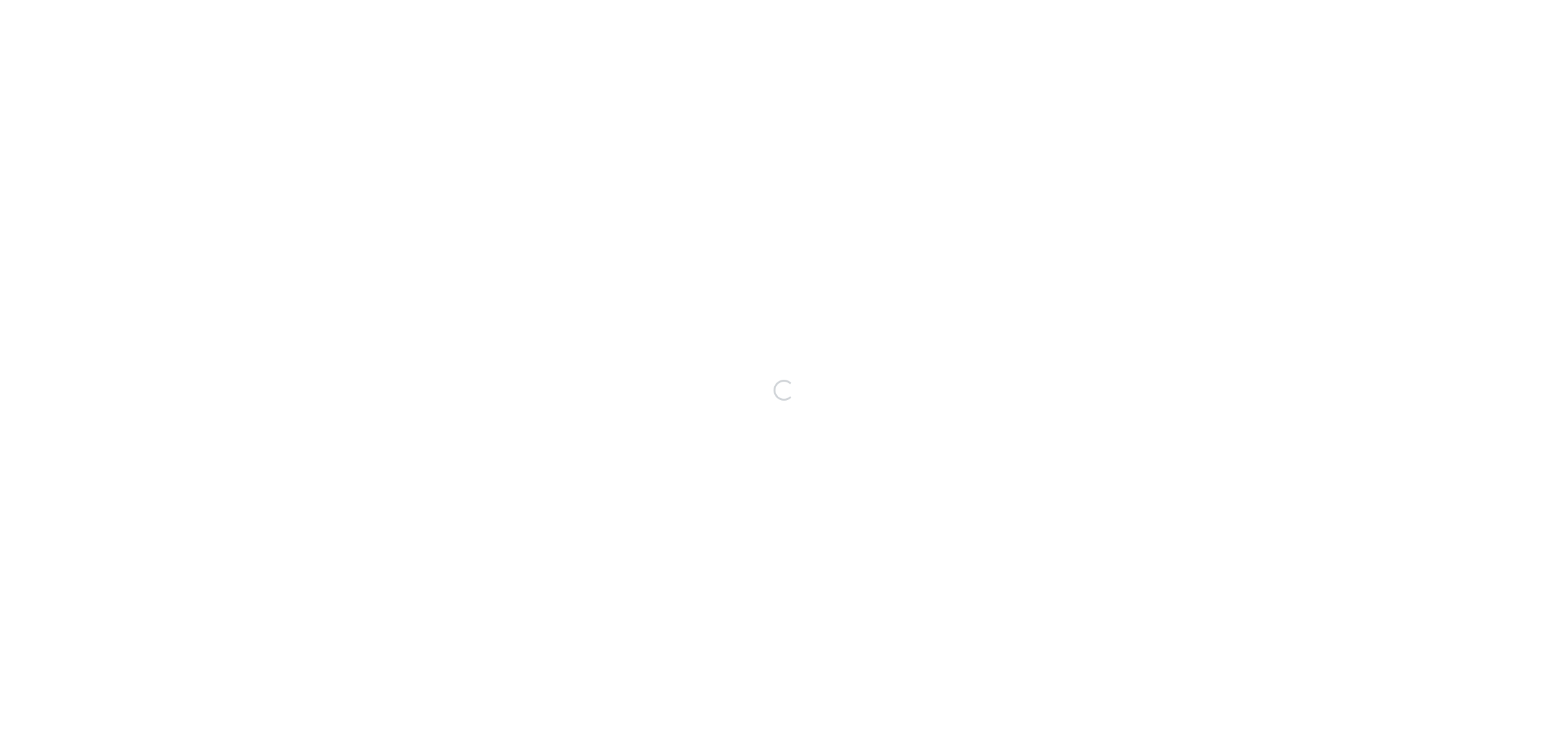 scroll, scrollTop: 0, scrollLeft: 0, axis: both 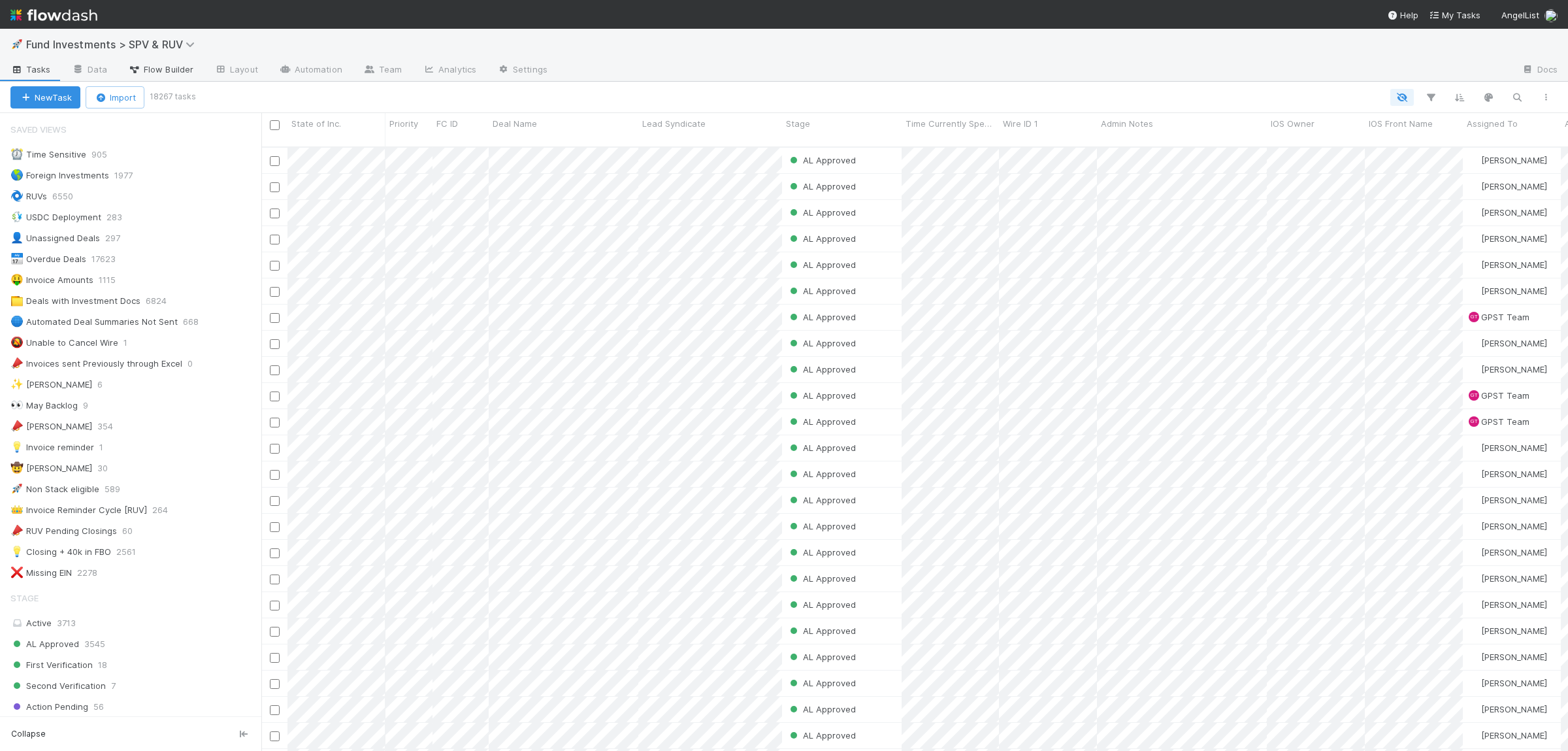 click on "Flow Builder" at bounding box center [161, 69] 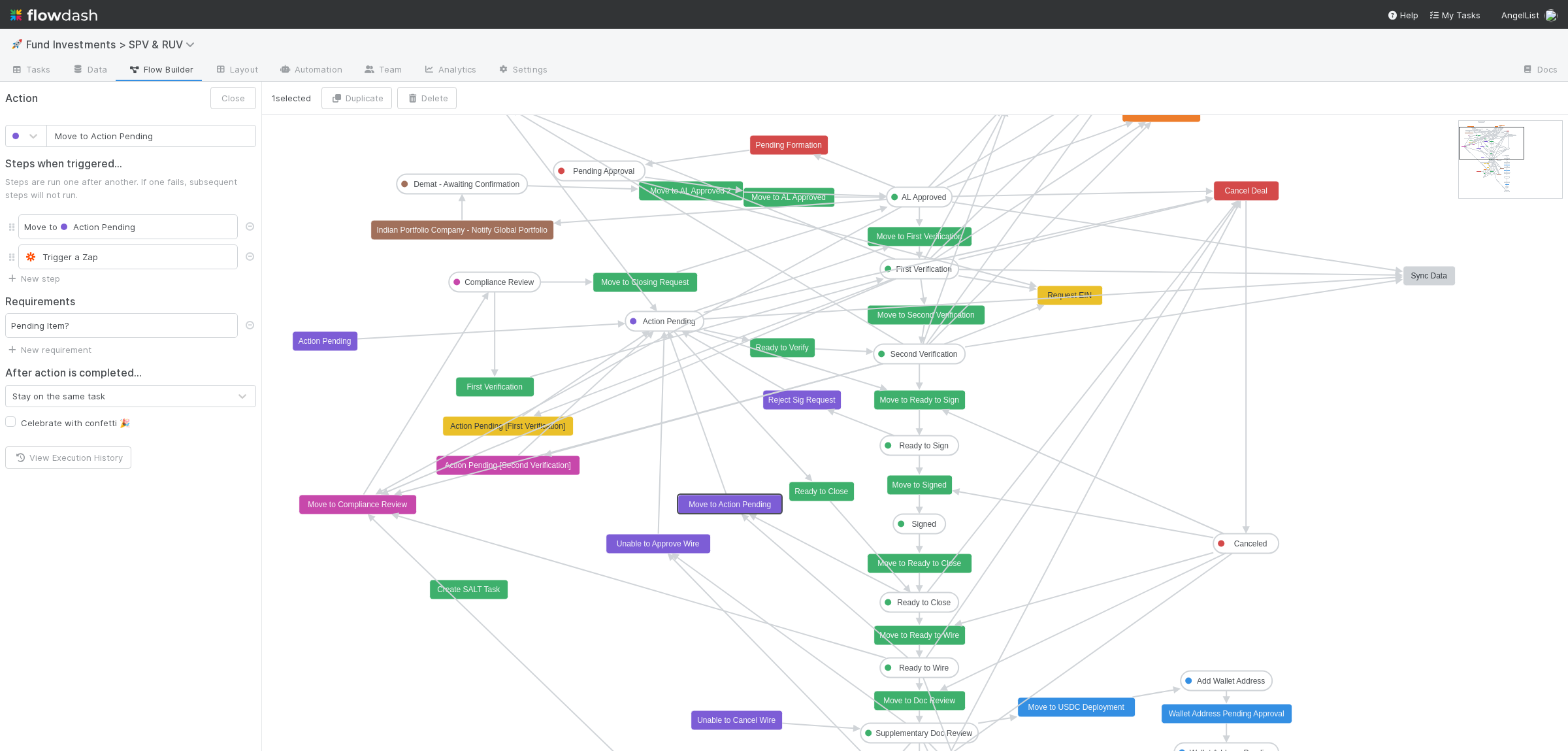 click on "Move to Action Pending" 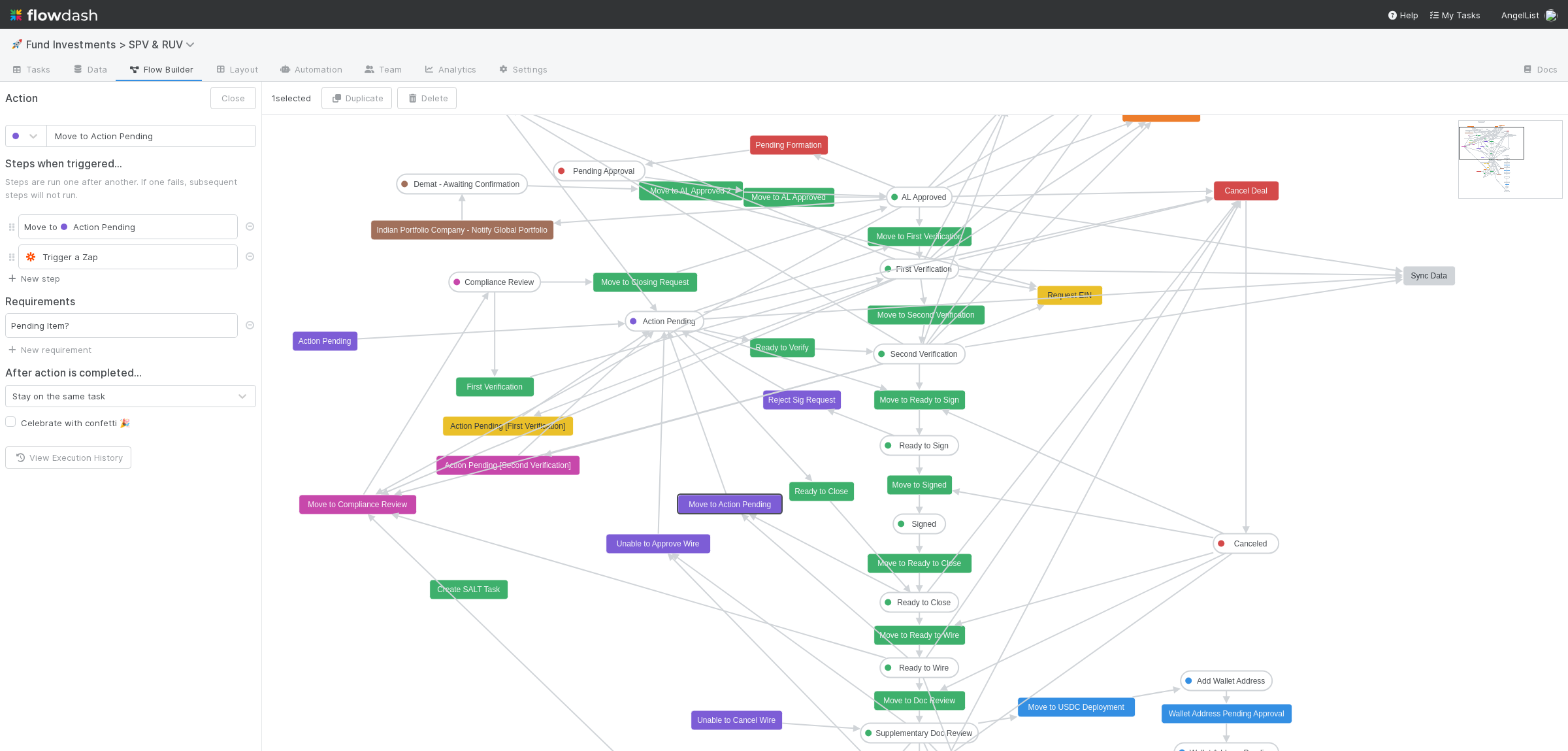 click on "New step" at bounding box center (33, 278) 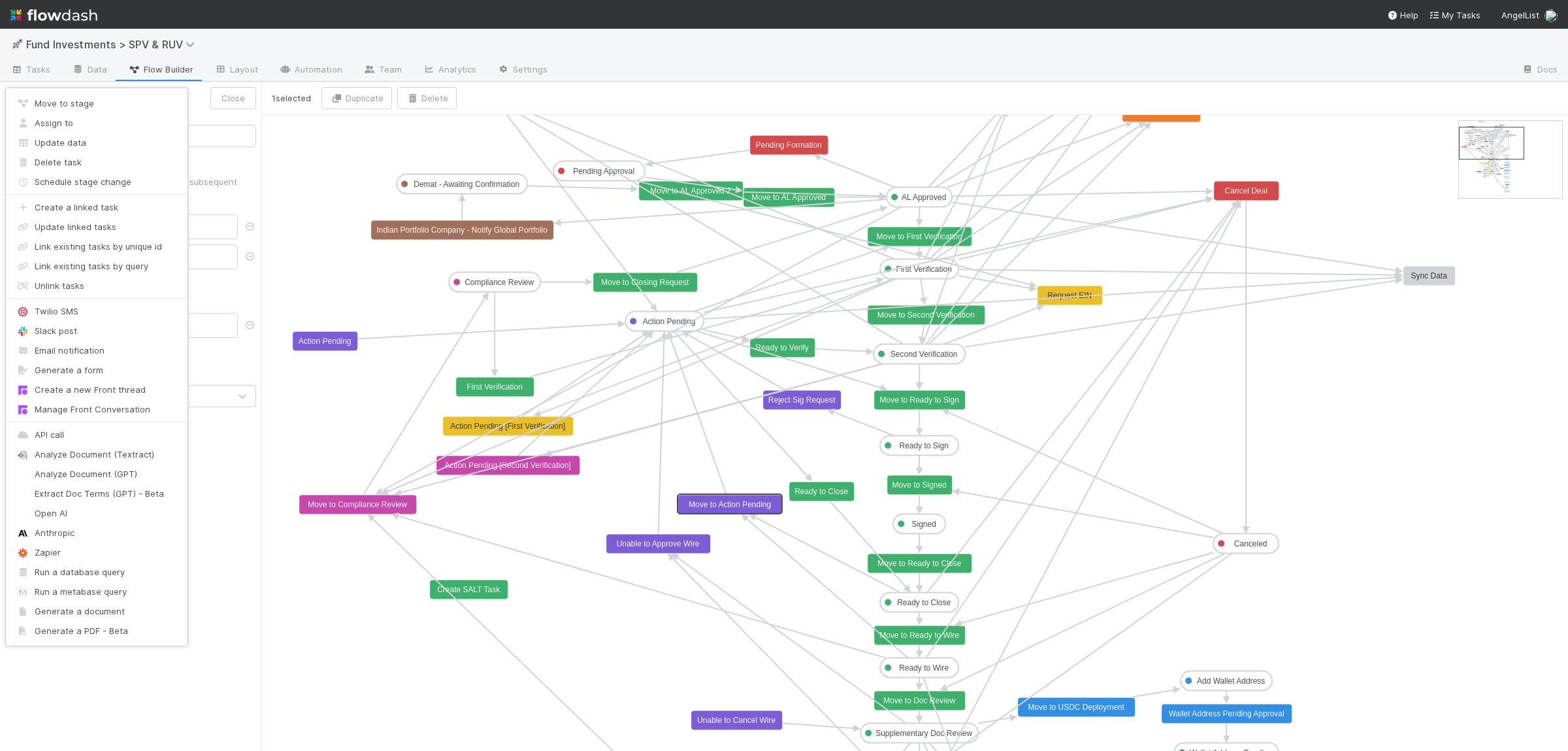click on "Move to stage Assign to Update data Delete task Schedule stage change Create a linked task Update linked tasks Link existing tasks by unique id Link existing tasks by query Unlink tasks Twilio SMS Slack post Email notification Generate a form Create a new Front thread Manage Front Conversation API call Analyze Document (Textract) Analyze Document (GPT) Extract Doc Terms (GPT) - Beta Open AI Anthropic Zapier Run a database query Run a metabase query Generate a document Generate a PDF - Beta" at bounding box center [784, 375] 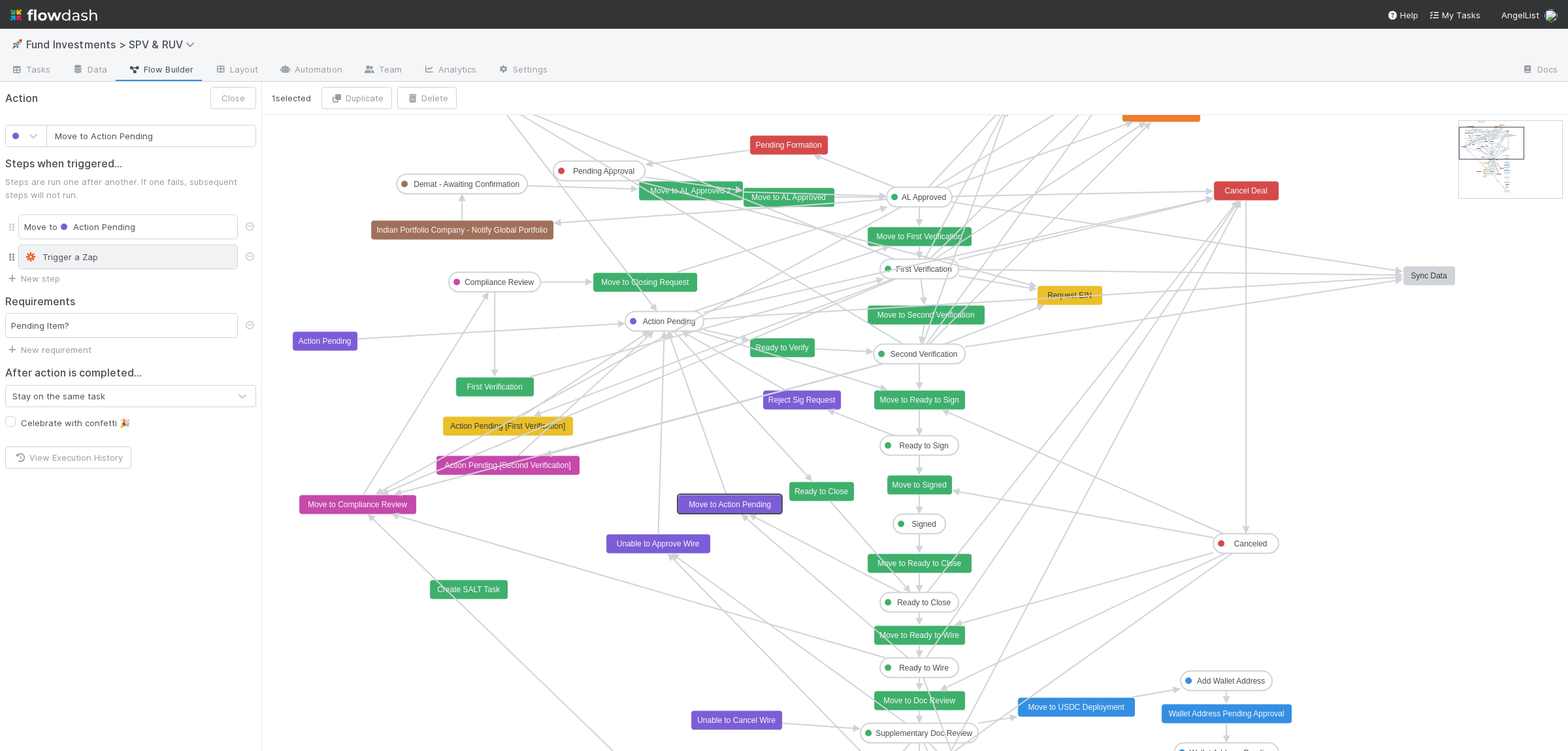 click on "Trigger a Zap" at bounding box center [128, 257] 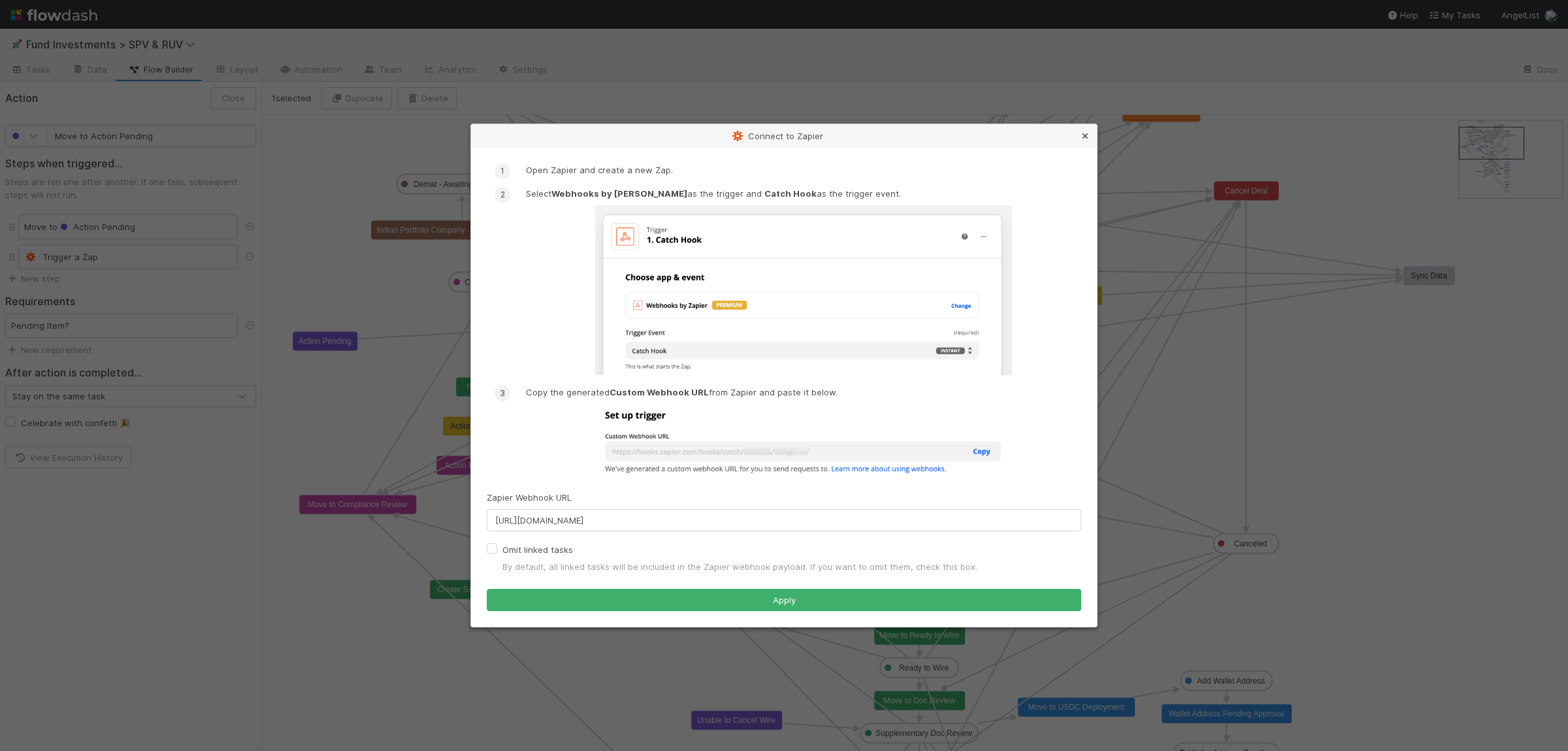 click at bounding box center (1085, 136) 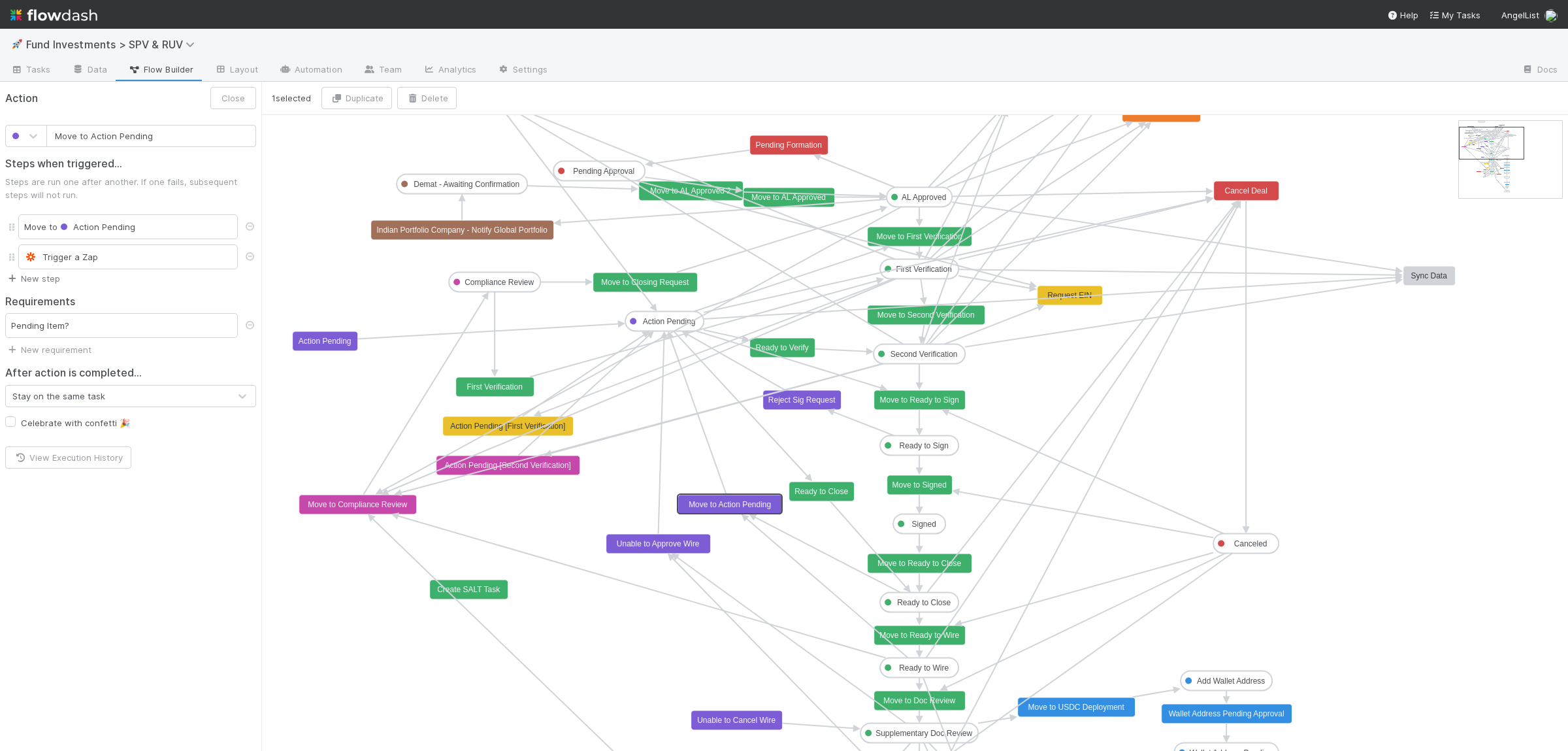 click on "New step" at bounding box center (33, 278) 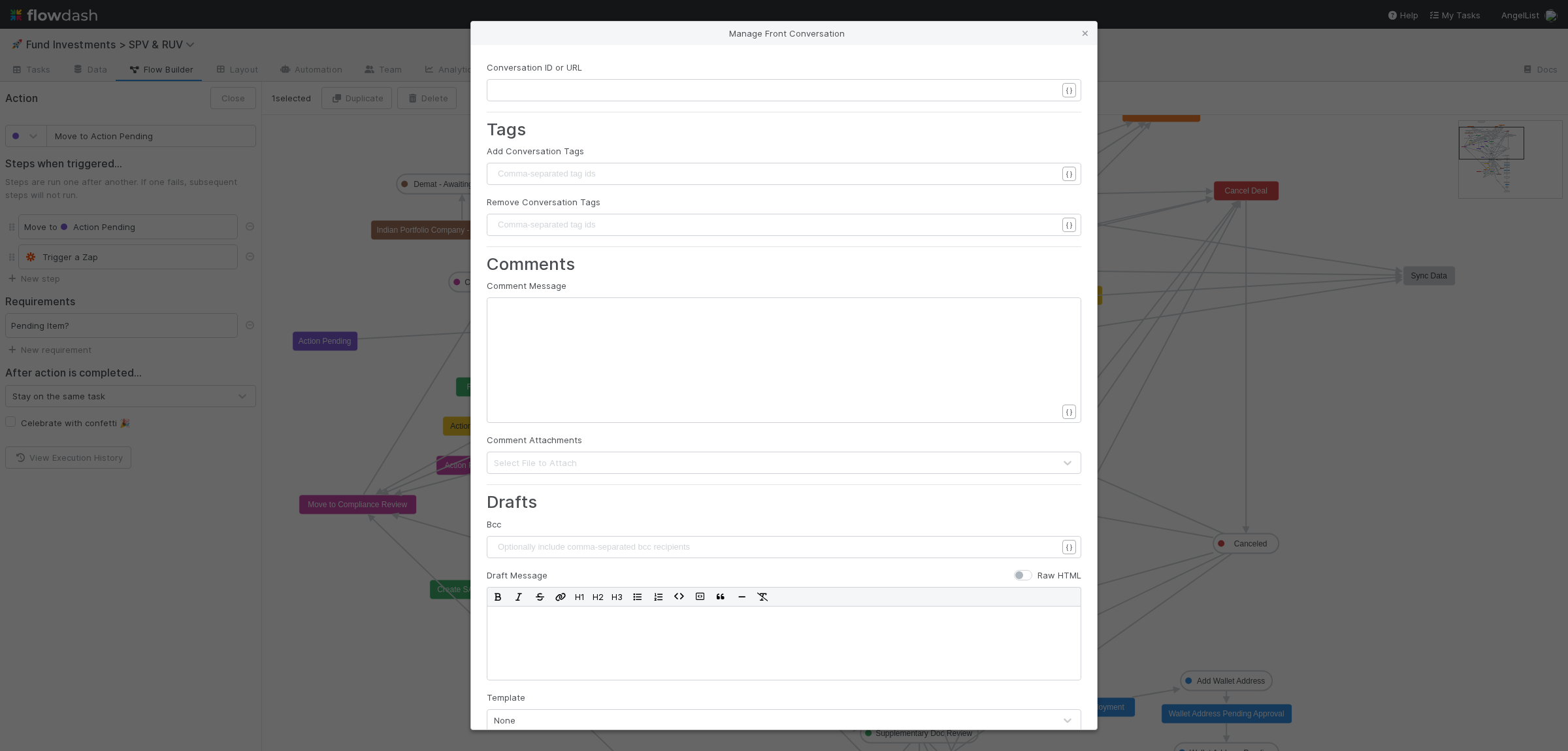 click on "​" at bounding box center (776, 90) 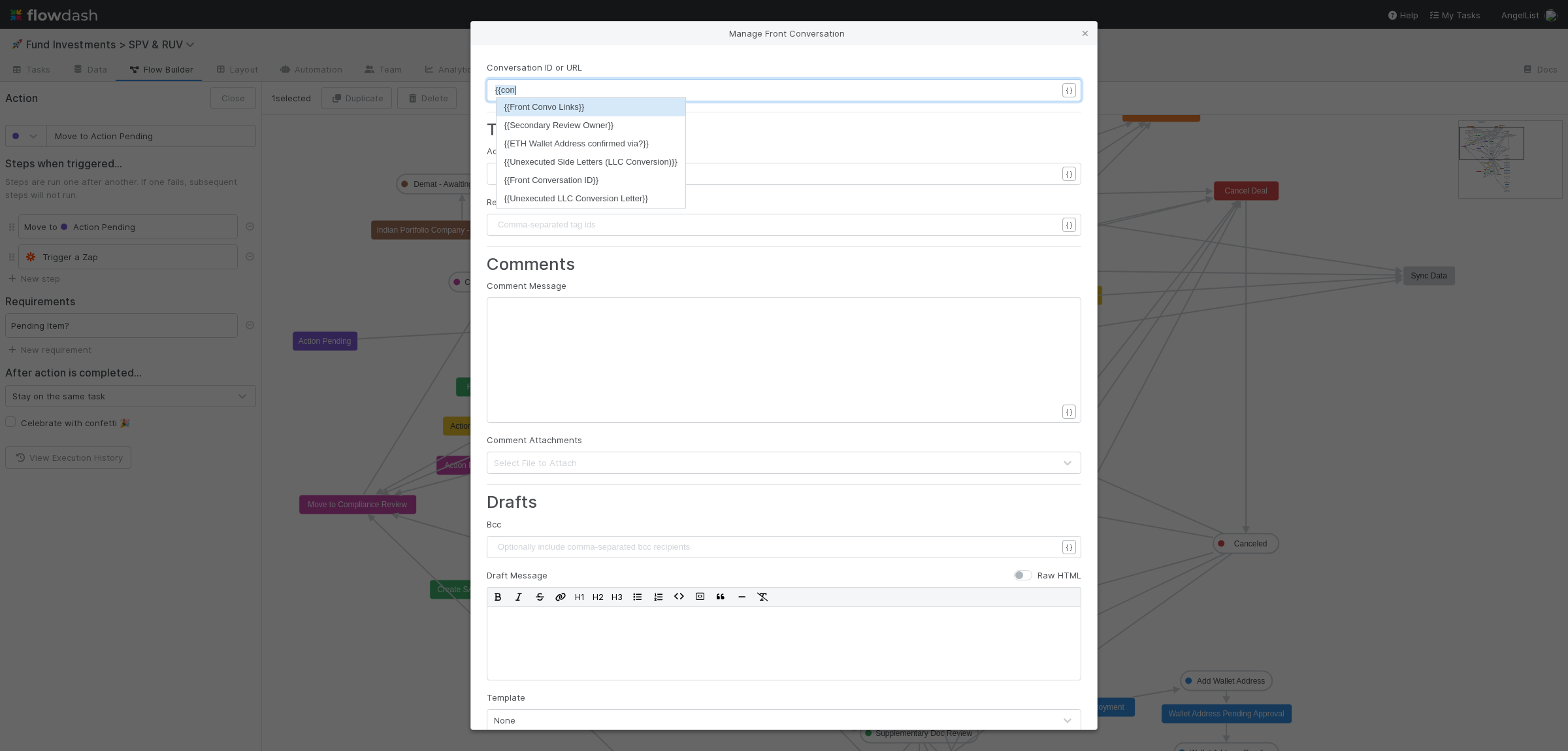 scroll, scrollTop: 2, scrollLeft: 24, axis: both 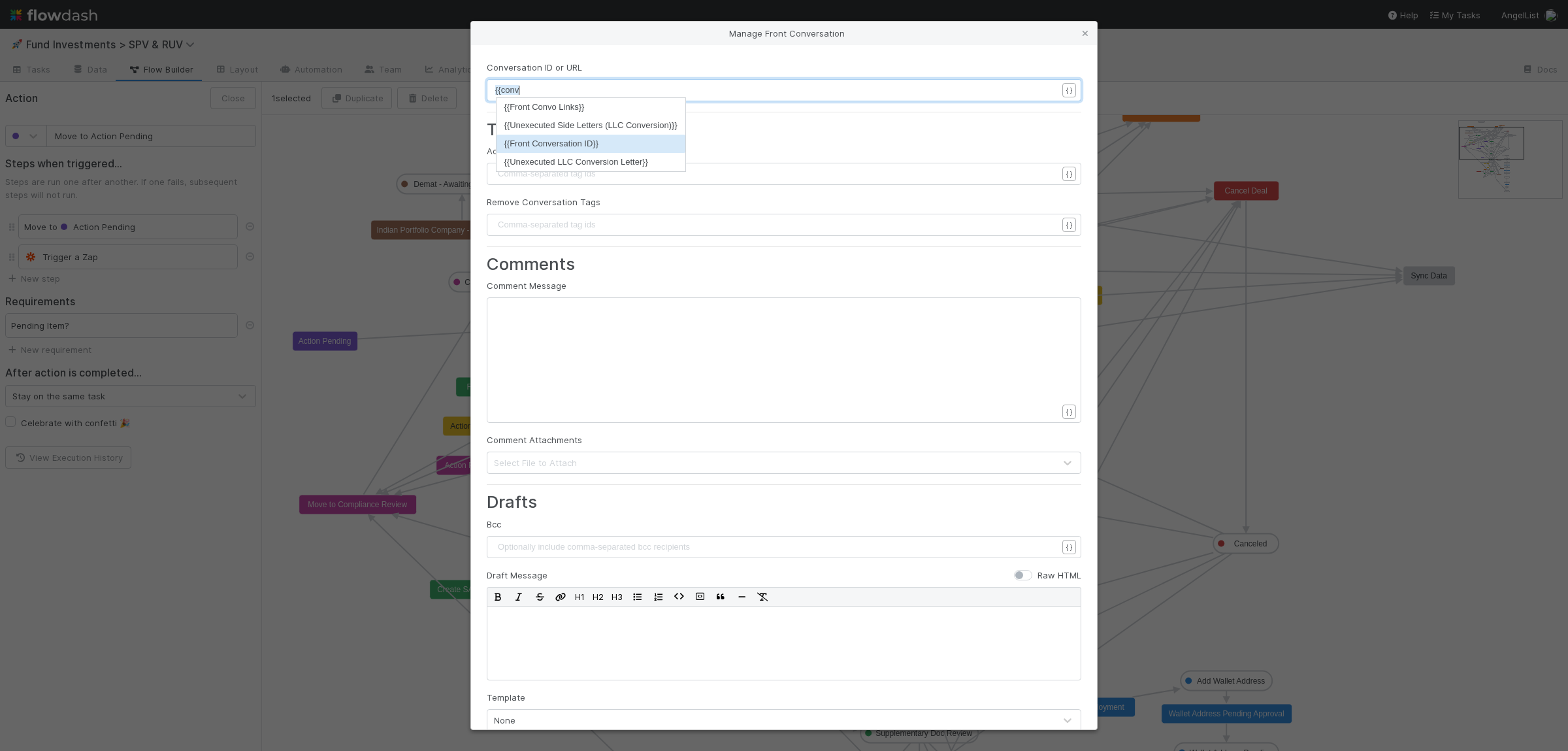 type on "{{conv" 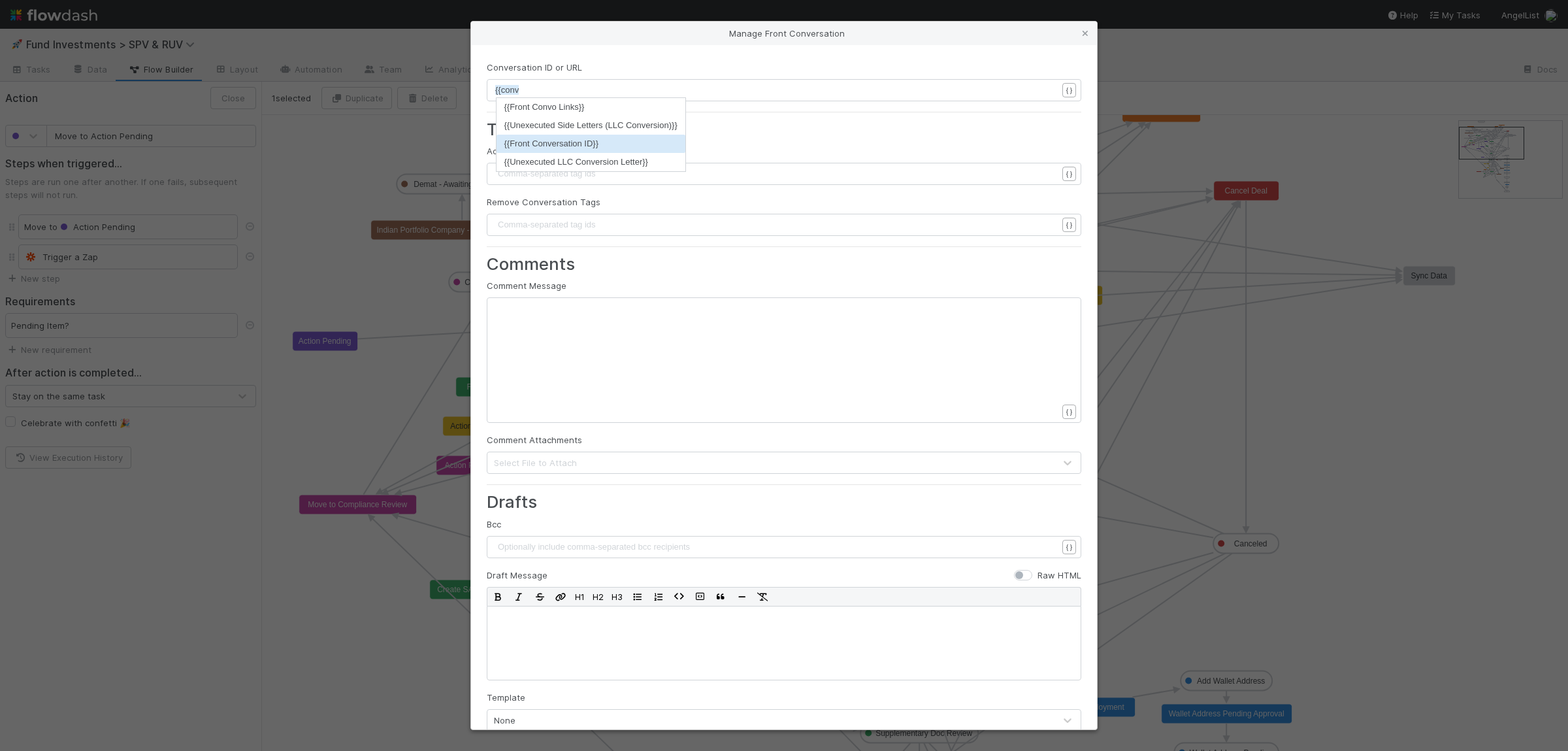 type 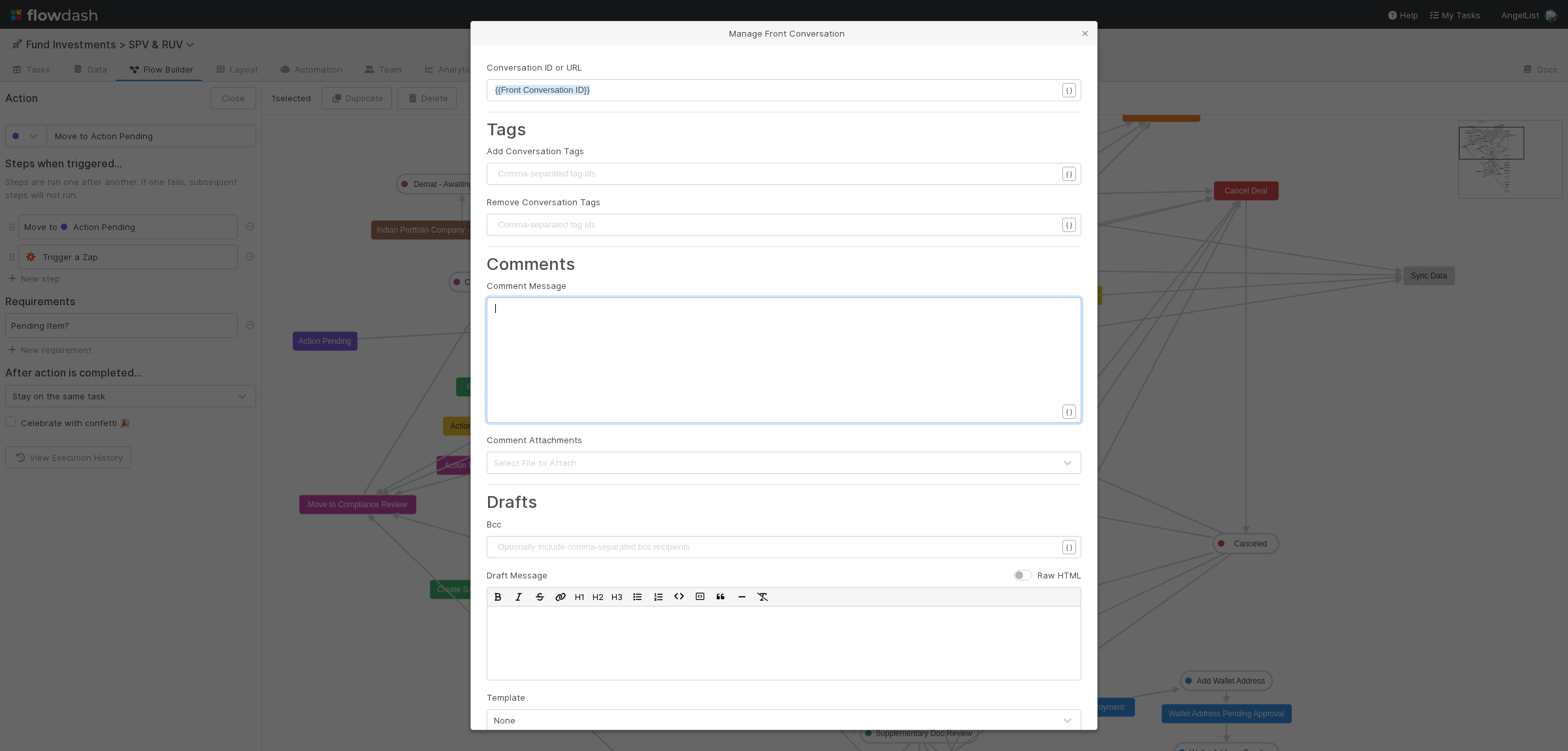 click on "xxxxxxxxxx   ​" at bounding box center (792, 376) 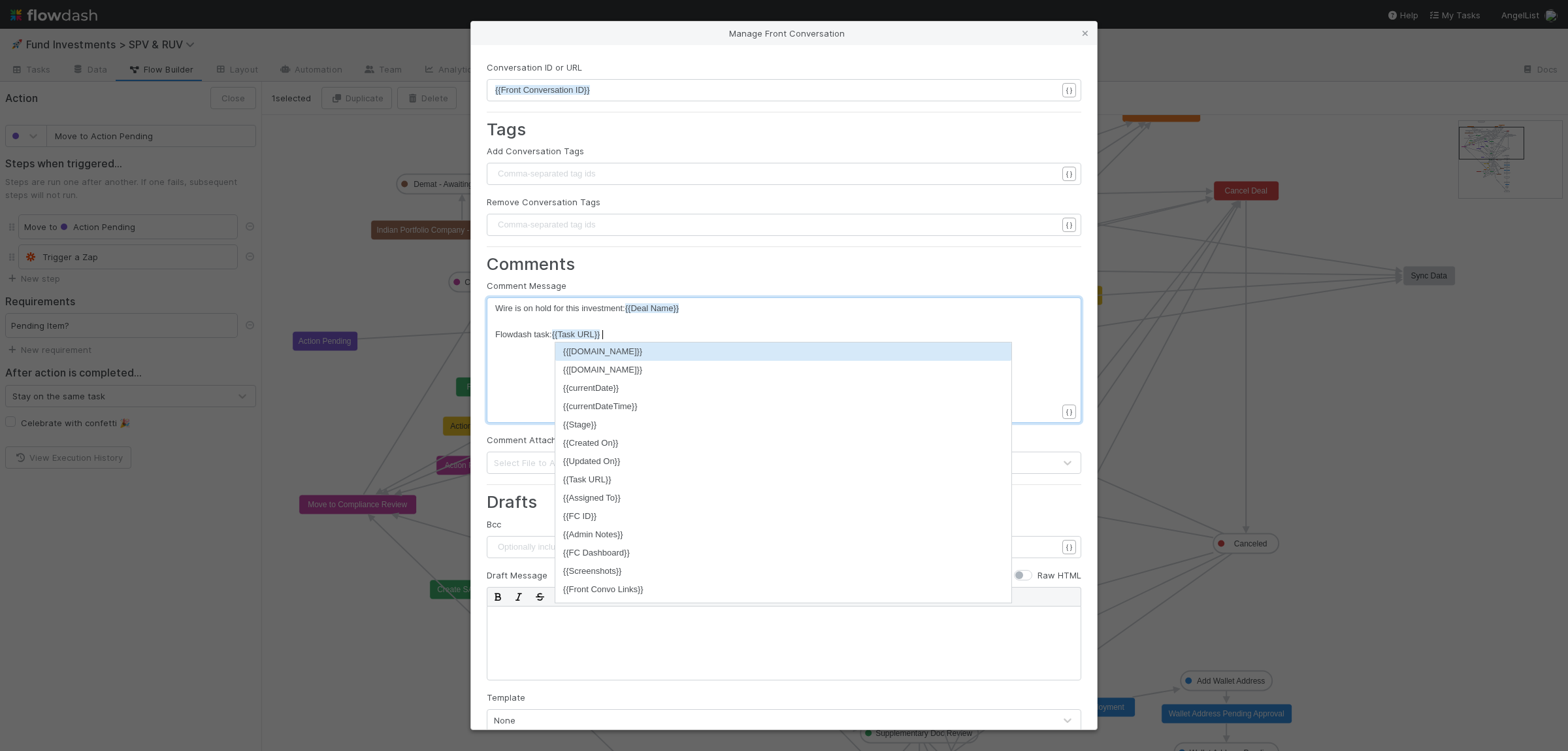 drag, startPoint x: 709, startPoint y: 267, endPoint x: 711, endPoint y: 259, distance: 8.246211 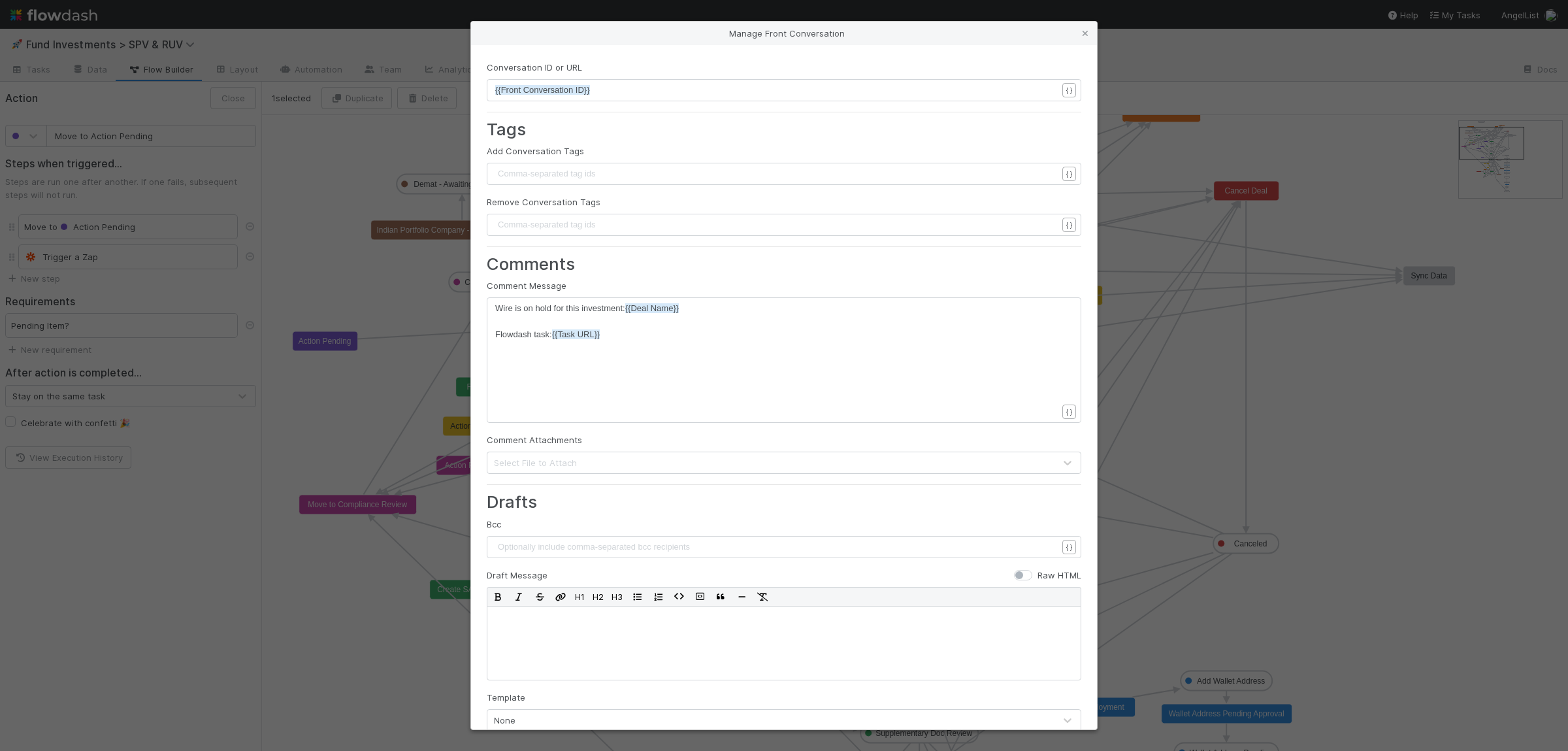 click on "Wire is on hold for this investment:  {{Deal Name}}" at bounding box center [776, 309] 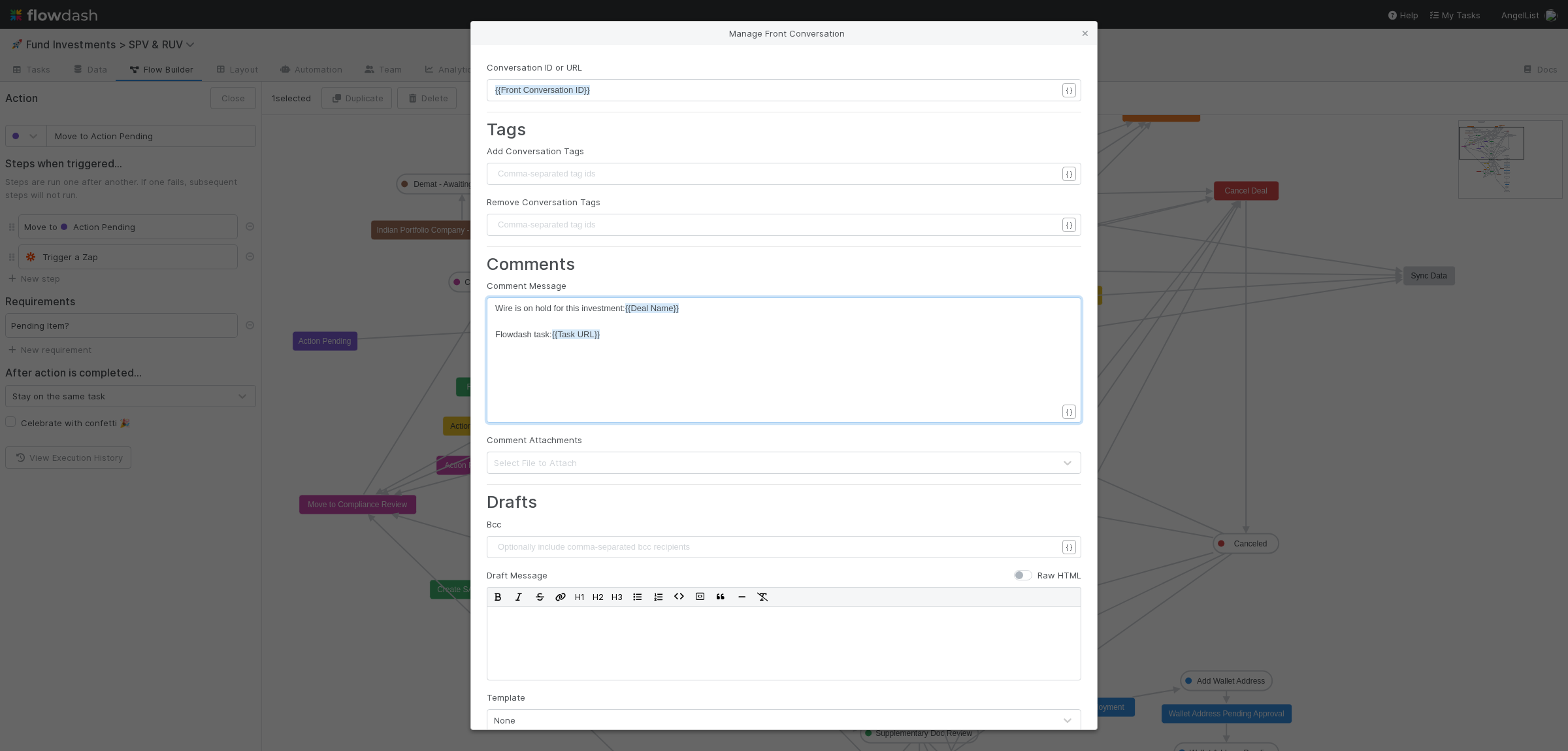 click on "Wire is on hold for this investment:  {{Deal Name}}" at bounding box center [776, 309] 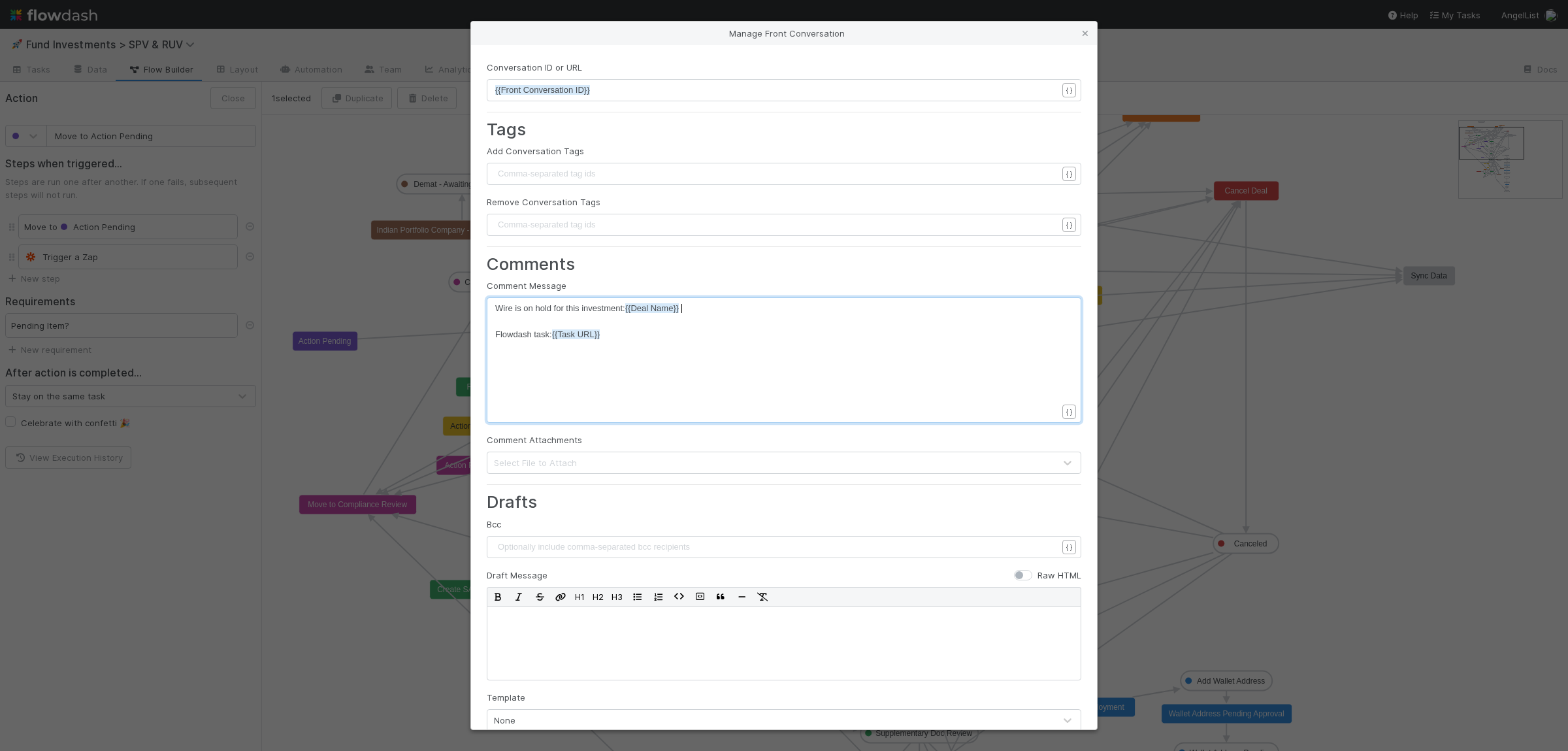 click on "​" at bounding box center [776, 322] 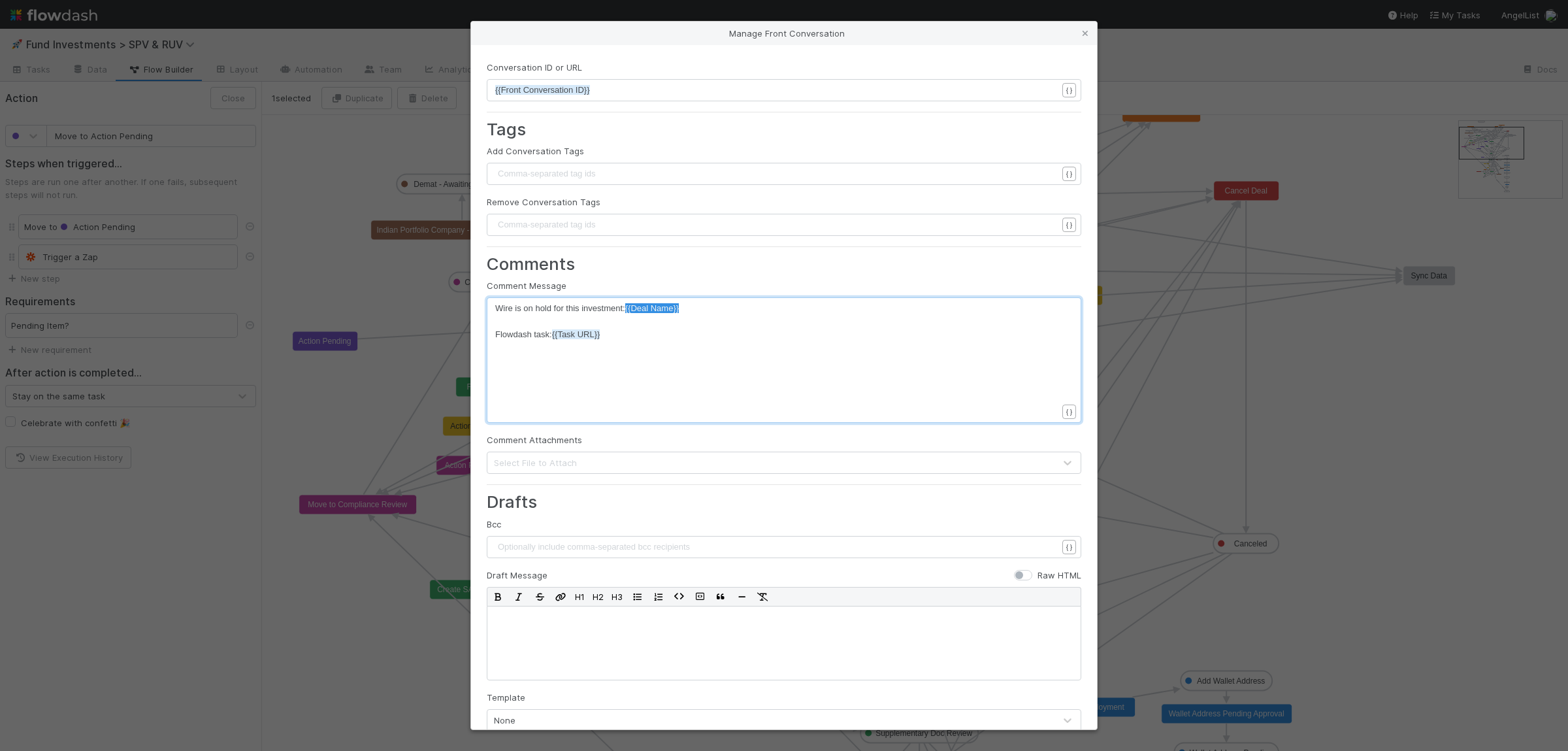scroll, scrollTop: 2, scrollLeft: 54, axis: both 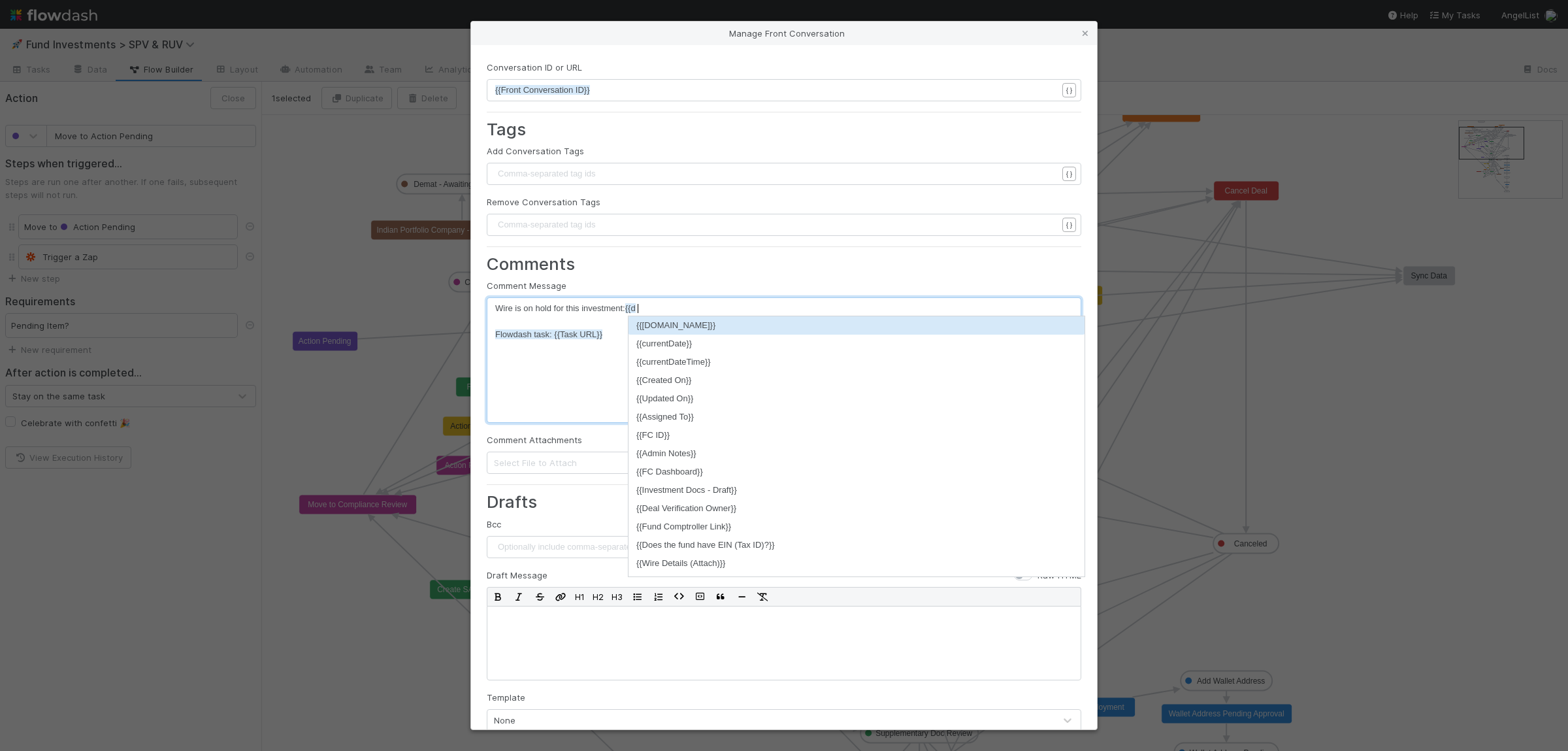 type on "{{dea" 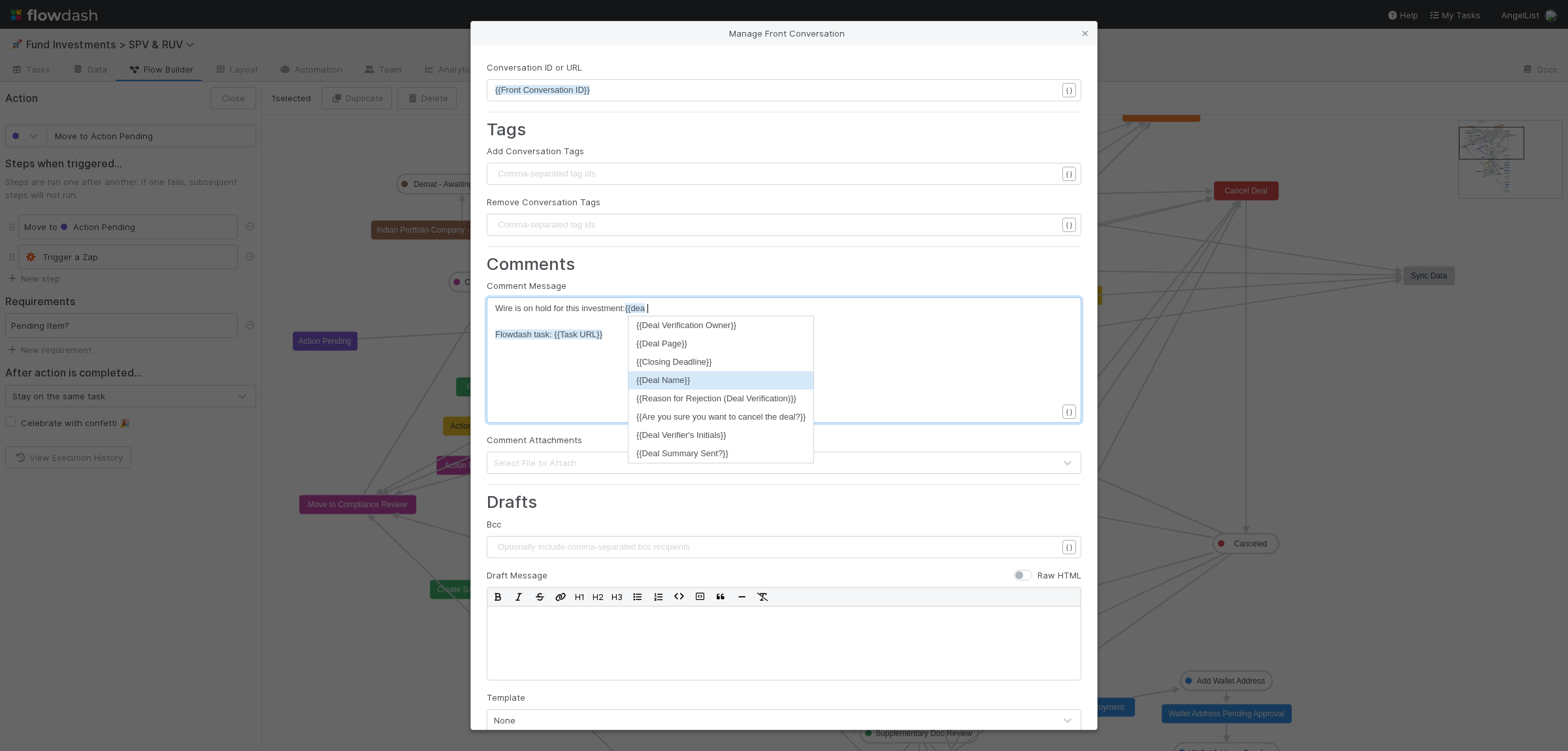 scroll, scrollTop: 0, scrollLeft: 0, axis: both 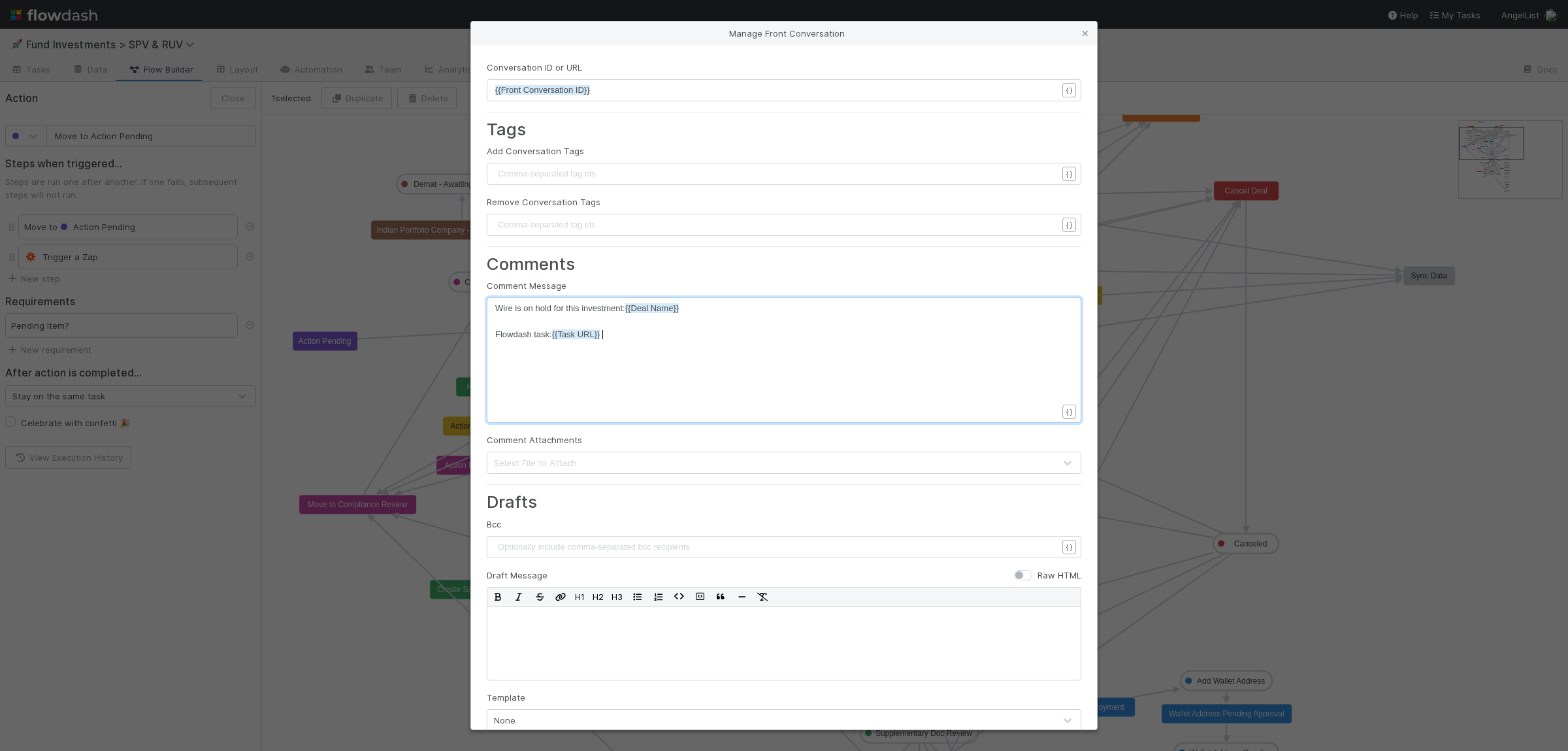 type on "URL}}" 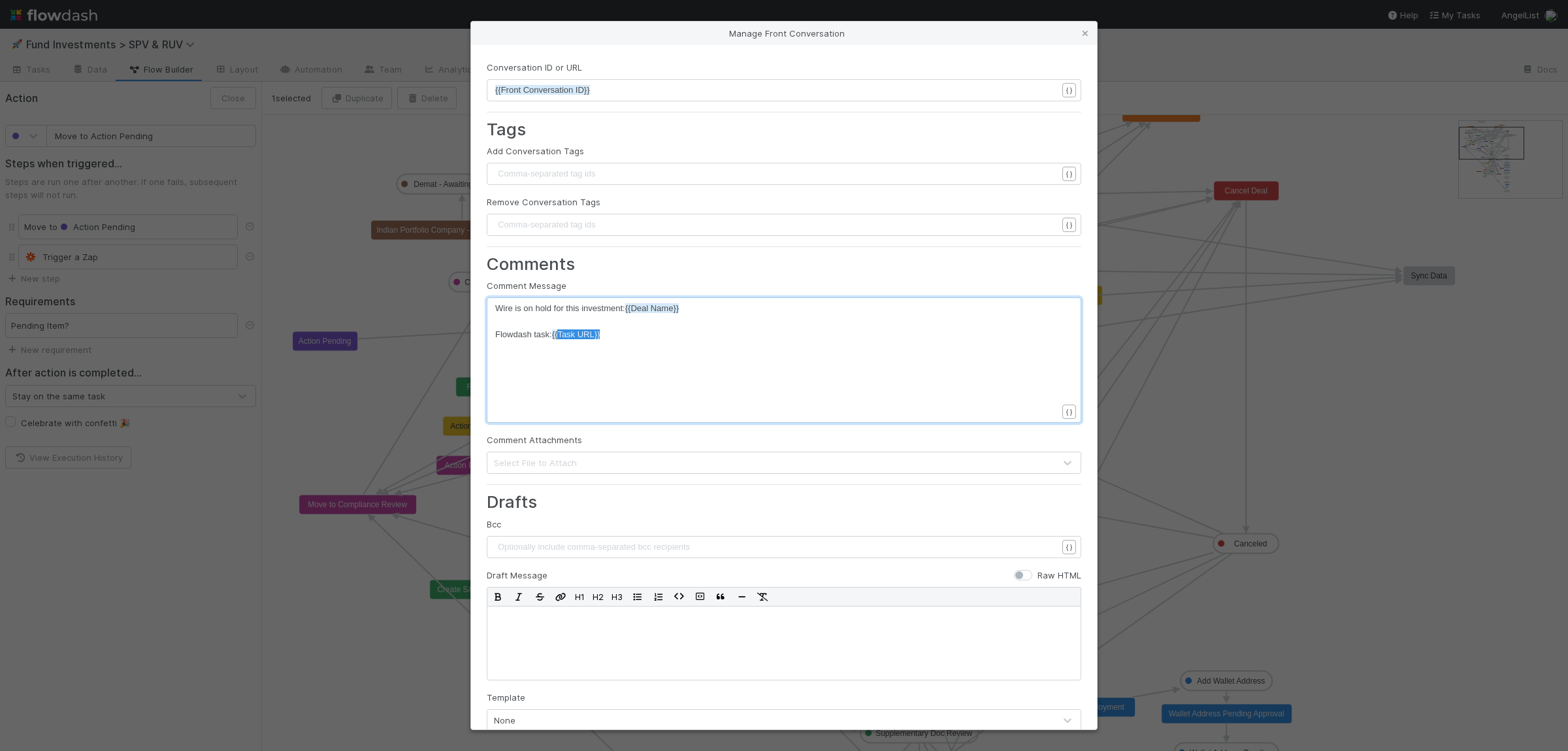 scroll, scrollTop: 0, scrollLeft: 42, axis: horizontal 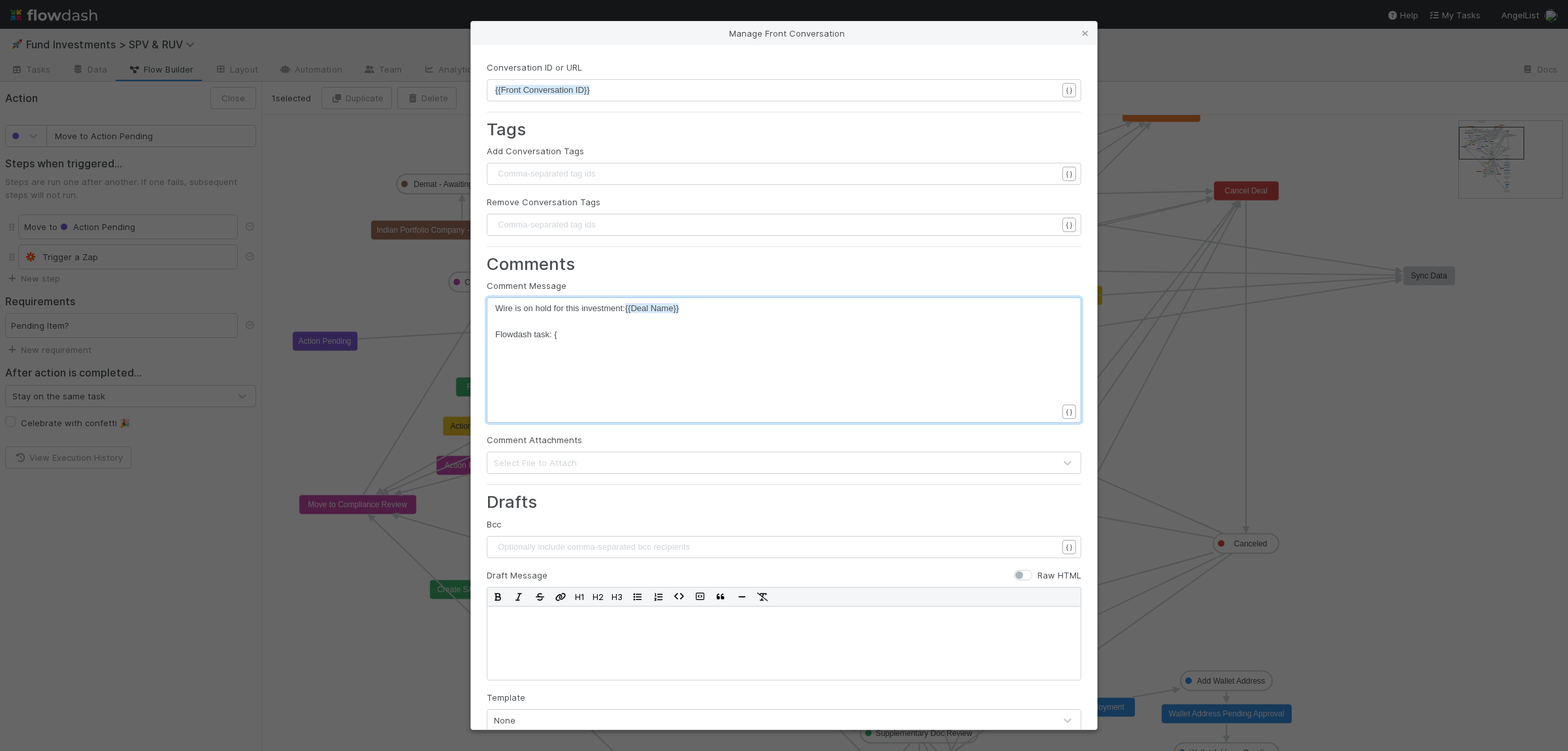 type on "!" 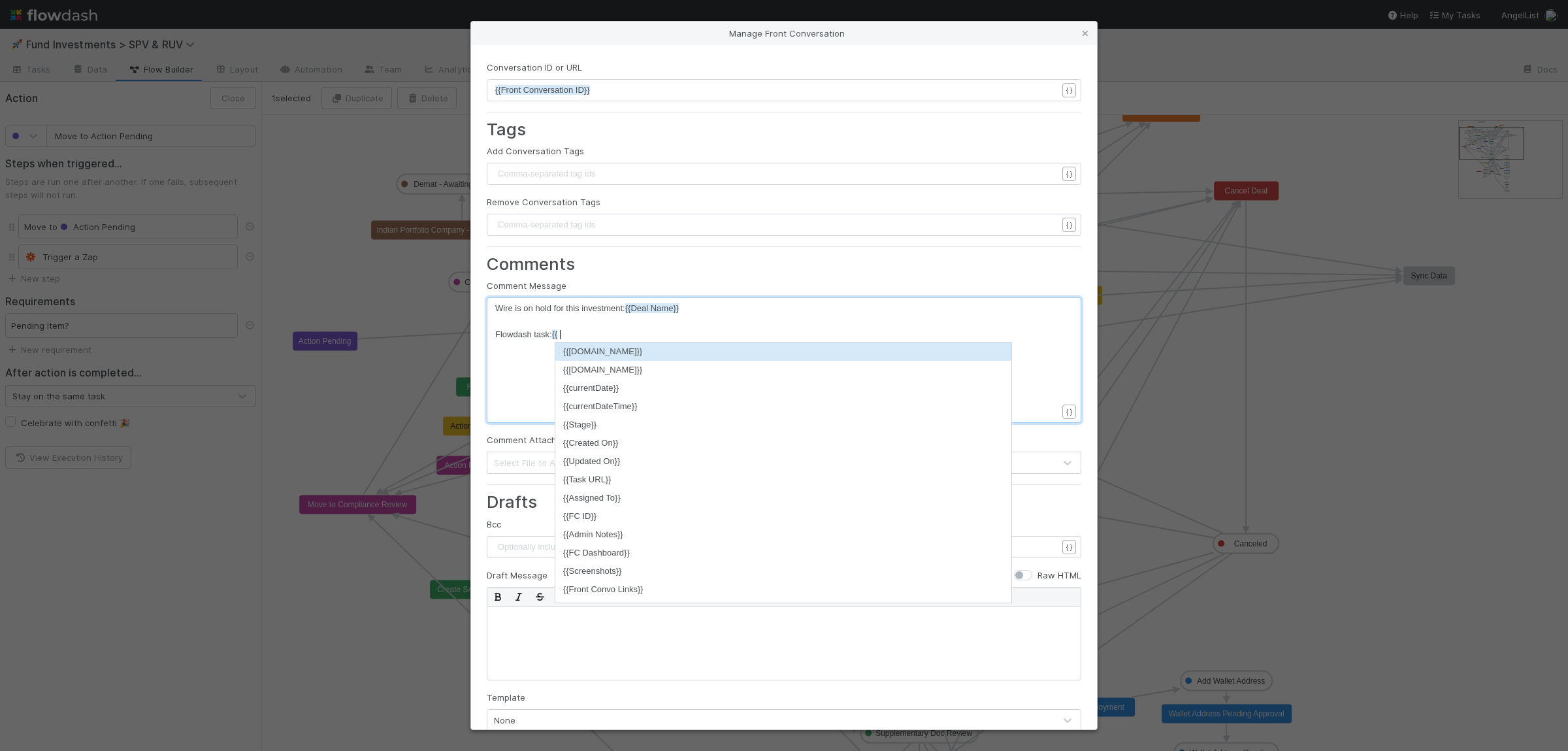 scroll, scrollTop: 0, scrollLeft: 3, axis: horizontal 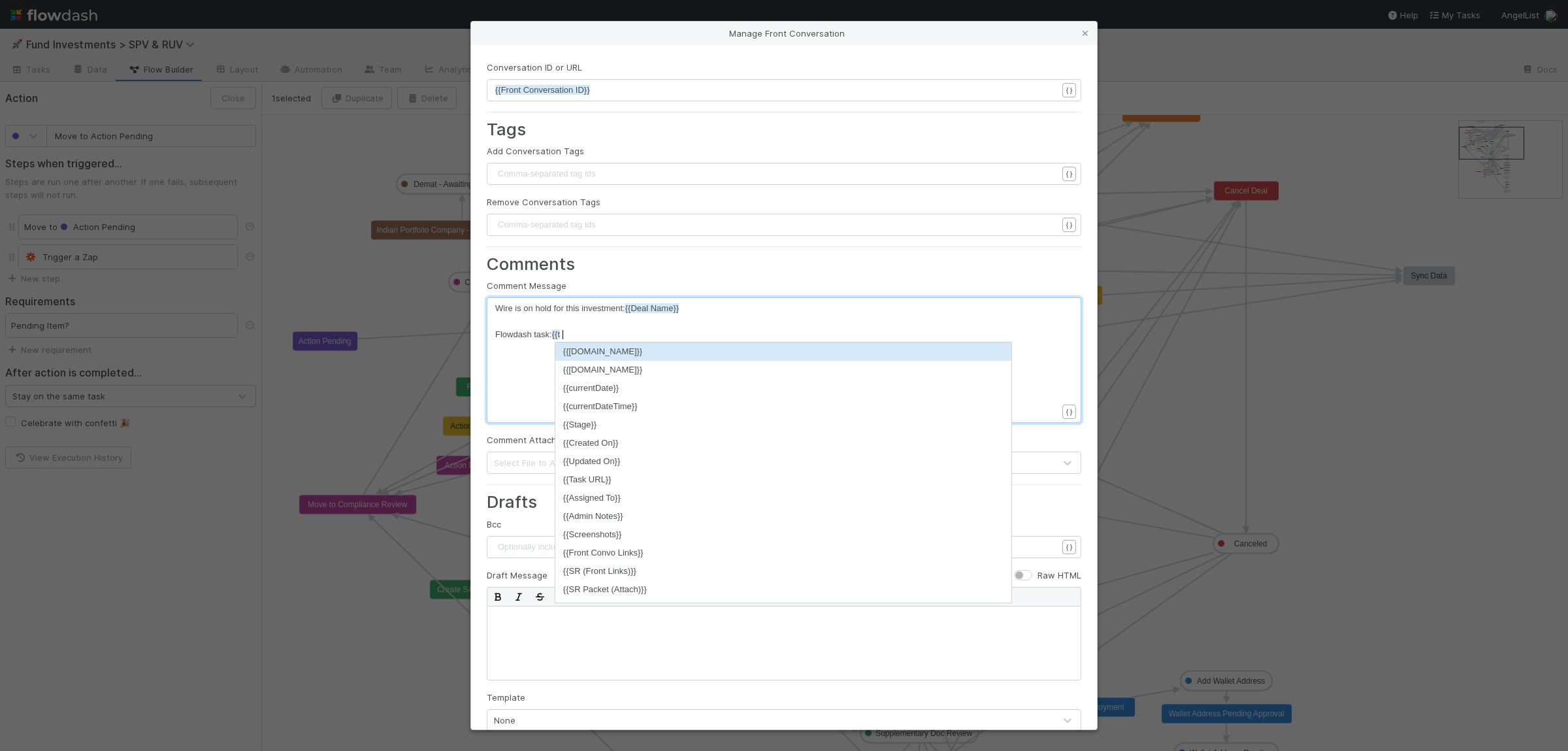 type on "{ta" 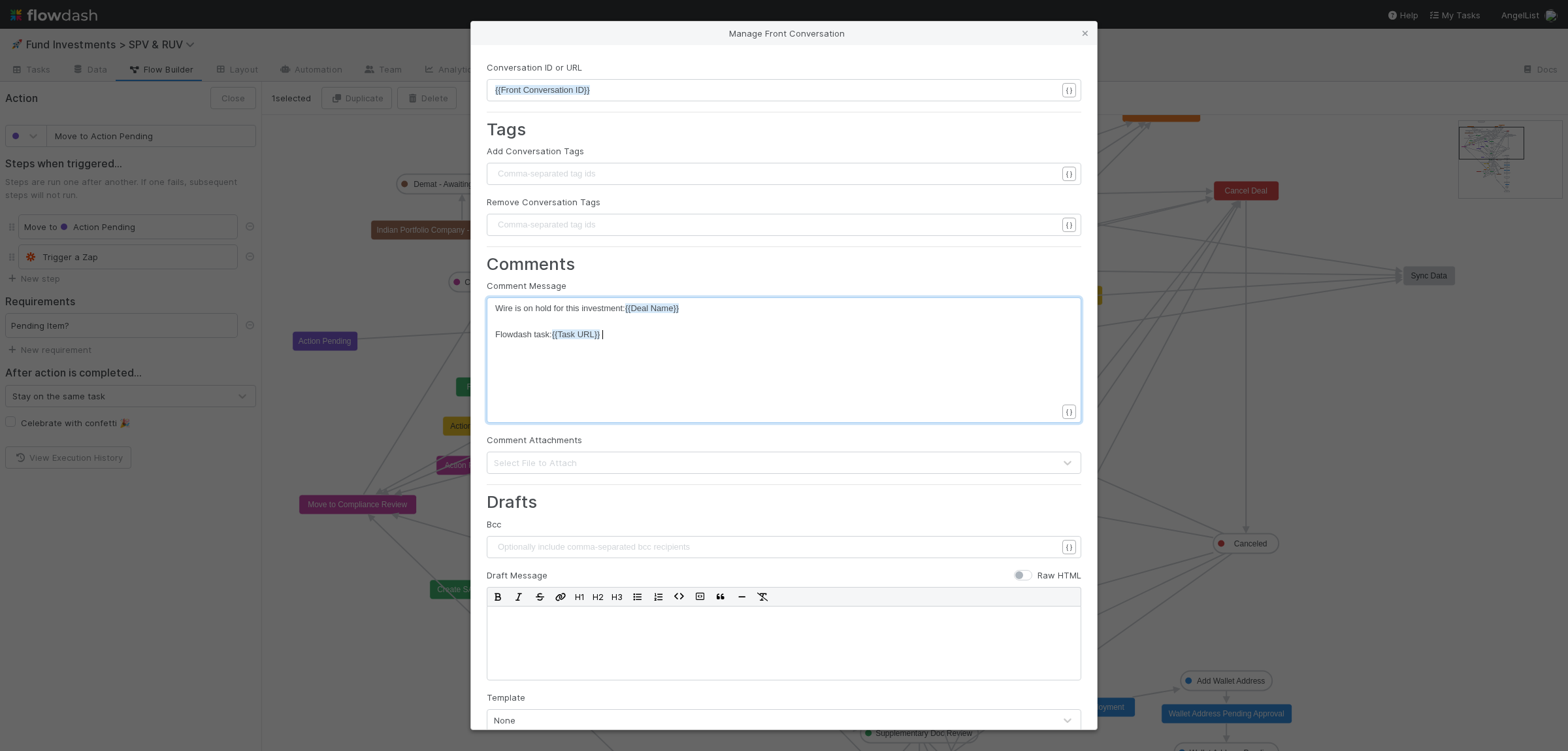 scroll, scrollTop: 0, scrollLeft: 0, axis: both 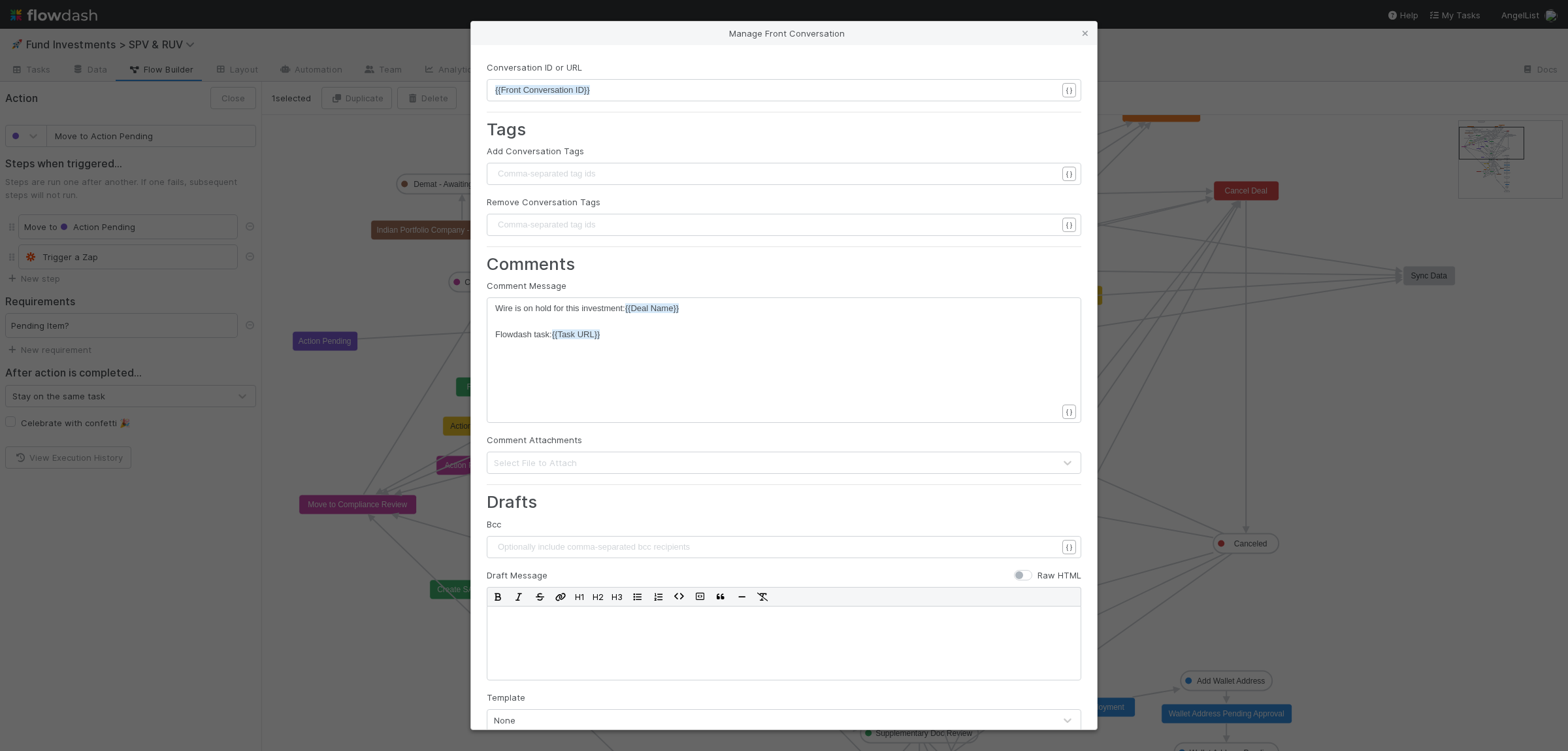 click on "Comment Message x   Wire is on hold for this investment:  {{Deal Name}} ​ Flowdash task:  {{Task URL}} { }" at bounding box center [784, 351] 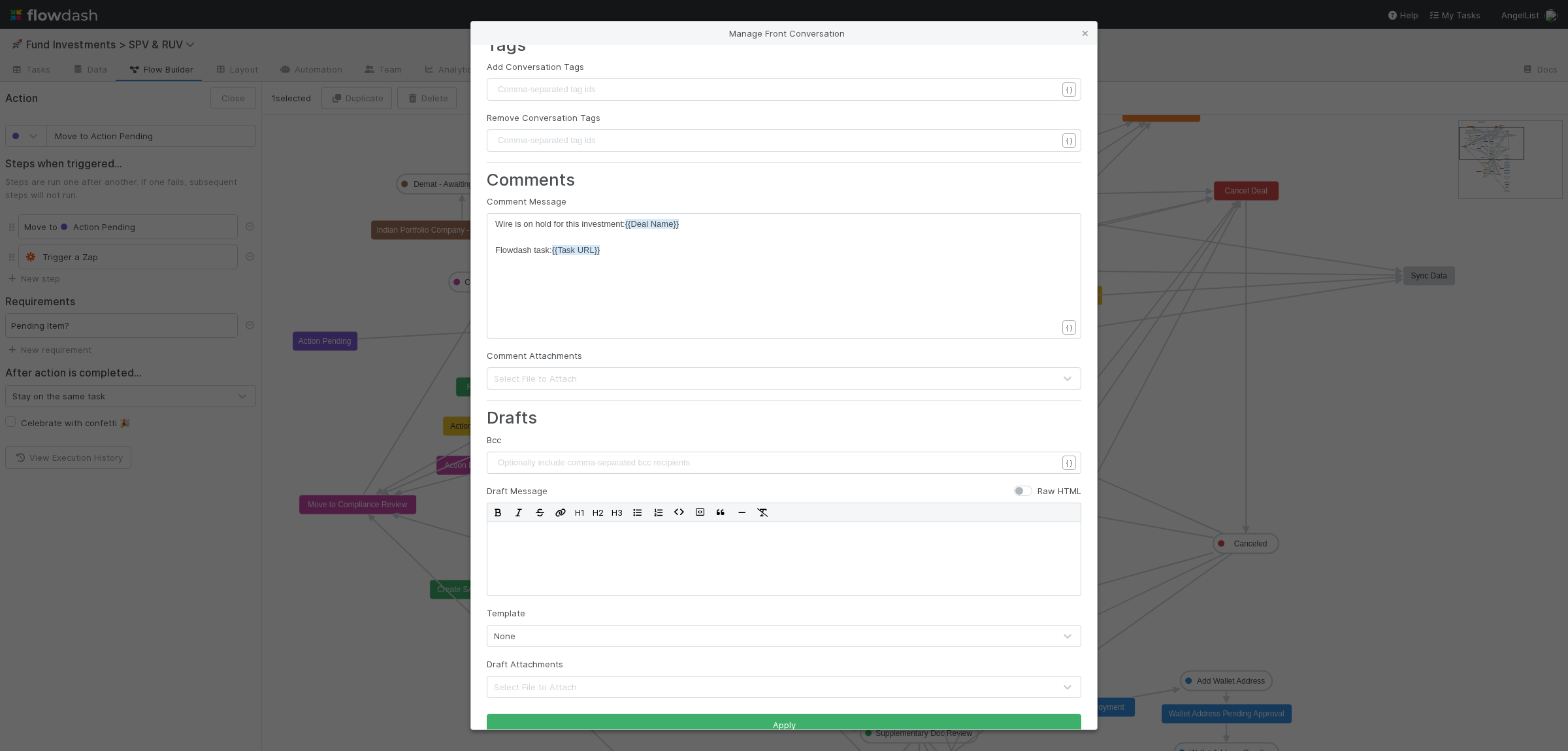 scroll, scrollTop: 108, scrollLeft: 0, axis: vertical 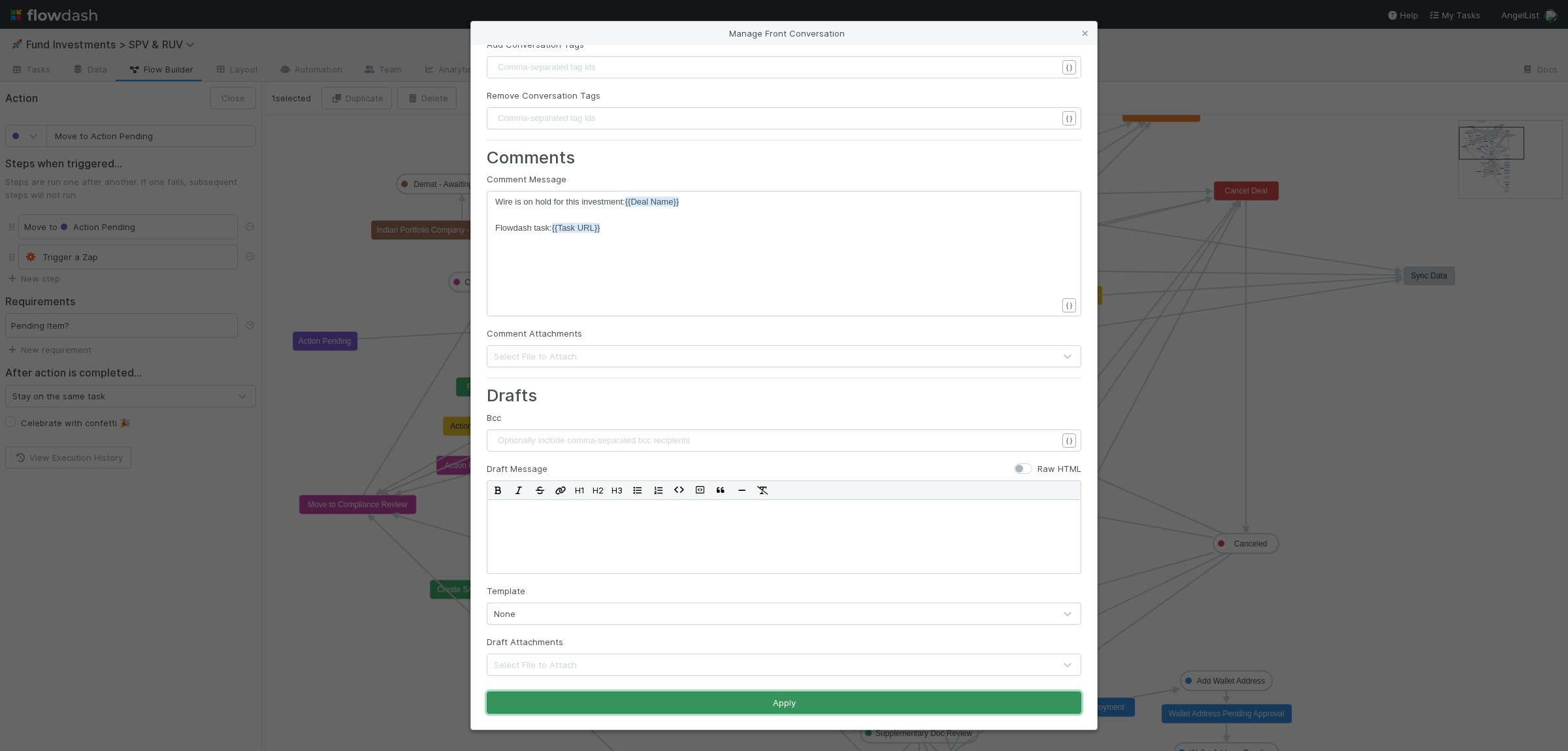 click on "Apply" at bounding box center [784, 703] 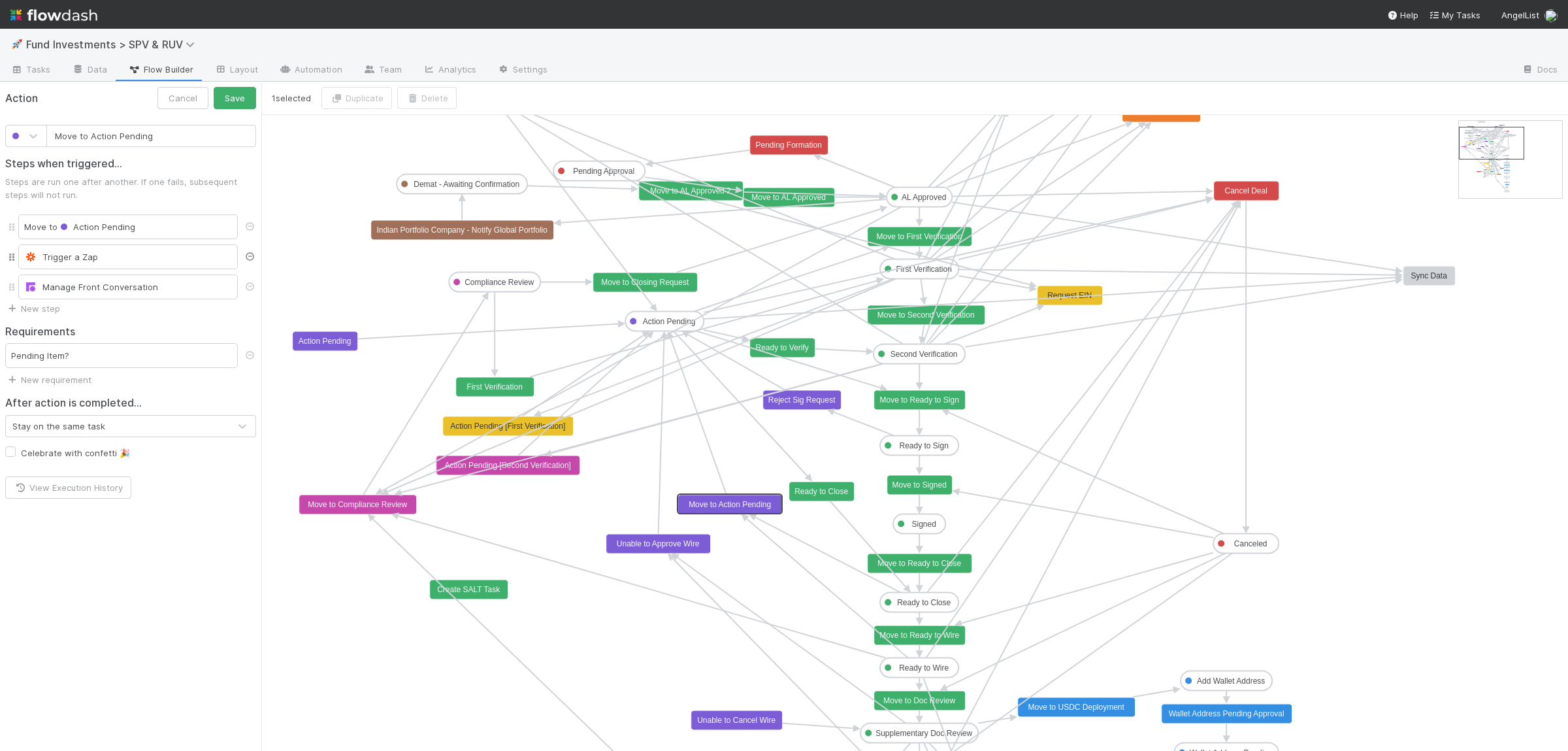 click at bounding box center (250, 256) 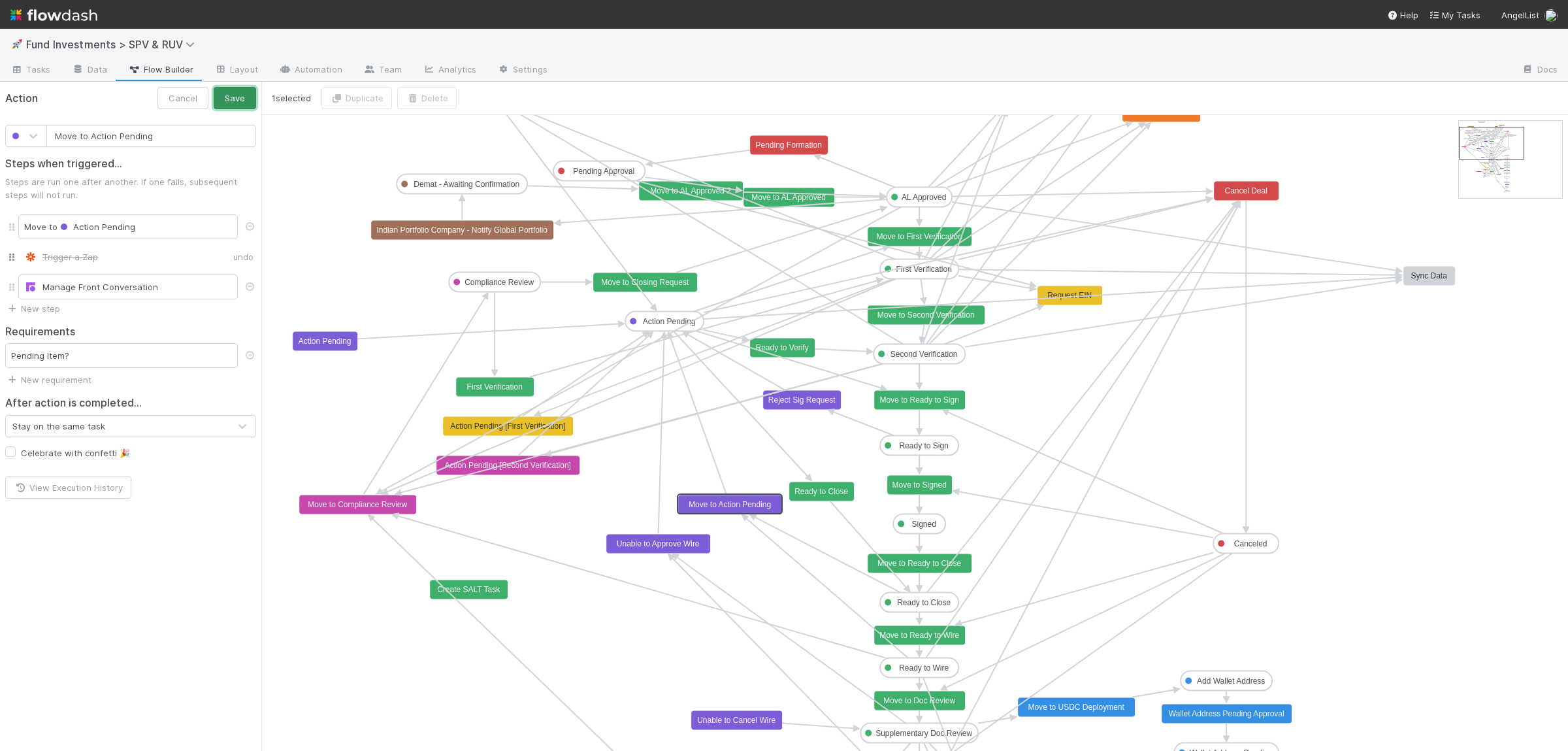 click on "Save" at bounding box center (235, 98) 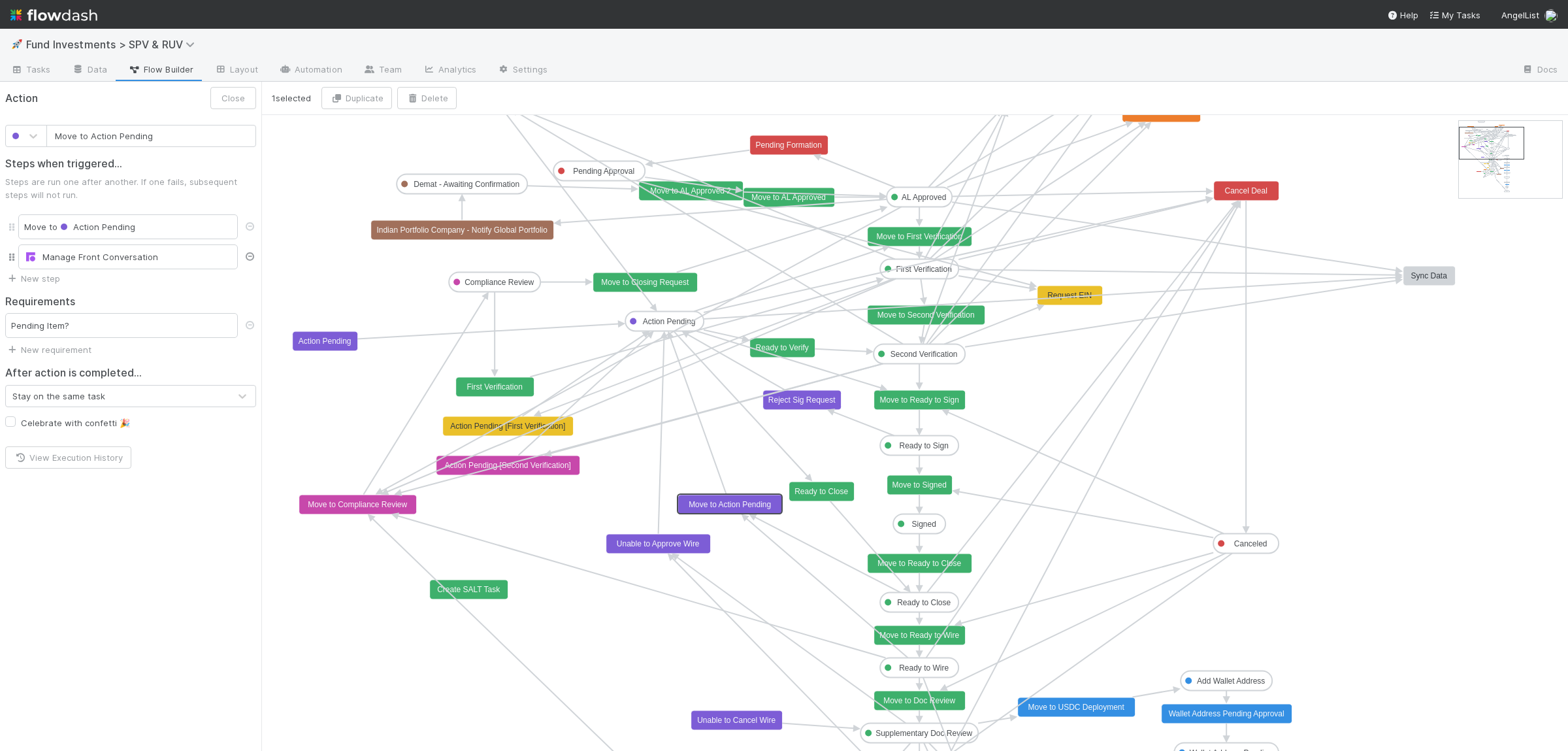 click on "Reject Sig Request" 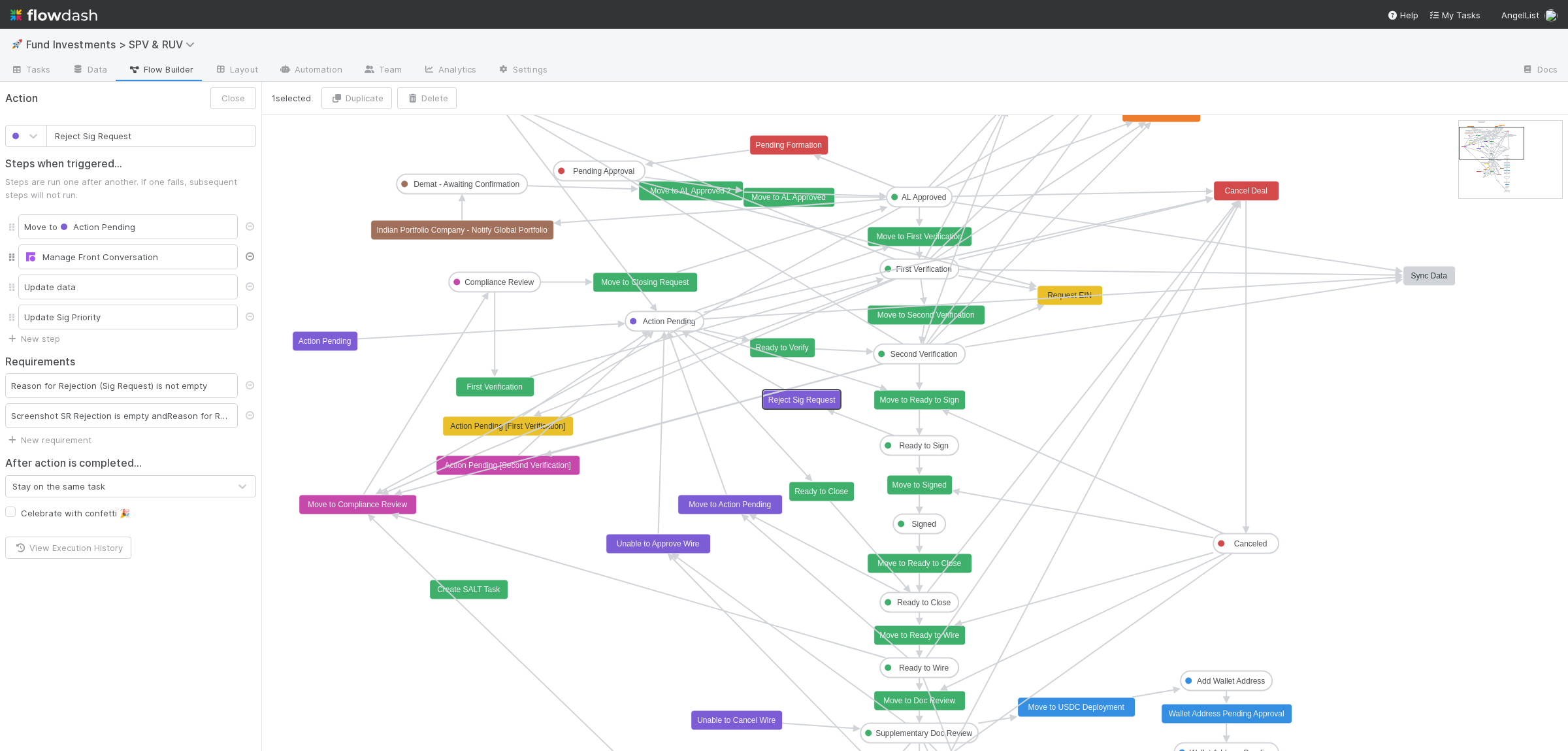 type on "Reject Sig Request" 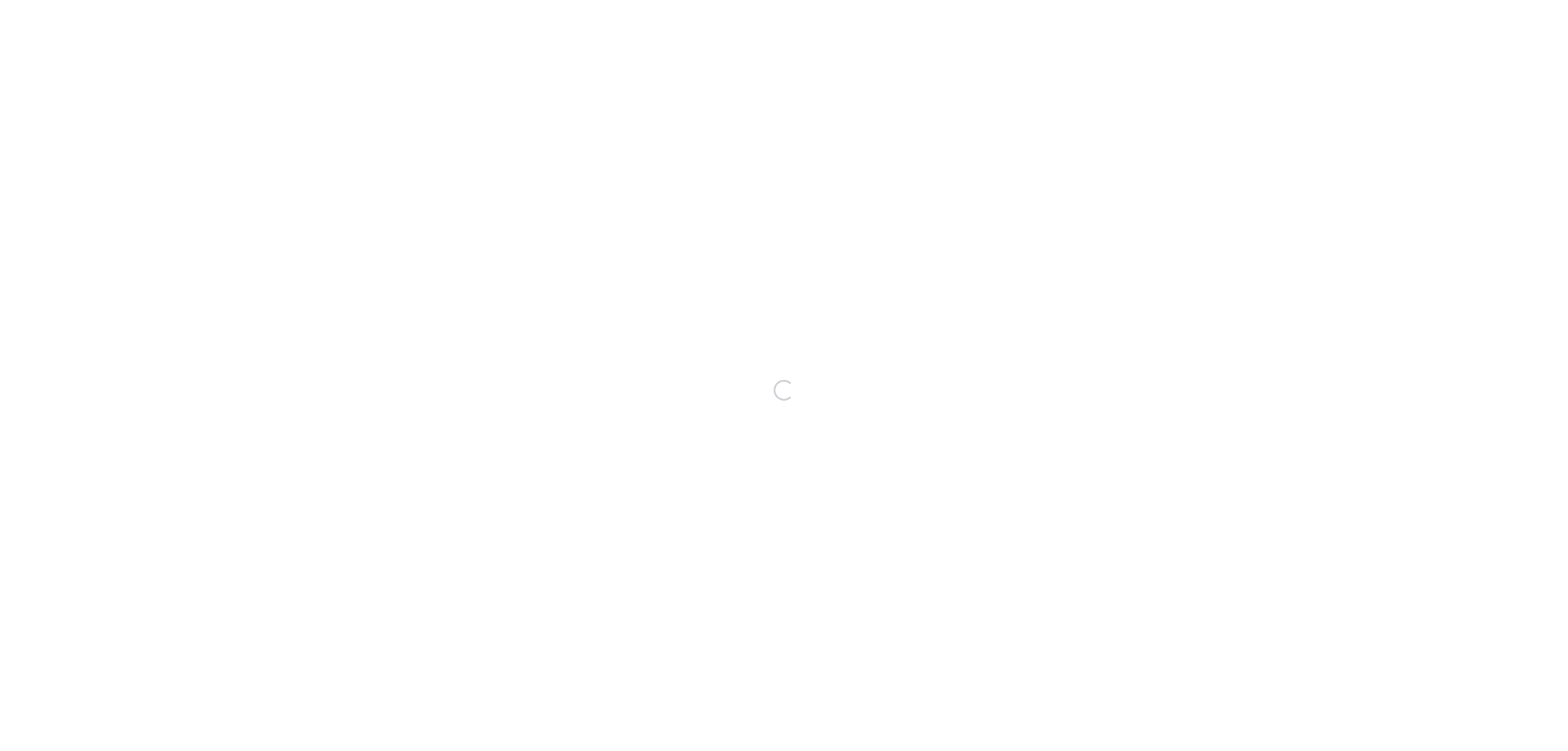 scroll, scrollTop: 0, scrollLeft: 0, axis: both 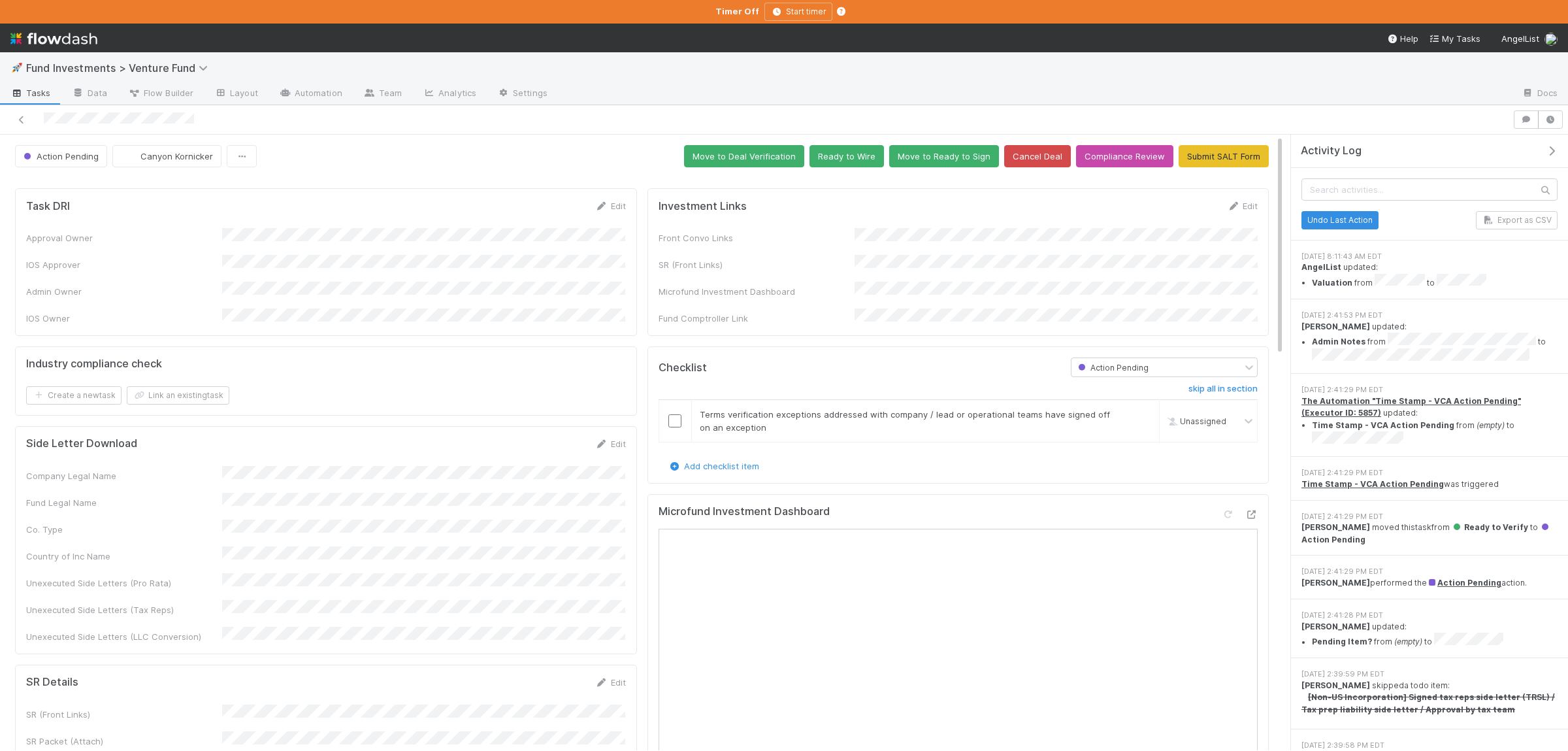 click on "Front Convo Links  SR (Front Links)  Microfund Investment Dashboard  Fund Comptroller Link" at bounding box center (958, 276) 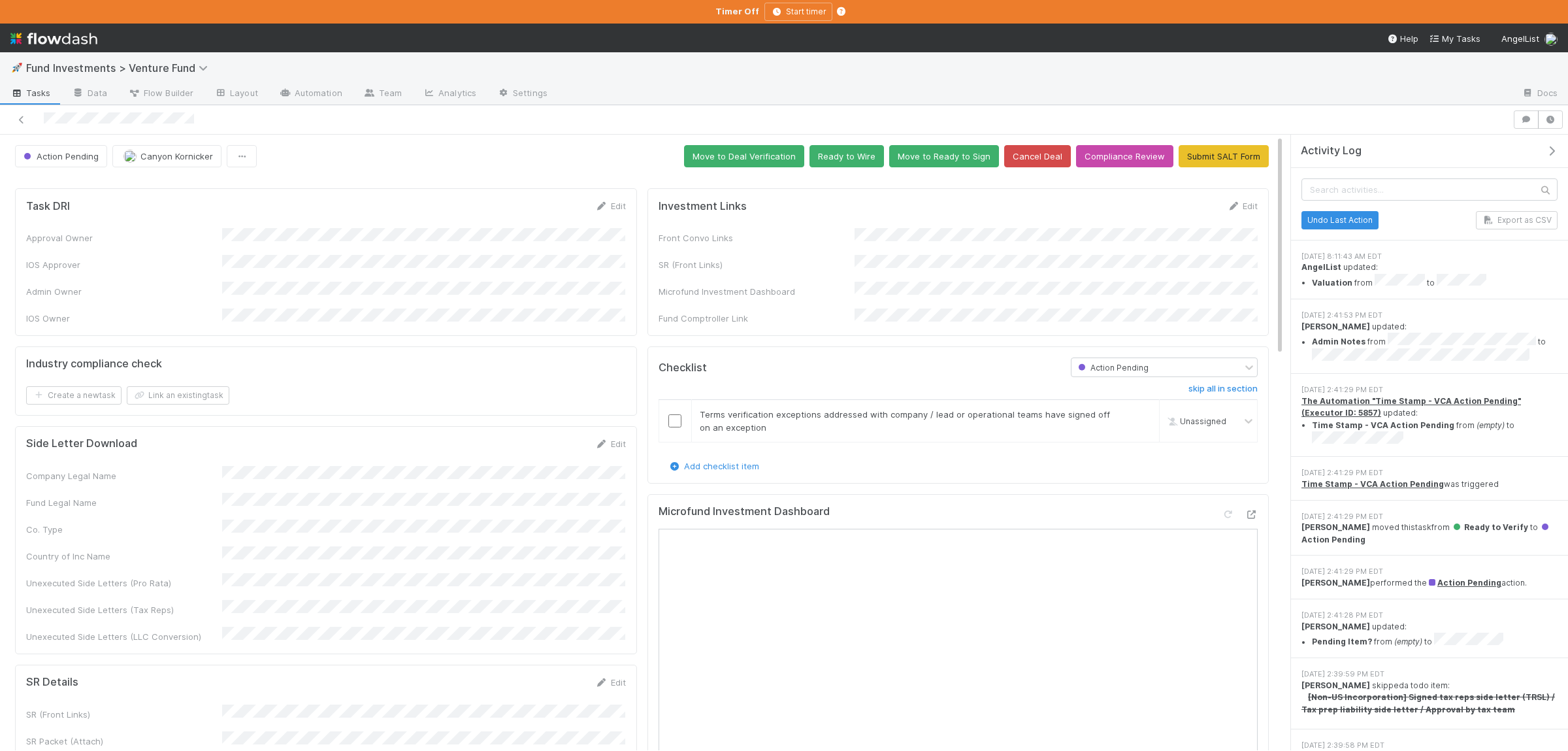 click on "Front Convo Links  SR (Front Links)  Microfund Investment Dashboard  Fund Comptroller Link" at bounding box center (958, 276) 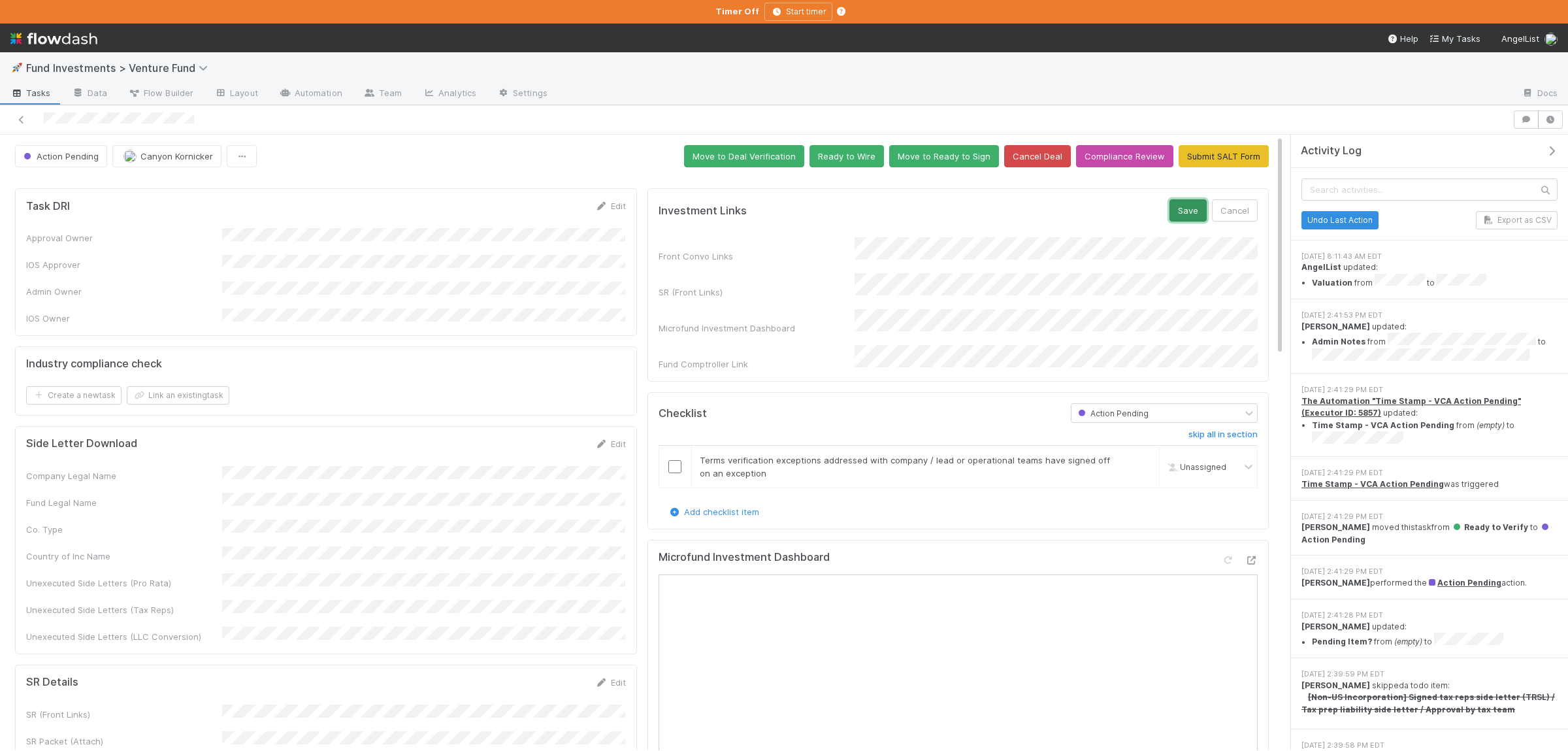 click on "Save" at bounding box center [1188, 210] 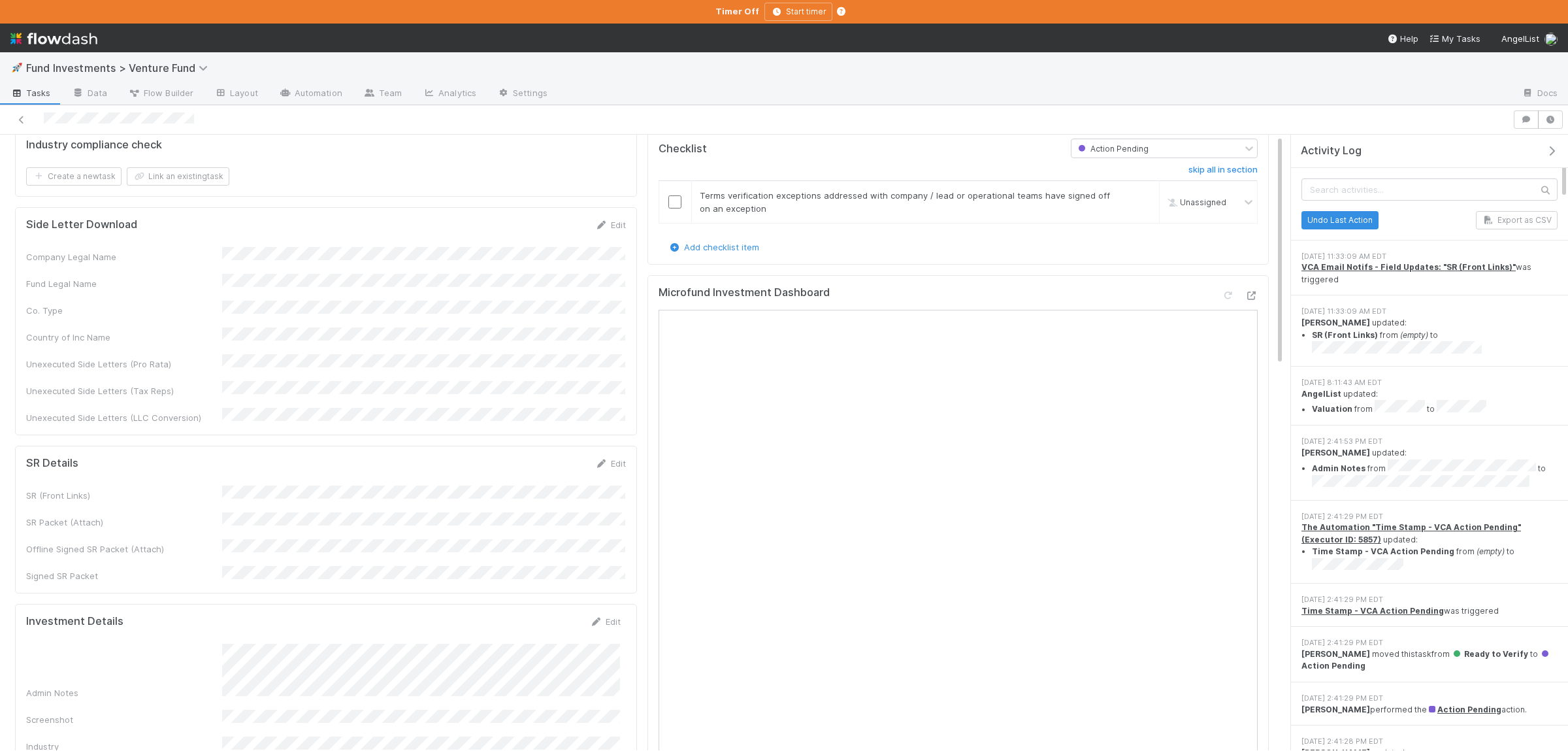 scroll, scrollTop: 255, scrollLeft: 0, axis: vertical 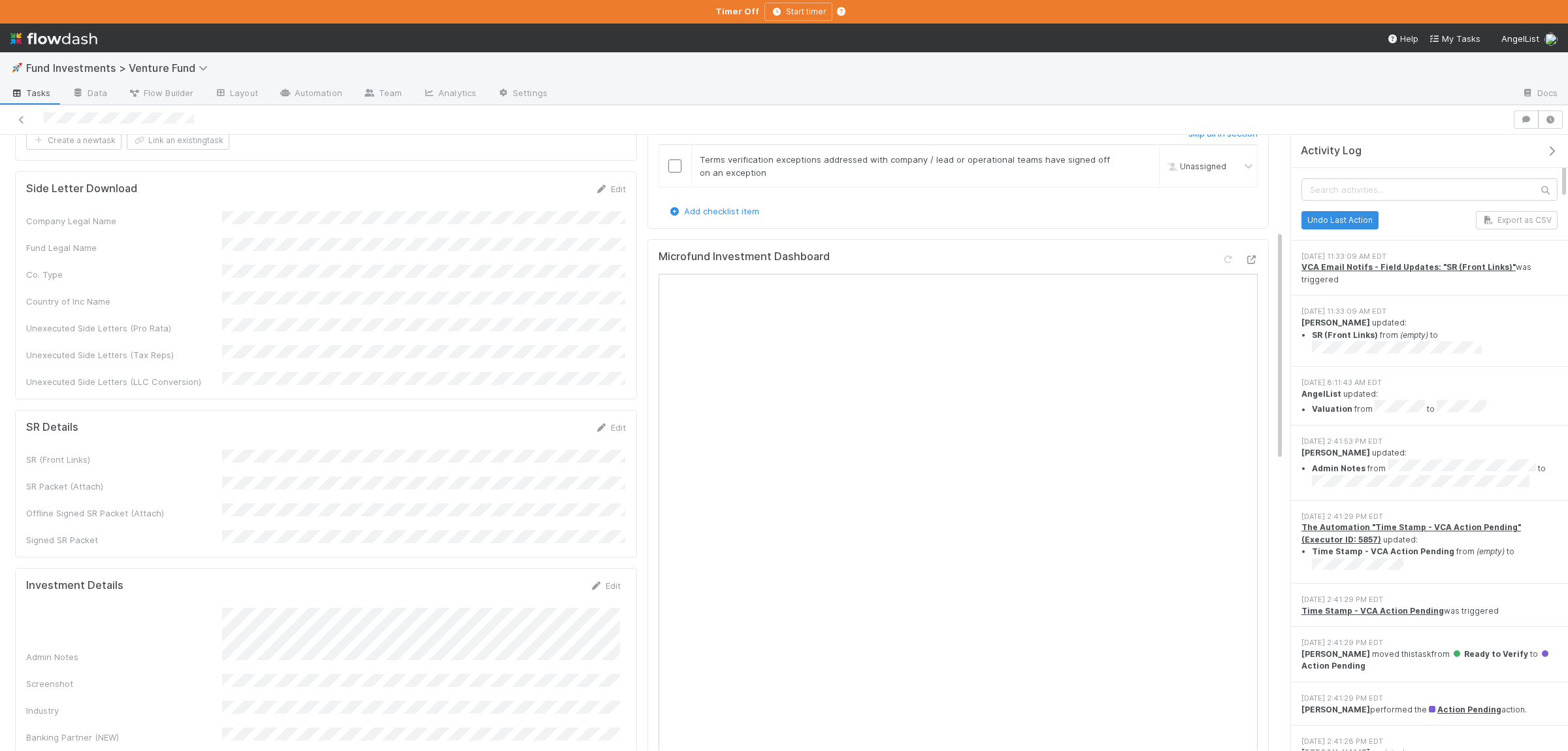 click on "SR (Front Links)  SR Packet (Attach)  Offline Signed SR Packet (Attach)  Signed SR Packet" at bounding box center (326, 498) 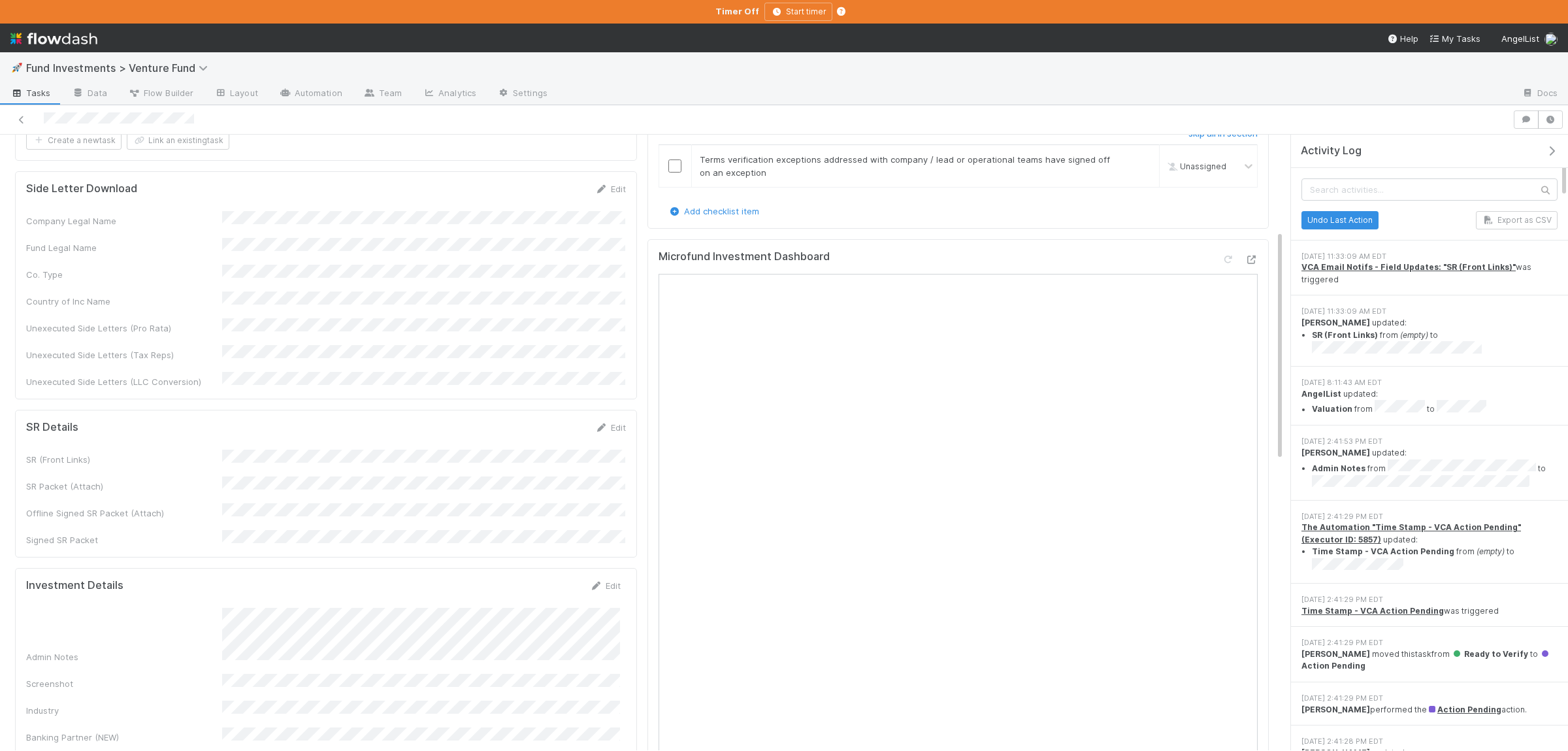 scroll, scrollTop: 0, scrollLeft: 0, axis: both 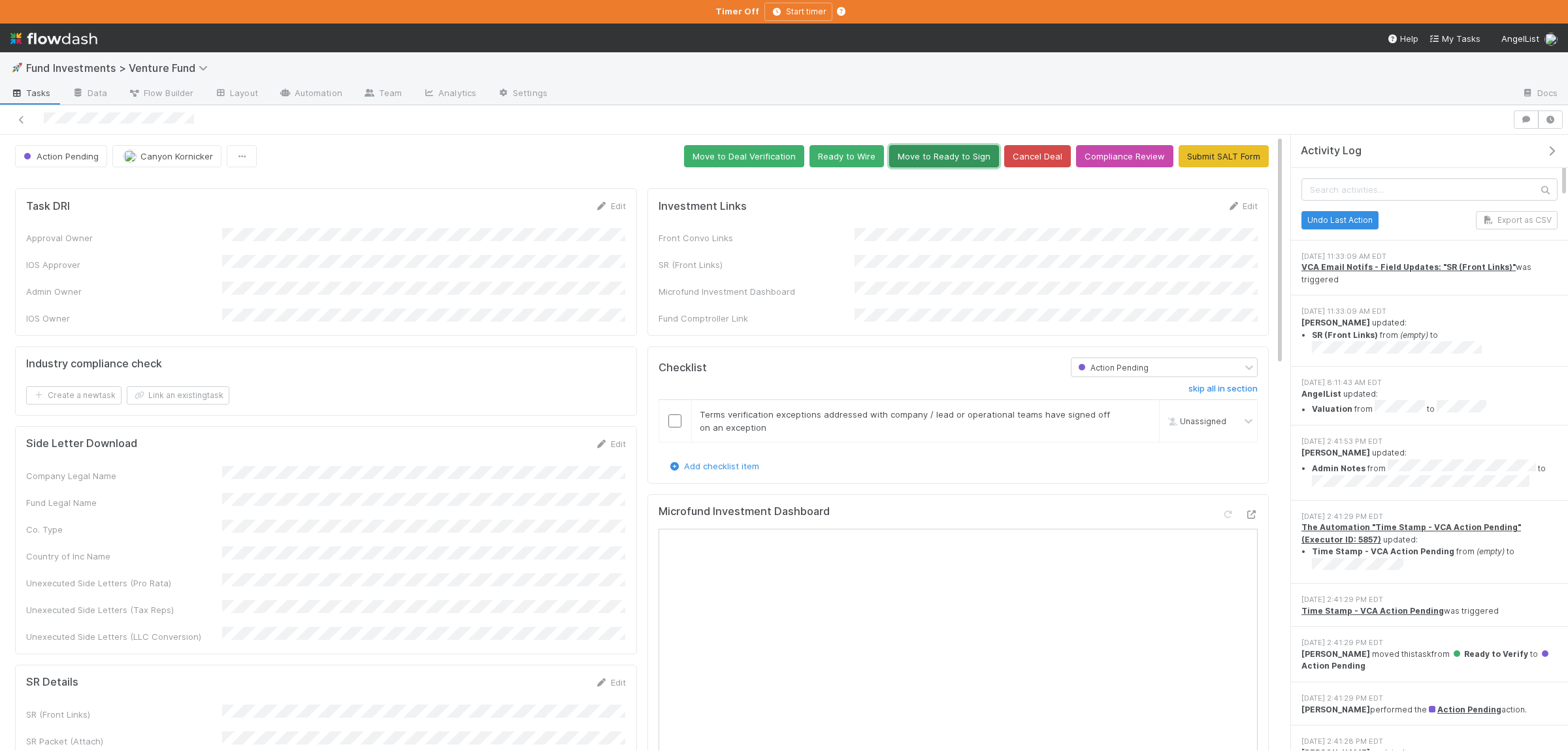 click on "Move to Ready to Sign" at bounding box center (944, 156) 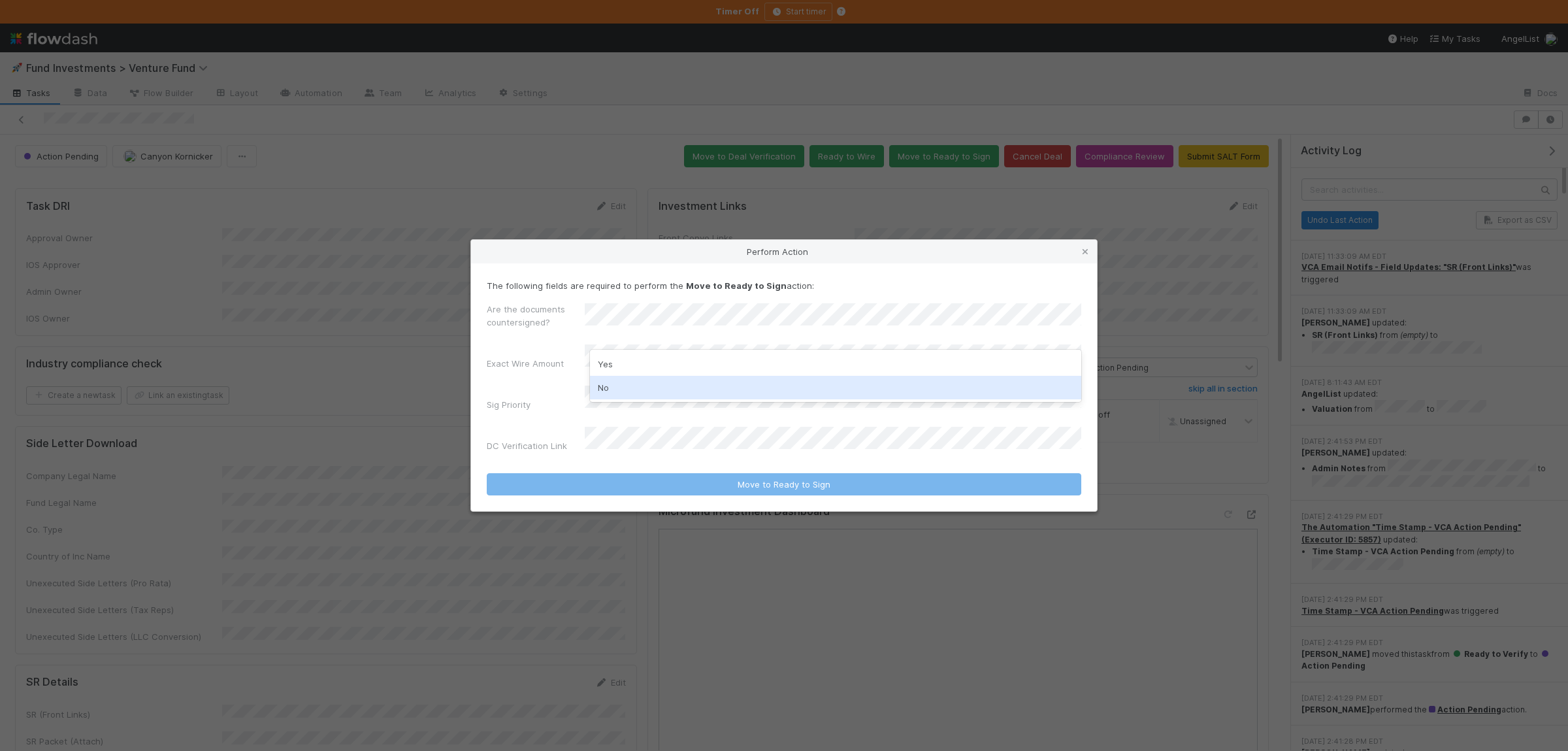 click on "No" at bounding box center (836, 388) 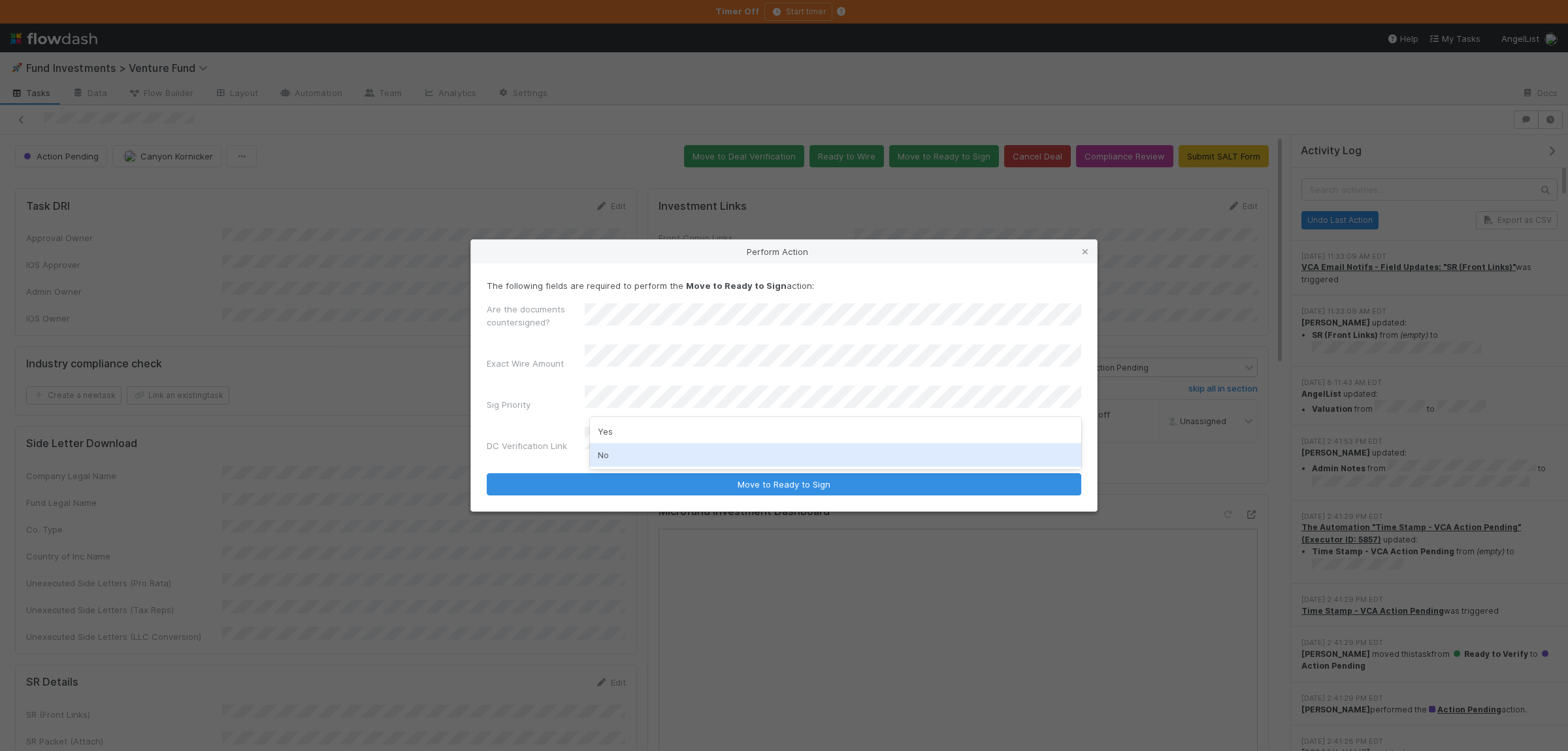 click on "No" at bounding box center (836, 455) 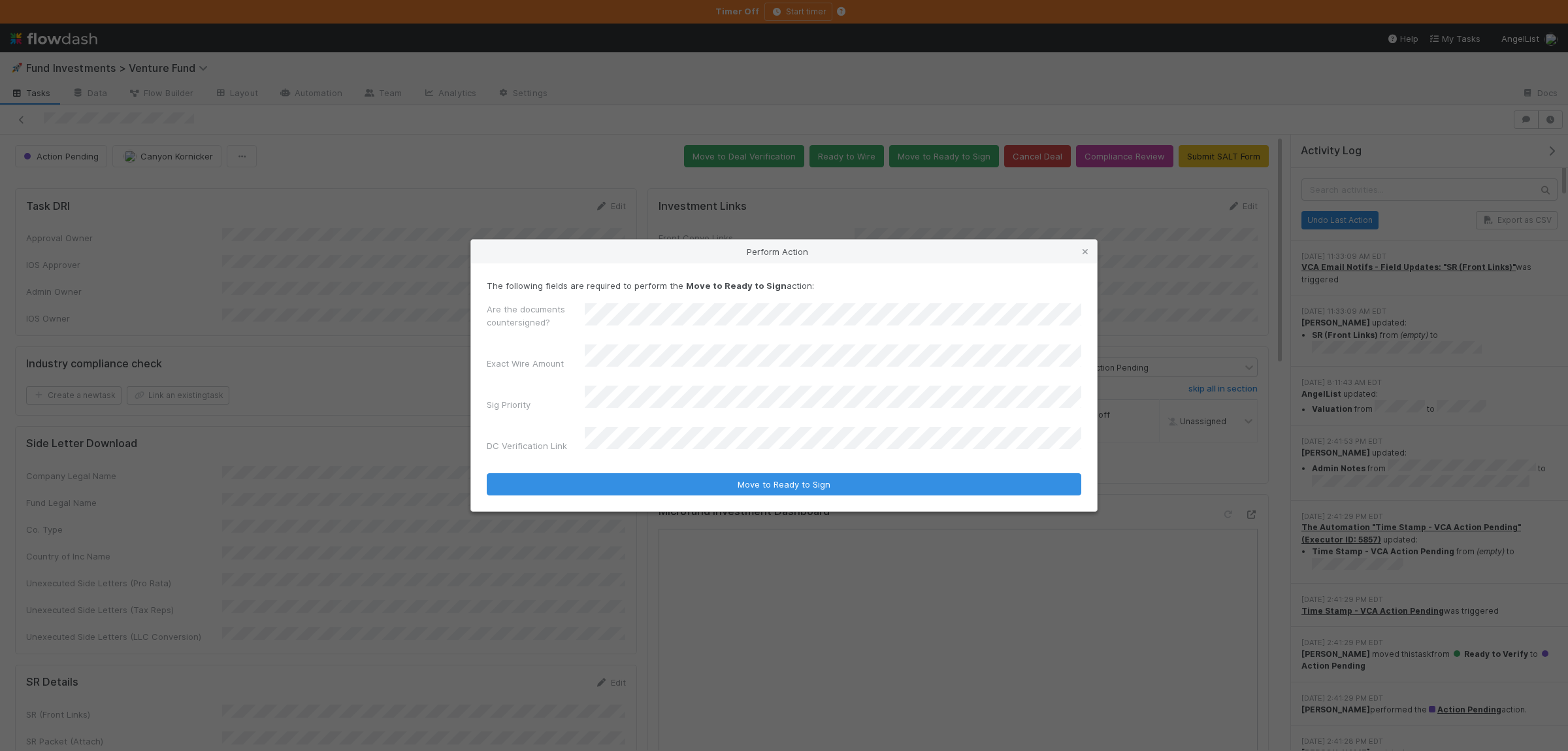 click on "Move to Ready to Sign" at bounding box center (784, 484) 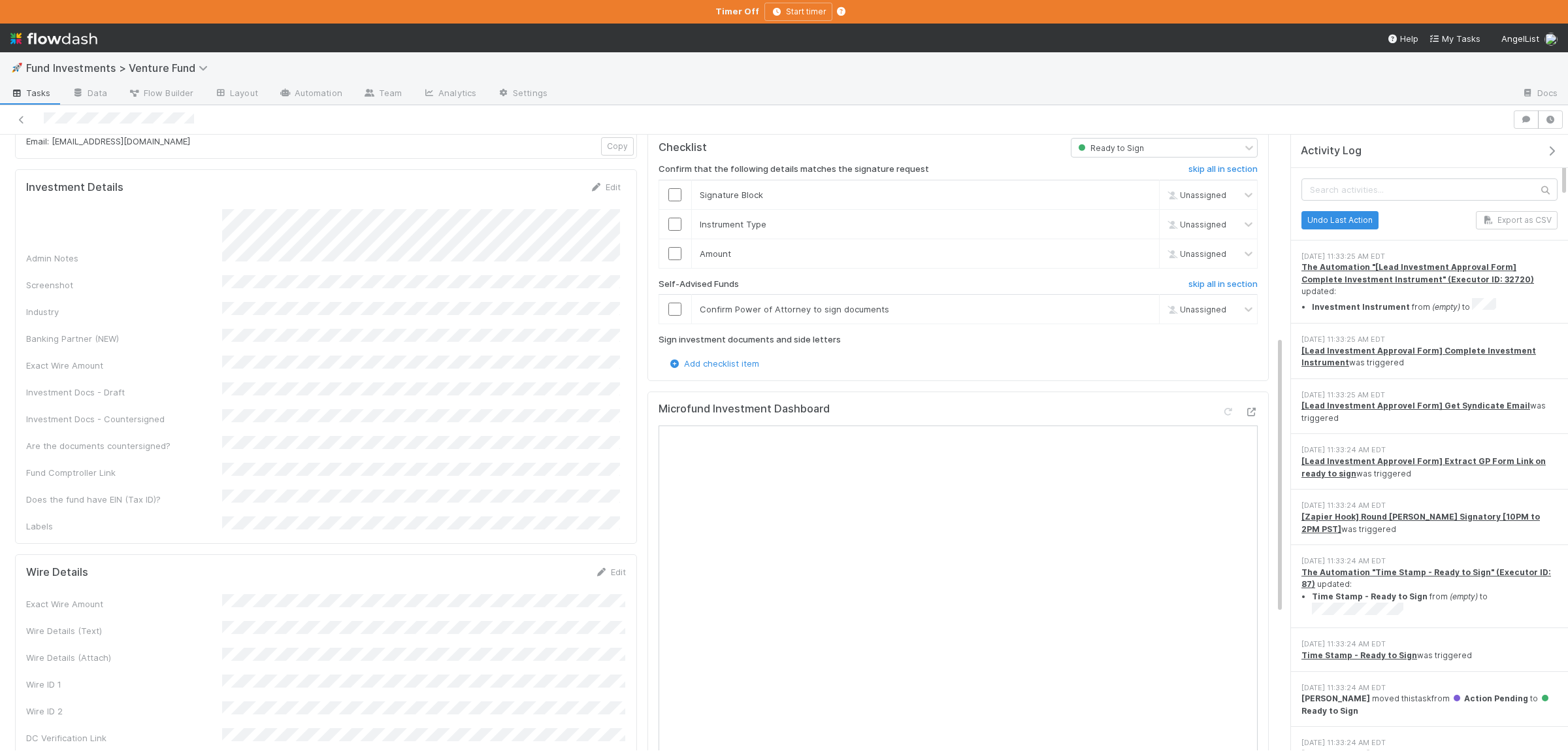 scroll, scrollTop: 701, scrollLeft: 0, axis: vertical 